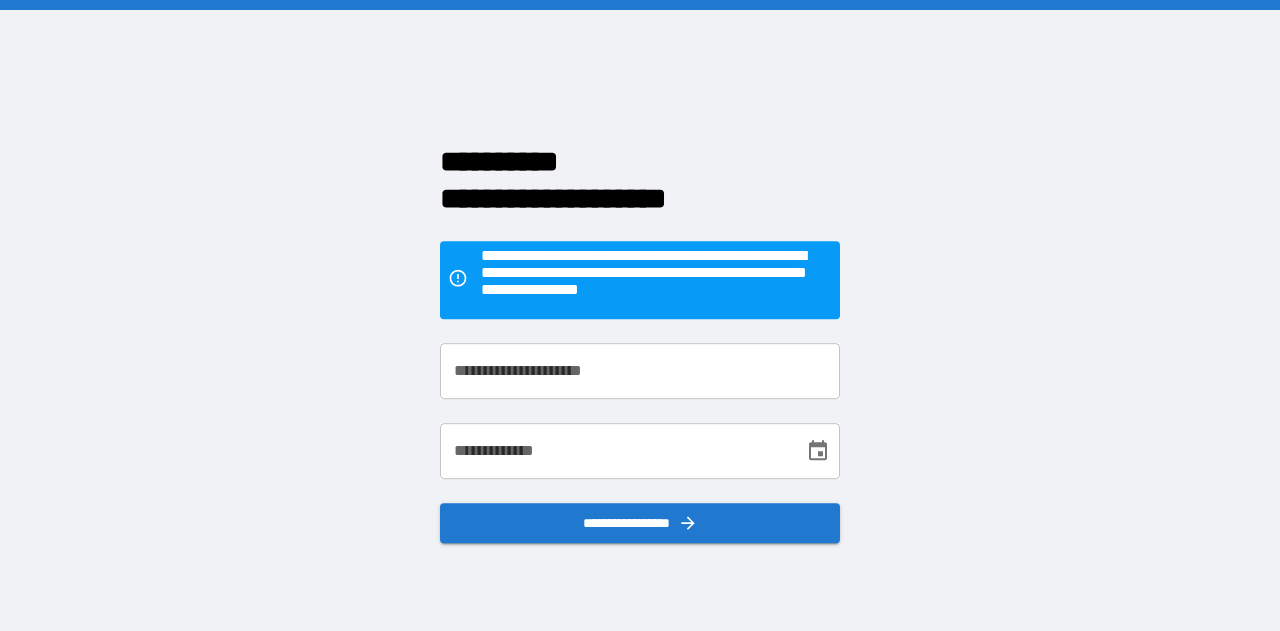 scroll, scrollTop: 0, scrollLeft: 0, axis: both 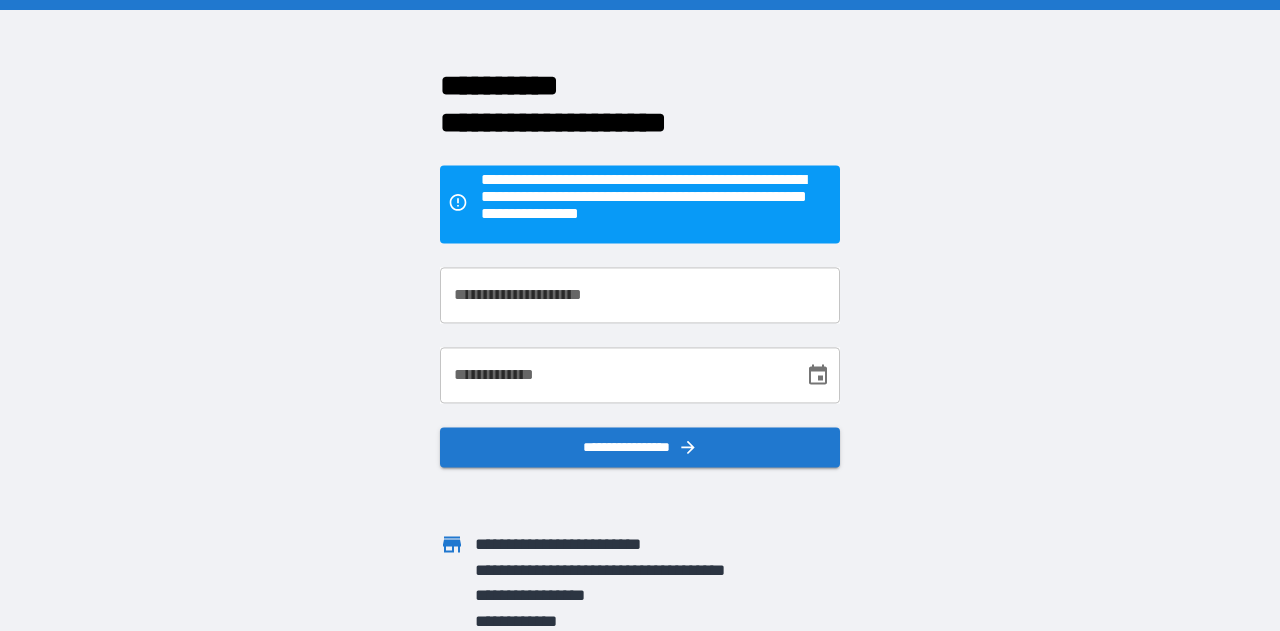 click on "**********" at bounding box center (640, 295) 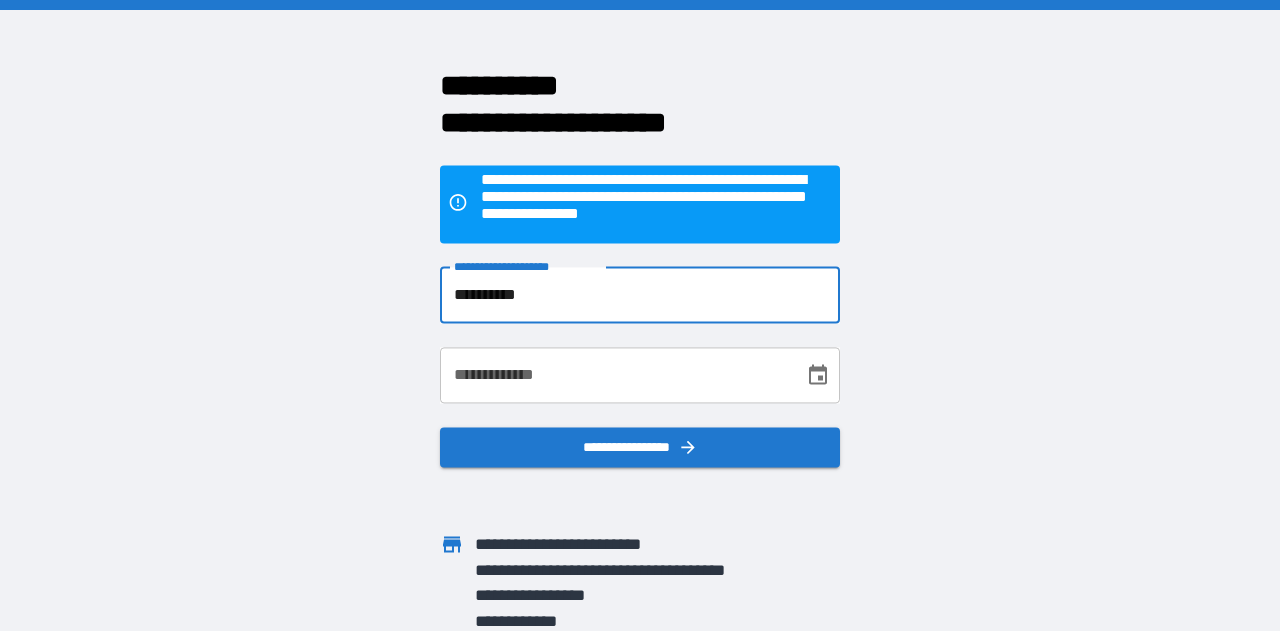 type on "**********" 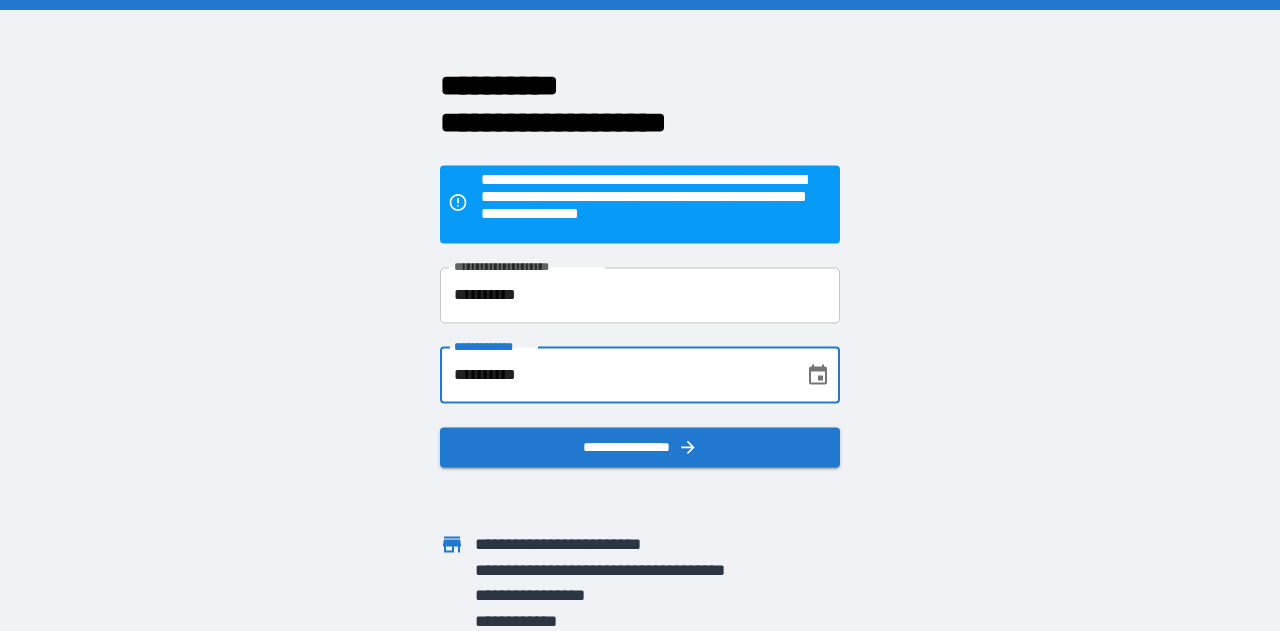 type on "**********" 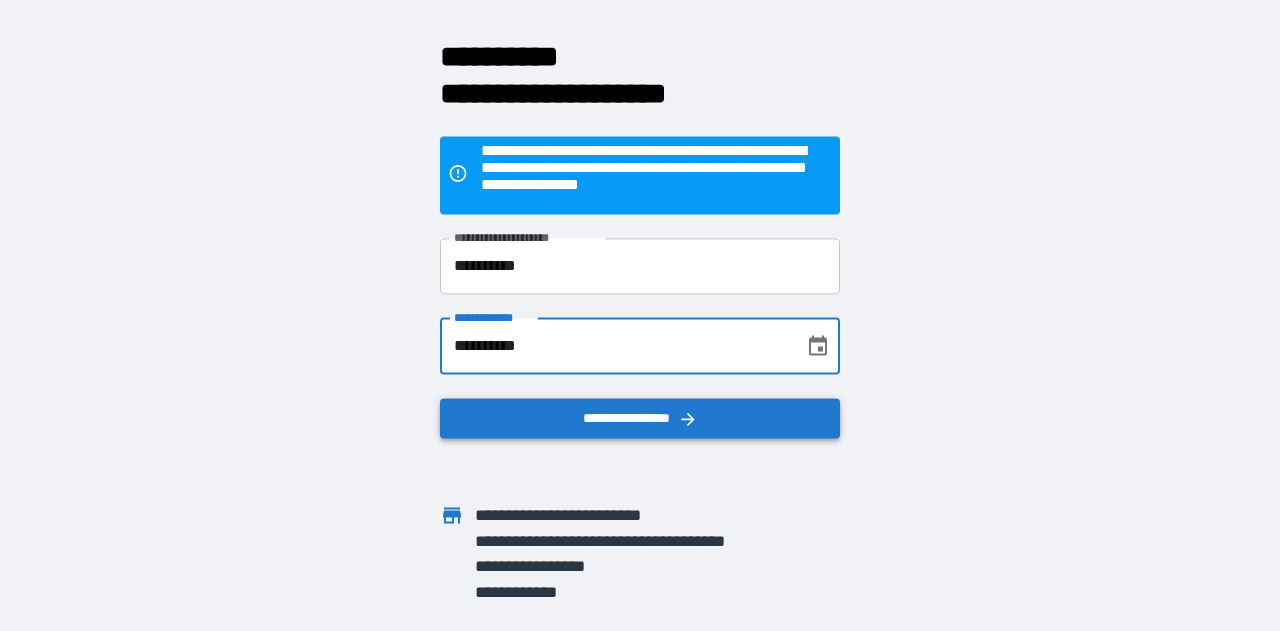 click on "**********" at bounding box center (640, 418) 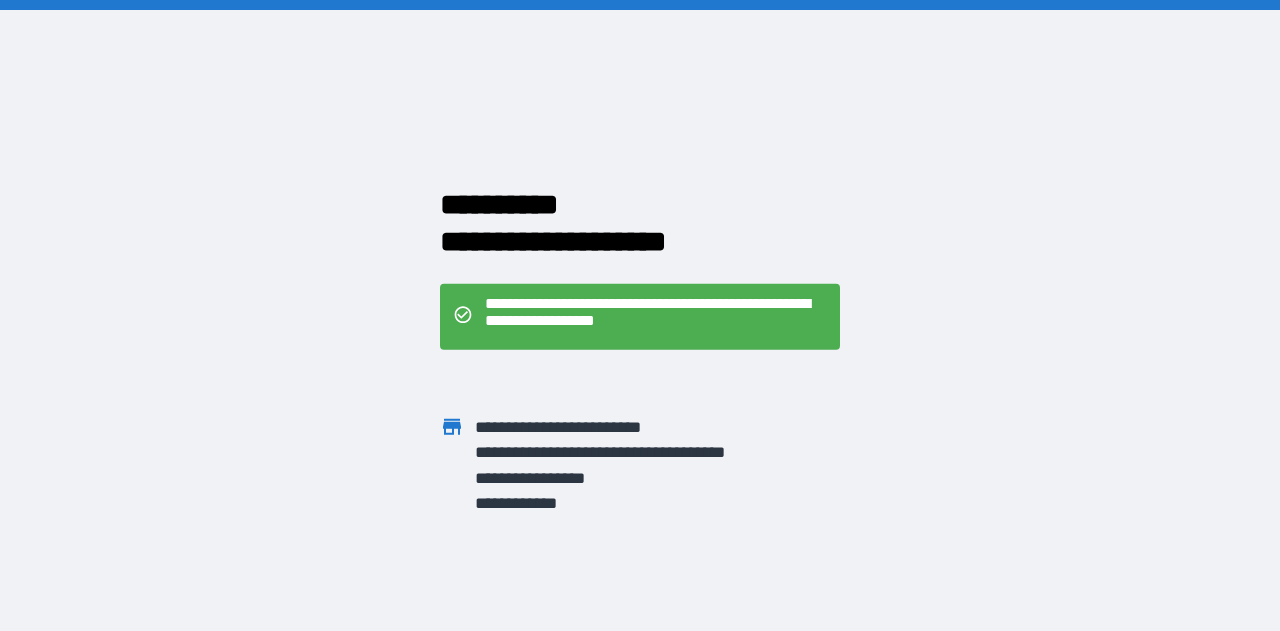 scroll, scrollTop: 0, scrollLeft: 0, axis: both 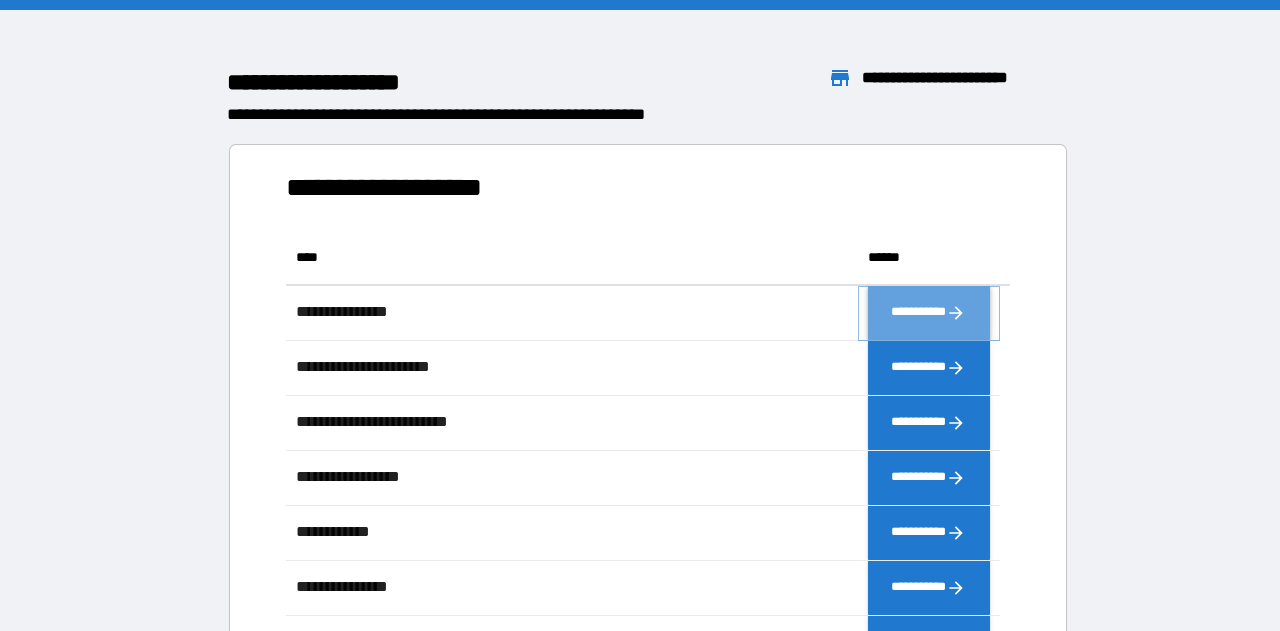 click on "**********" at bounding box center (929, 312) 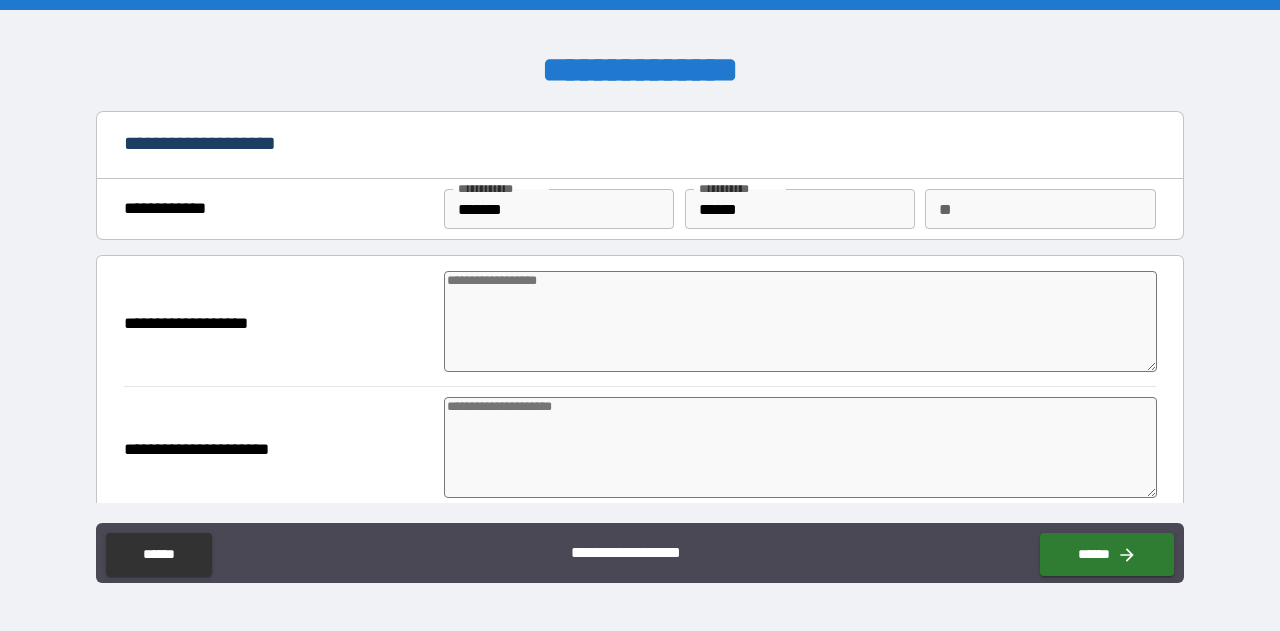 type on "*" 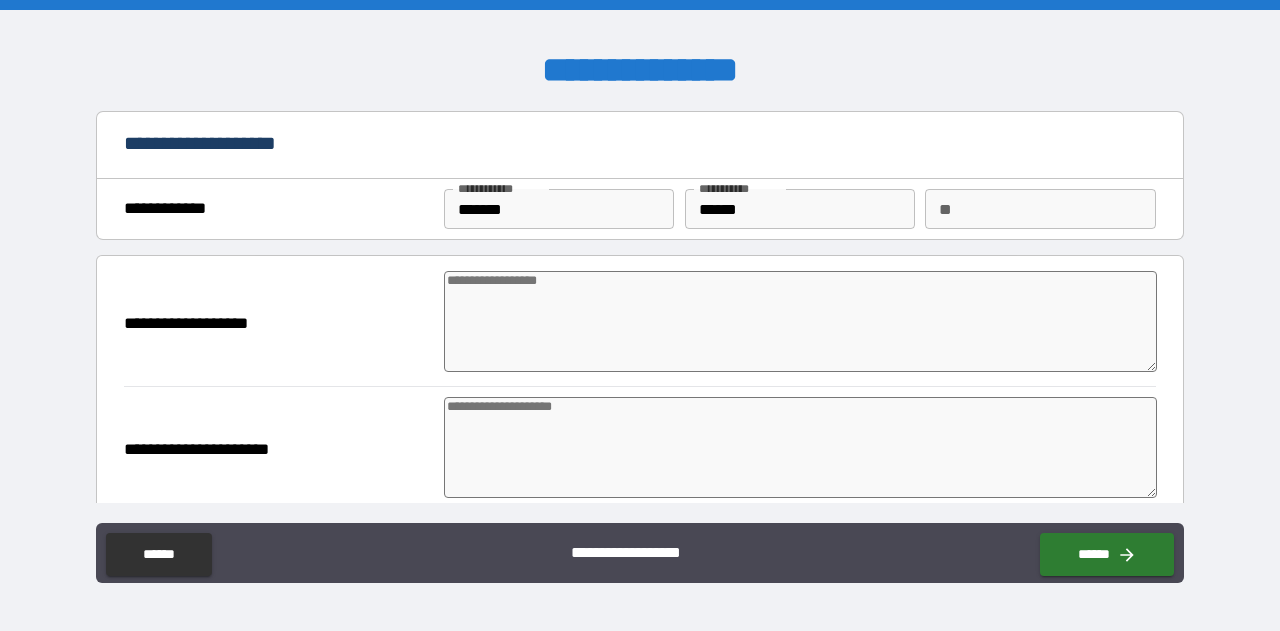 type on "*" 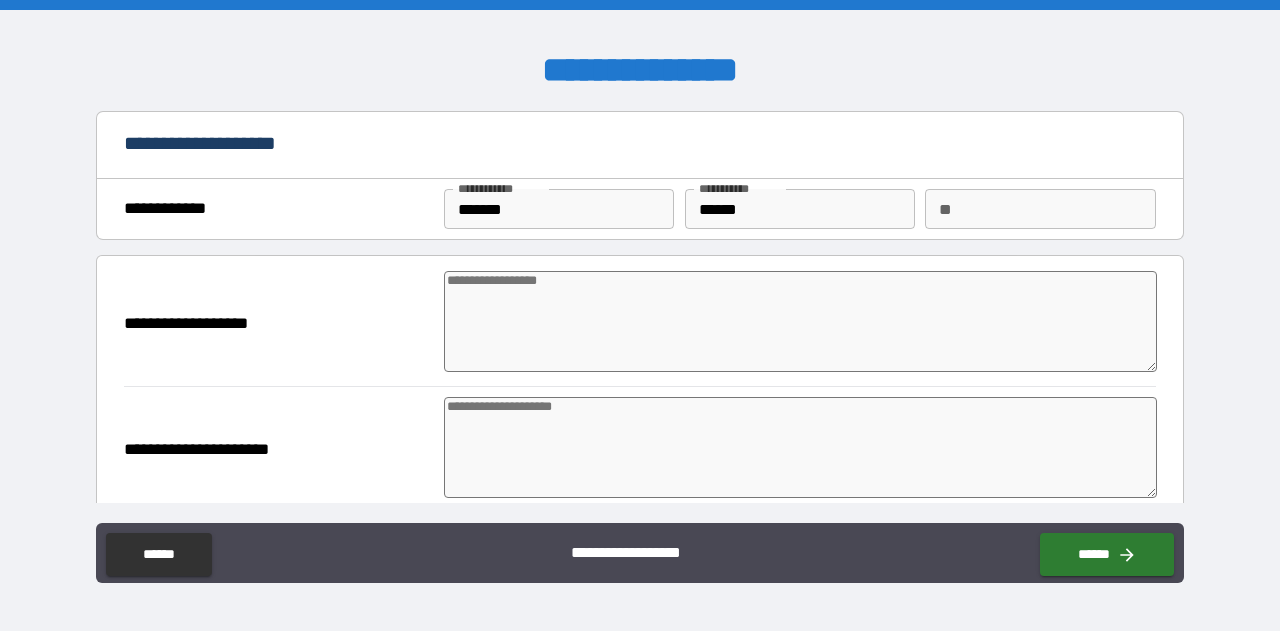 type on "*" 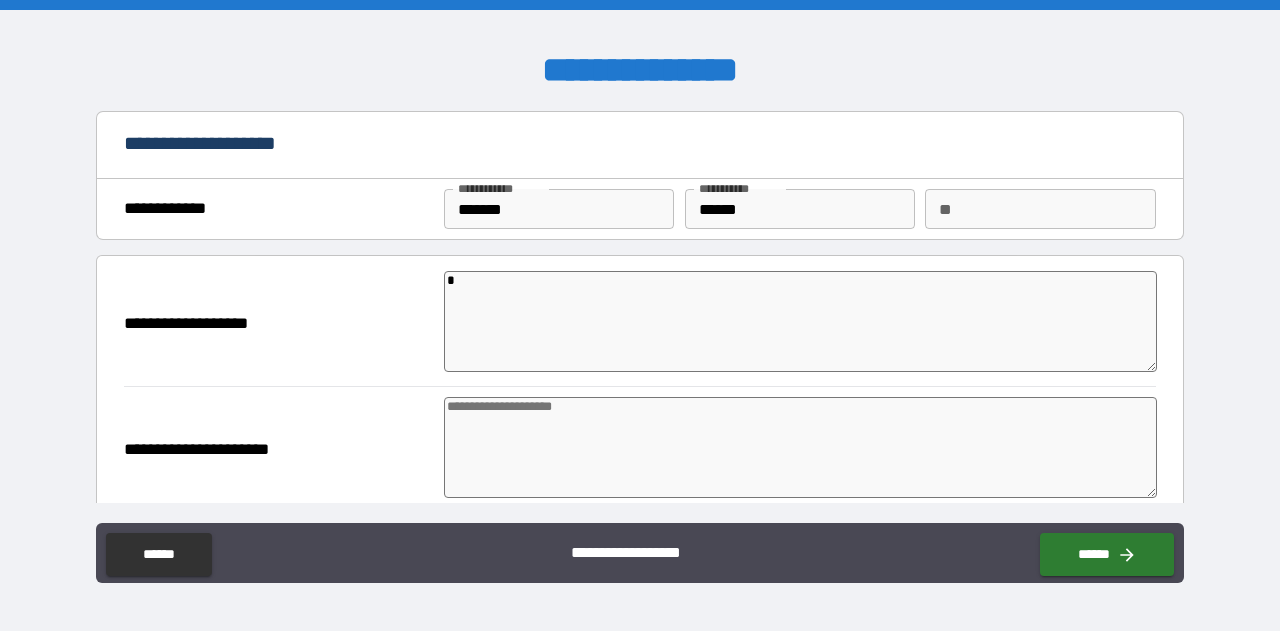 type on "*" 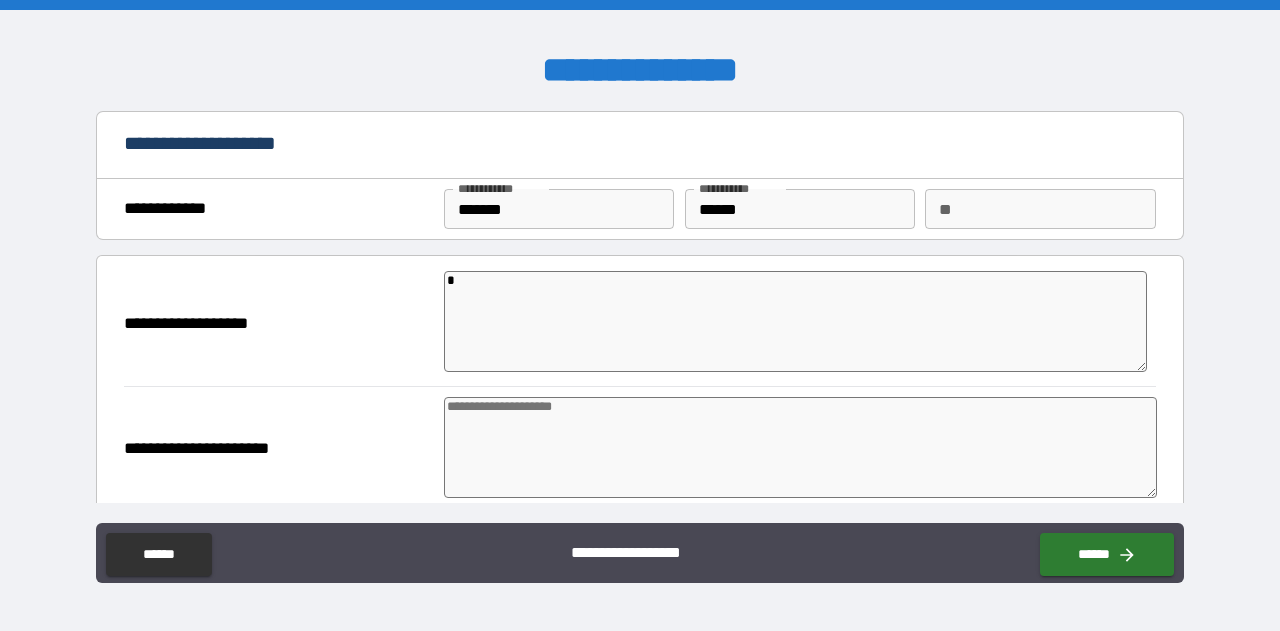 type on "**" 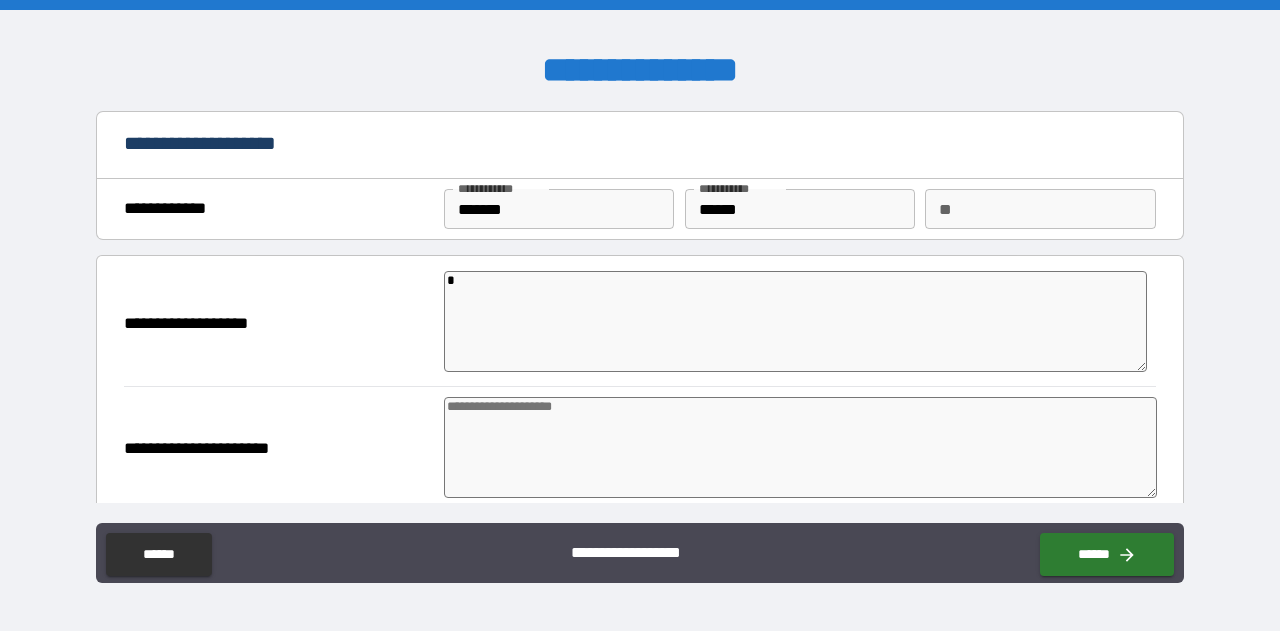 type on "*" 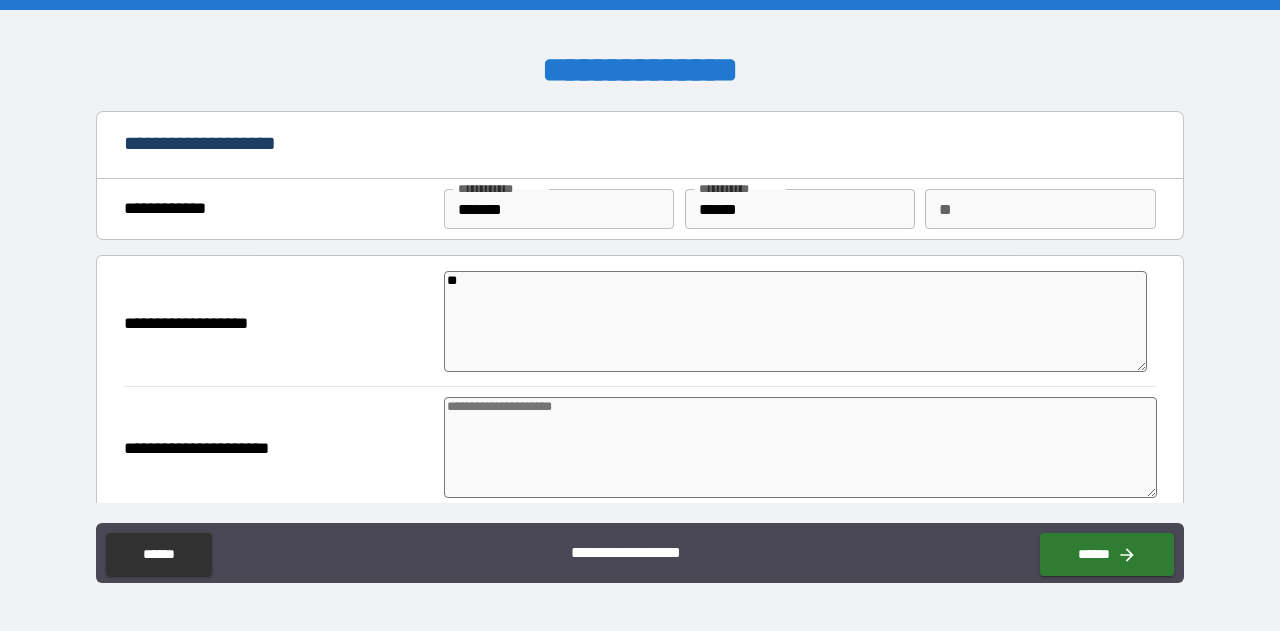 type on "***" 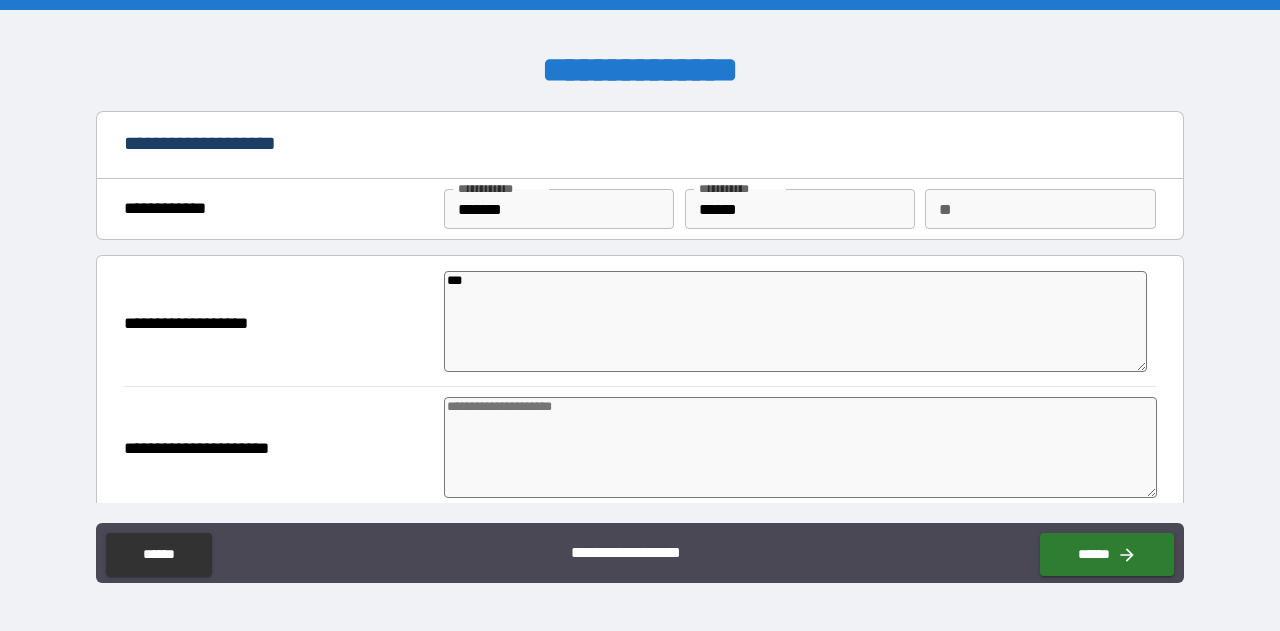 type on "*" 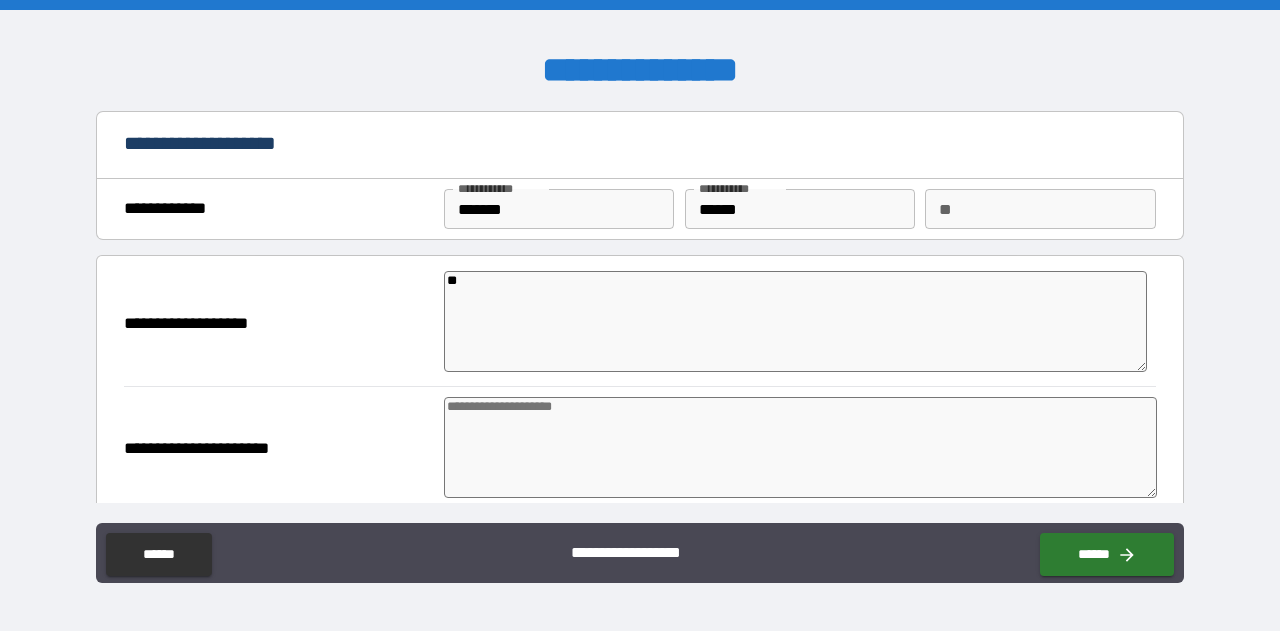 type on "***" 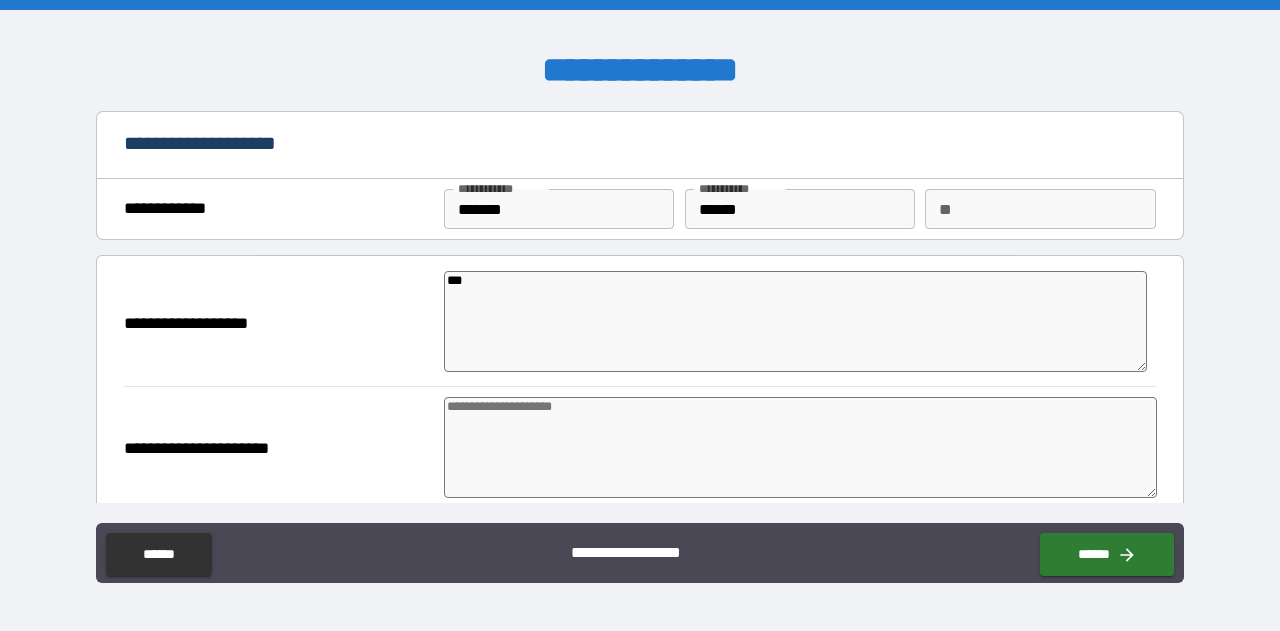 type on "****" 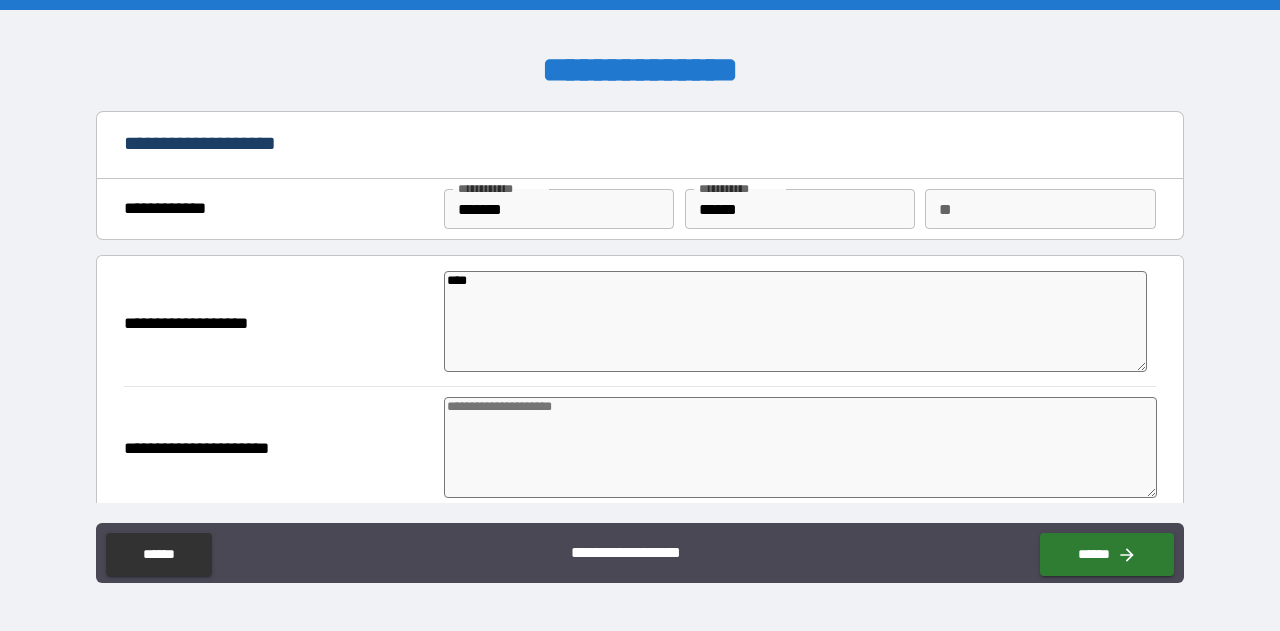 type on "*****" 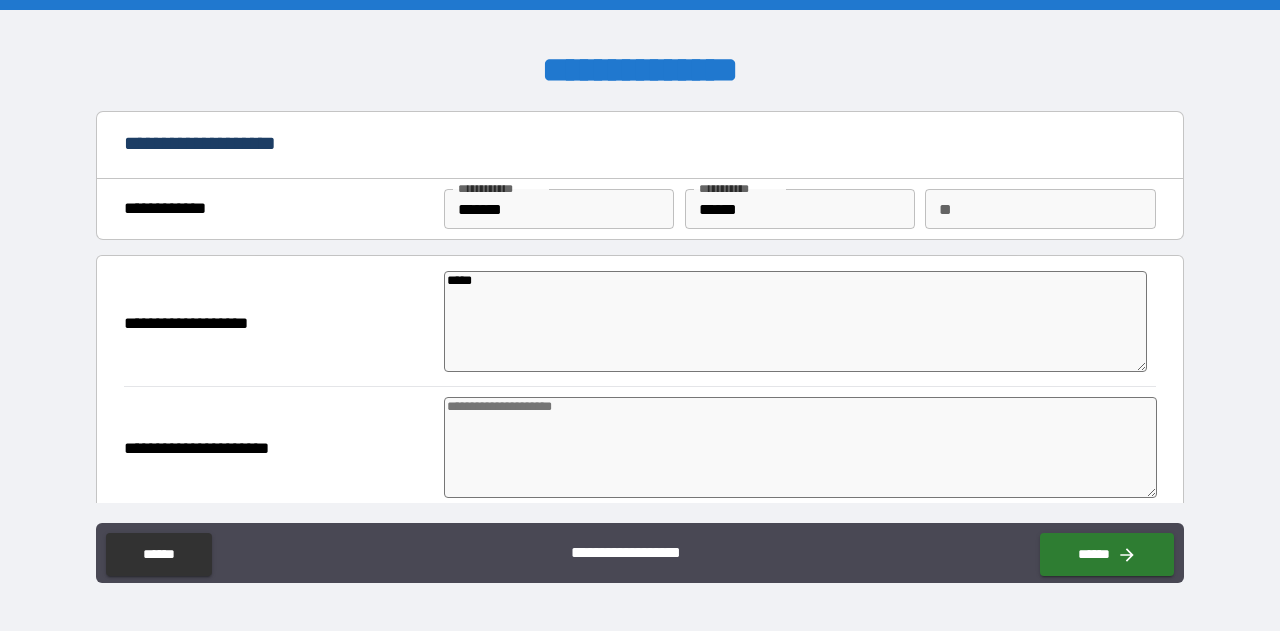 type on "******" 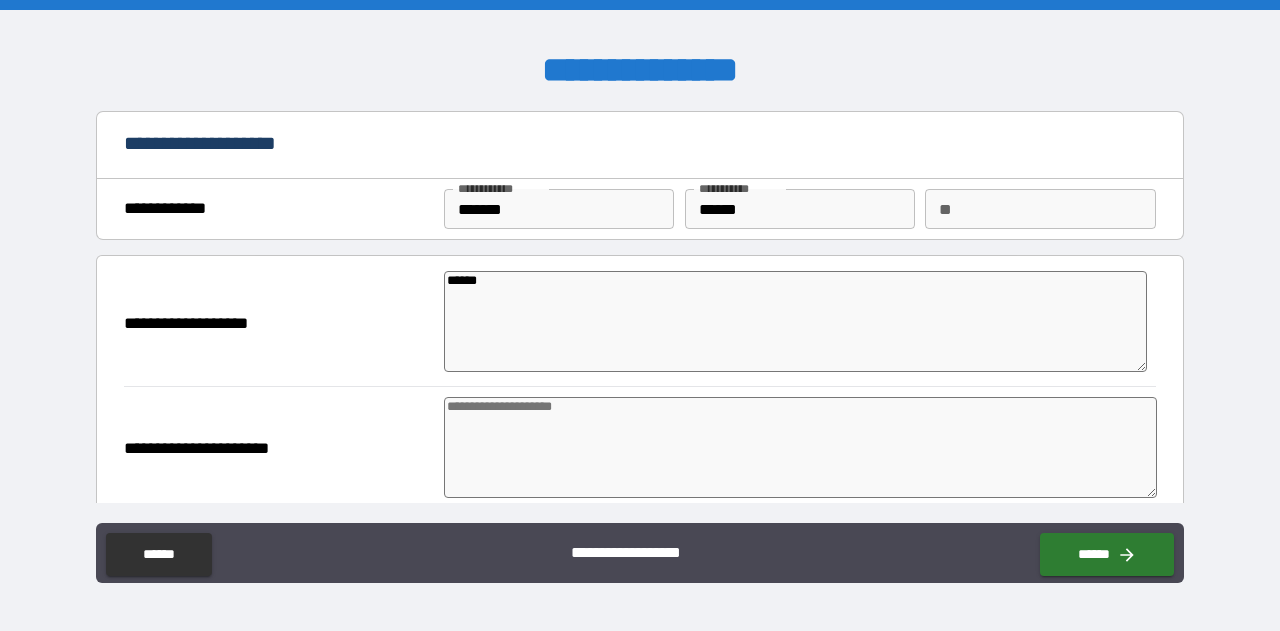 type on "*******" 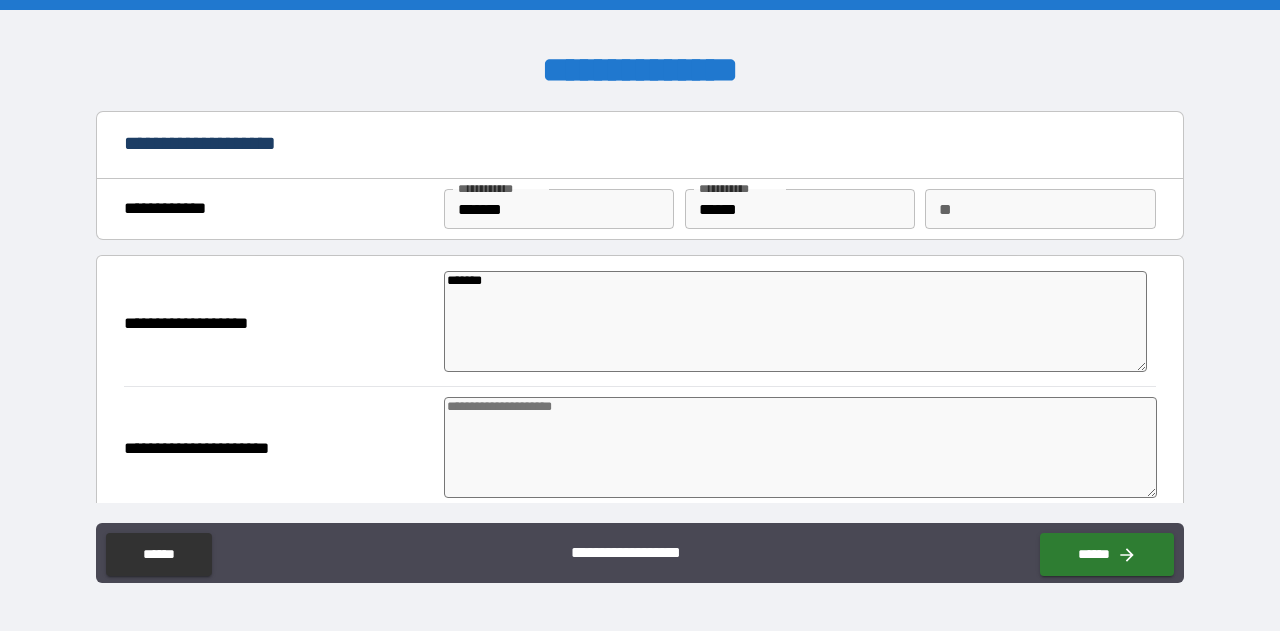 type on "*" 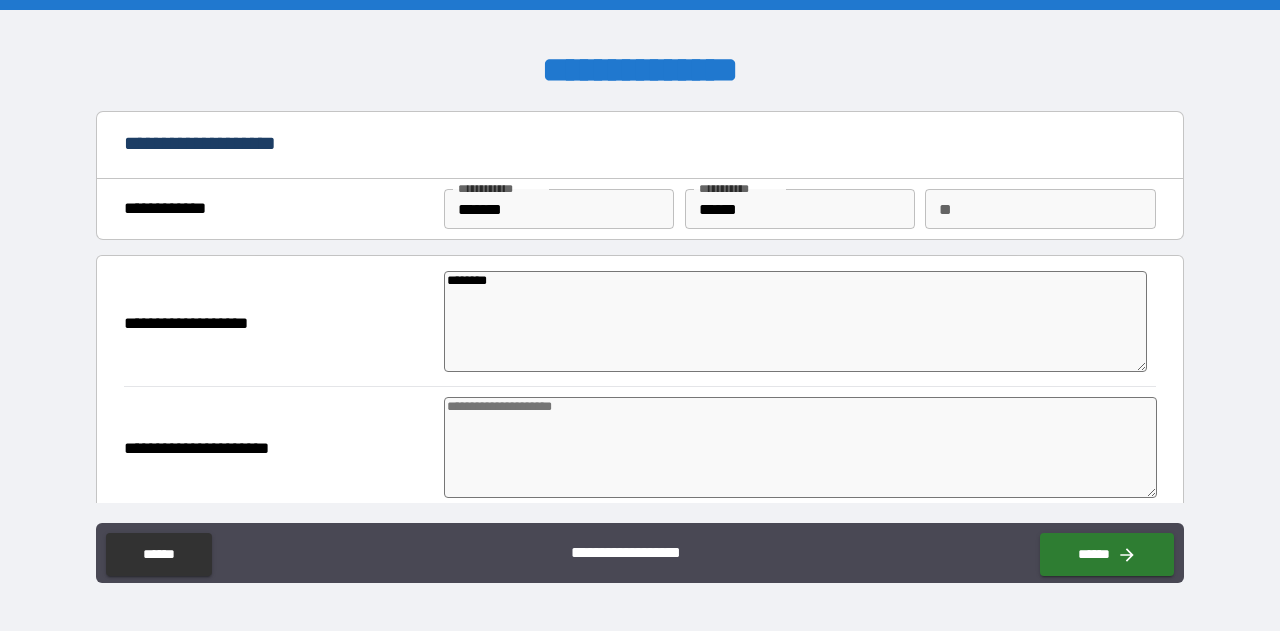 type on "*" 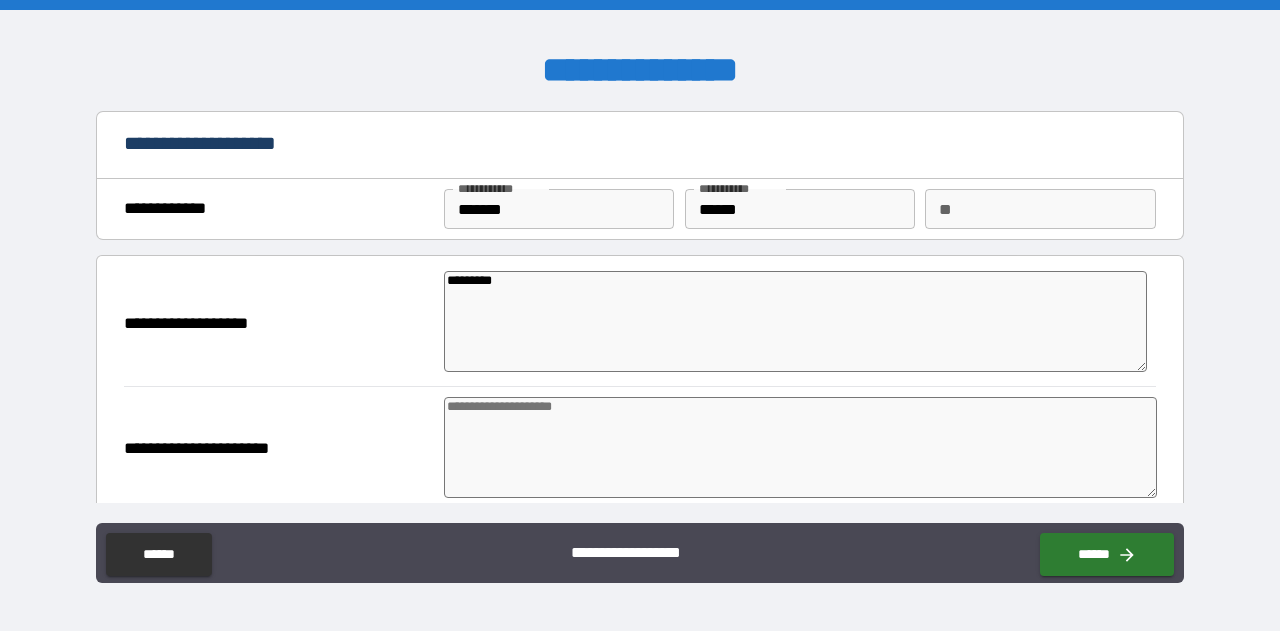 type on "*" 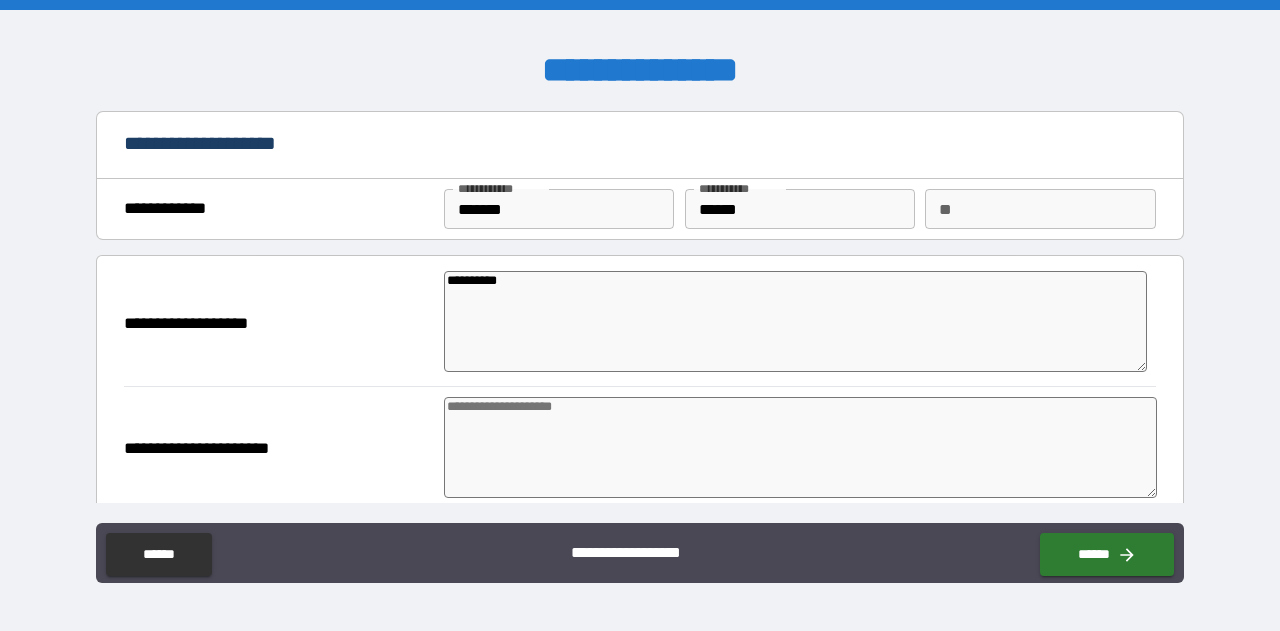 type on "*" 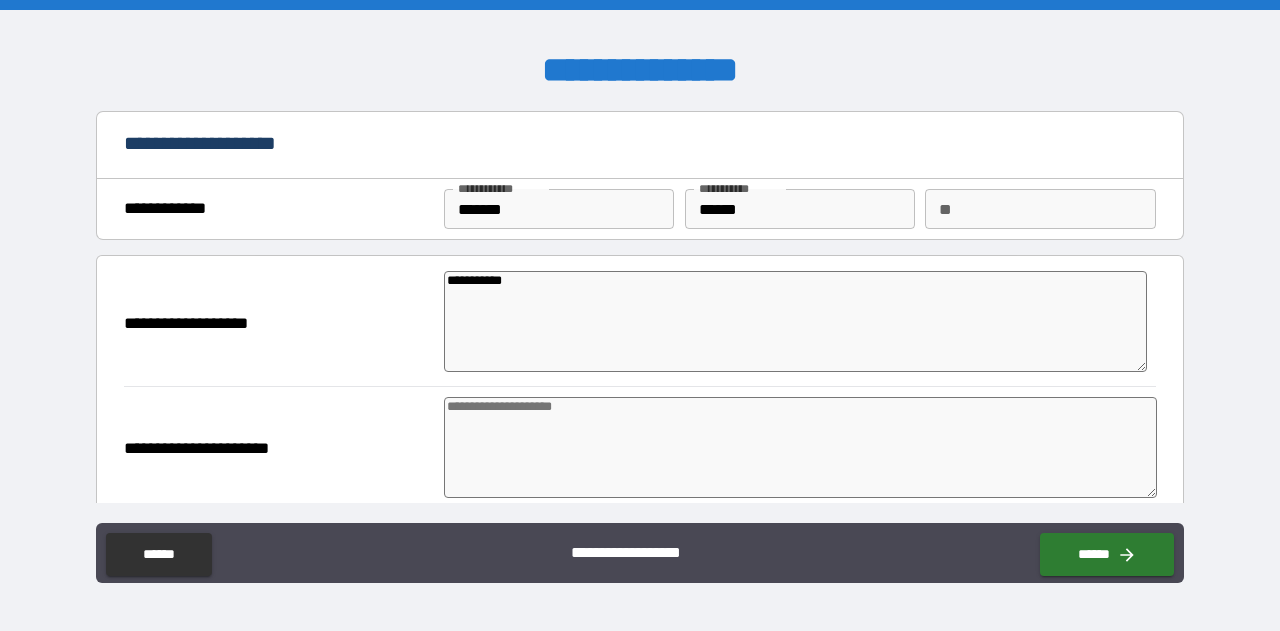 type on "**********" 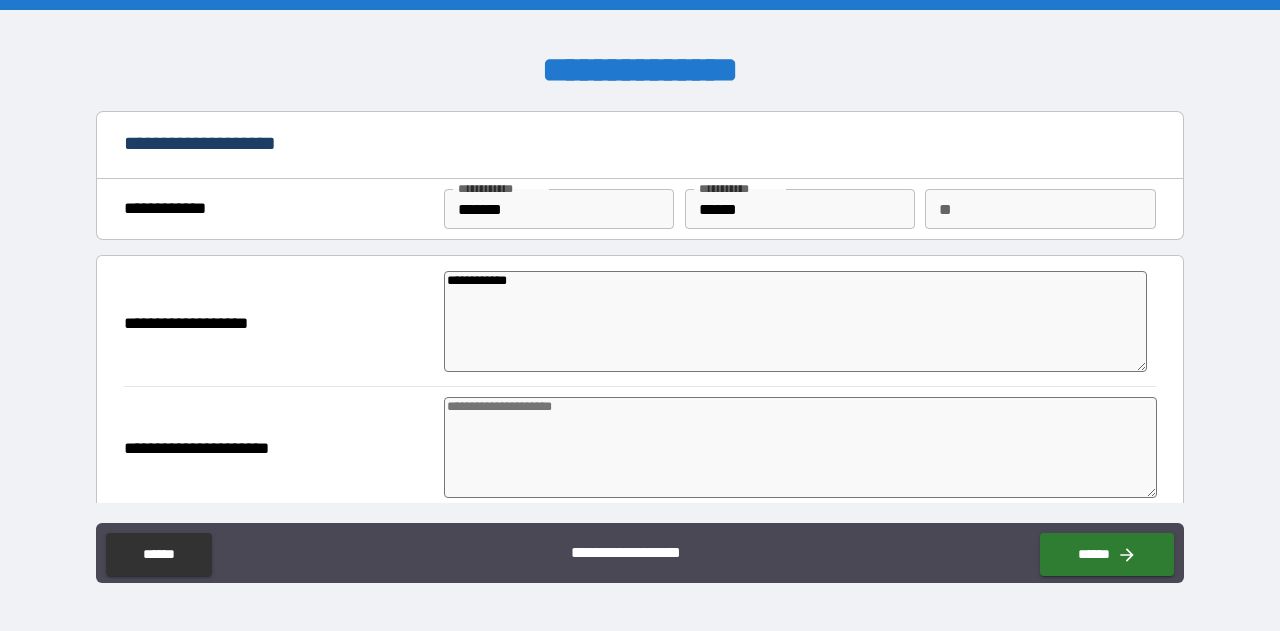type on "*" 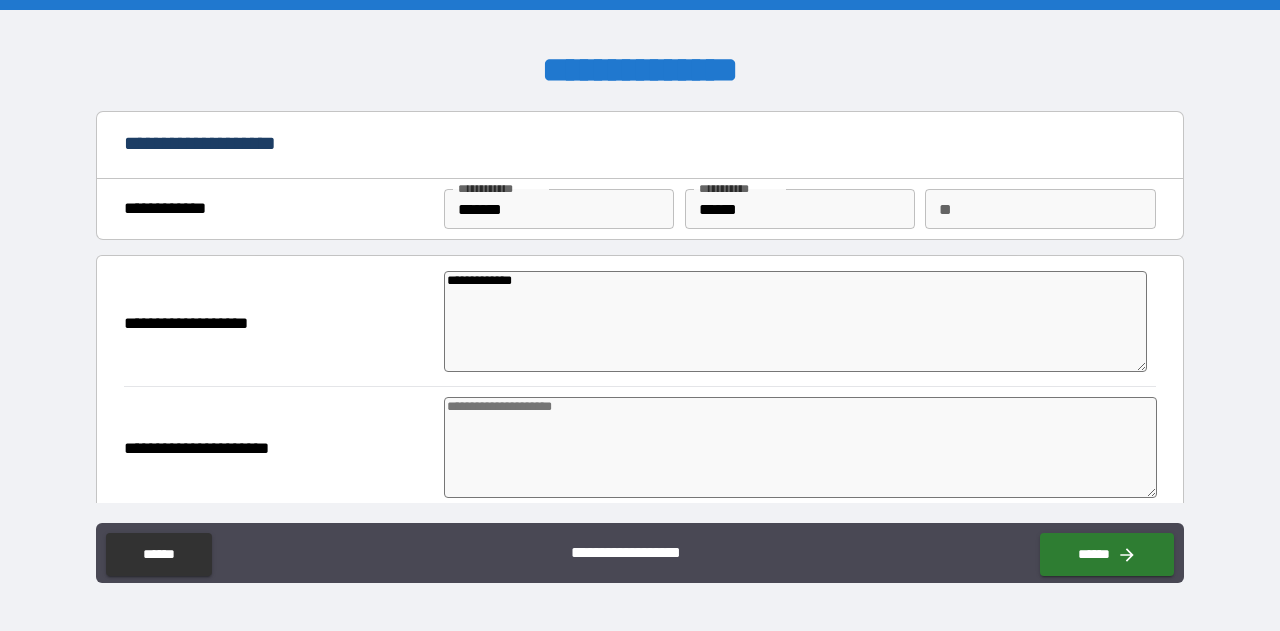 type on "**********" 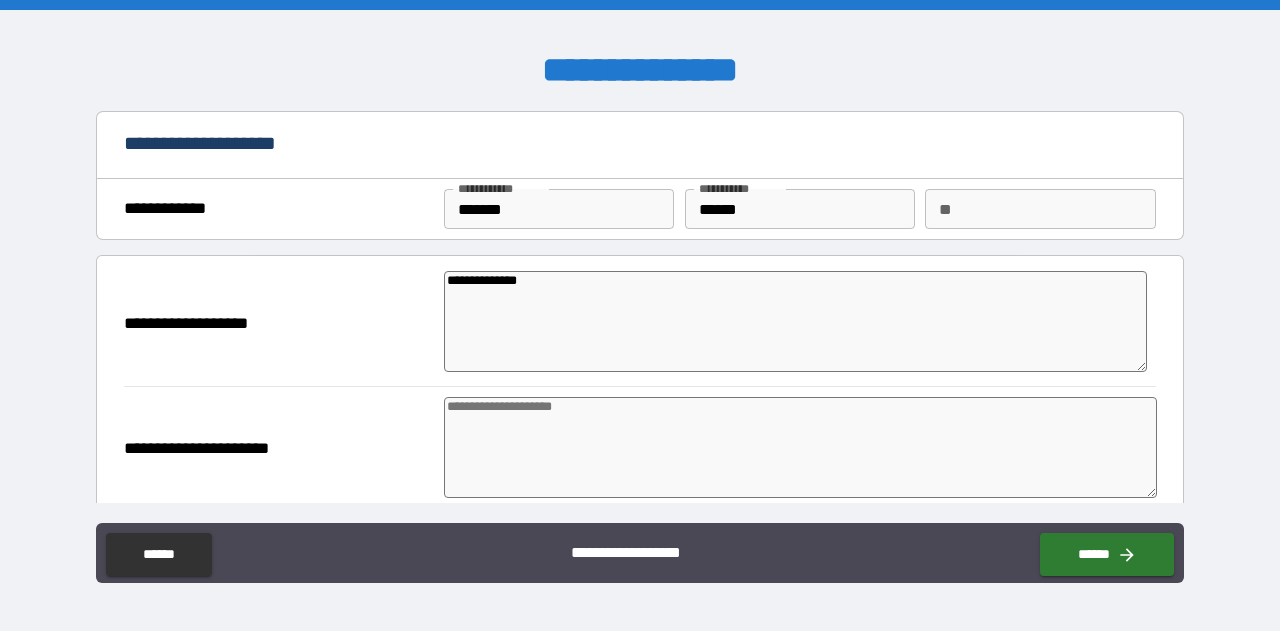 type on "*" 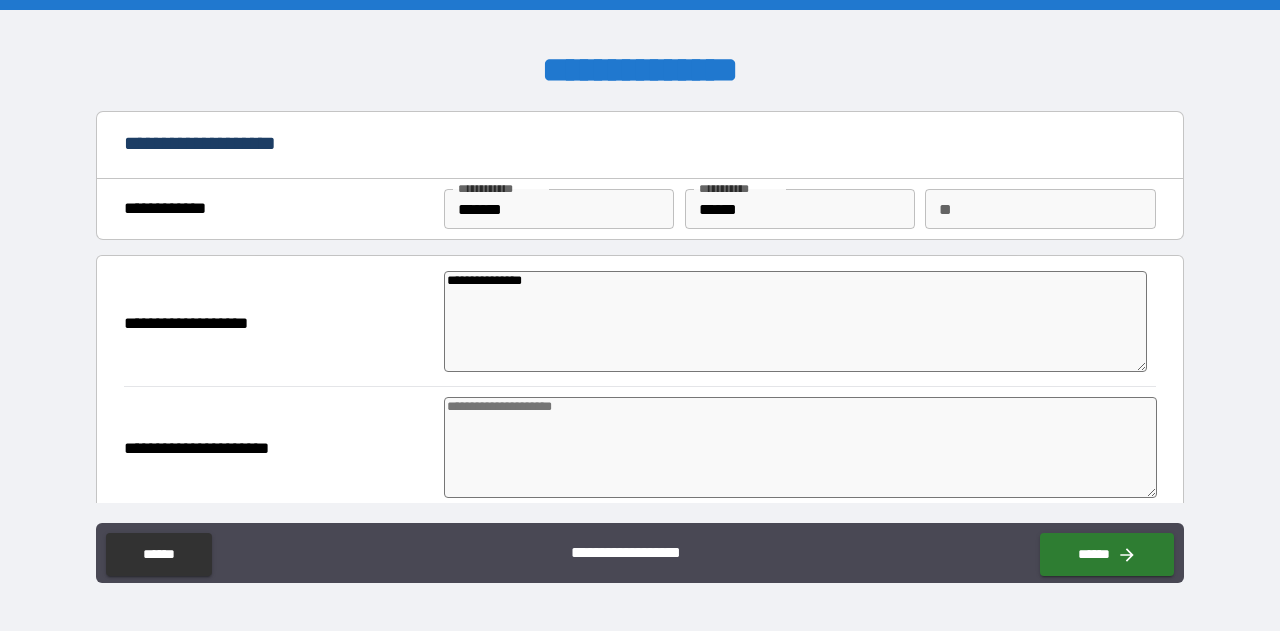 type on "*" 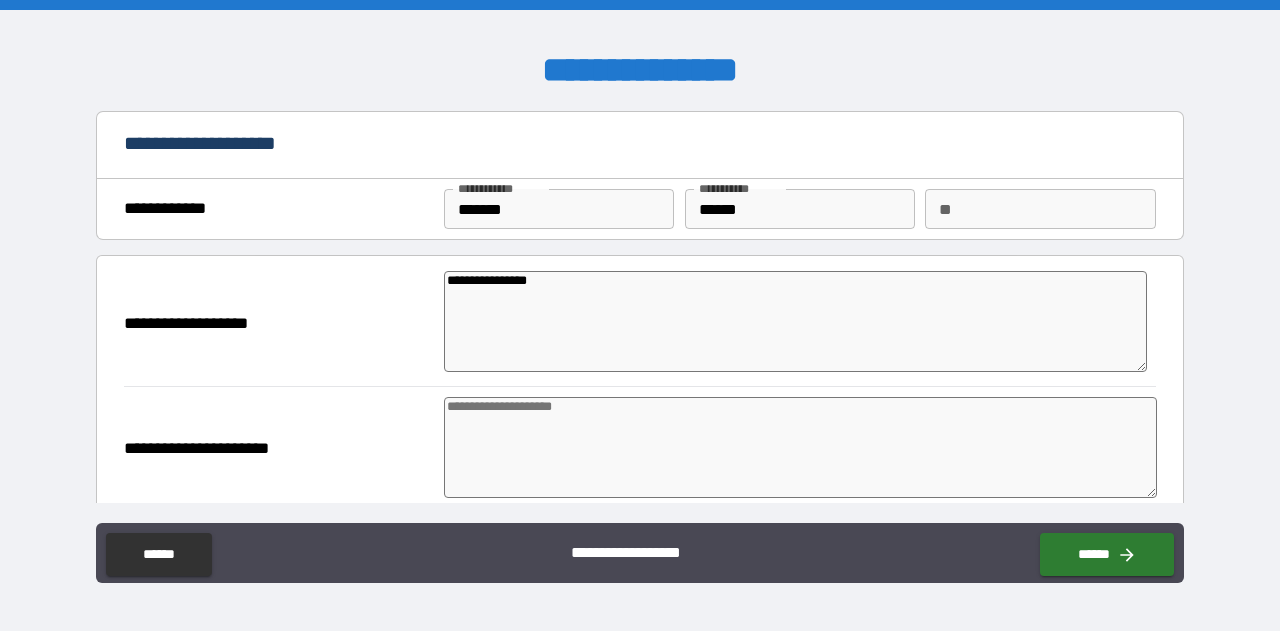 type on "*" 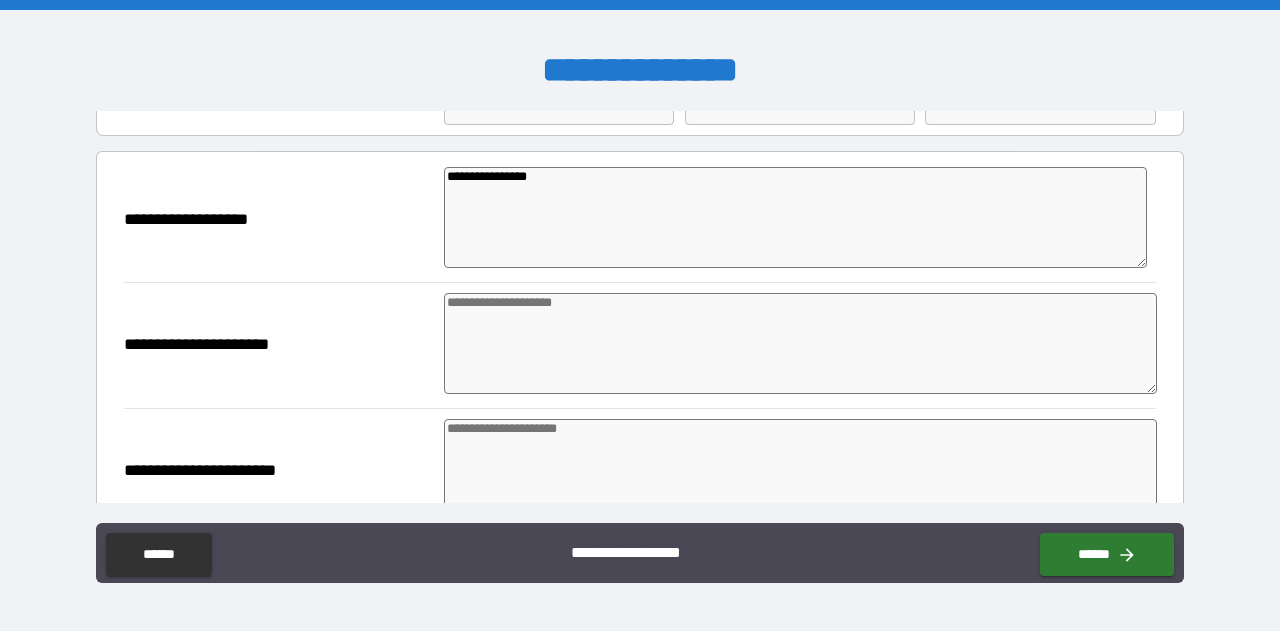 drag, startPoint x: 590, startPoint y: 183, endPoint x: 437, endPoint y: 178, distance: 153.08168 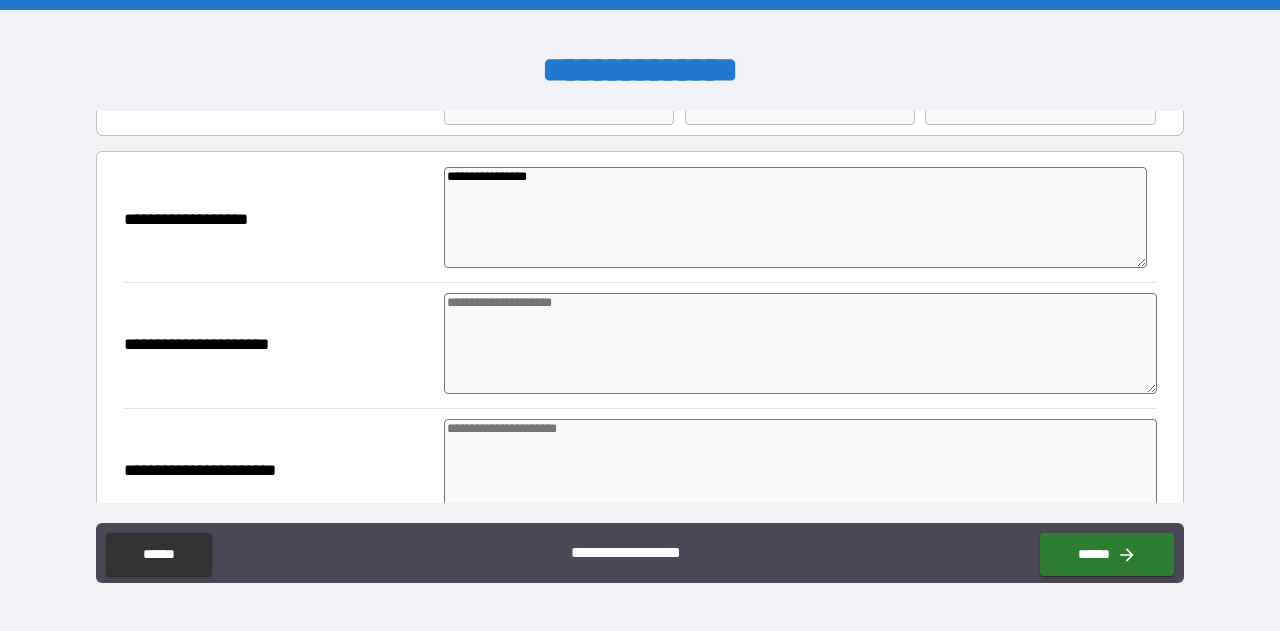 paste on "**********" 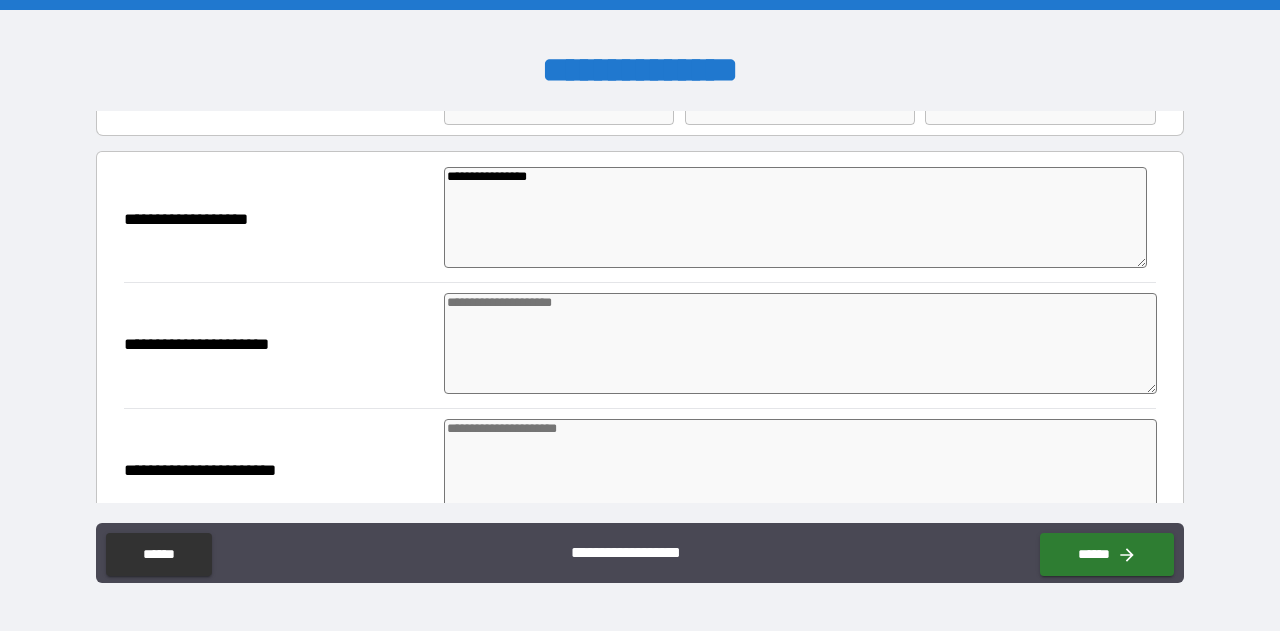 type on "*" 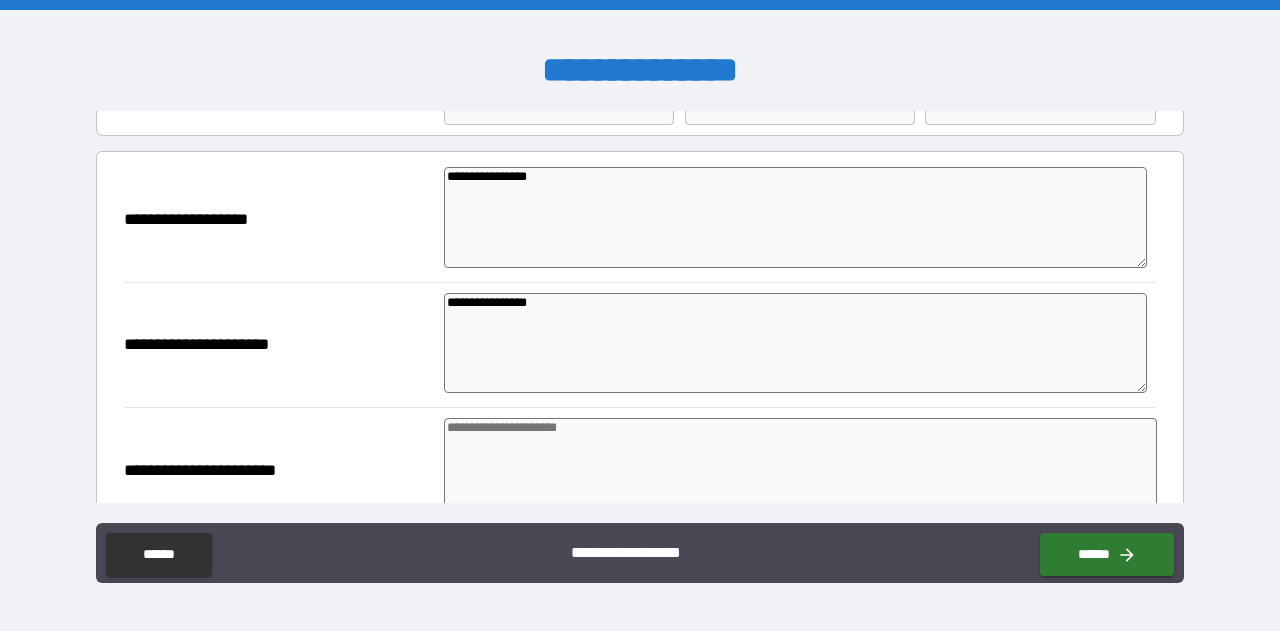 type on "*" 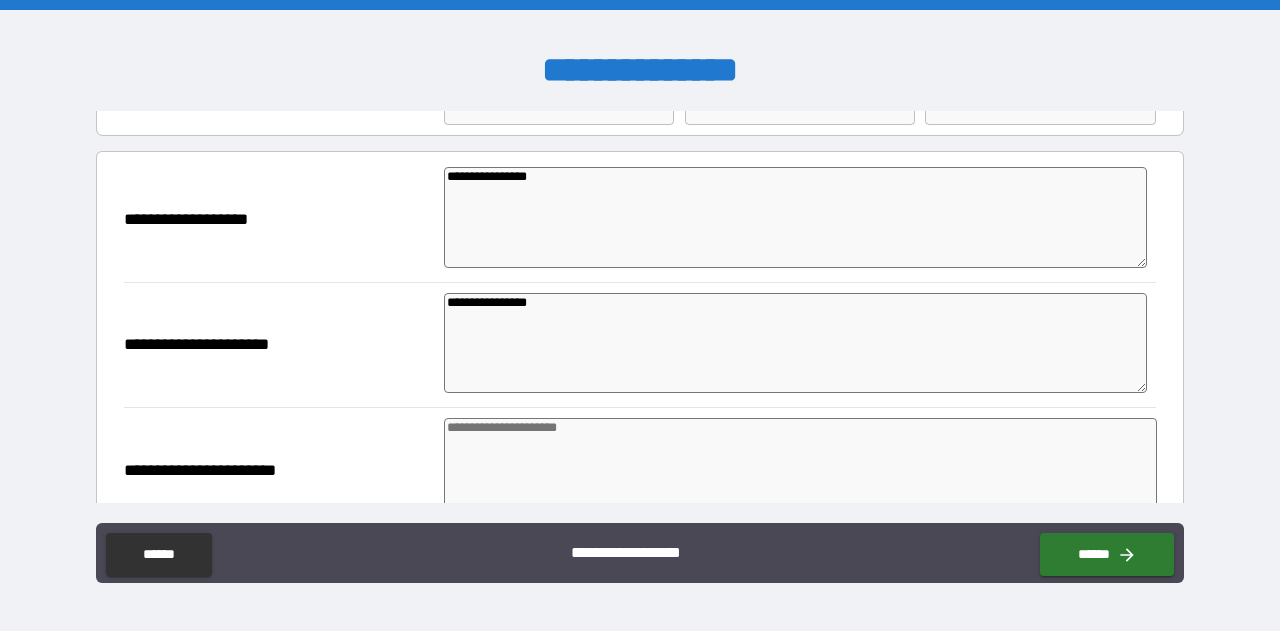 type on "*" 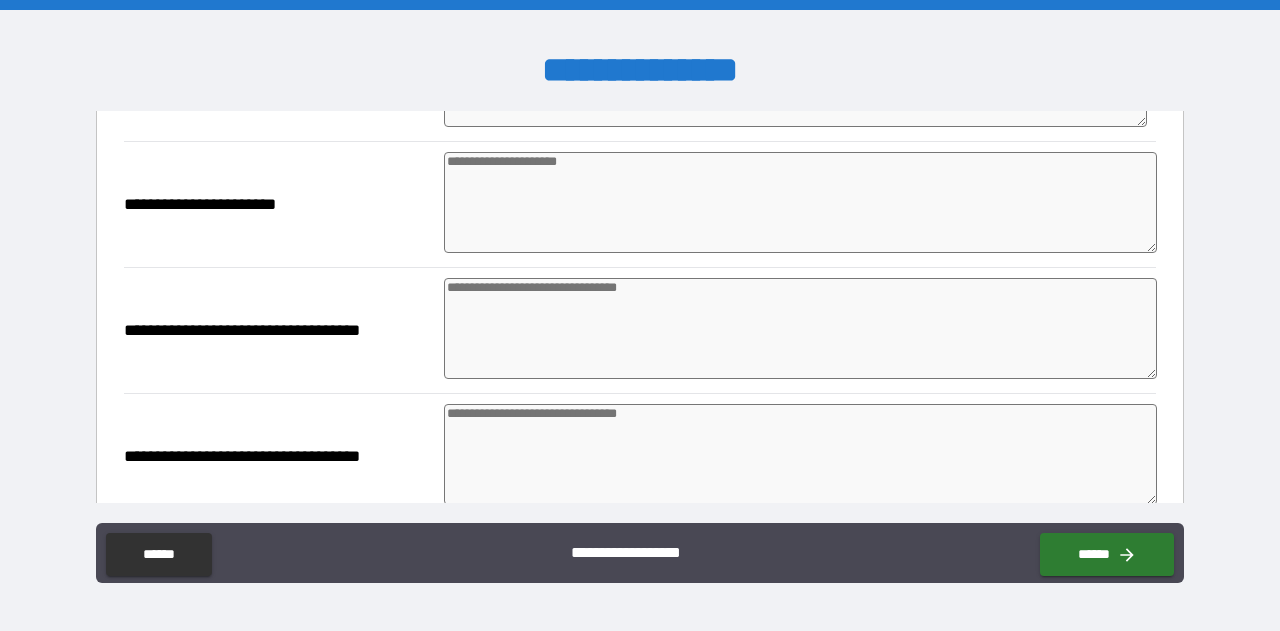 scroll, scrollTop: 371, scrollLeft: 0, axis: vertical 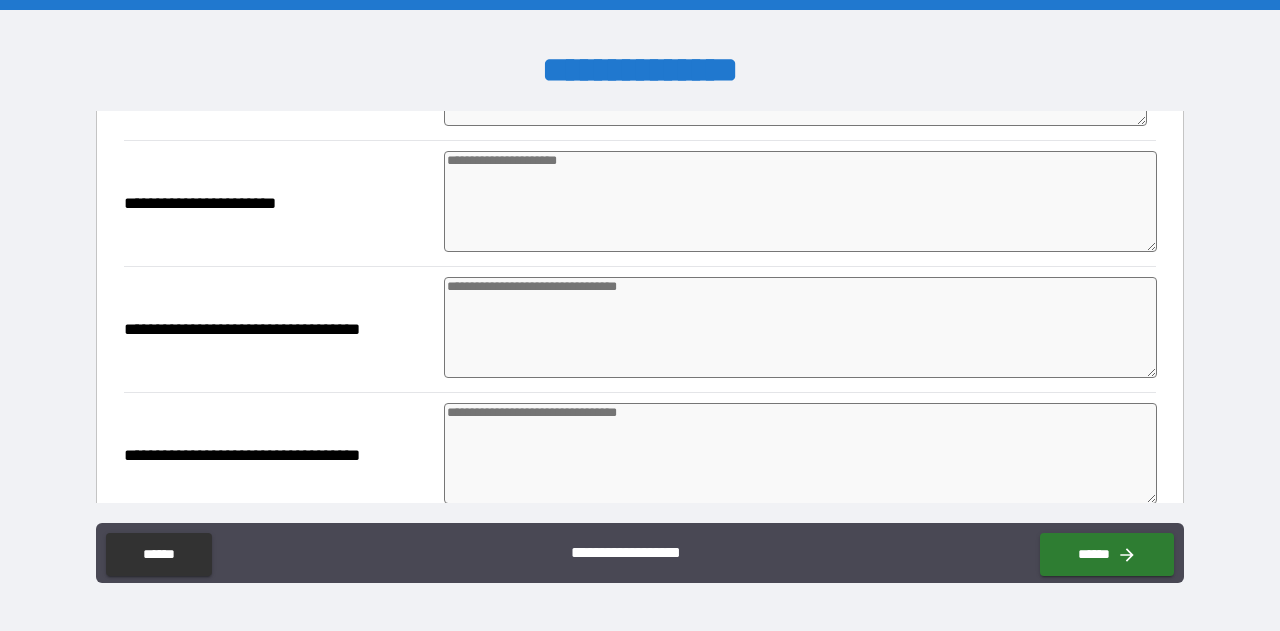 click at bounding box center [800, 327] 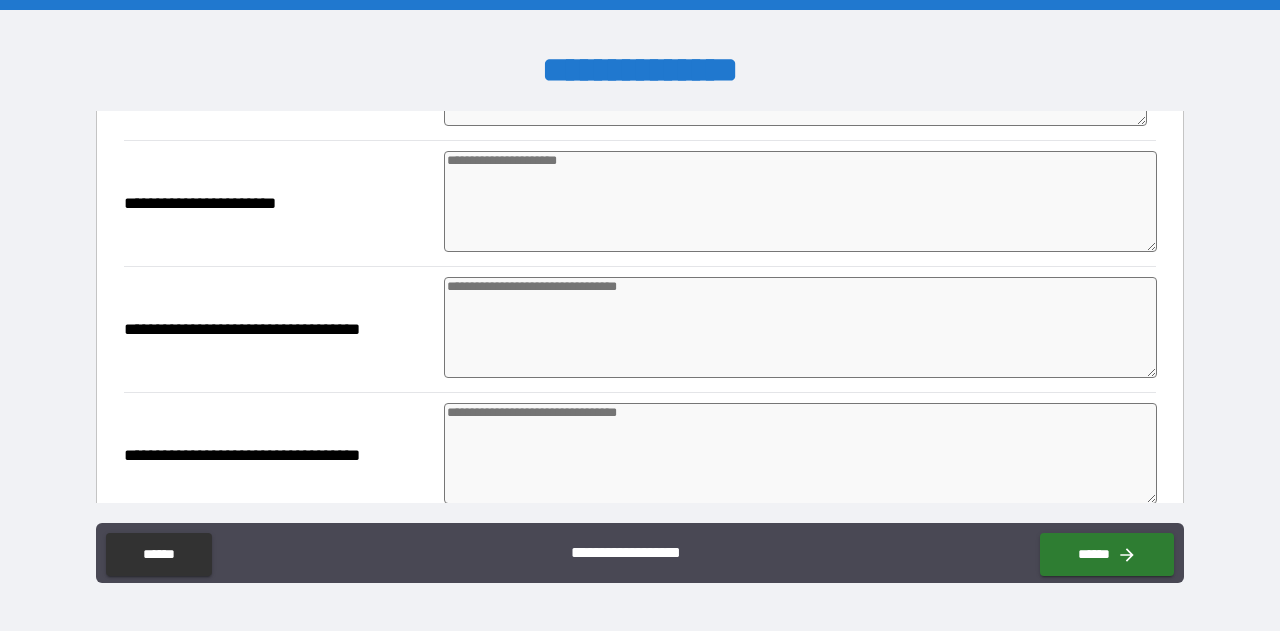 type on "*" 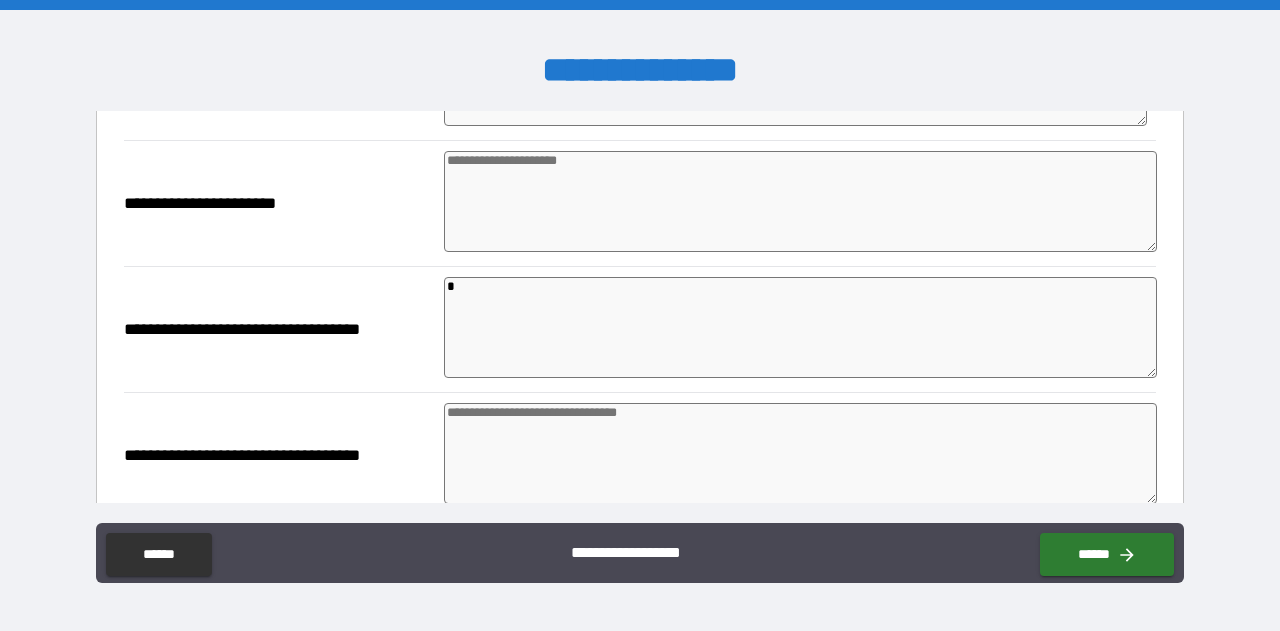 type on "*" 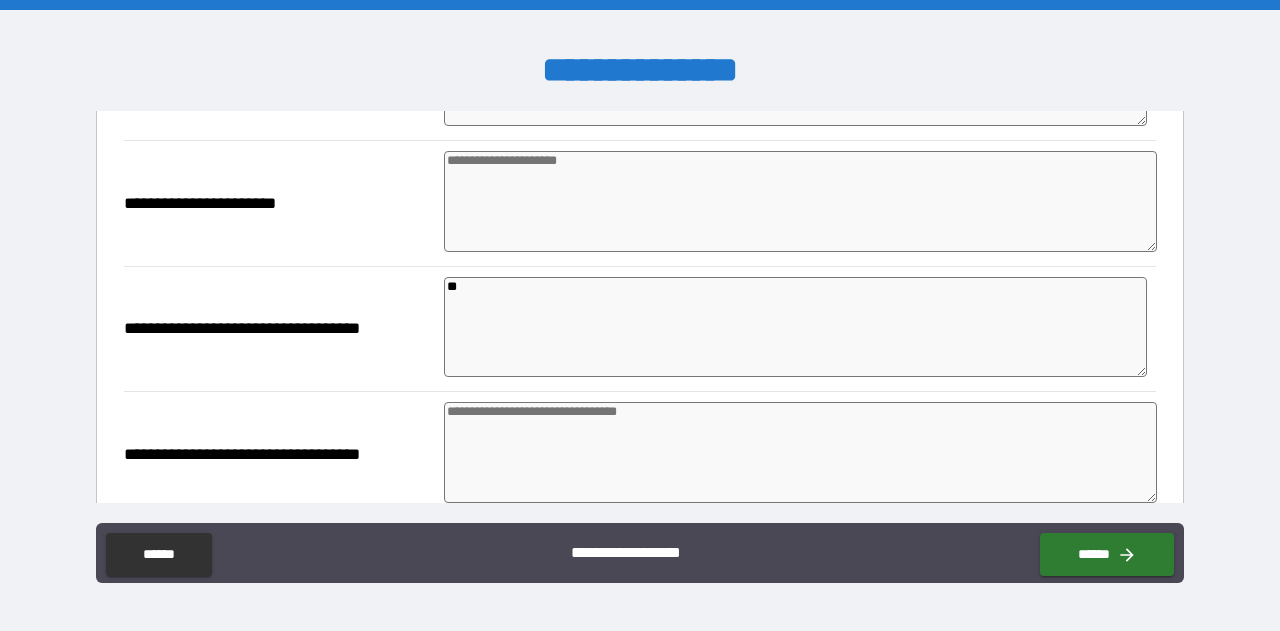 type on "*" 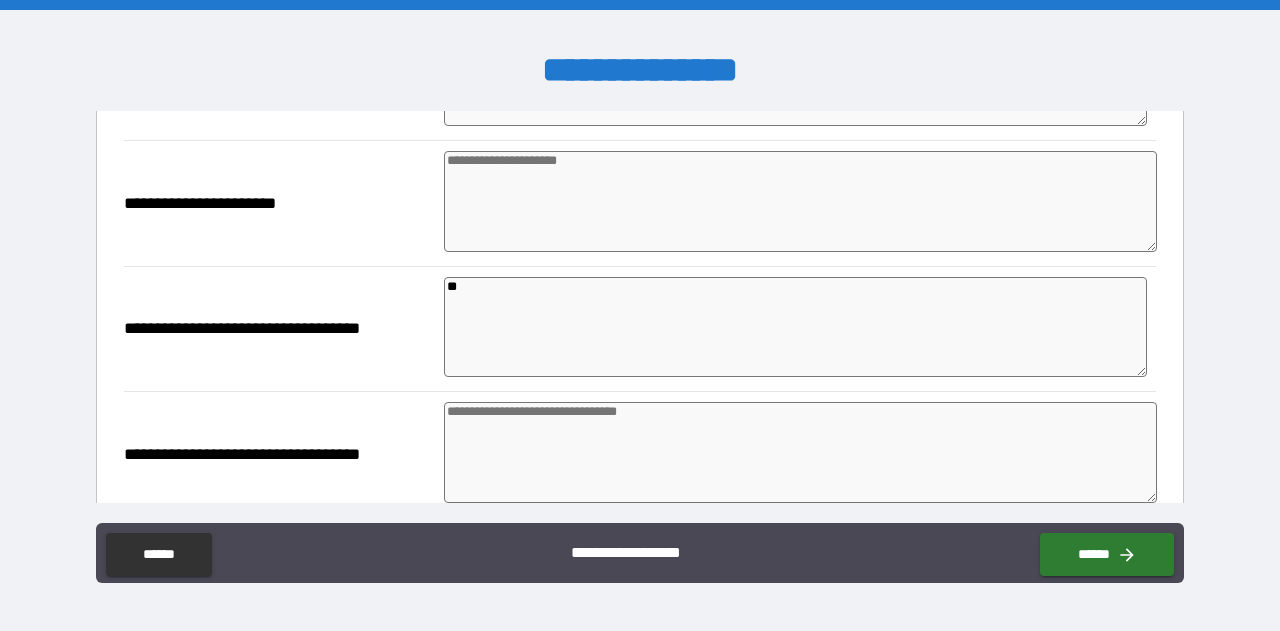 type on "*" 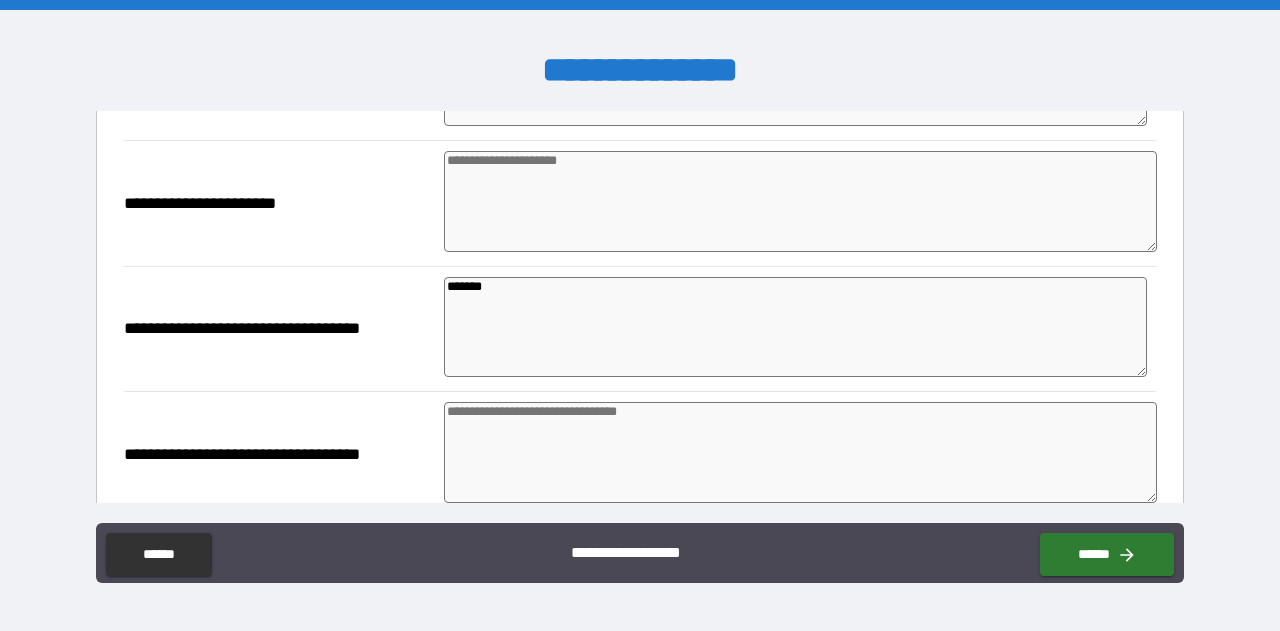 scroll, scrollTop: 434, scrollLeft: 0, axis: vertical 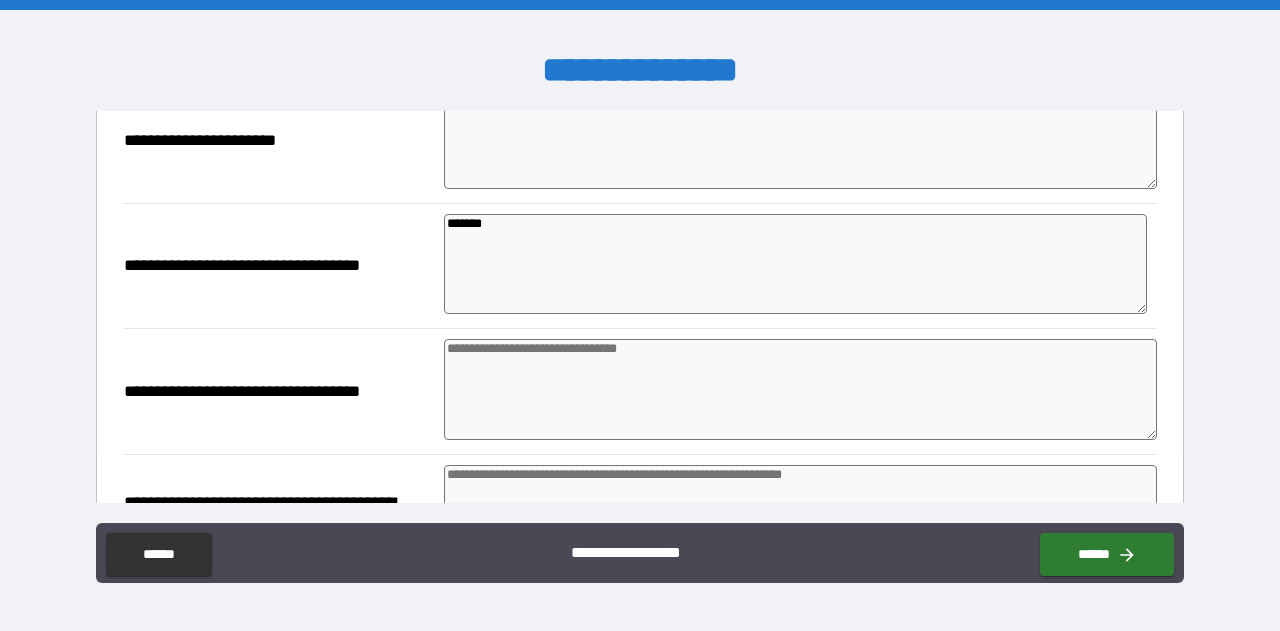click at bounding box center [800, 389] 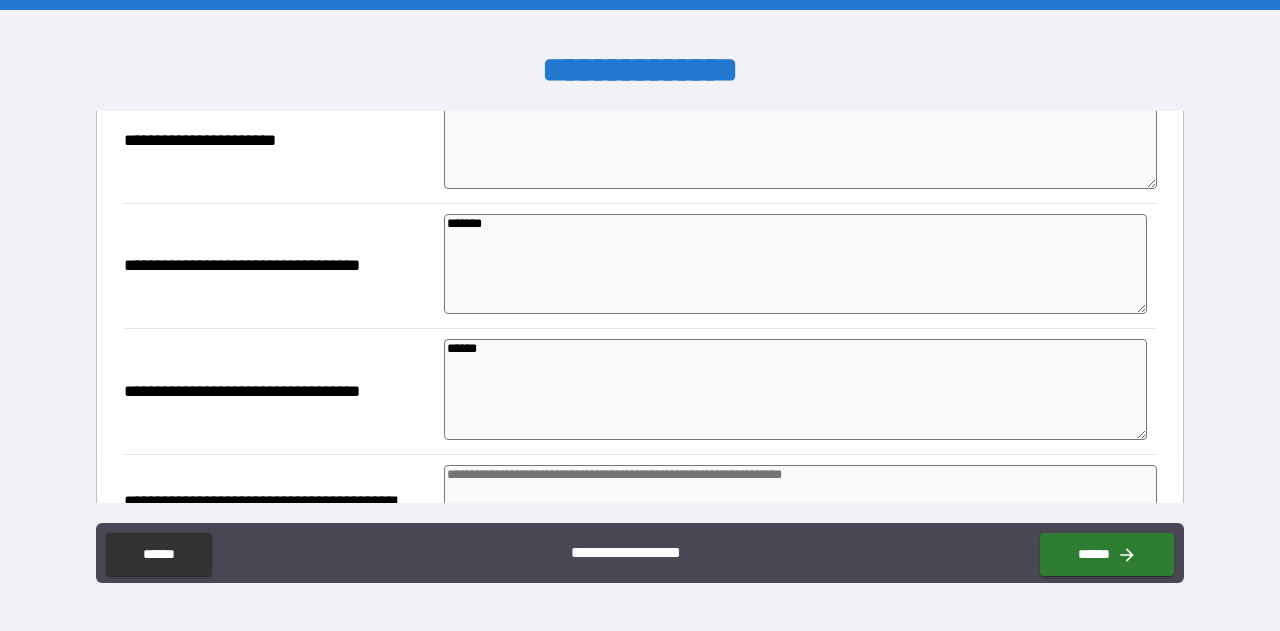 click on "******" at bounding box center [795, 264] 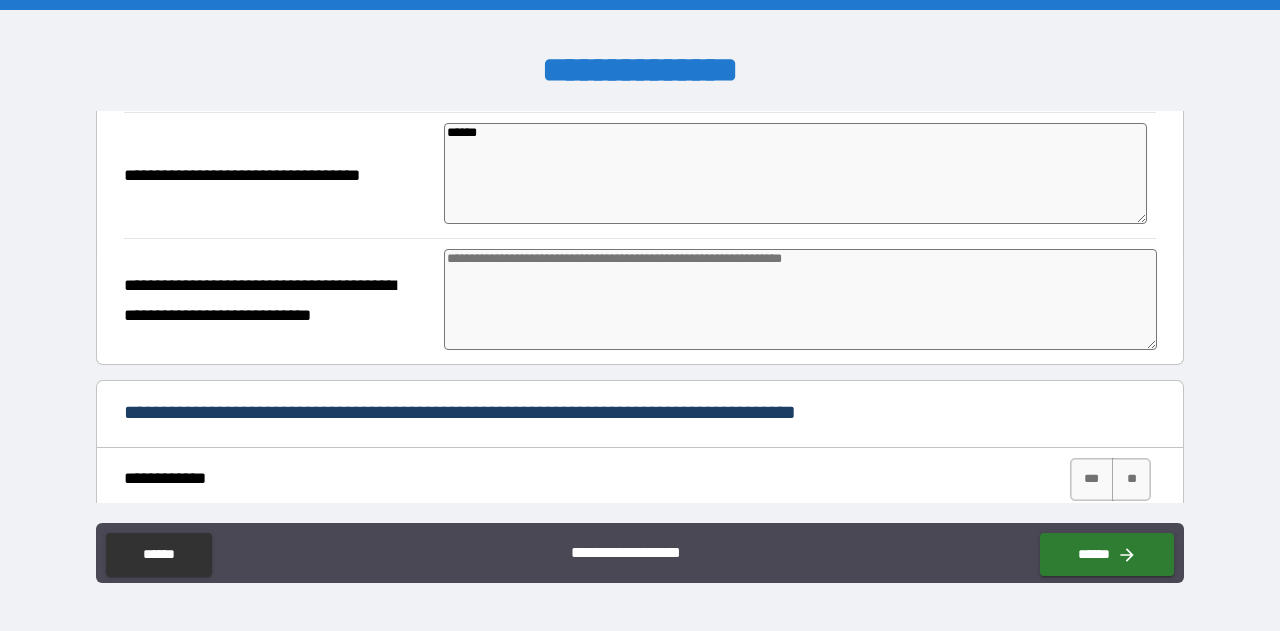 scroll, scrollTop: 651, scrollLeft: 0, axis: vertical 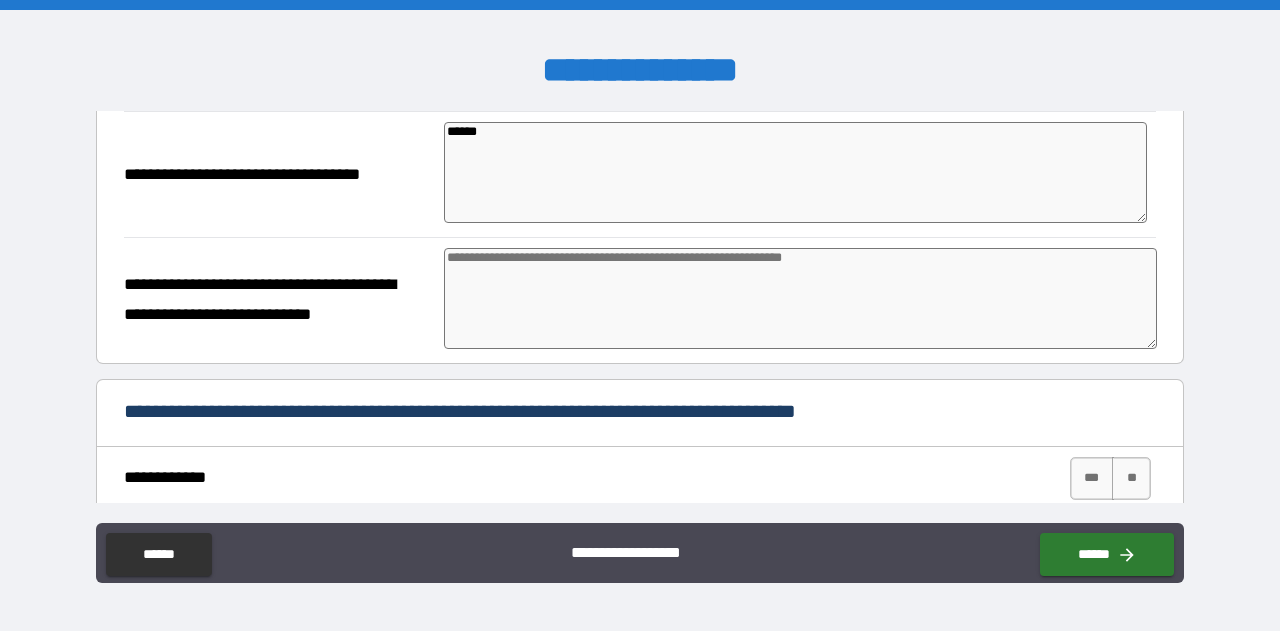 click at bounding box center (800, 298) 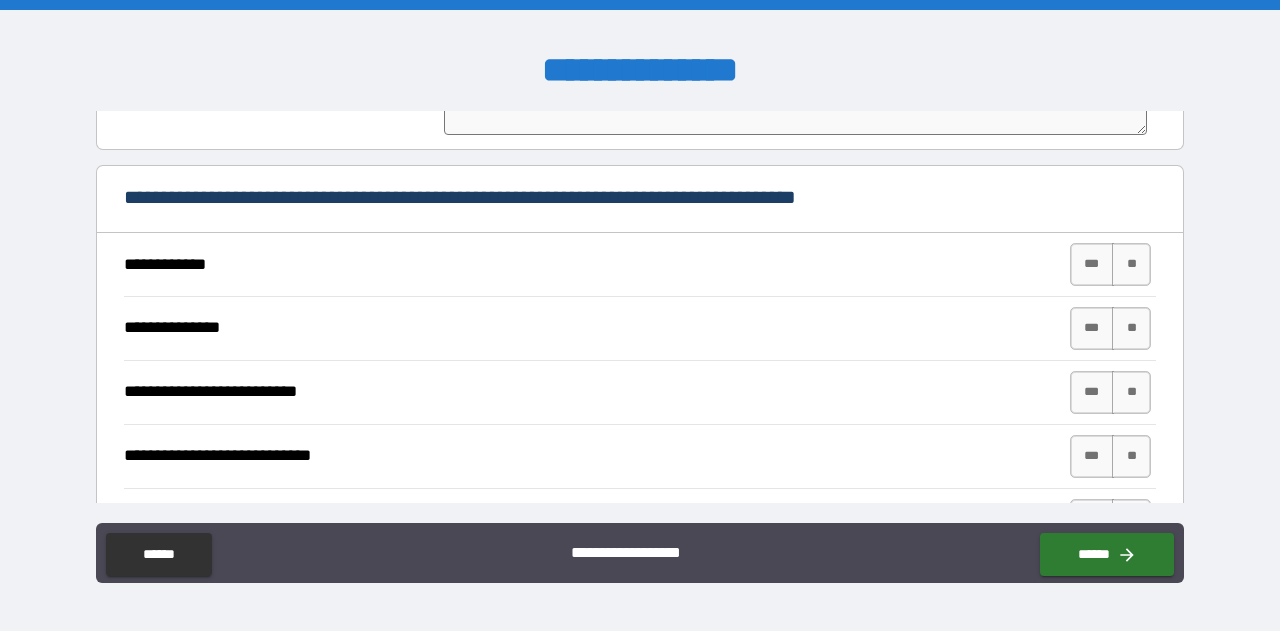 scroll, scrollTop: 869, scrollLeft: 0, axis: vertical 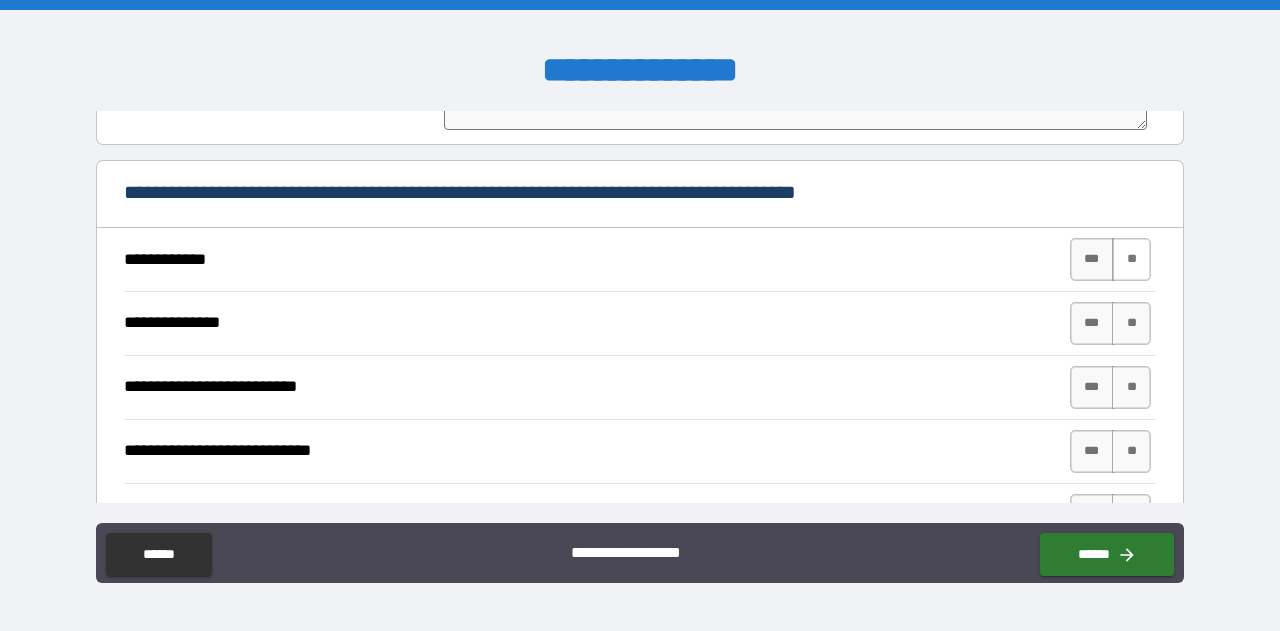 click on "**" at bounding box center (1131, 259) 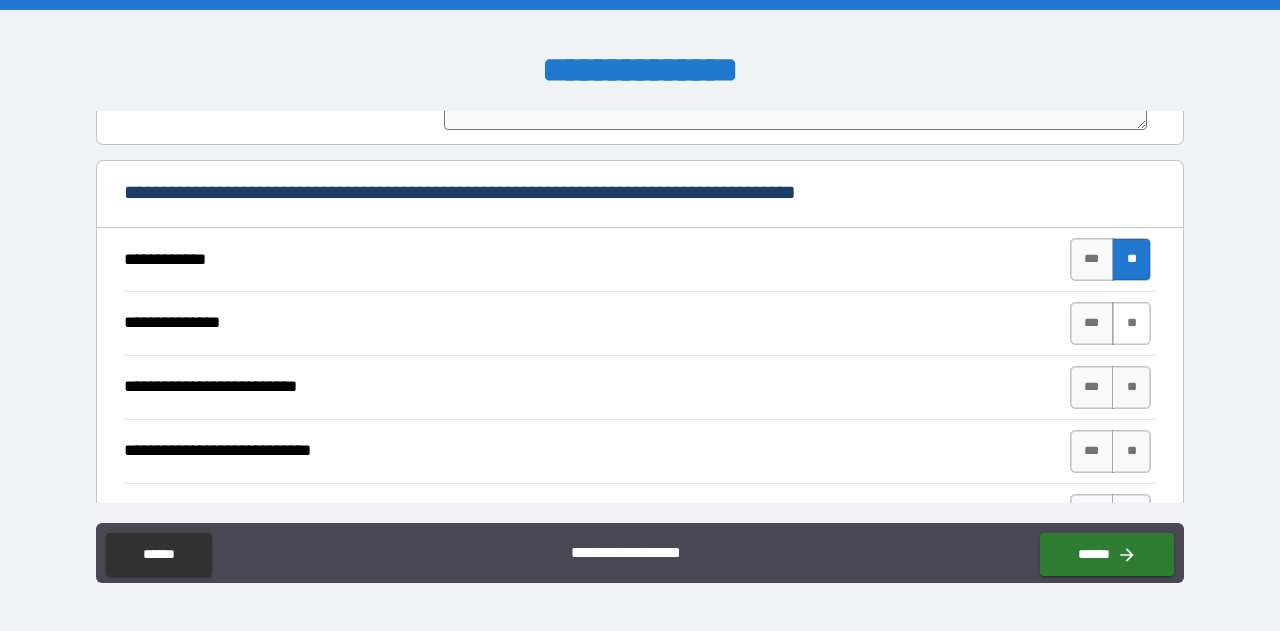 click on "**" at bounding box center [1131, 323] 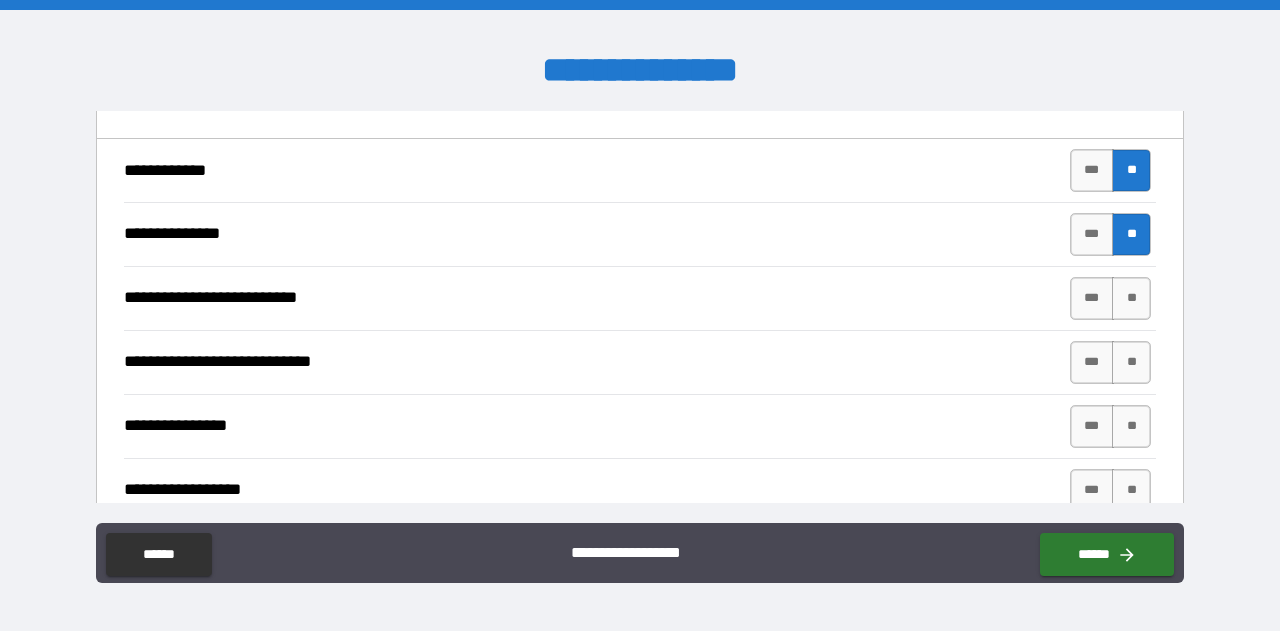 scroll, scrollTop: 973, scrollLeft: 0, axis: vertical 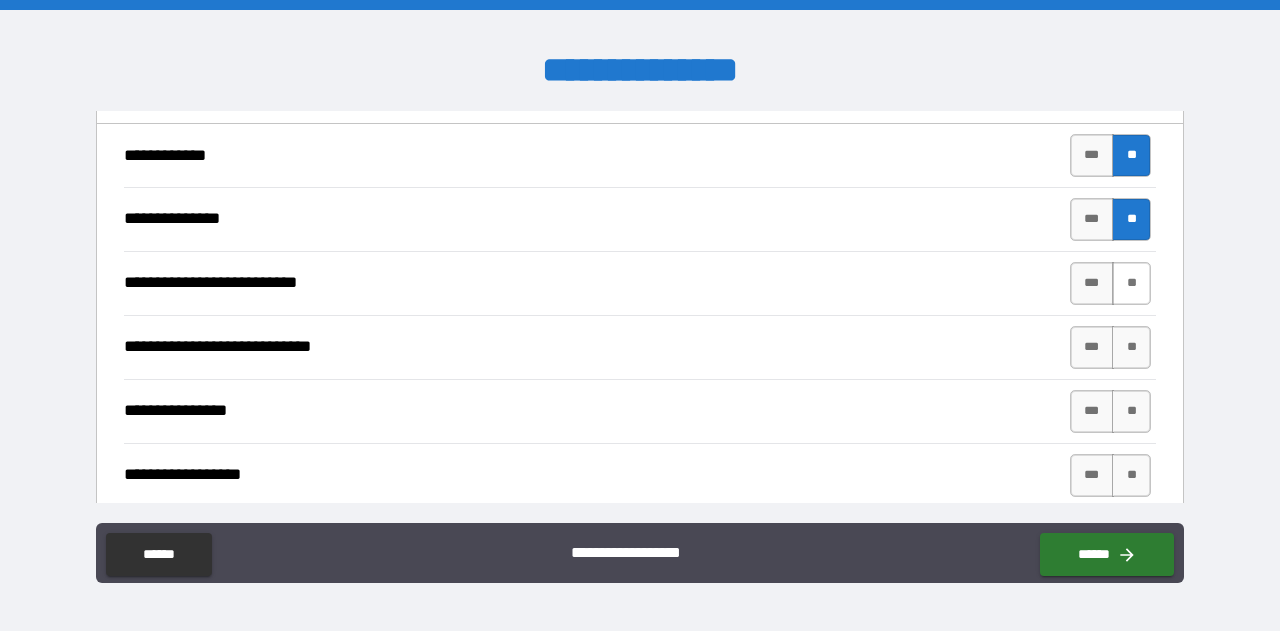 click on "**" at bounding box center (1131, 283) 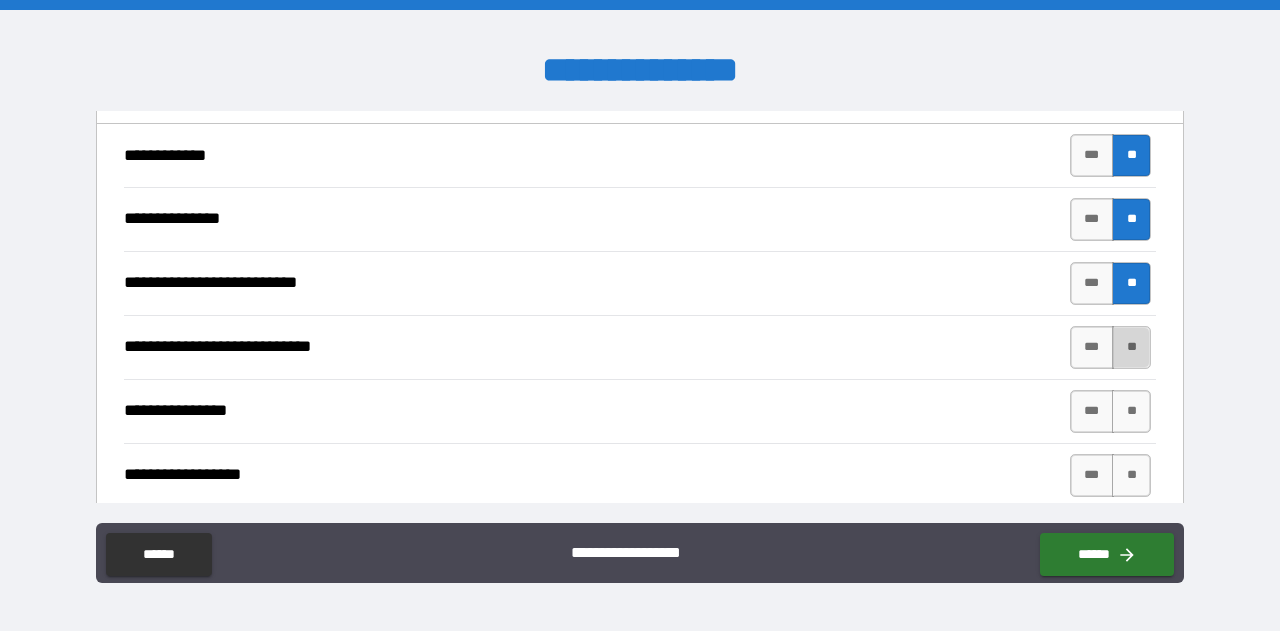 click on "**" at bounding box center [1131, 347] 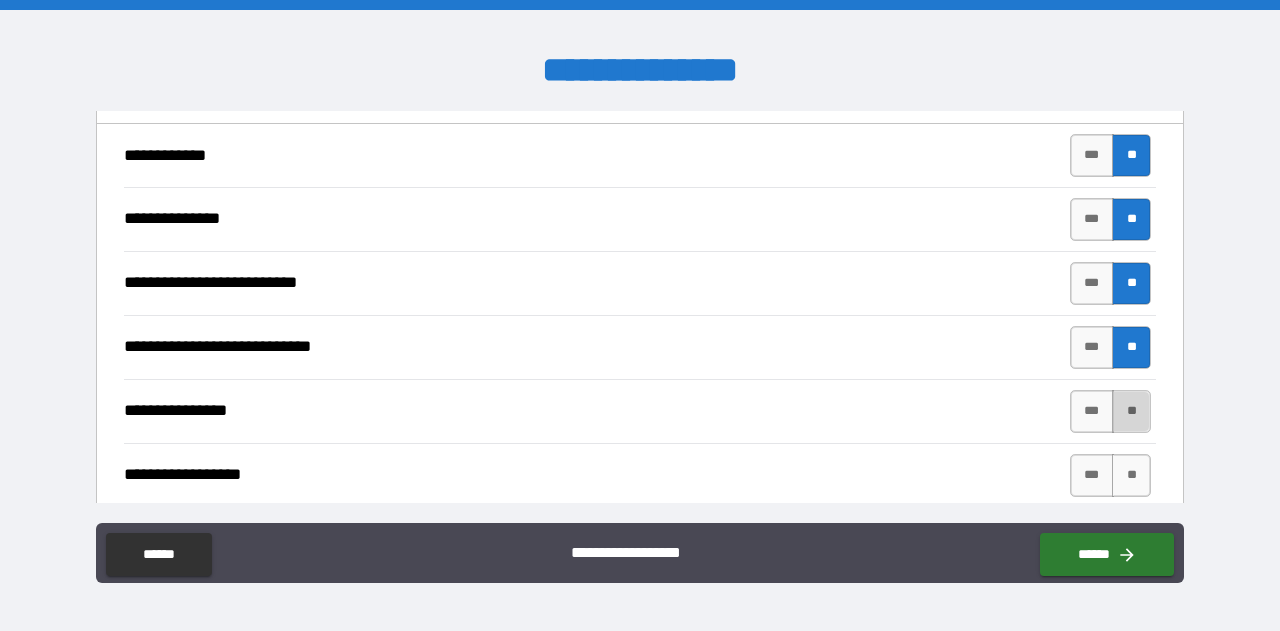 click on "**" at bounding box center [1131, 411] 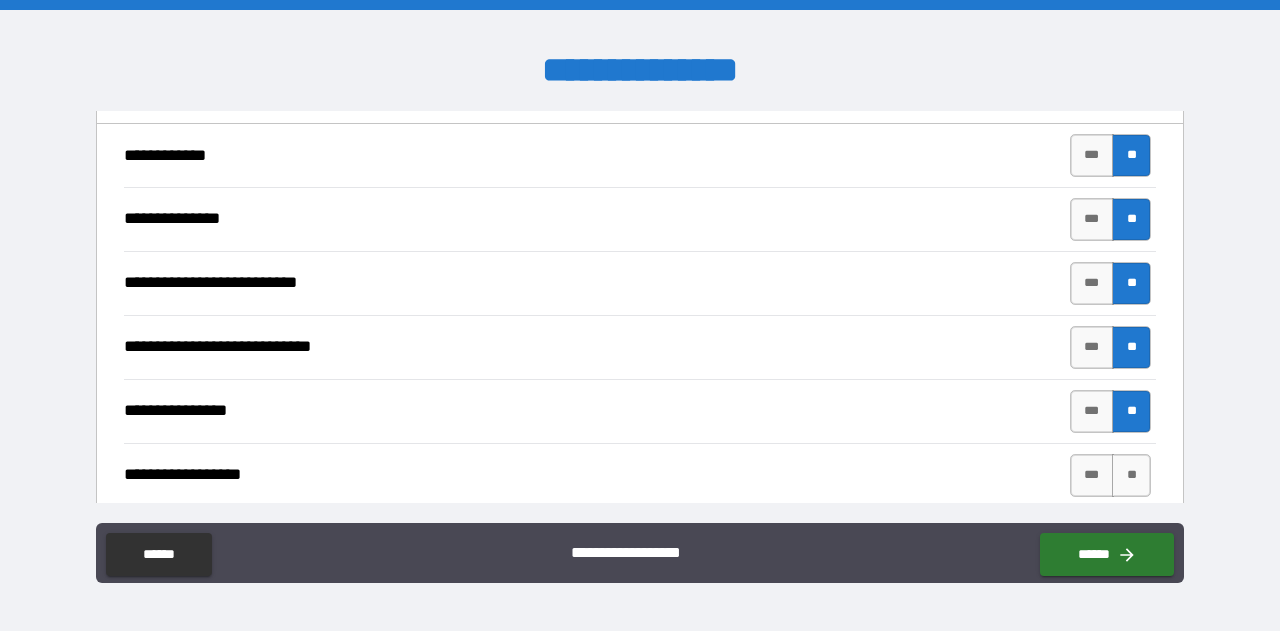 scroll, scrollTop: 1075, scrollLeft: 0, axis: vertical 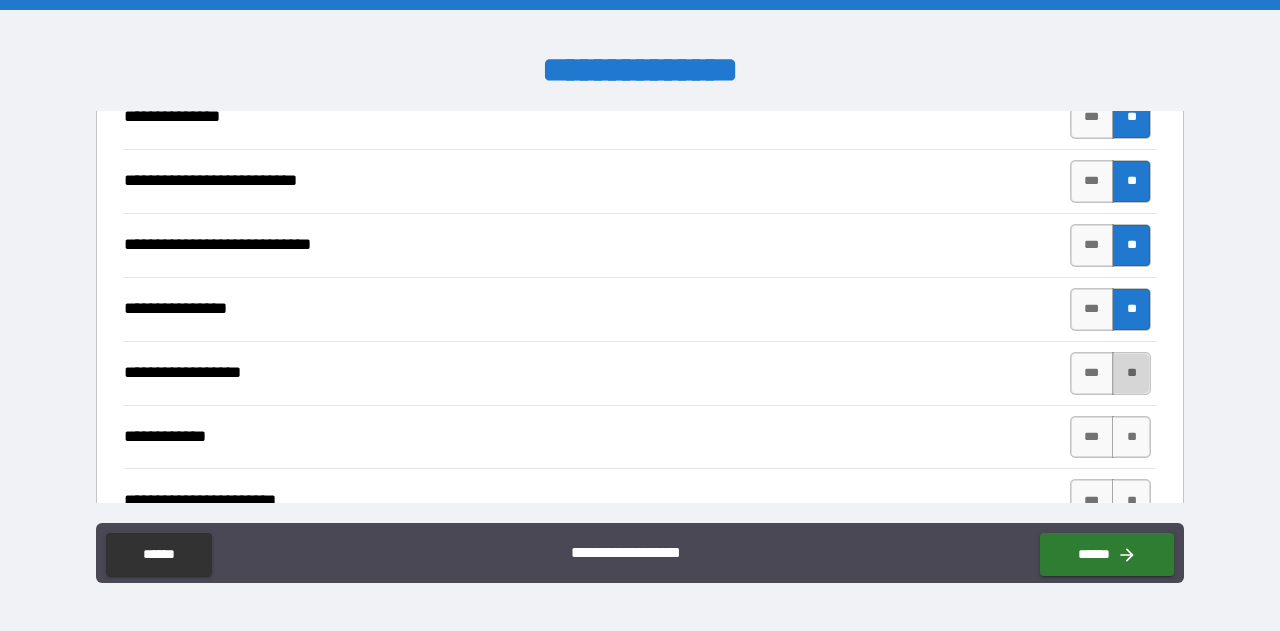 click on "**" at bounding box center [1131, 373] 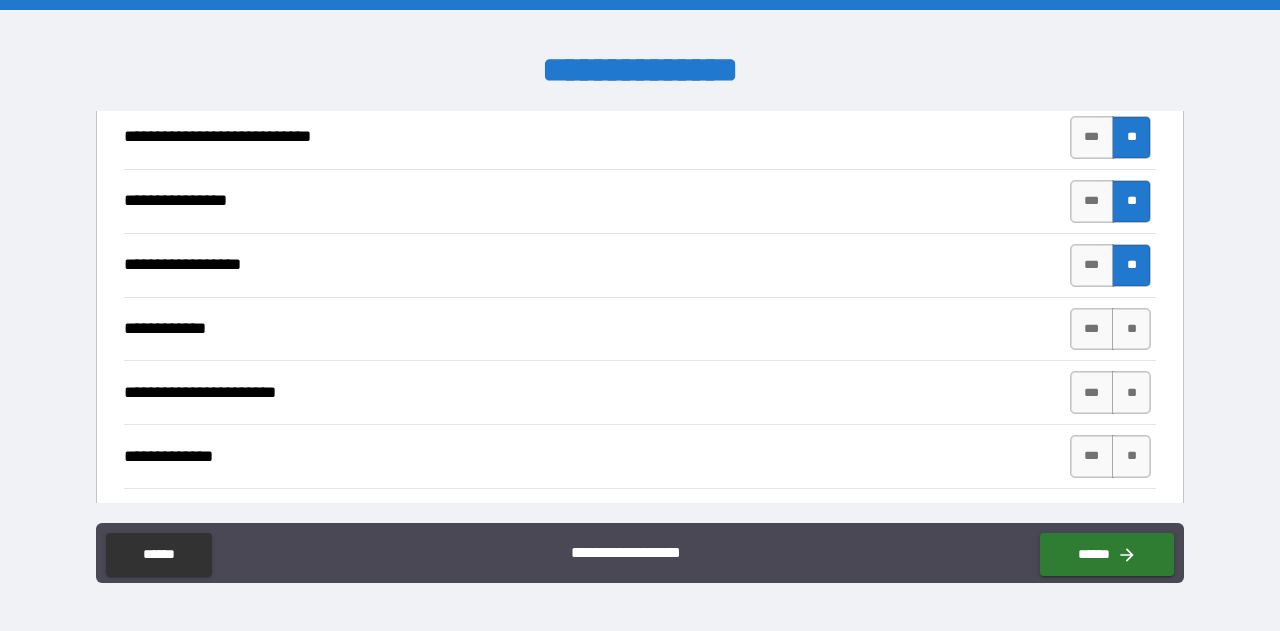 scroll, scrollTop: 1188, scrollLeft: 0, axis: vertical 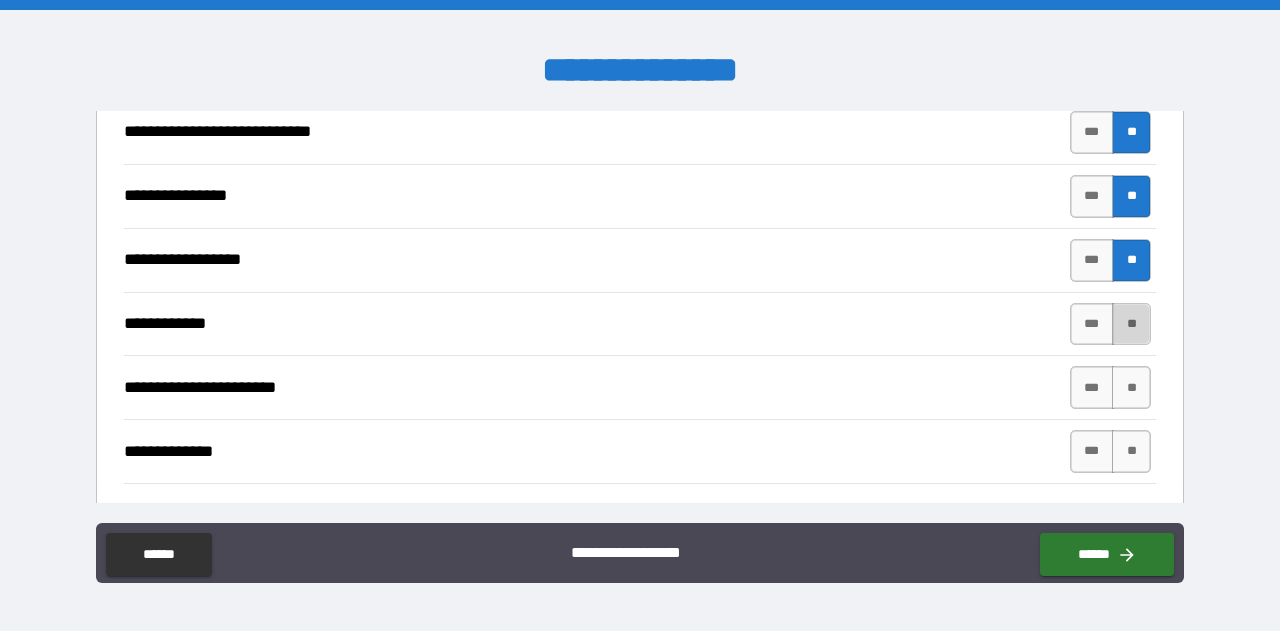 click on "**" at bounding box center [1131, 324] 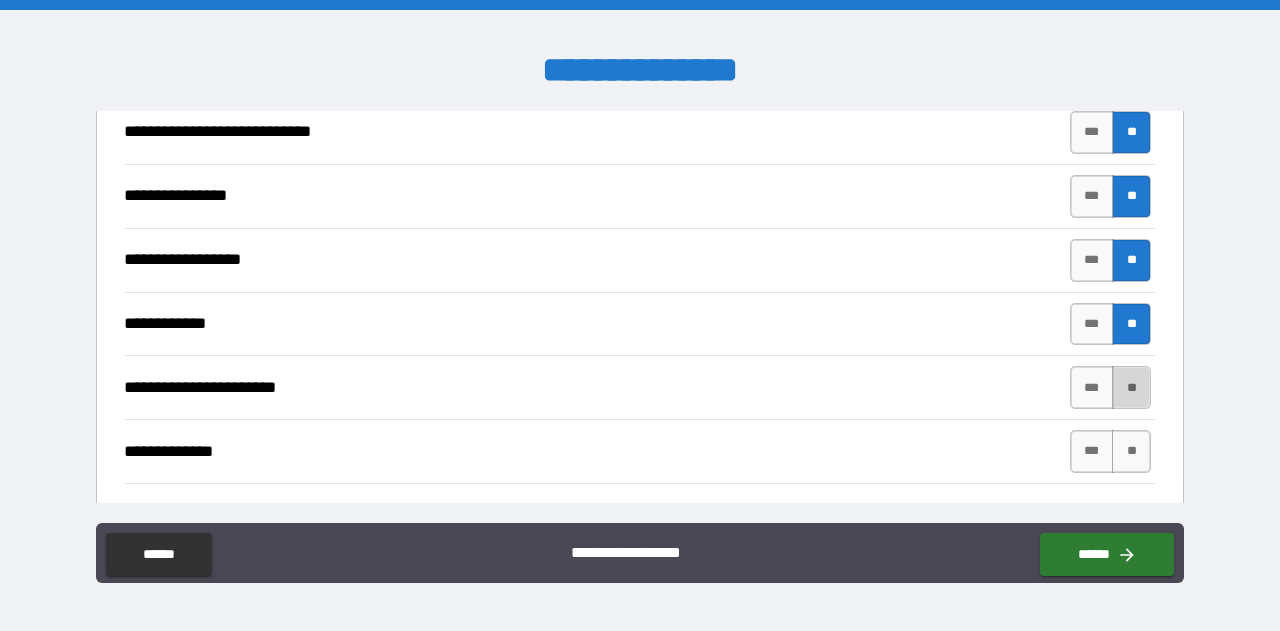 click on "**" at bounding box center (1131, 387) 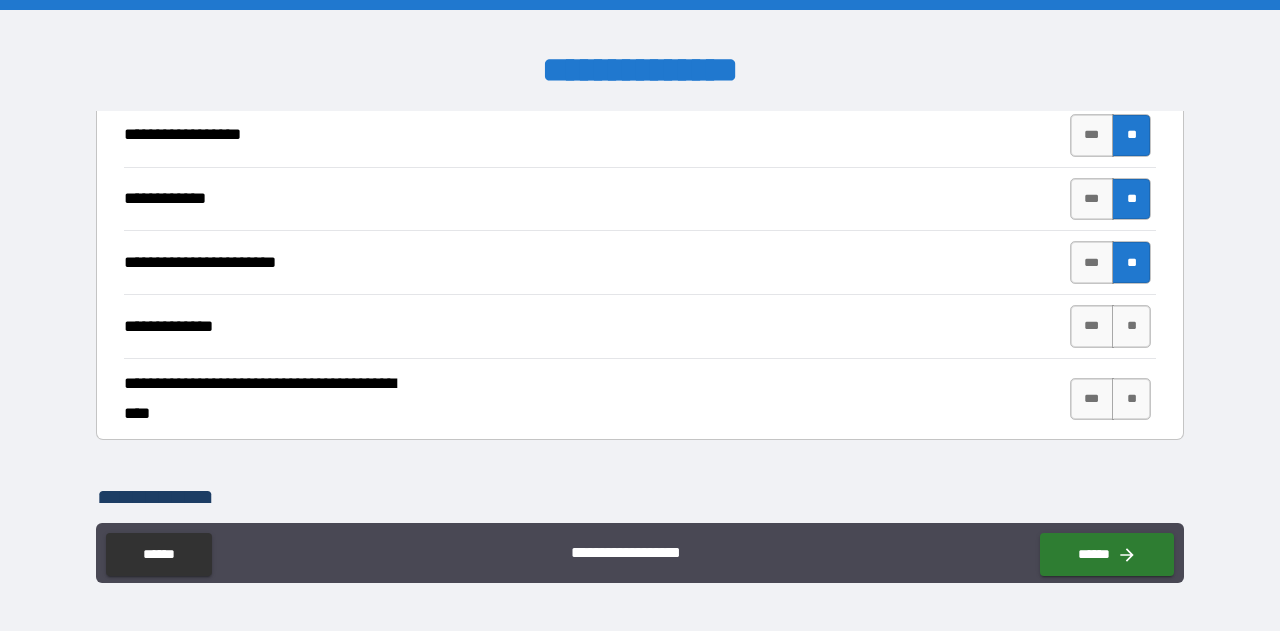scroll, scrollTop: 1327, scrollLeft: 0, axis: vertical 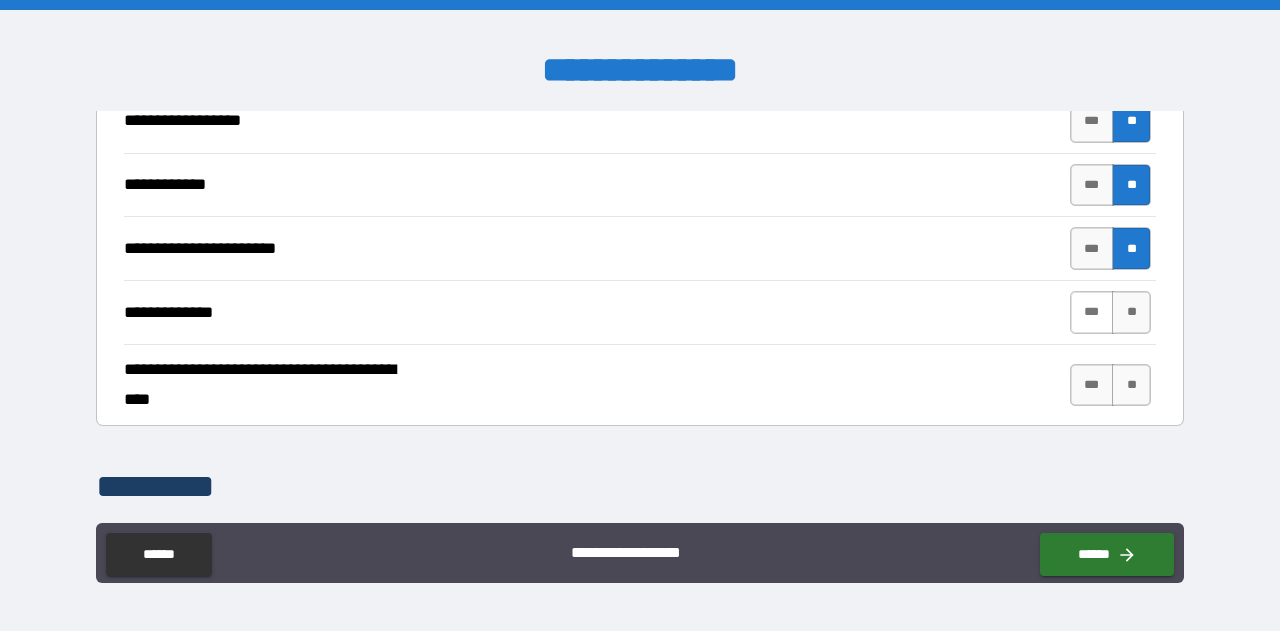click on "***" at bounding box center [1092, 312] 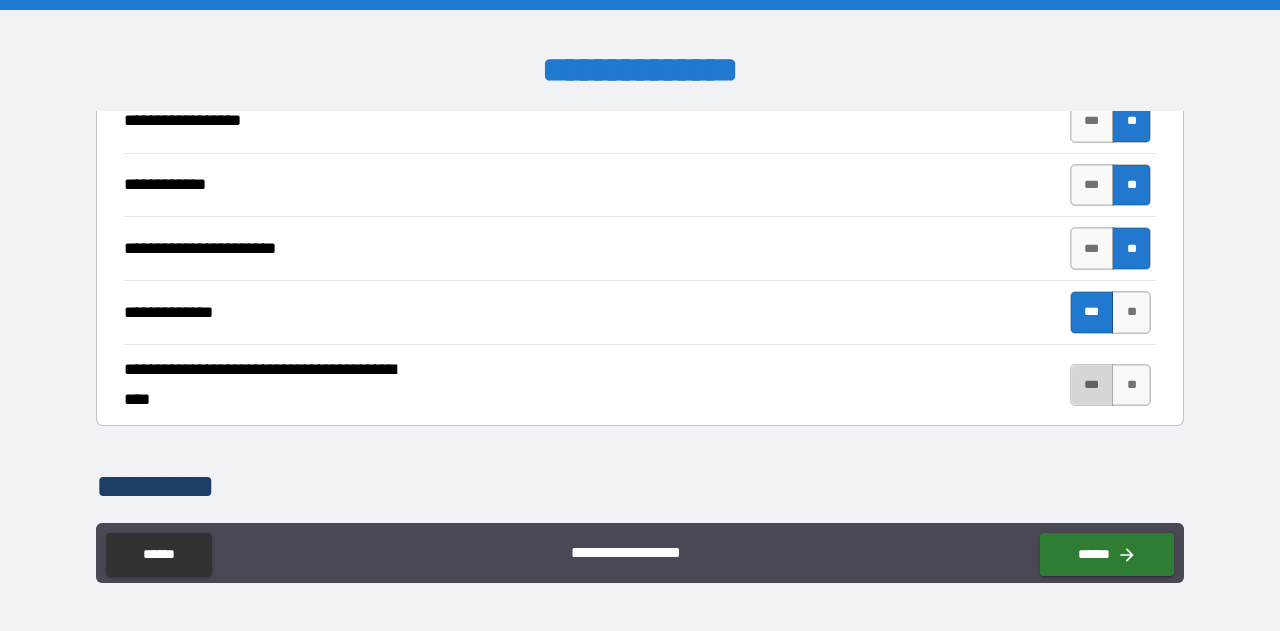click on "***" at bounding box center [1092, 385] 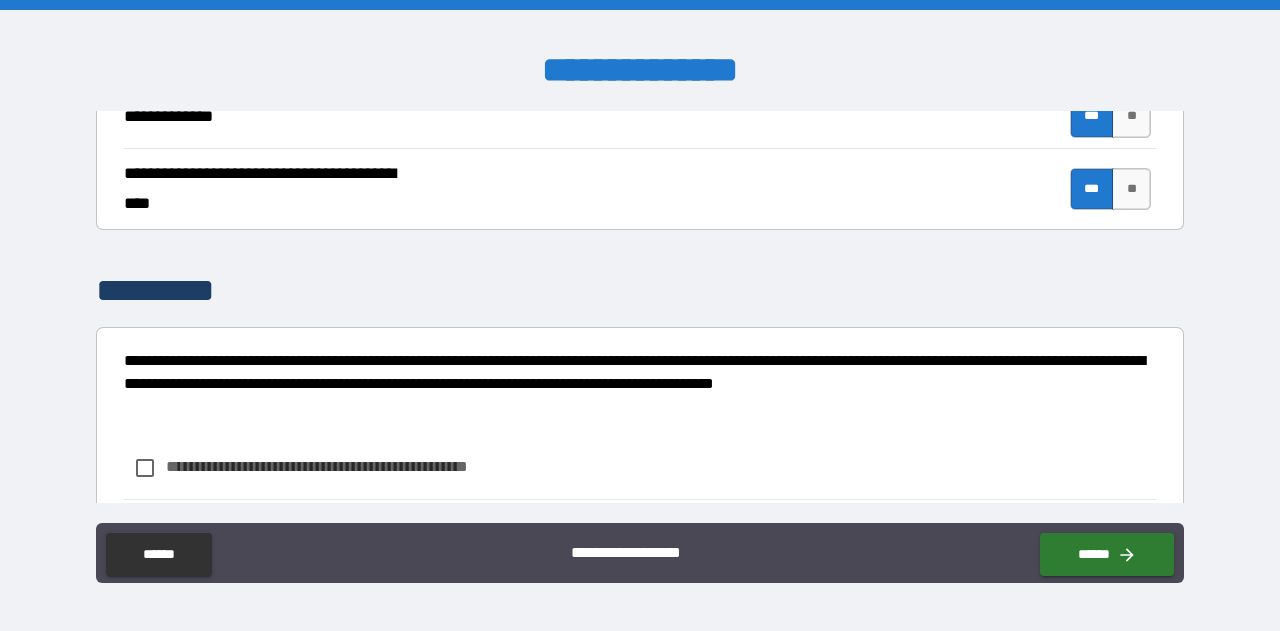 scroll, scrollTop: 1644, scrollLeft: 0, axis: vertical 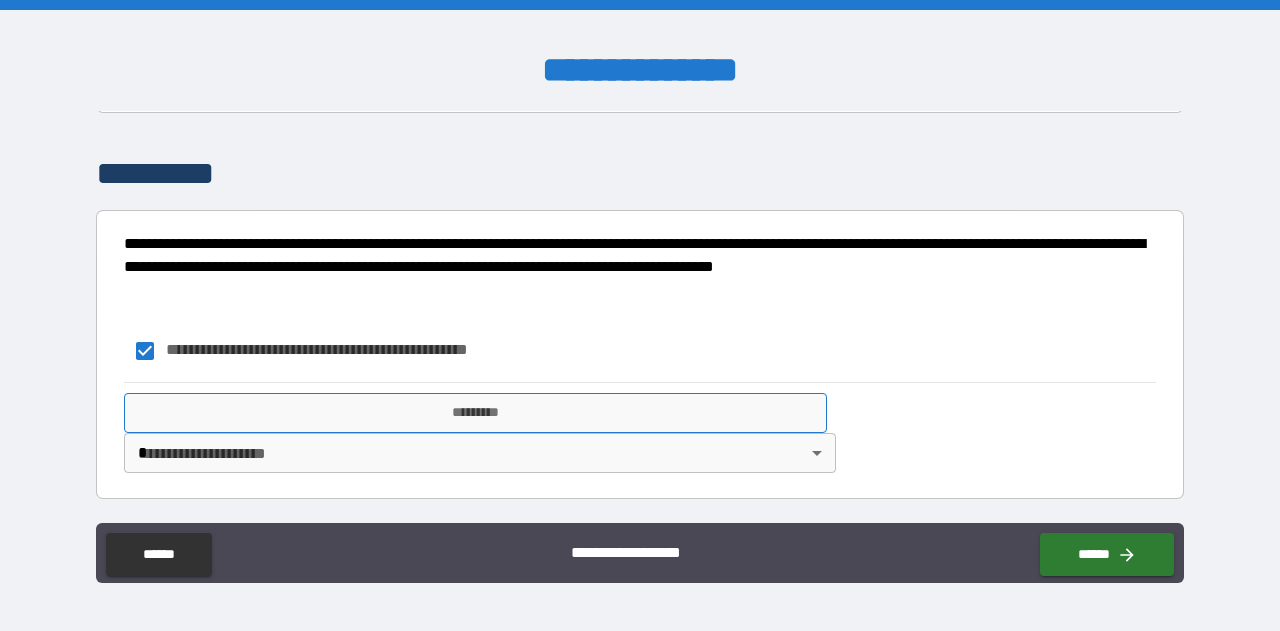 click on "*********" at bounding box center [475, 413] 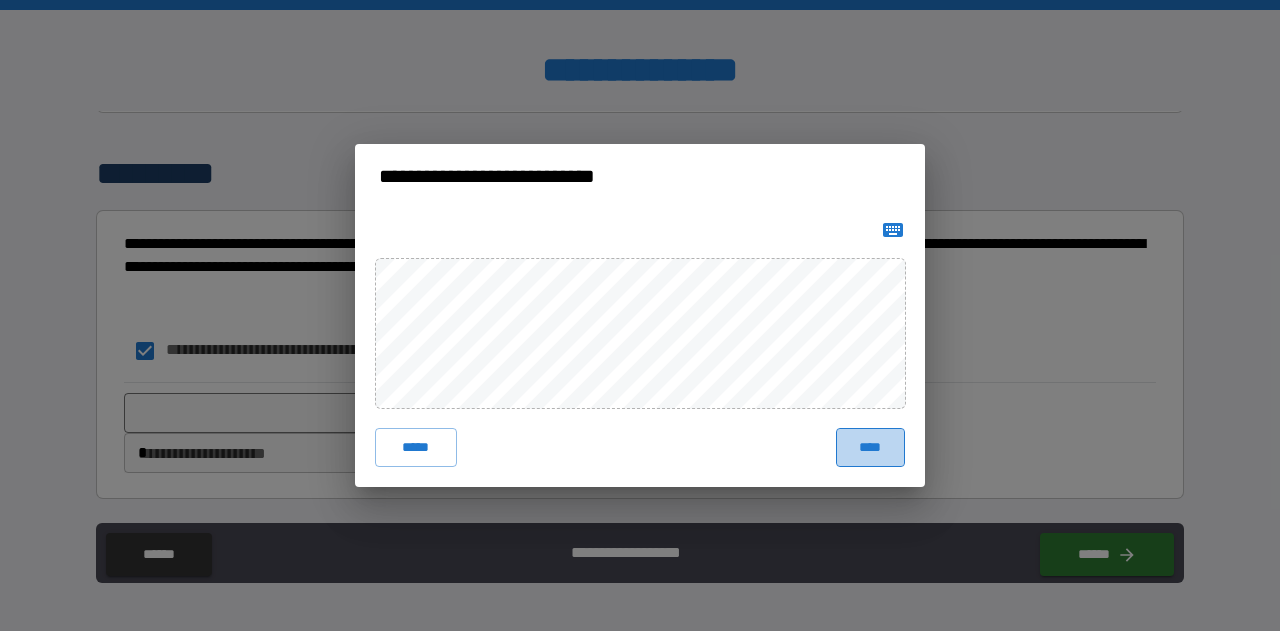 click on "****" at bounding box center [870, 447] 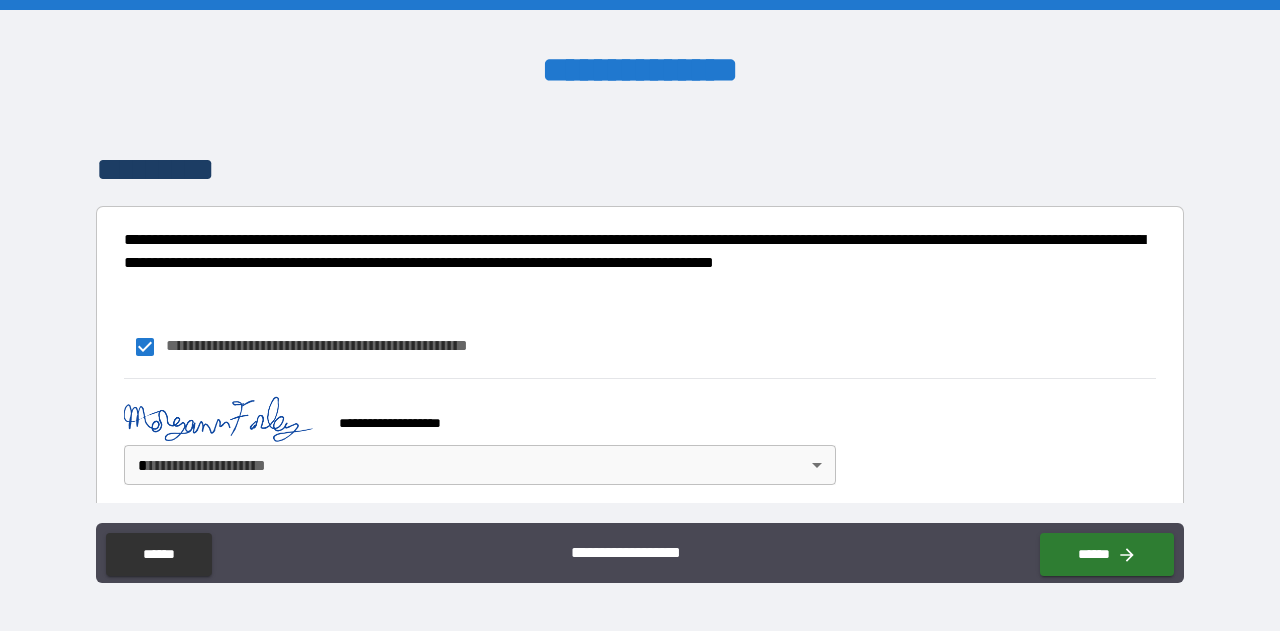 click on "[FIRST] [LAST] [CITY] [STATE] [ZIP] [COUNTRY] [ADDRESS] [APT] [PHONE] [EMAIL]" at bounding box center [640, 315] 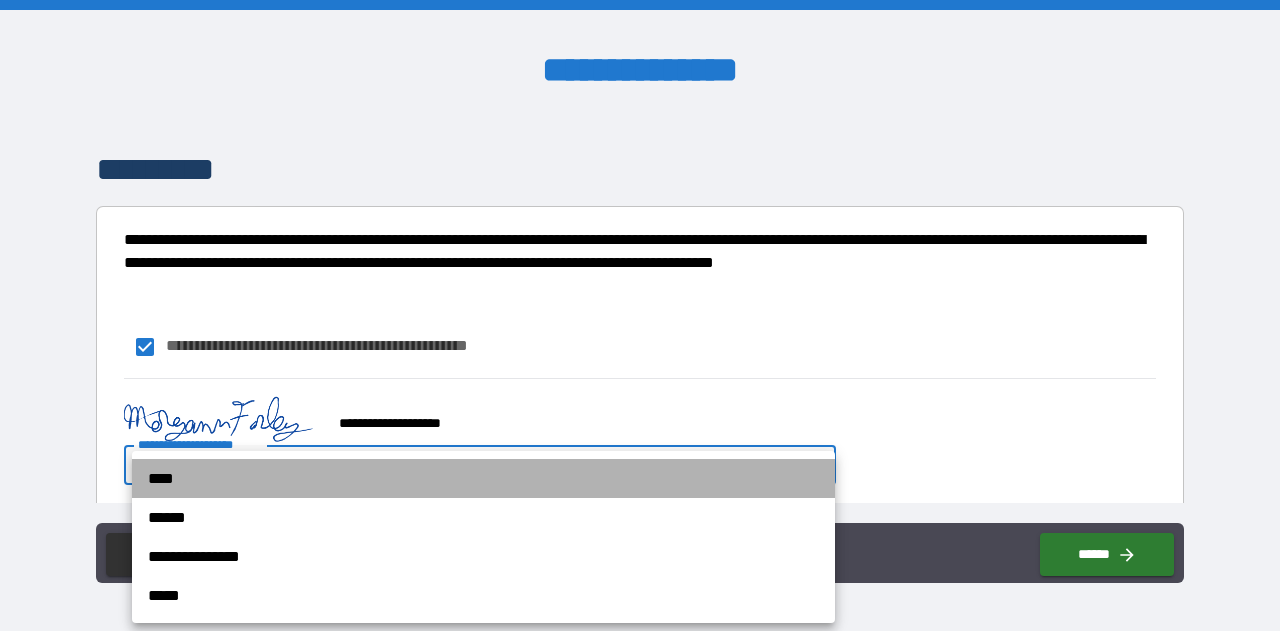click on "****" at bounding box center [483, 478] 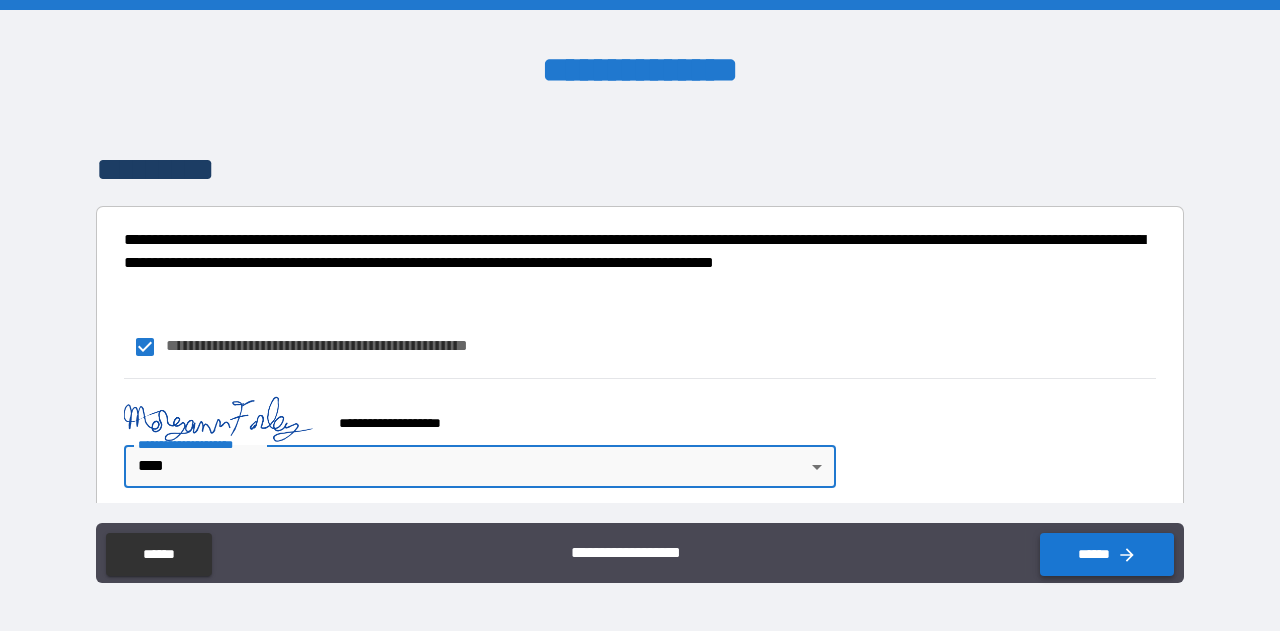 click on "******" at bounding box center [1107, 555] 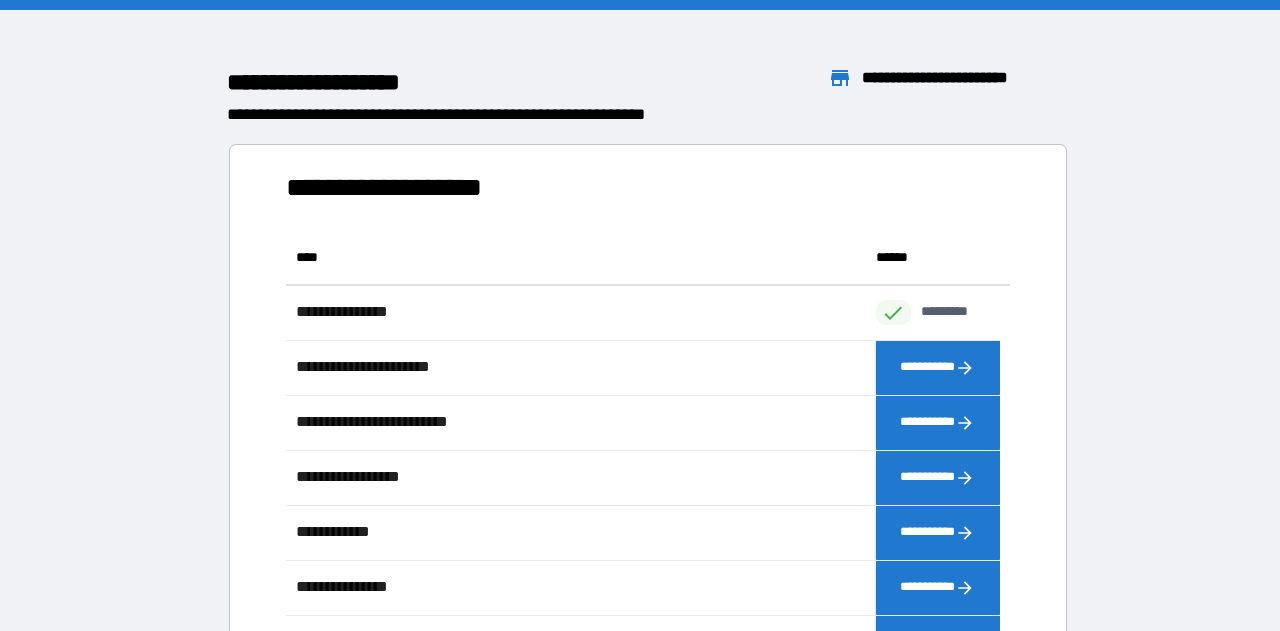 scroll, scrollTop: 16, scrollLeft: 16, axis: both 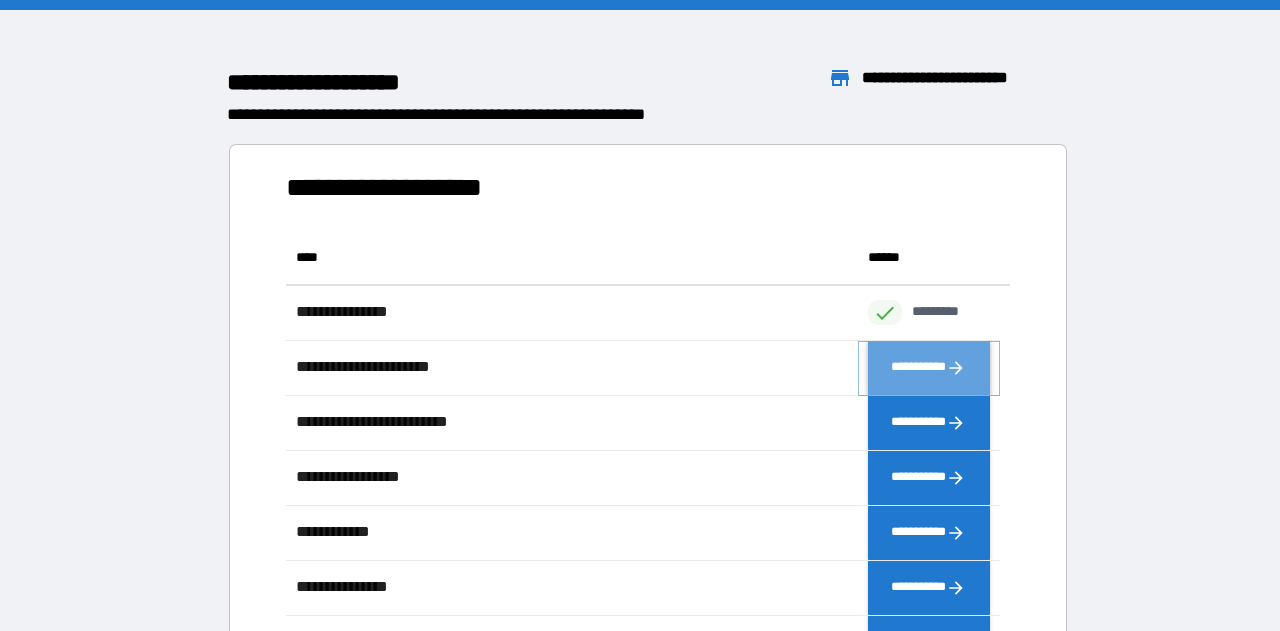 click on "**********" at bounding box center [929, 367] 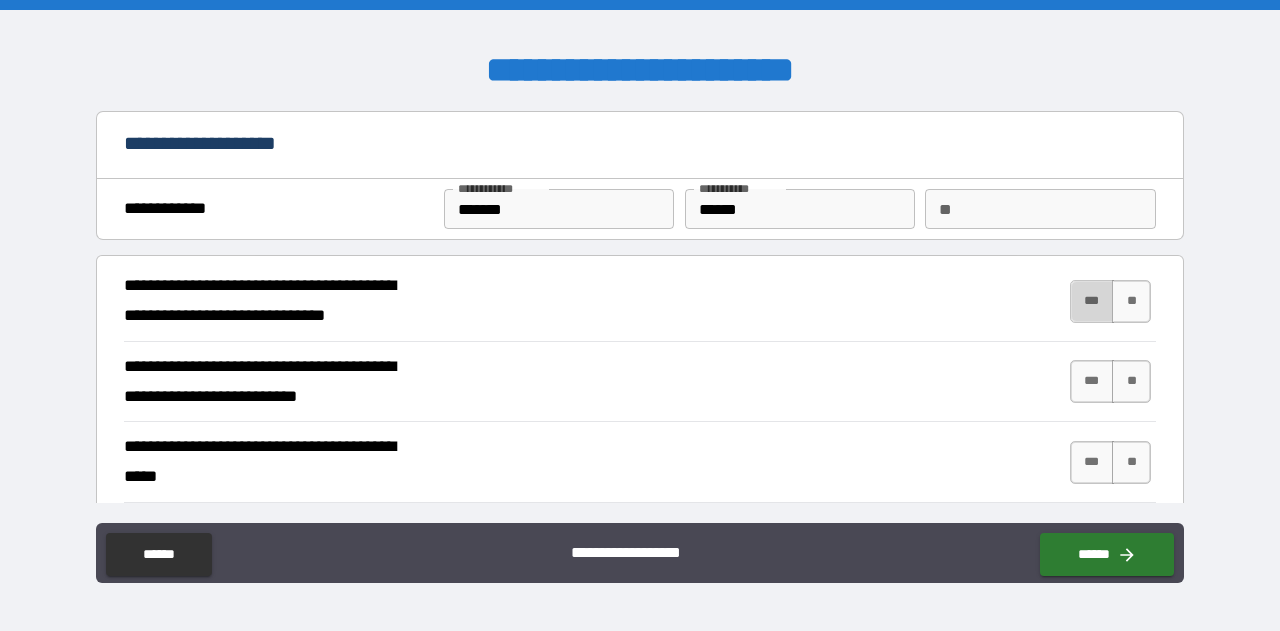 click on "***" at bounding box center [1092, 301] 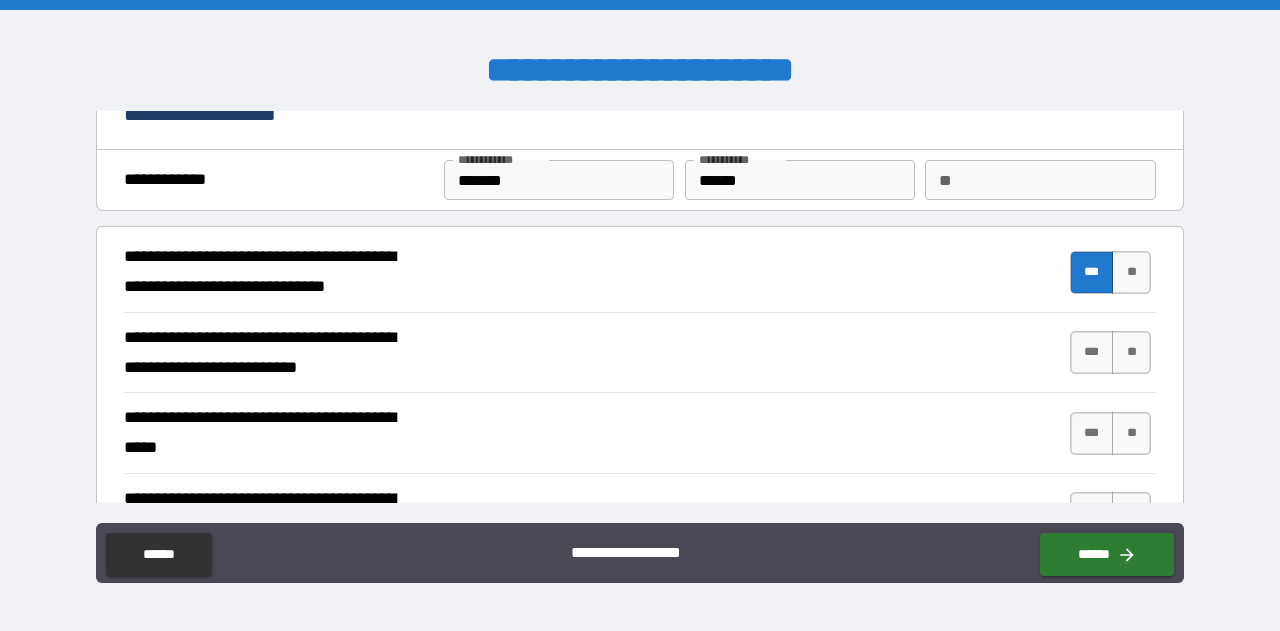 scroll, scrollTop: 34, scrollLeft: 0, axis: vertical 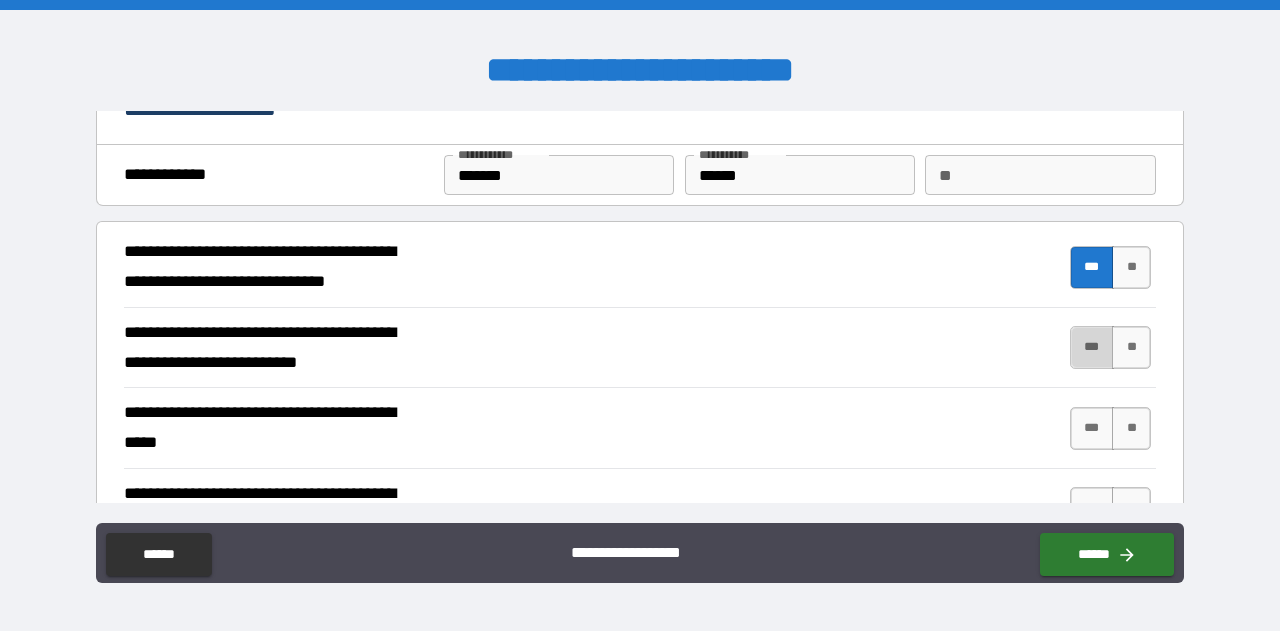 click on "***" at bounding box center [1092, 347] 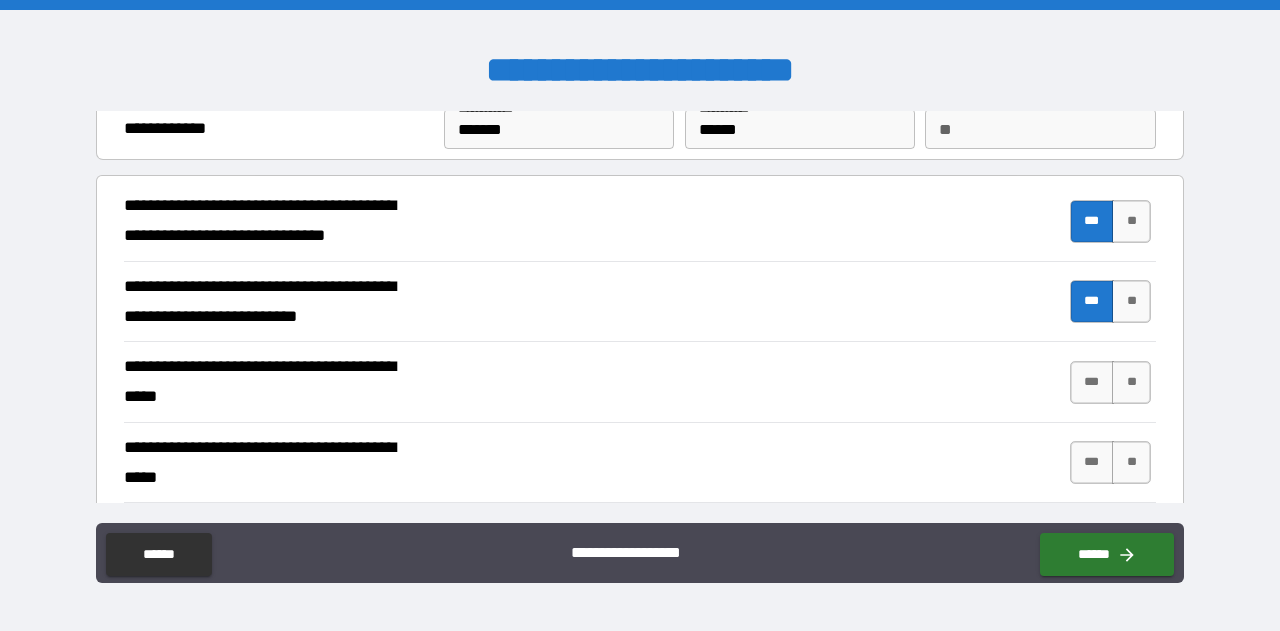 scroll, scrollTop: 82, scrollLeft: 0, axis: vertical 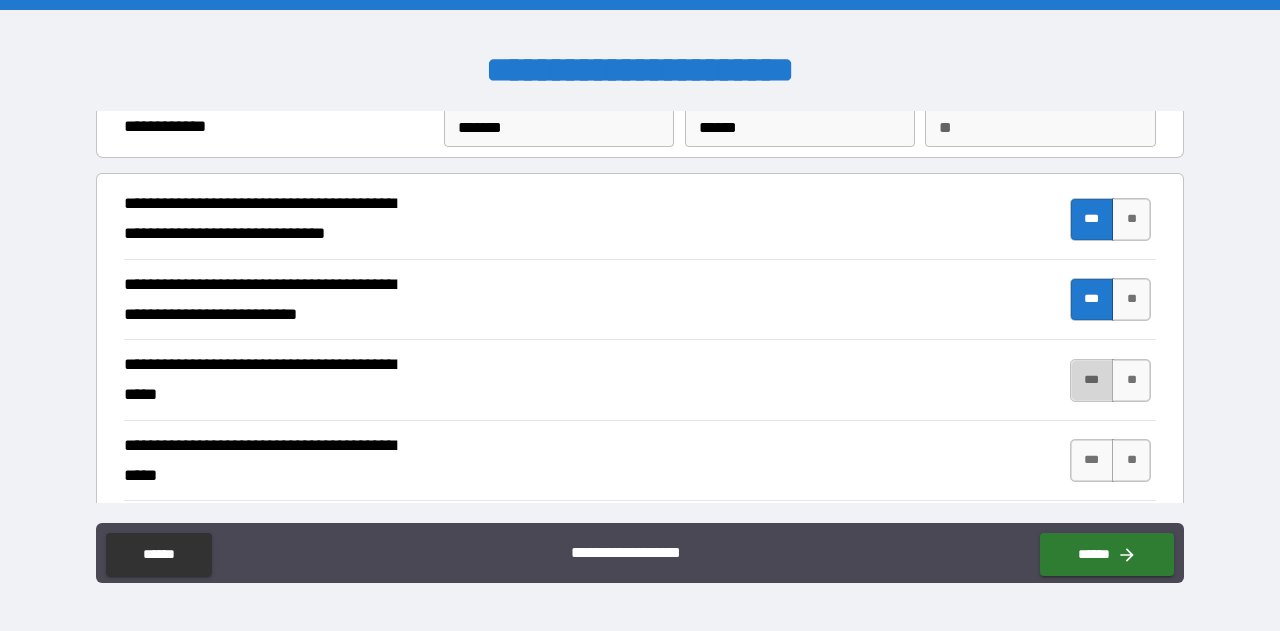click on "***" at bounding box center [1092, 380] 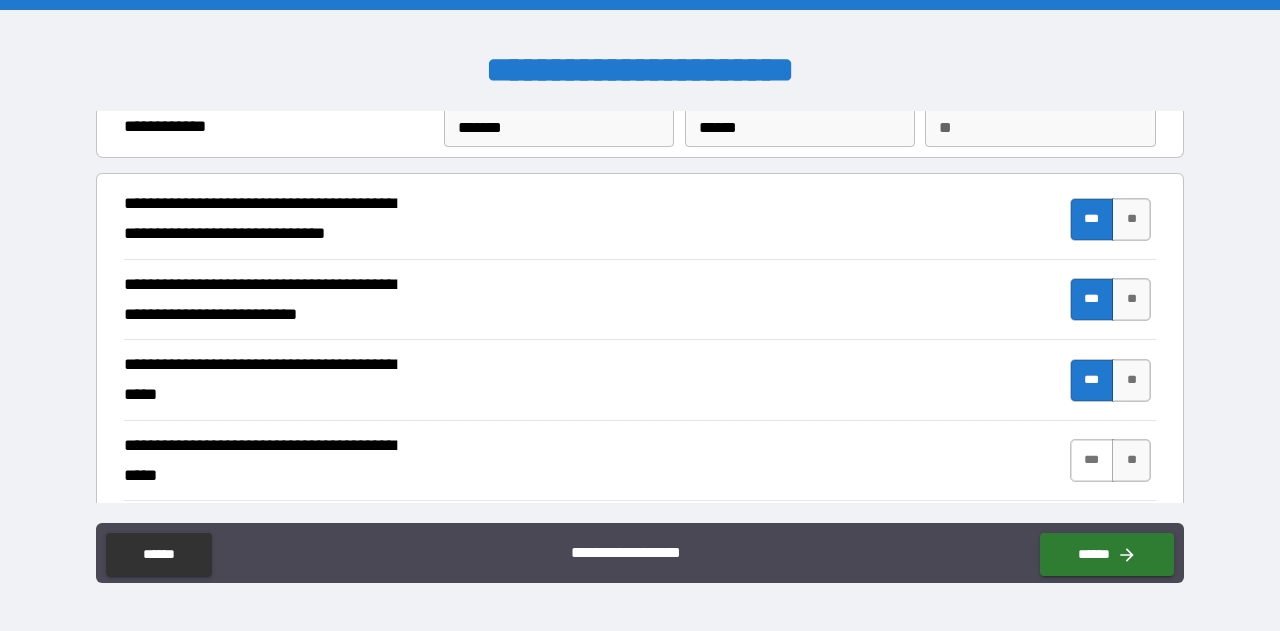 click on "***" at bounding box center (1092, 460) 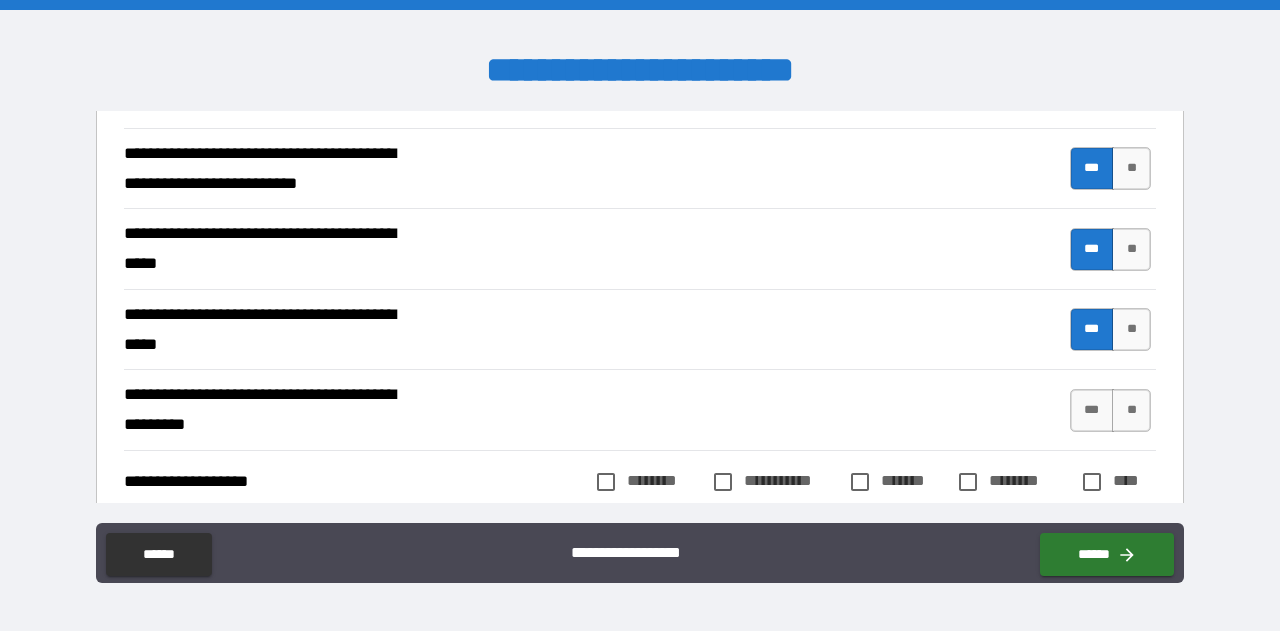 scroll, scrollTop: 237, scrollLeft: 0, axis: vertical 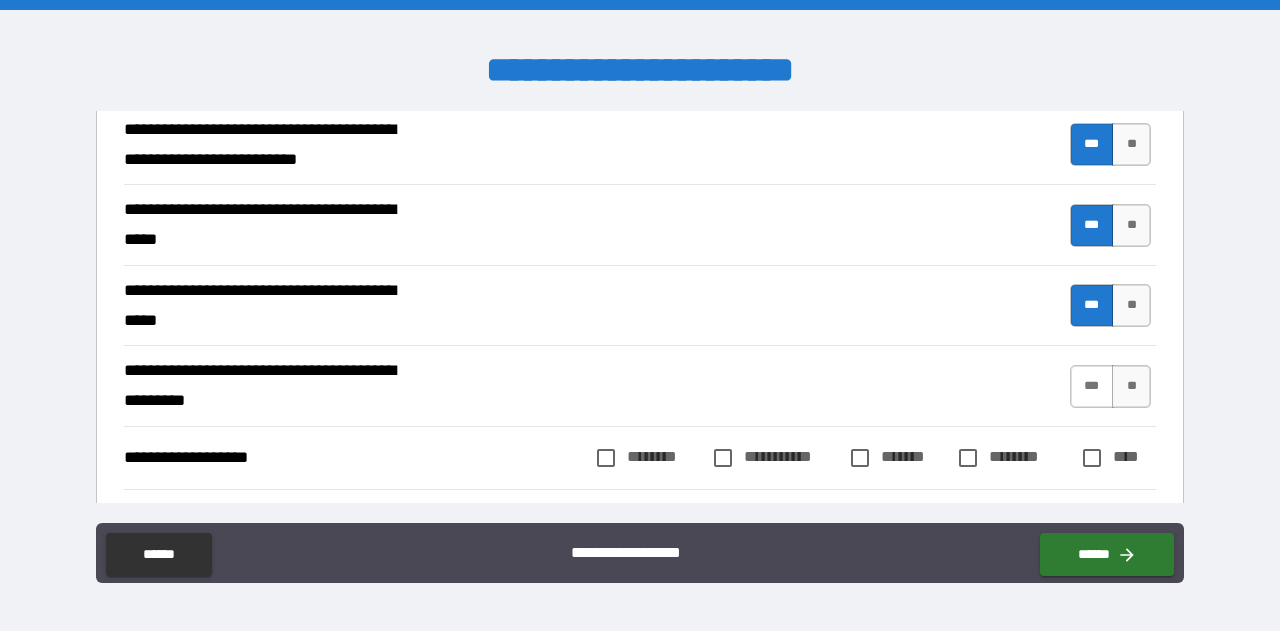 click on "***" at bounding box center (1092, 386) 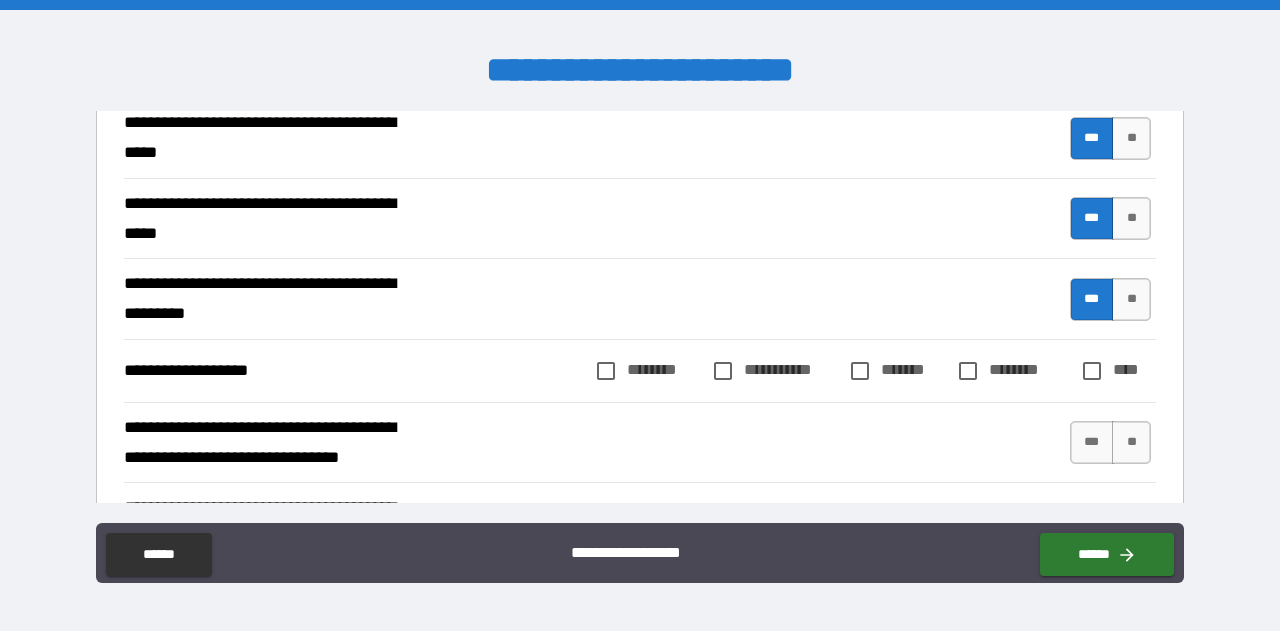 scroll, scrollTop: 350, scrollLeft: 0, axis: vertical 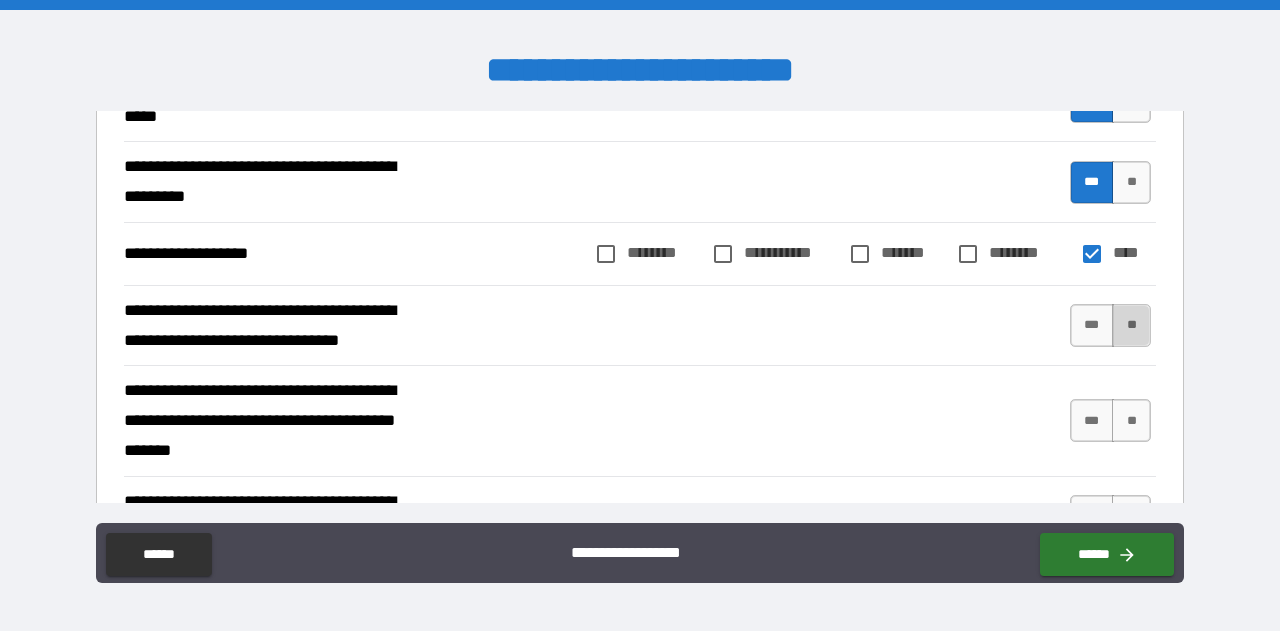 click on "**" at bounding box center (1131, 325) 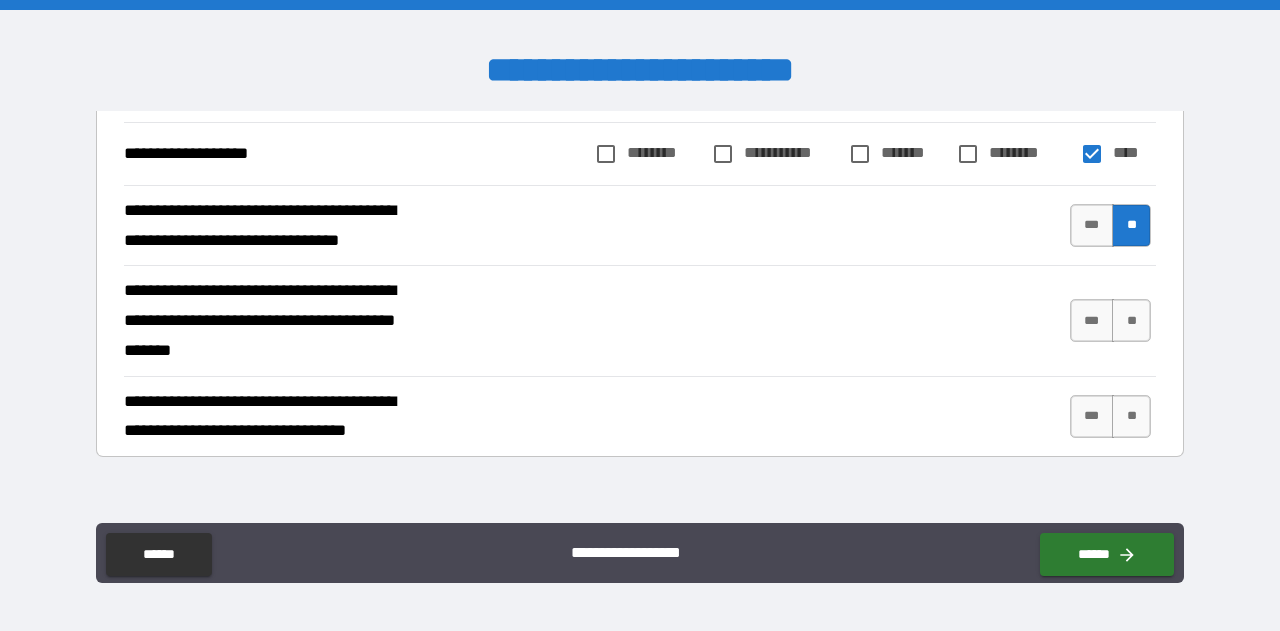 scroll, scrollTop: 553, scrollLeft: 0, axis: vertical 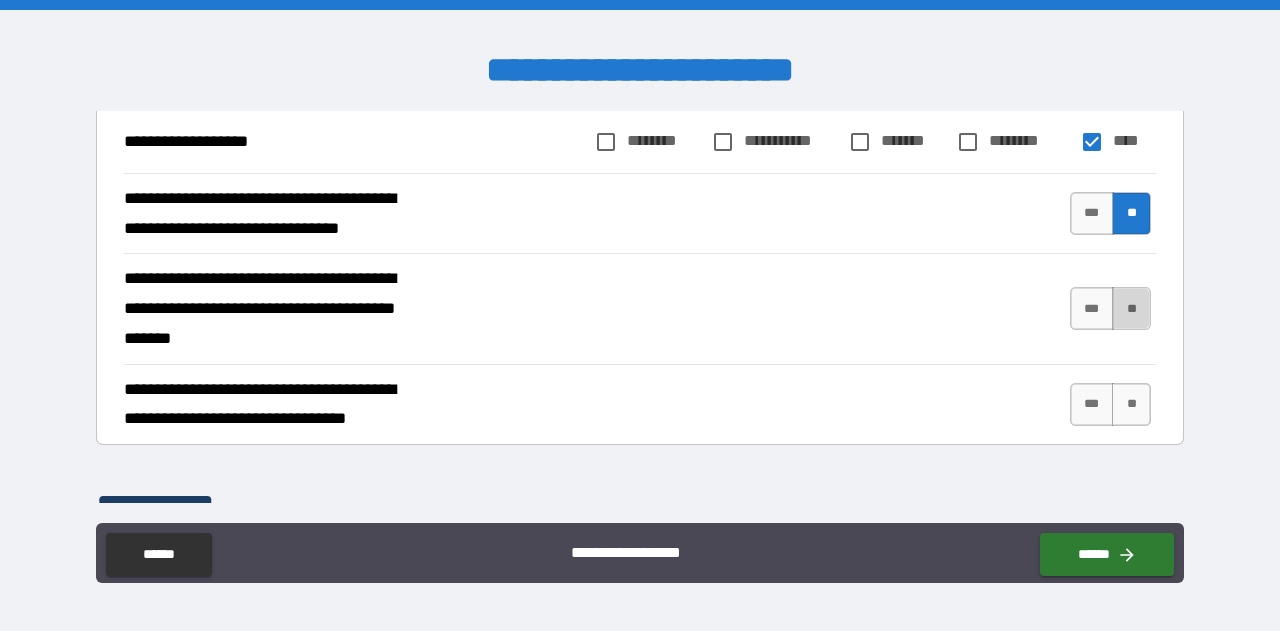 click on "**" at bounding box center [1131, 308] 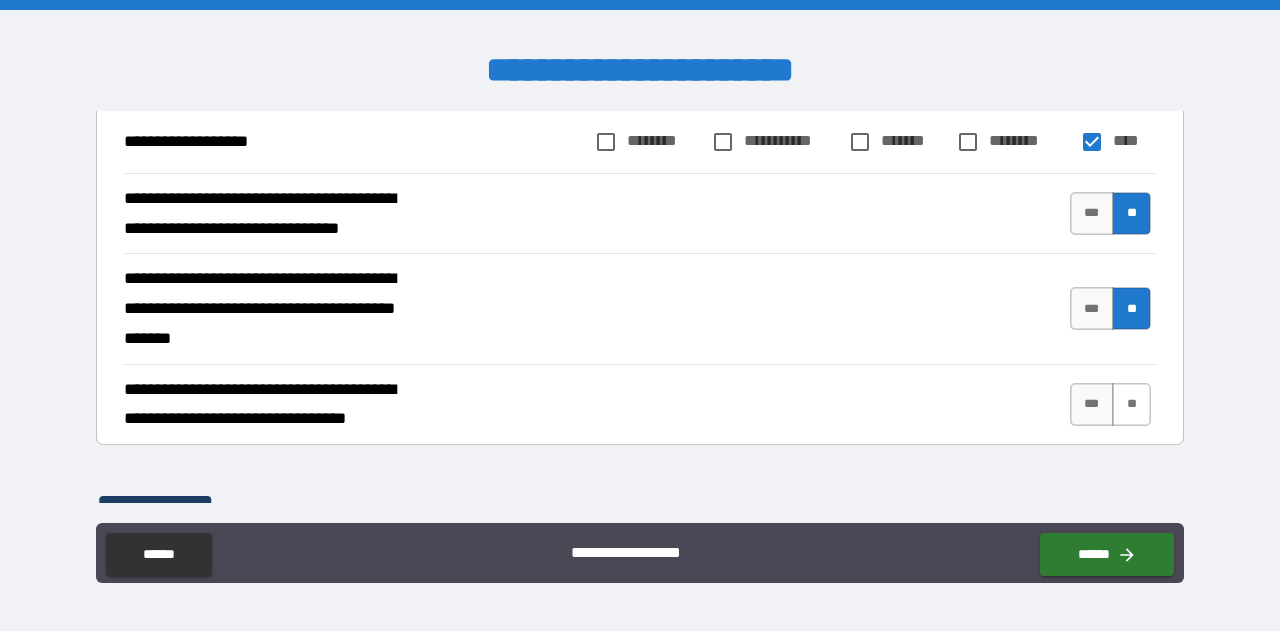drag, startPoint x: 1131, startPoint y: 406, endPoint x: 1113, endPoint y: 418, distance: 21.633308 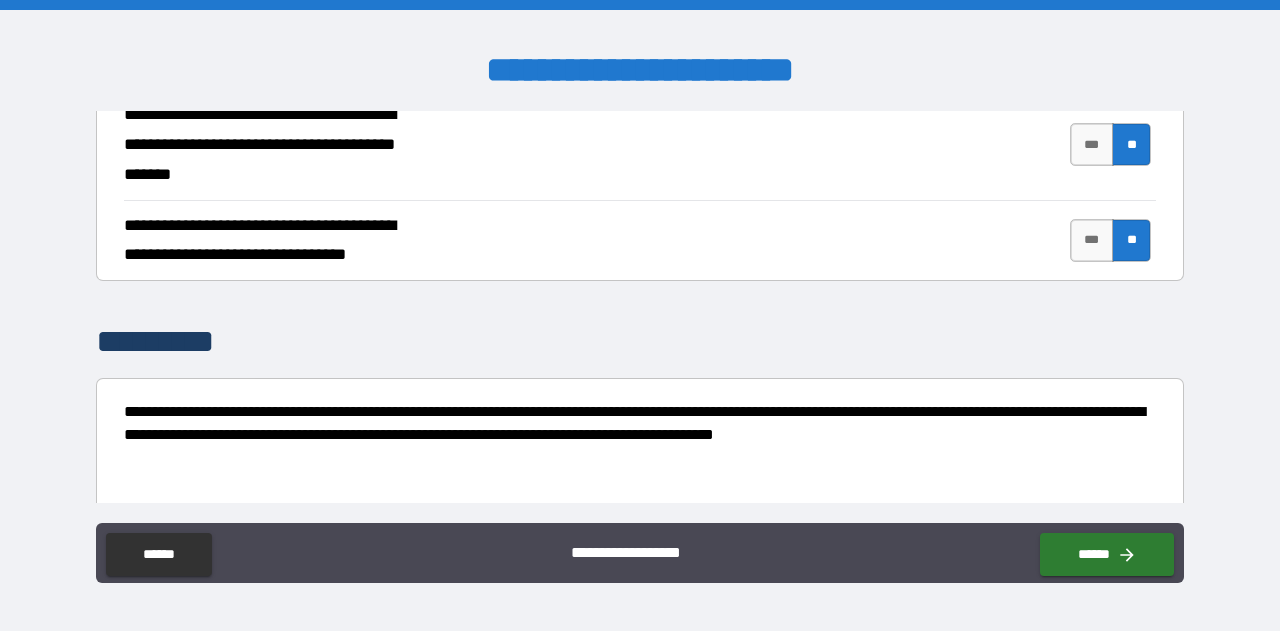 scroll, scrollTop: 892, scrollLeft: 0, axis: vertical 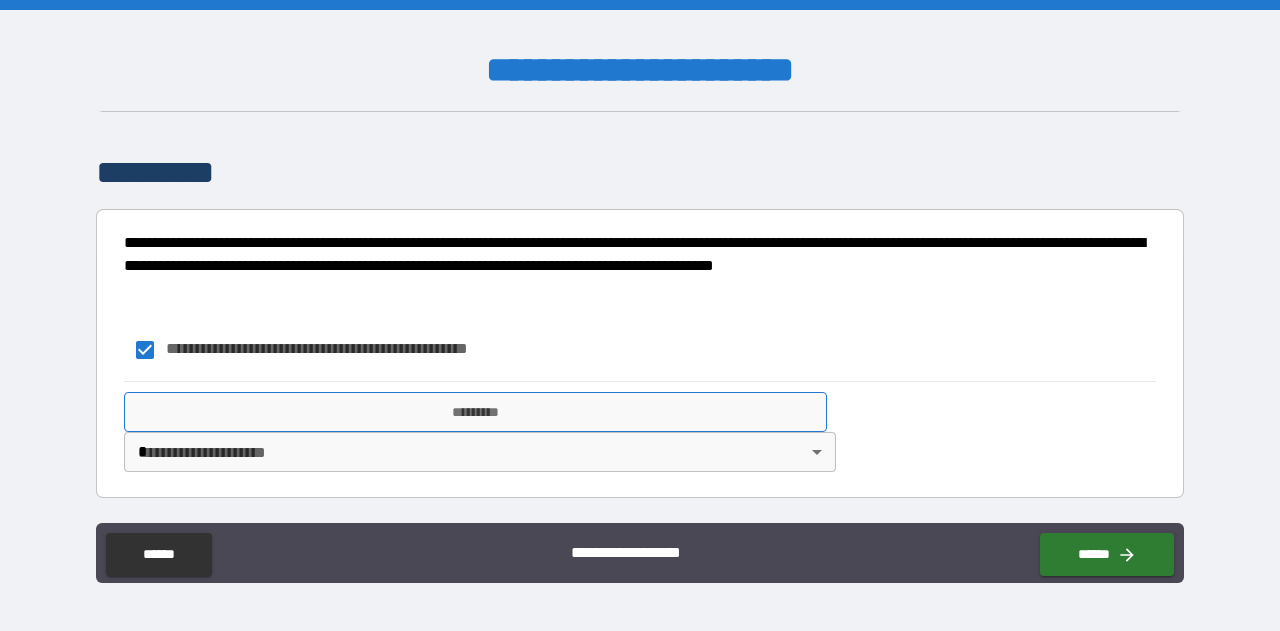 click on "*********" at bounding box center (475, 412) 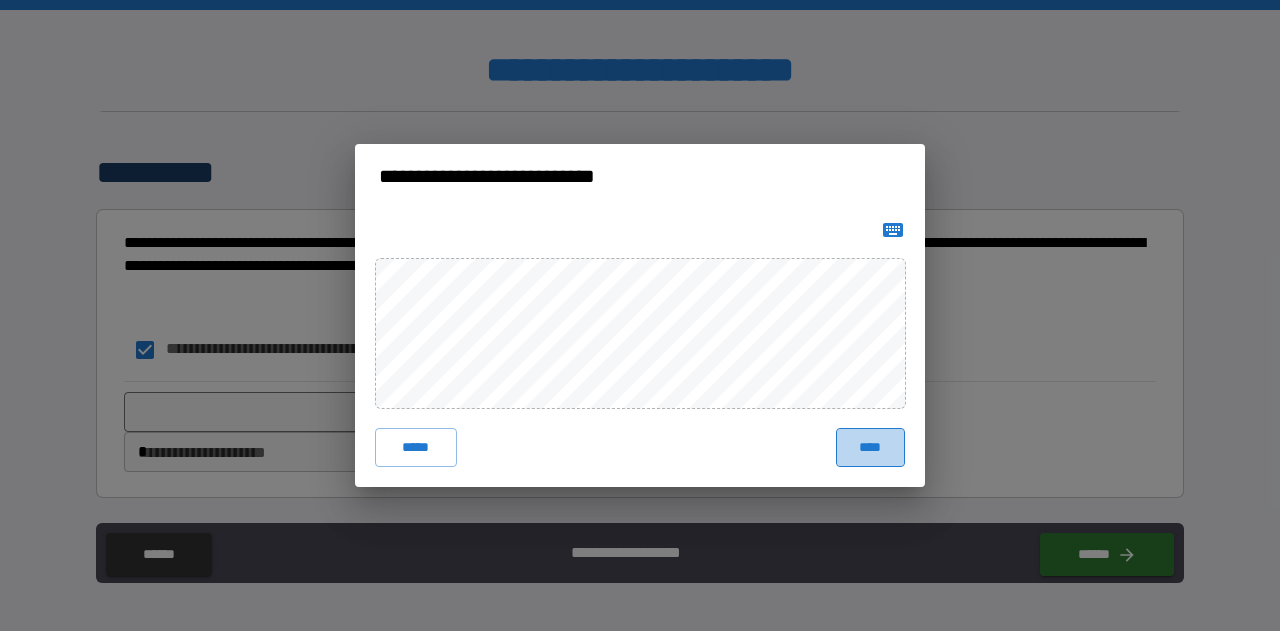 click on "****" at bounding box center (870, 447) 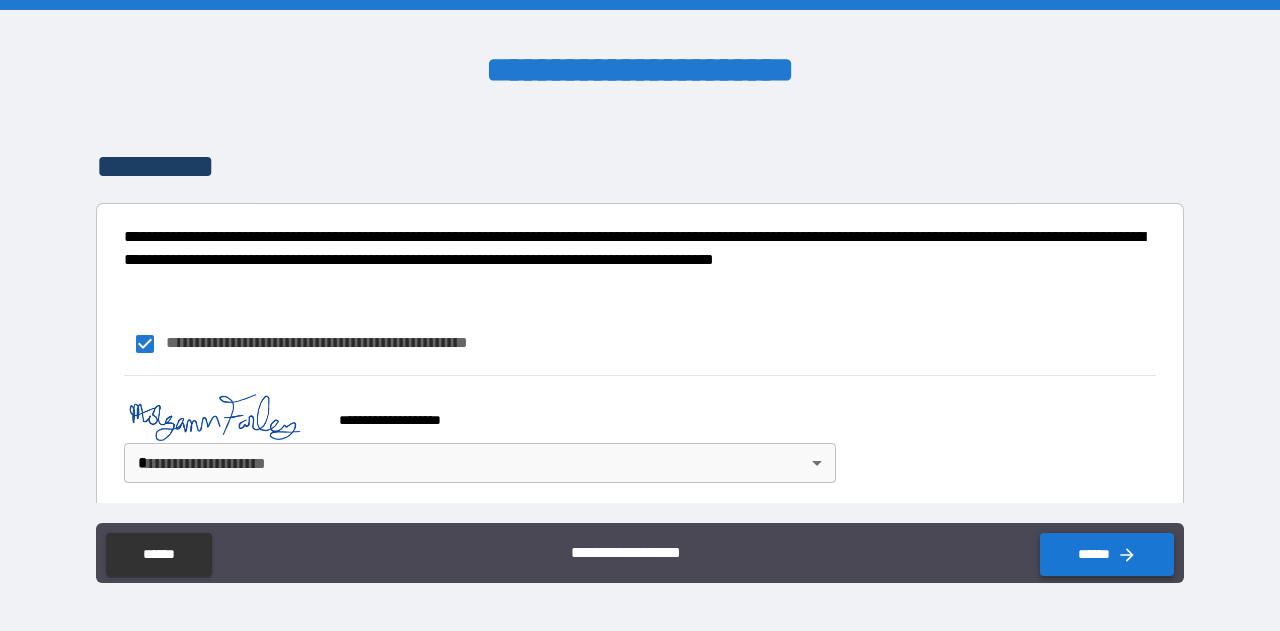 click on "******" at bounding box center [1107, 555] 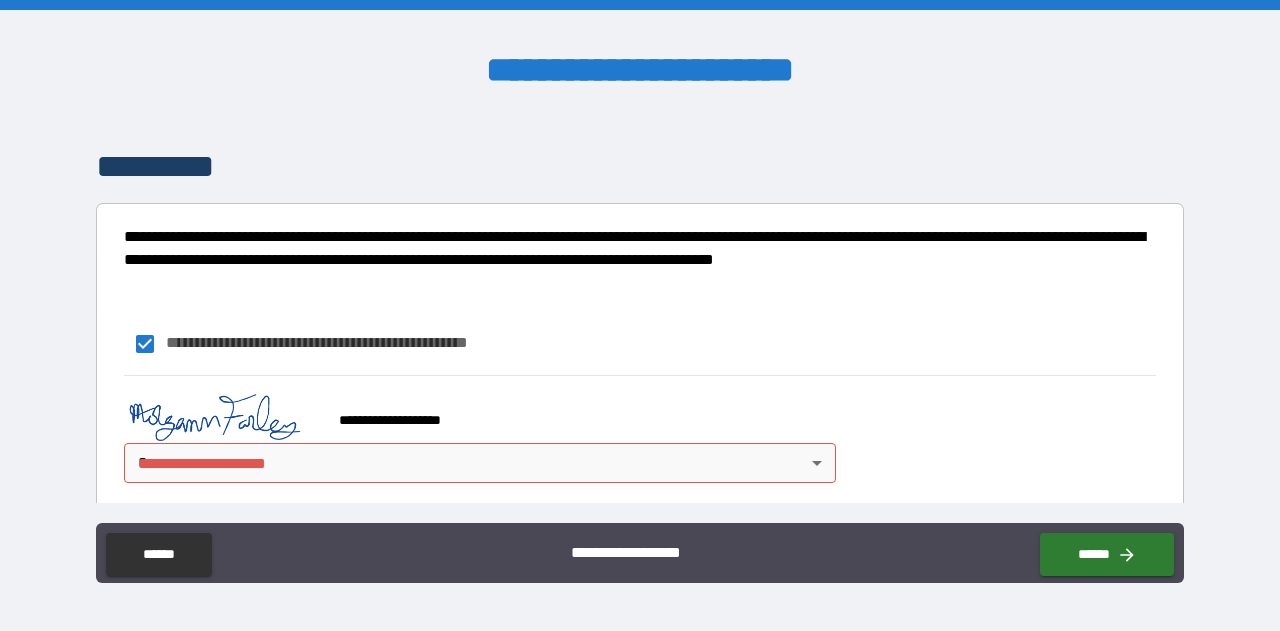click on "[FIRST] [LAST] [CITY] [STATE] [ZIP] [COUNTRY] [ADDRESS] [APT] [PHONE] [EMAIL]" at bounding box center [640, 315] 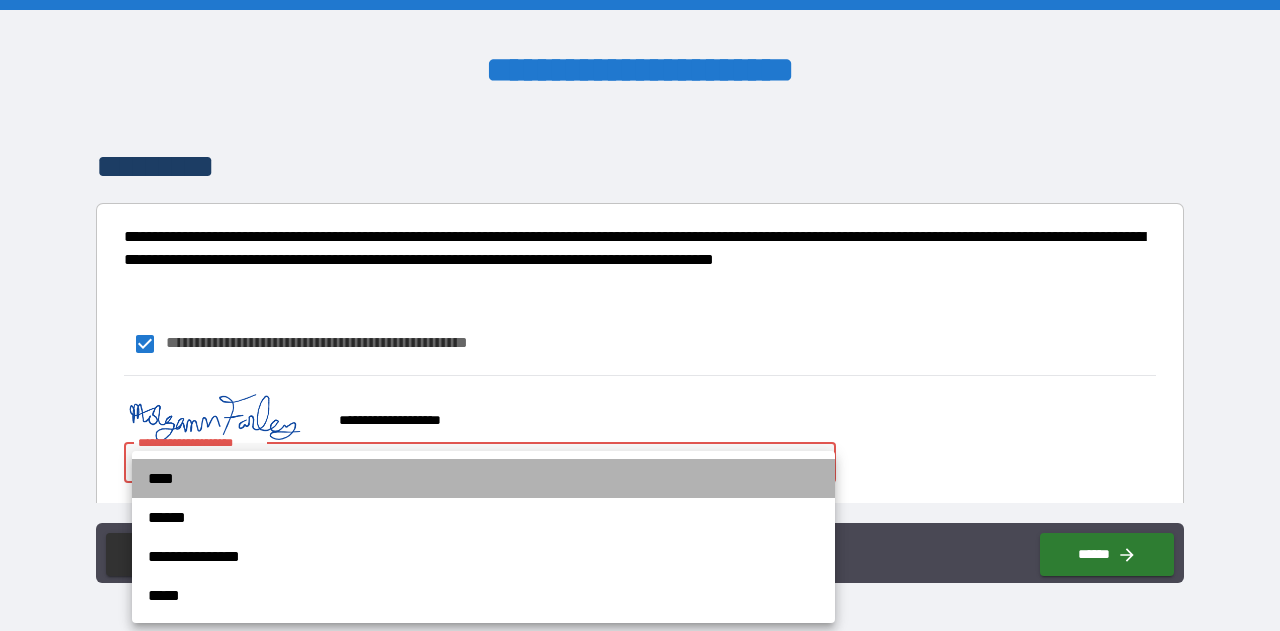 click on "****" at bounding box center (483, 478) 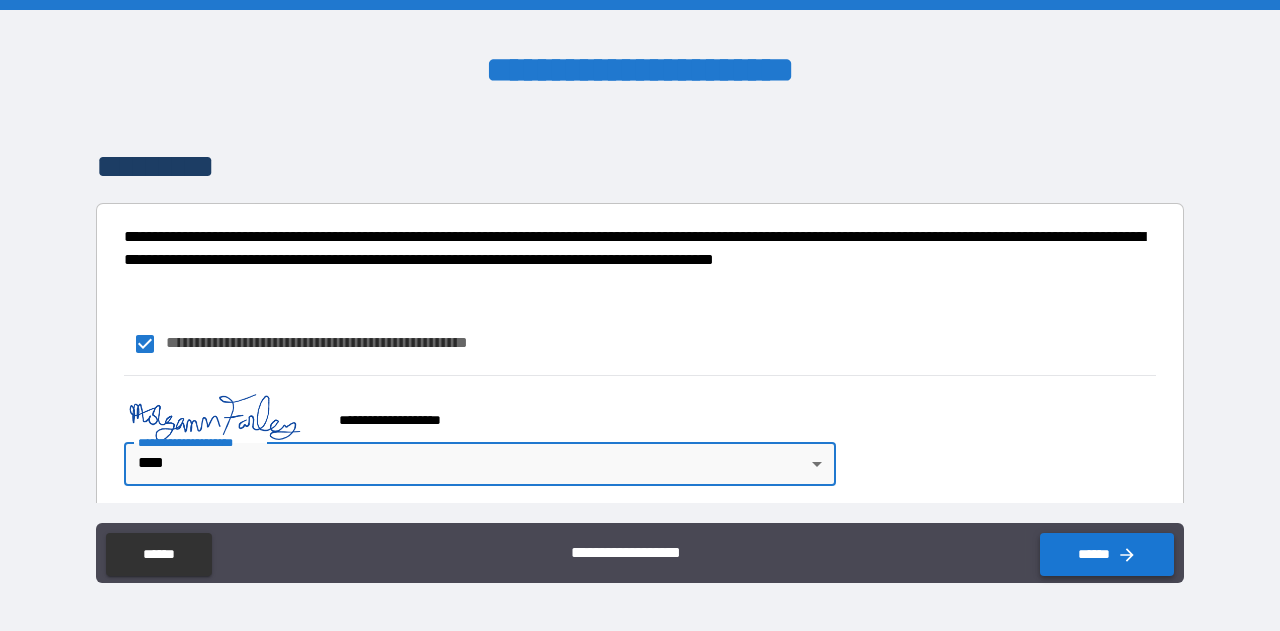 click on "******" at bounding box center [1107, 555] 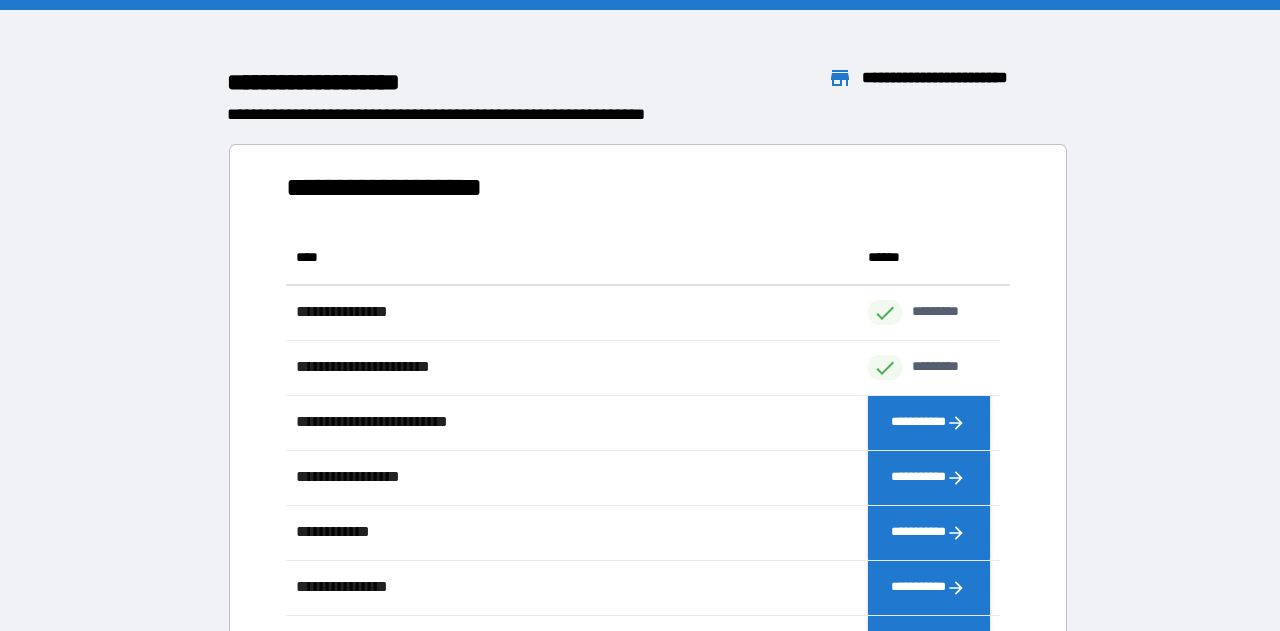 scroll, scrollTop: 16, scrollLeft: 16, axis: both 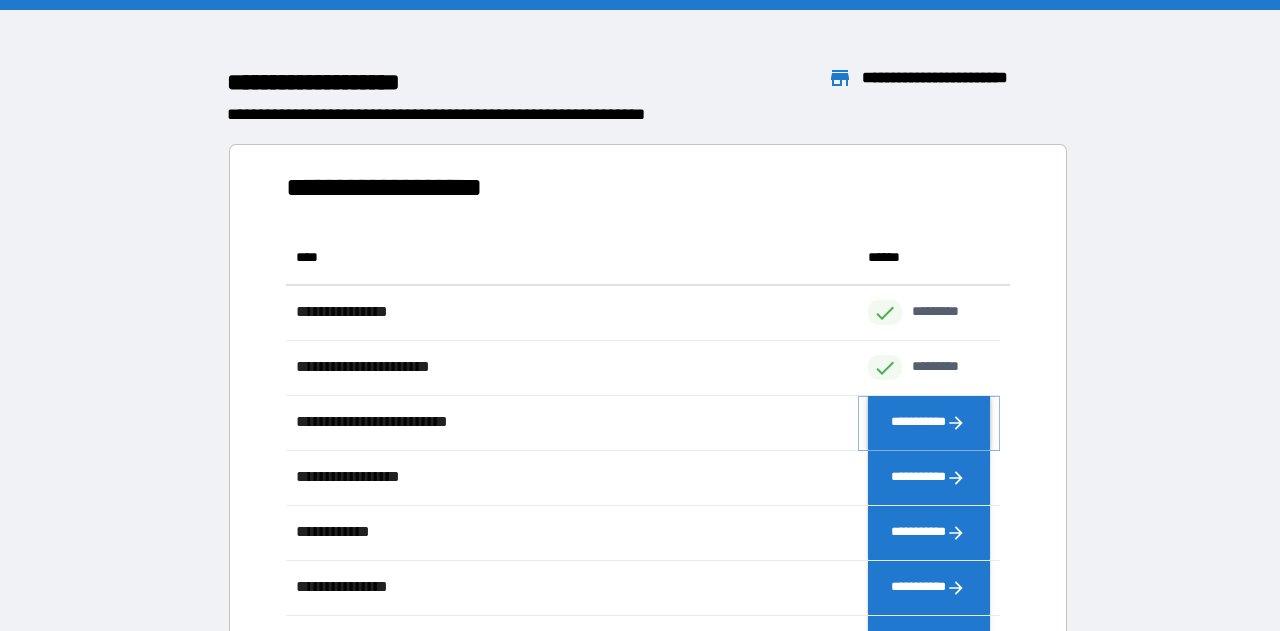 click on "**********" at bounding box center [929, 422] 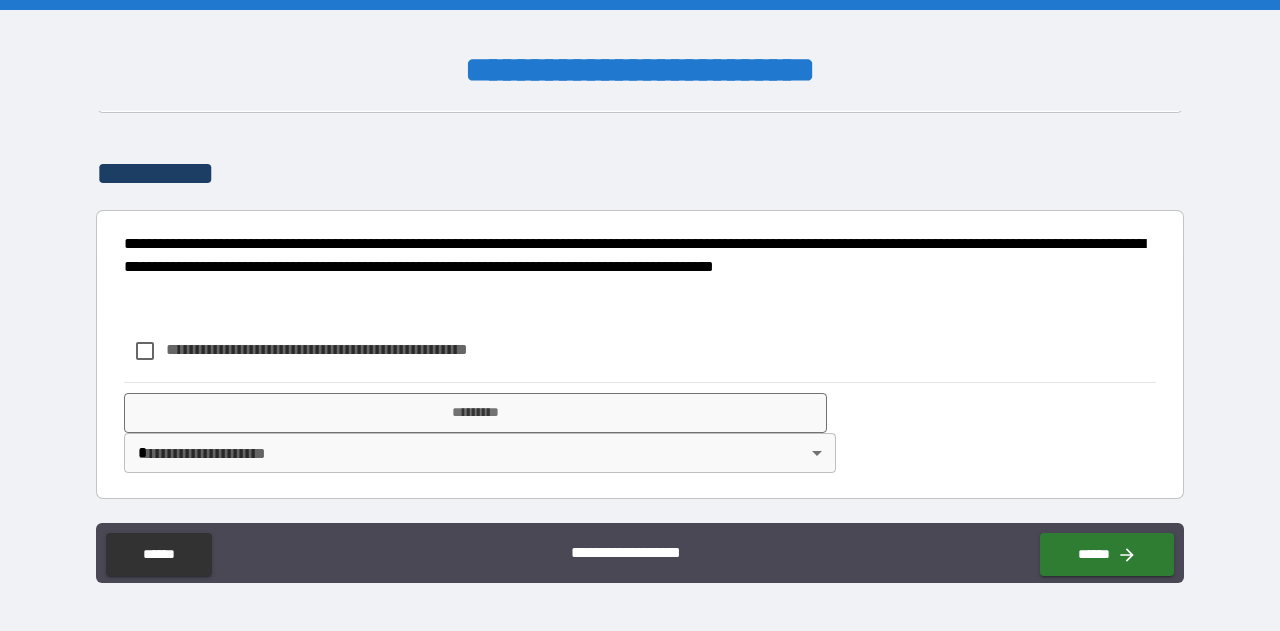 scroll, scrollTop: 1081, scrollLeft: 0, axis: vertical 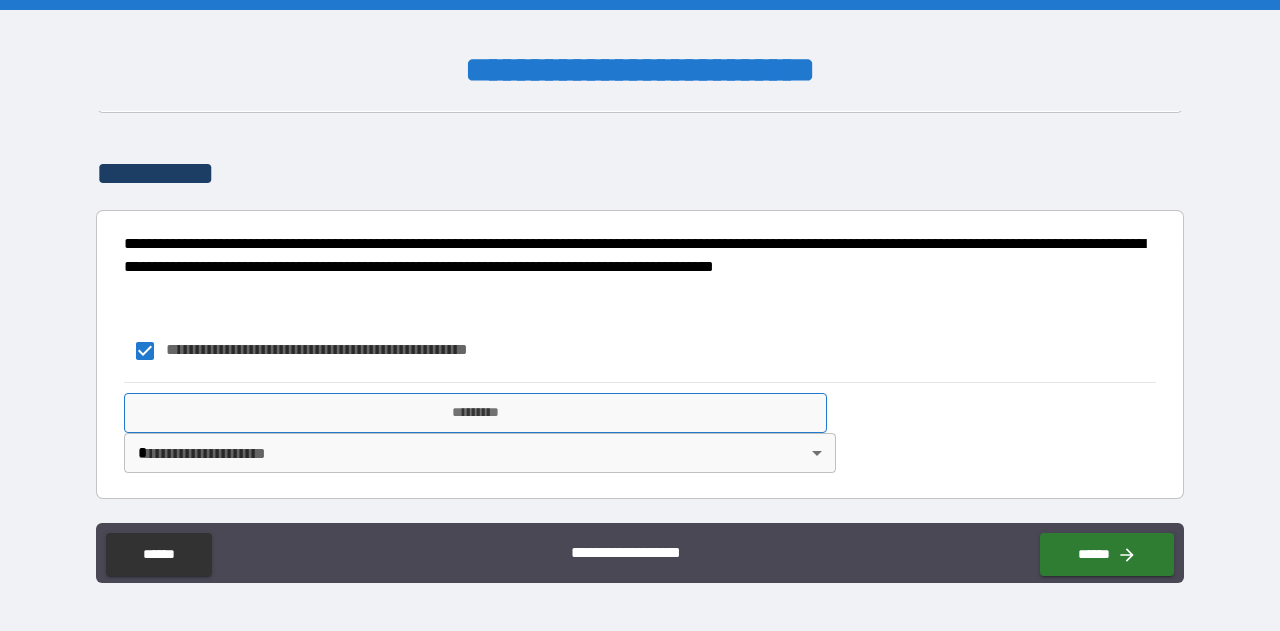 click on "*********" at bounding box center [475, 413] 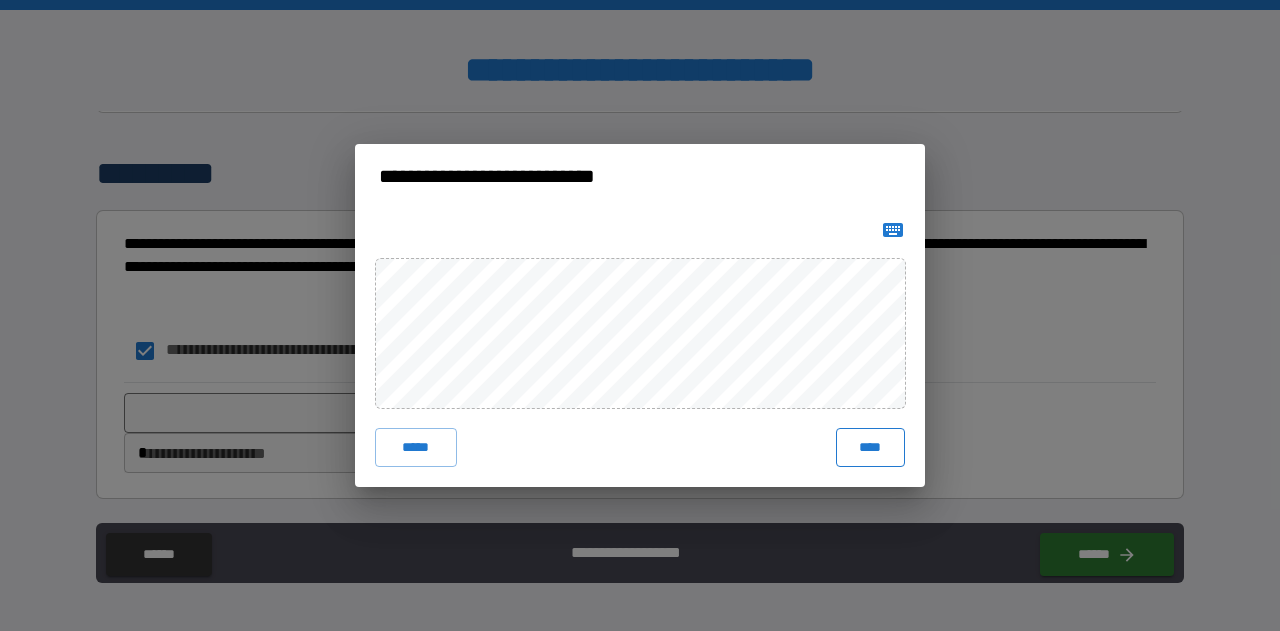 click on "****" at bounding box center (870, 447) 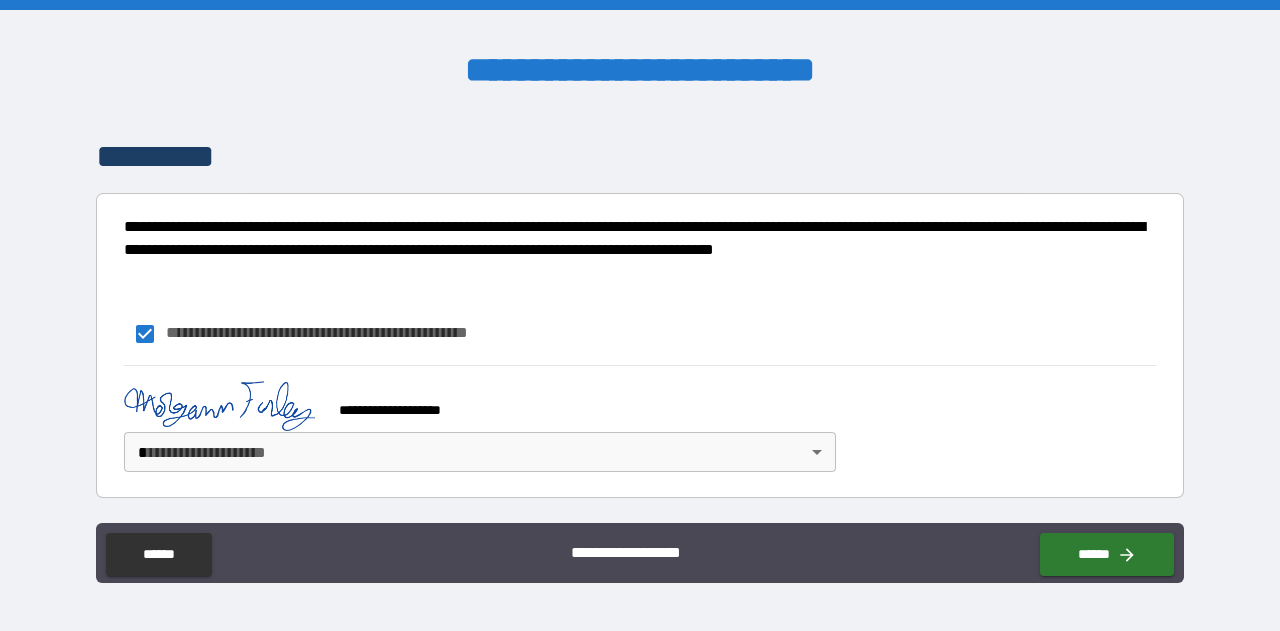 click on "[FIRST] [LAST] [CITY] [STATE] [ZIP] [COUNTRY] [ADDRESS] [APT] [PHONE] [EMAIL]" at bounding box center (640, 315) 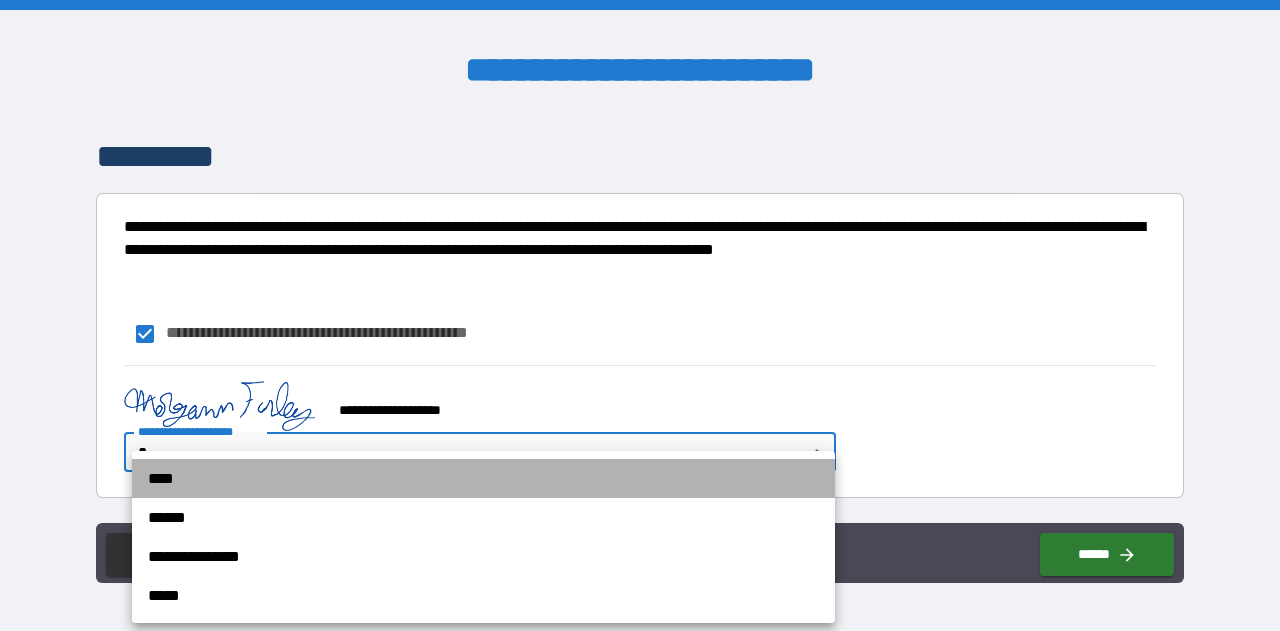 click on "****" at bounding box center (483, 478) 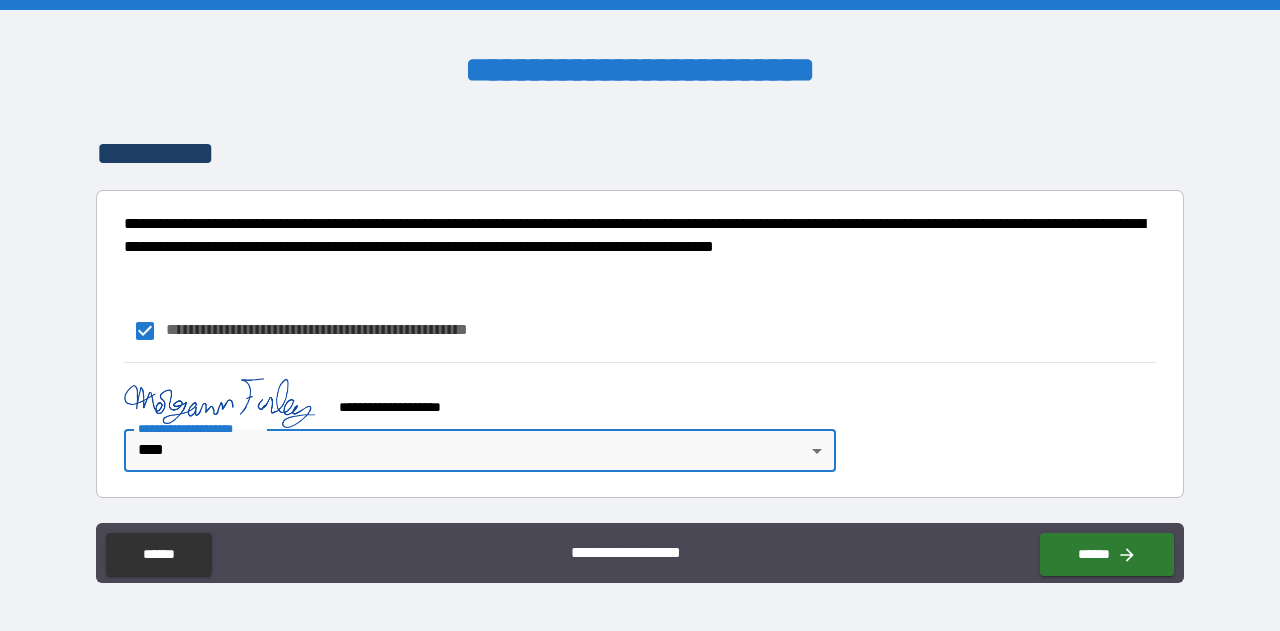 scroll, scrollTop: 1098, scrollLeft: 0, axis: vertical 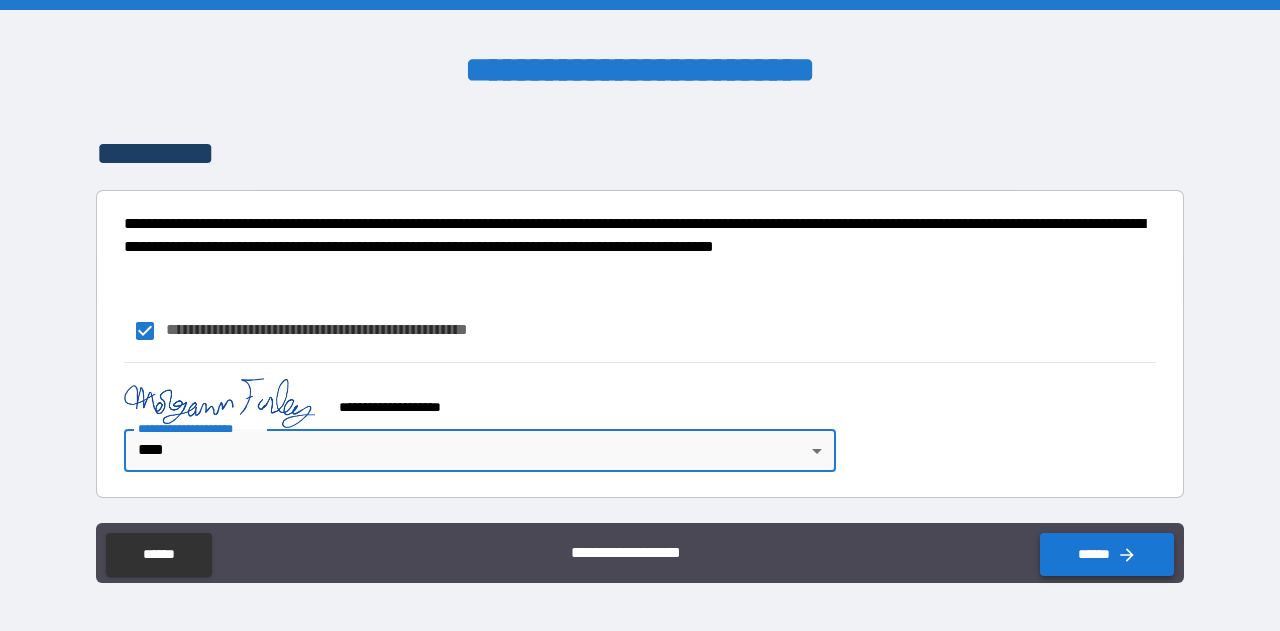 click on "******" at bounding box center [1107, 555] 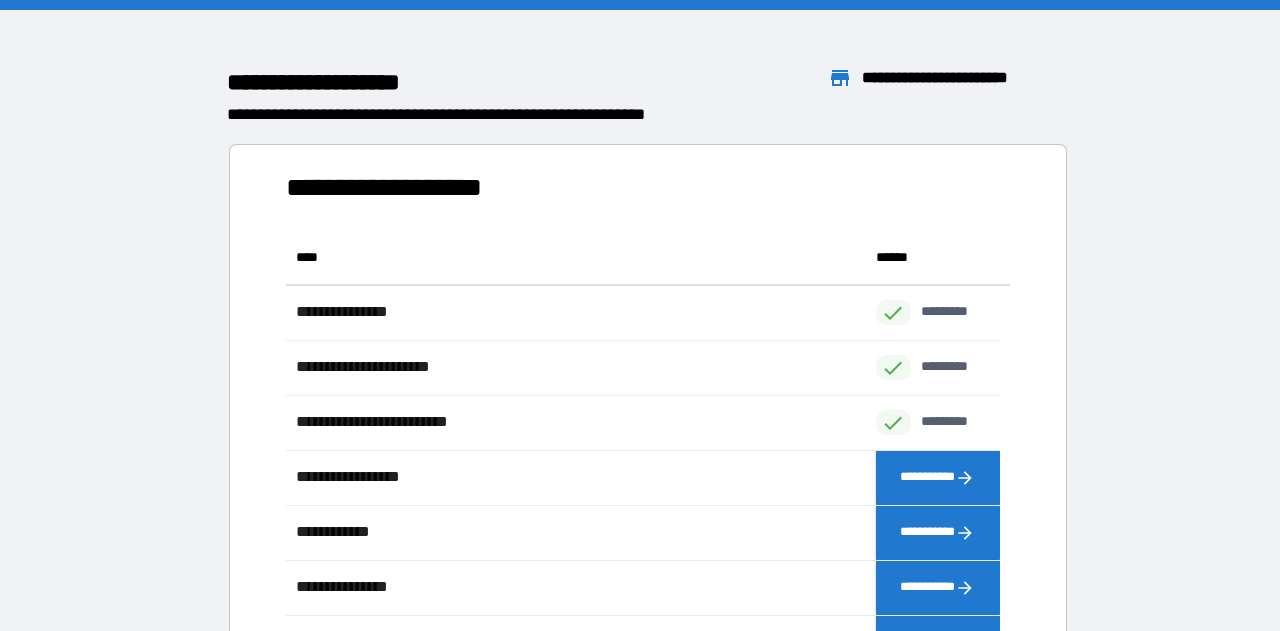 scroll, scrollTop: 16, scrollLeft: 16, axis: both 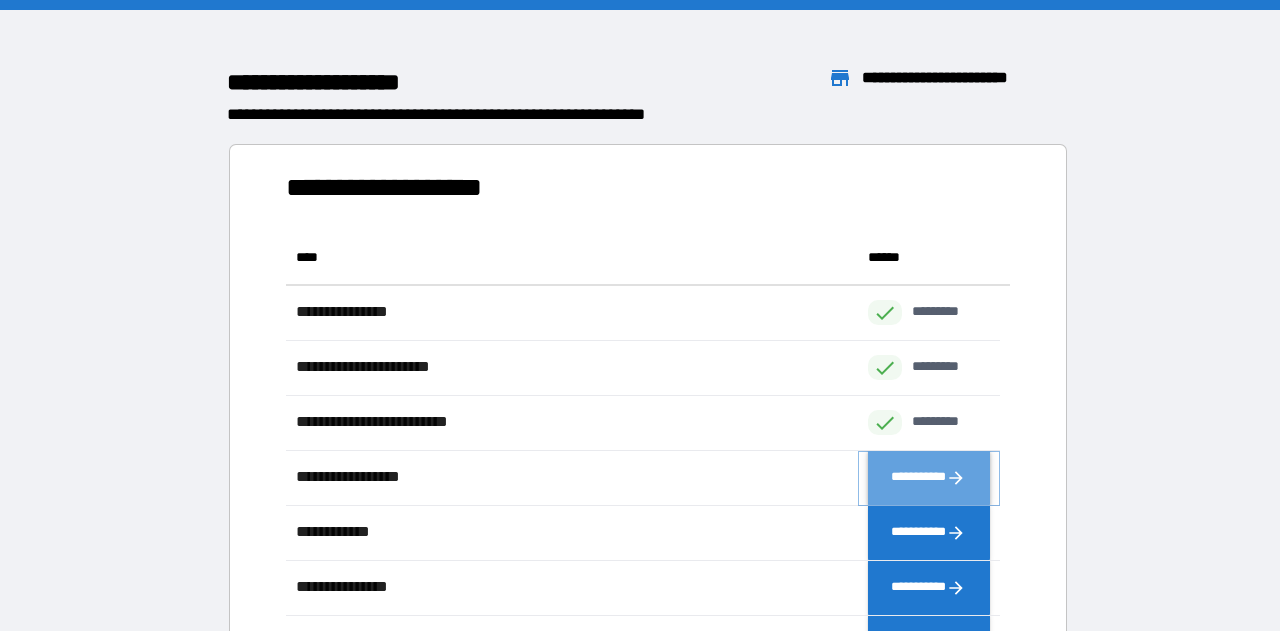 click on "**********" at bounding box center [929, 477] 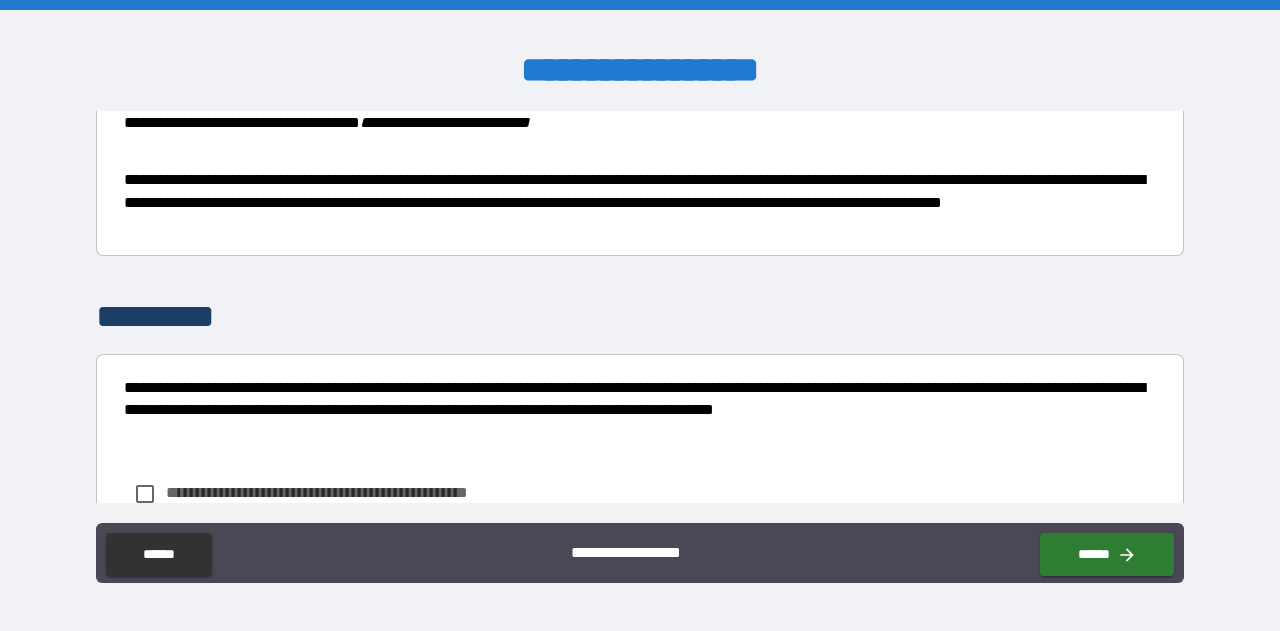 scroll, scrollTop: 577, scrollLeft: 0, axis: vertical 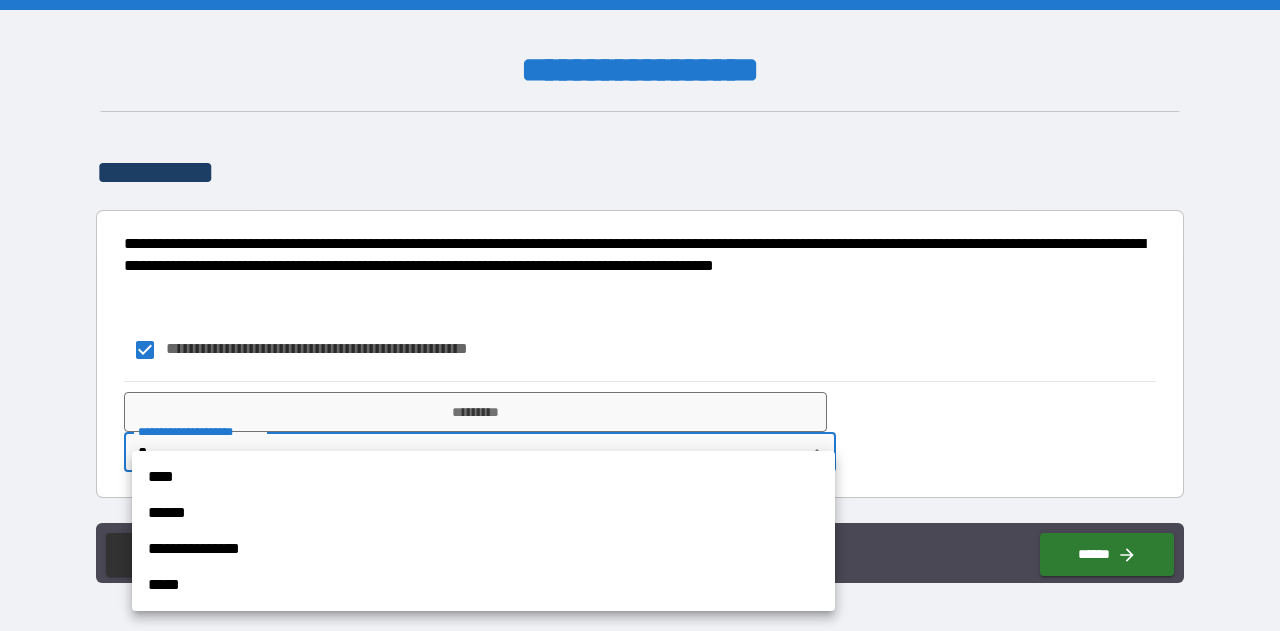 click on "[FIRST] [LAST] [CITY] [STATE] [ZIP] [COUNTRY] [ADDRESS] [APT] [PHONE] [EMAIL]" at bounding box center [640, 315] 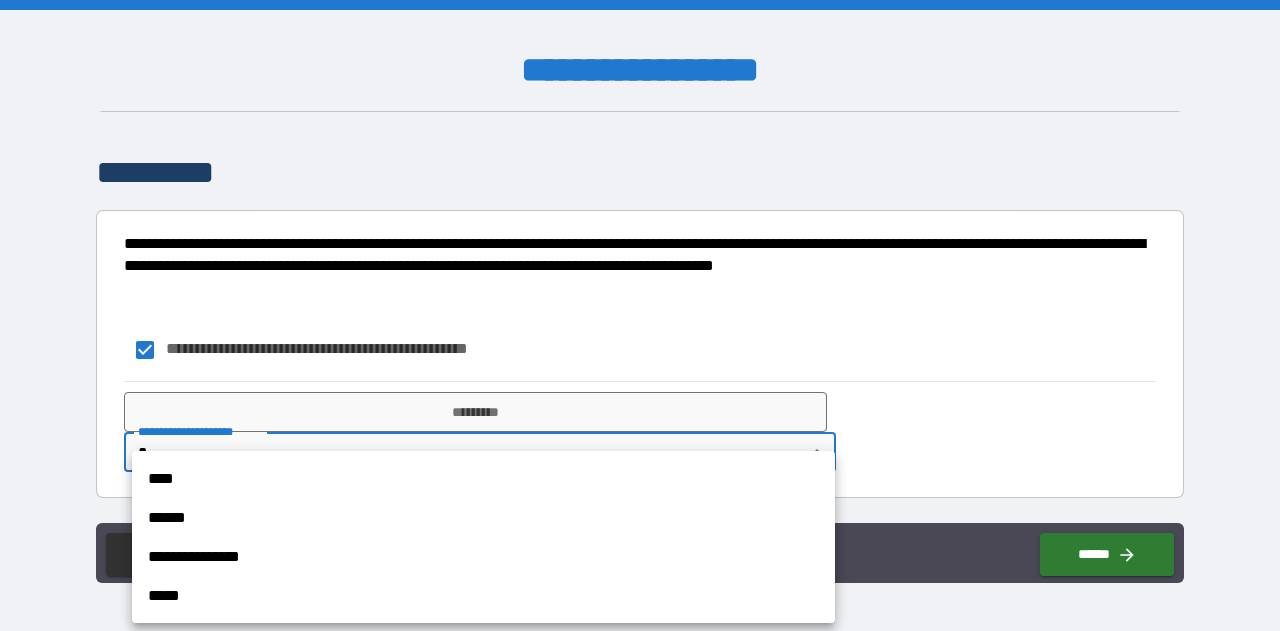 click on "****" at bounding box center (483, 478) 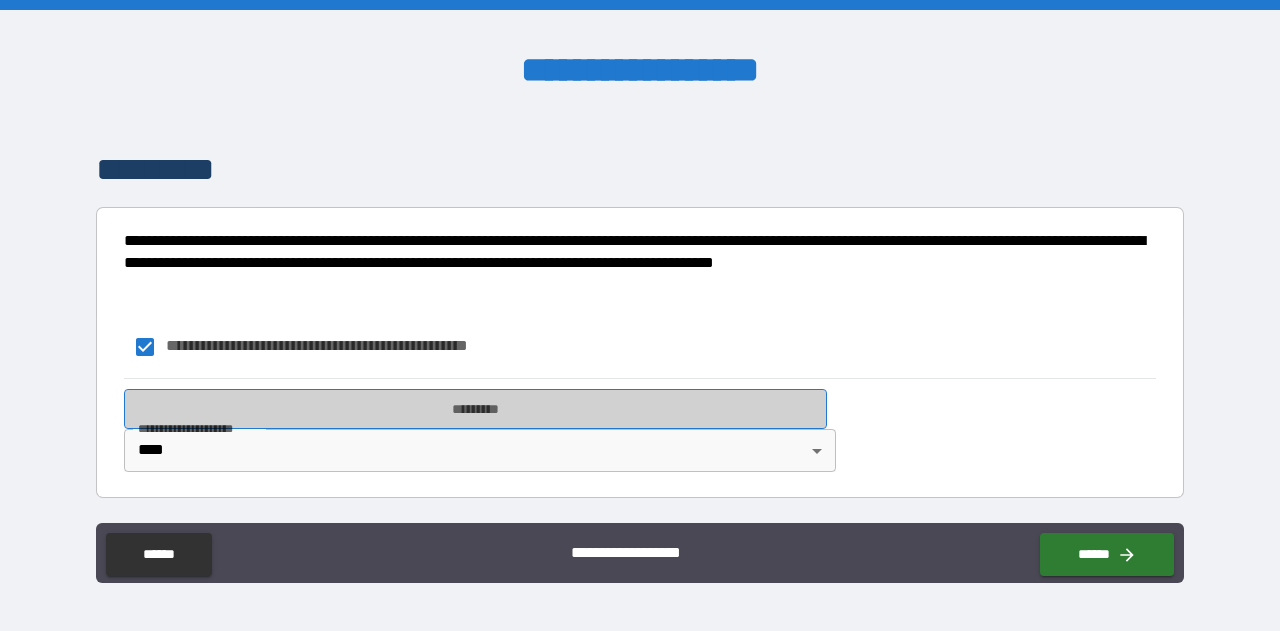 click on "*********" at bounding box center (475, 409) 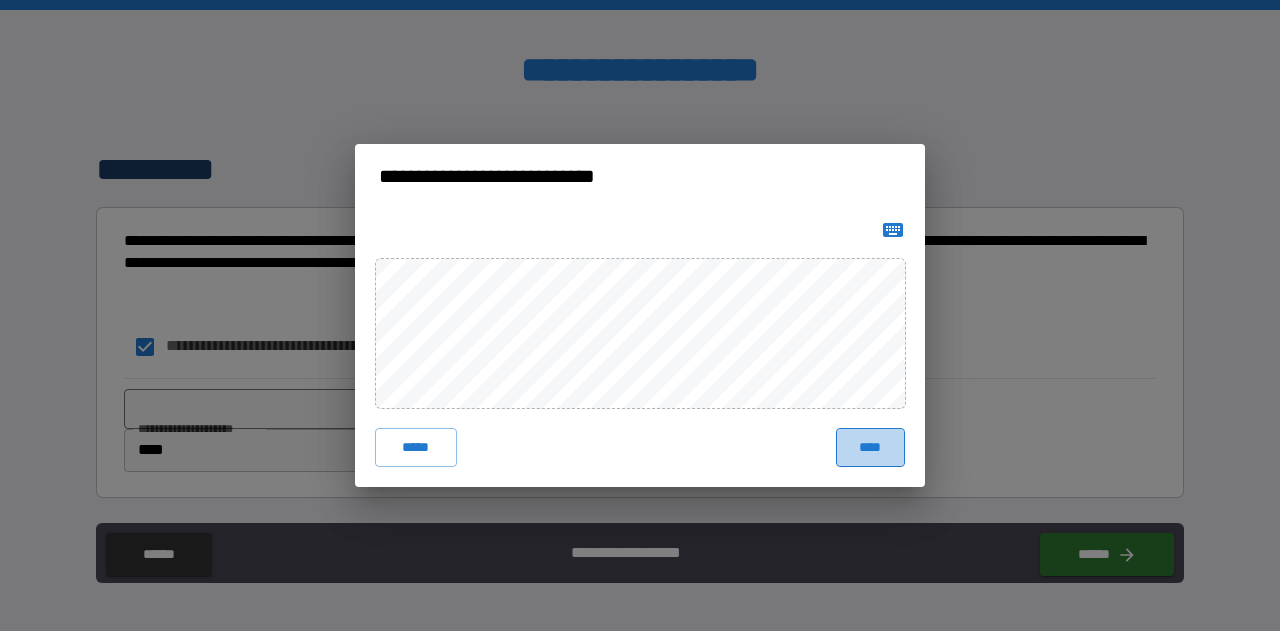 click on "****" at bounding box center (870, 447) 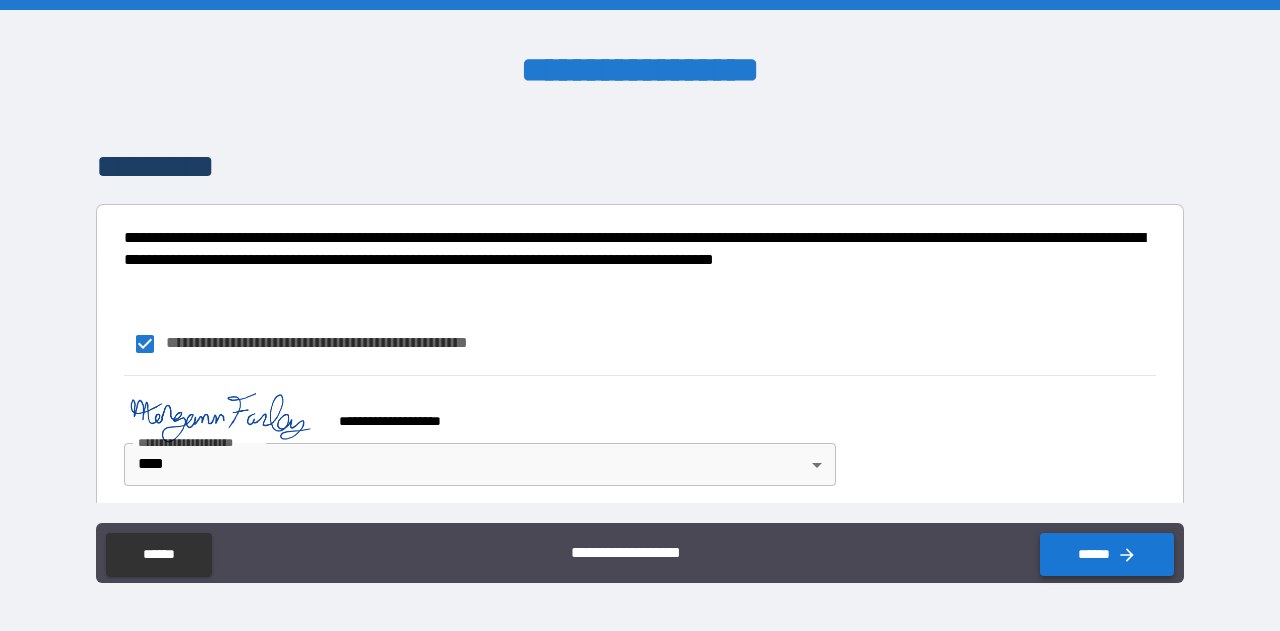click on "******" at bounding box center [1107, 555] 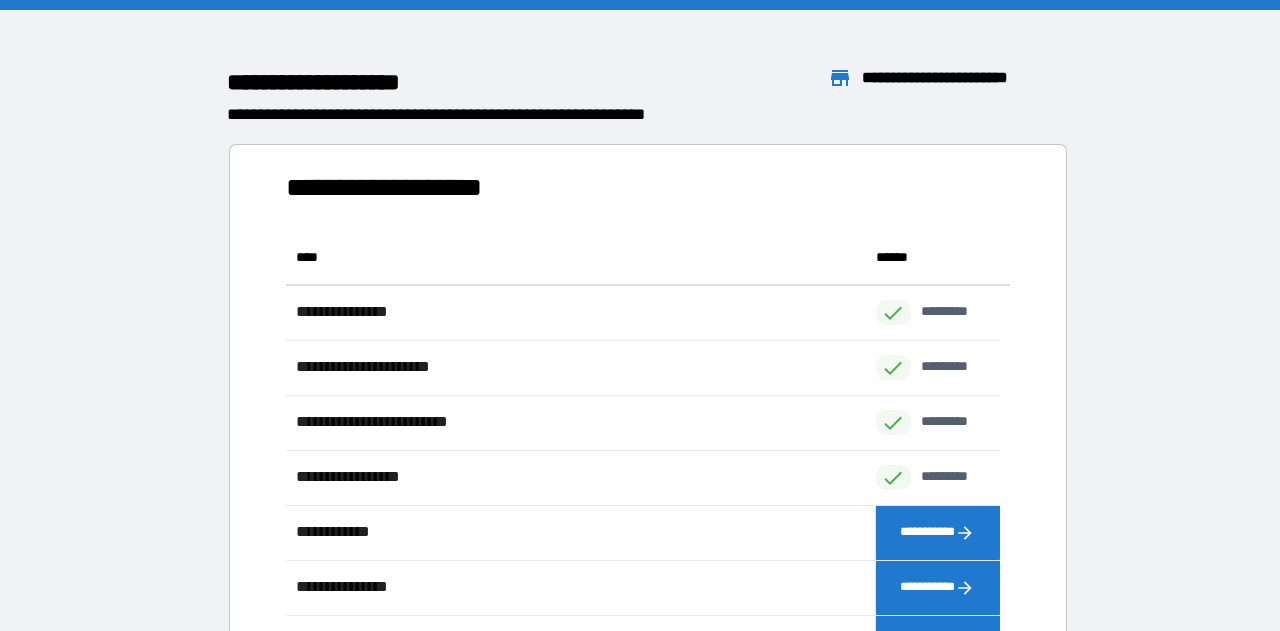 scroll, scrollTop: 425, scrollLeft: 698, axis: both 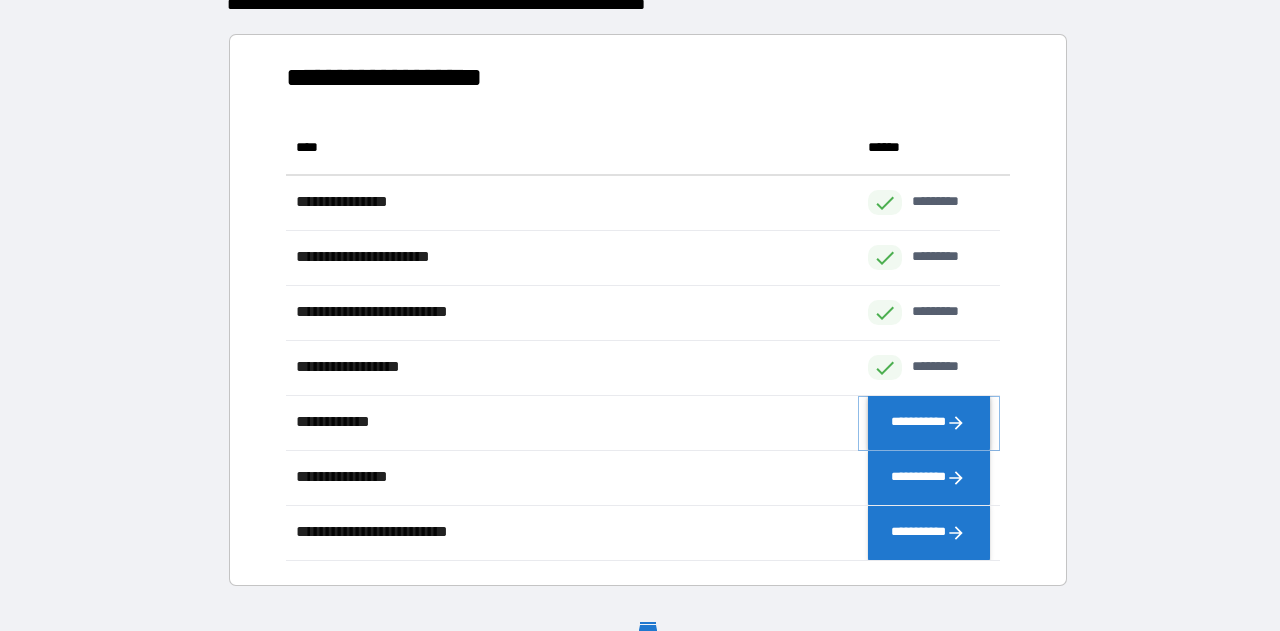 click on "**********" at bounding box center [929, 422] 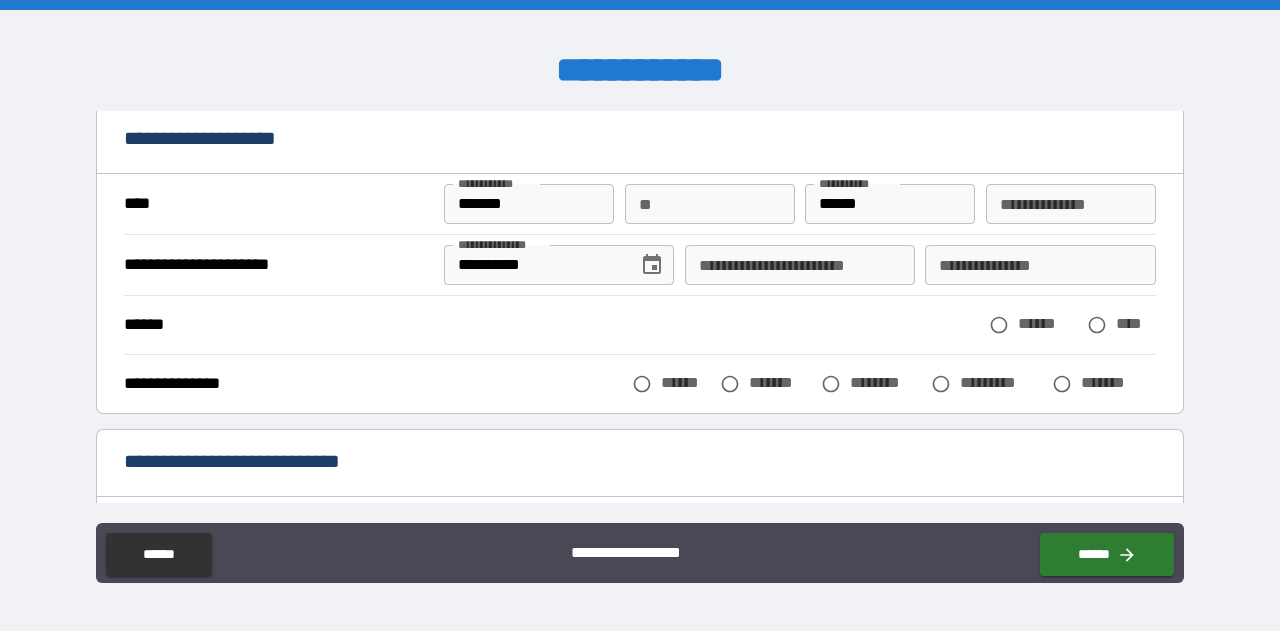 scroll, scrollTop: 89, scrollLeft: 0, axis: vertical 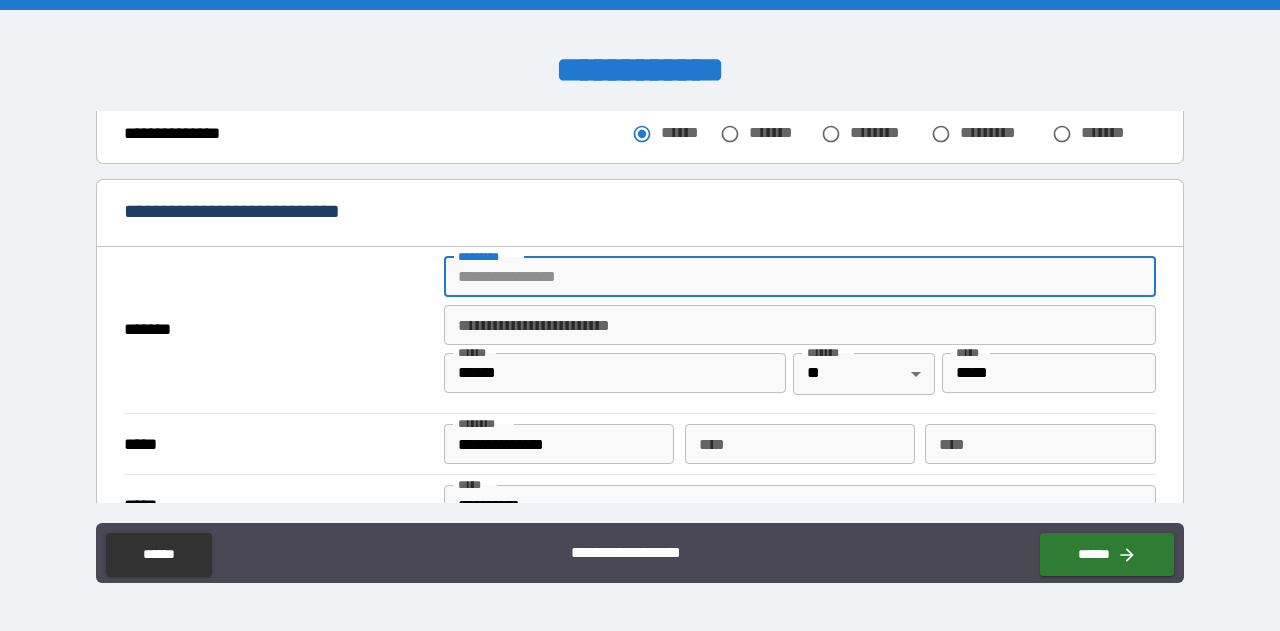 click on "*******   *" at bounding box center (800, 277) 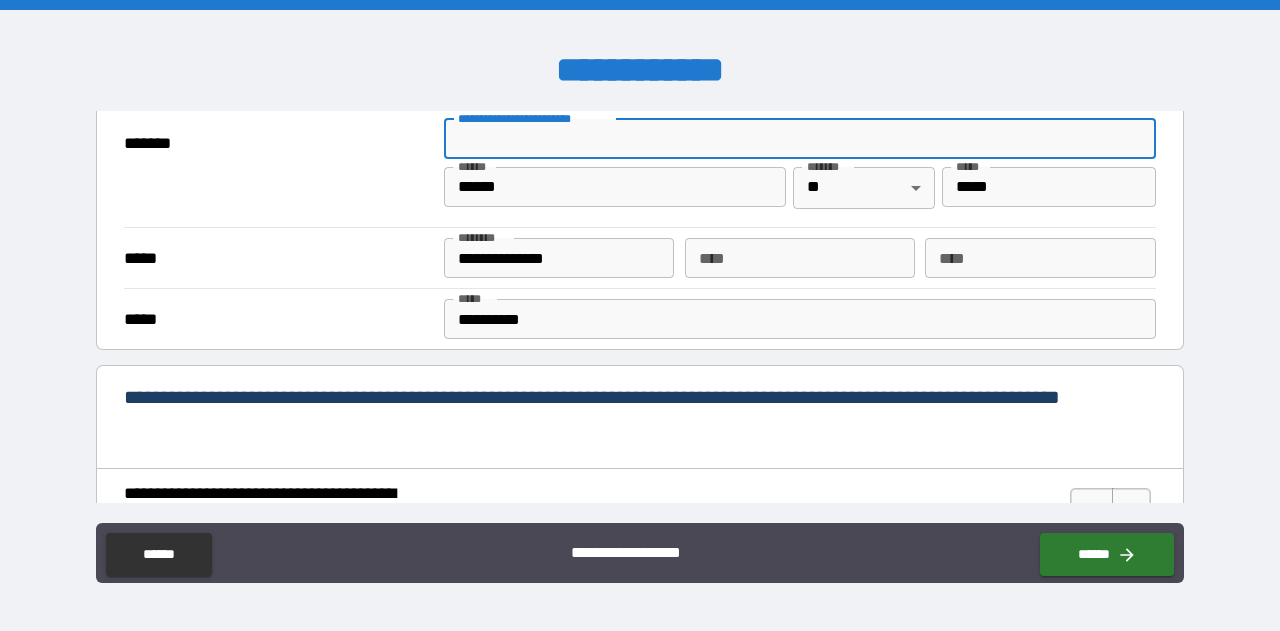 scroll, scrollTop: 525, scrollLeft: 0, axis: vertical 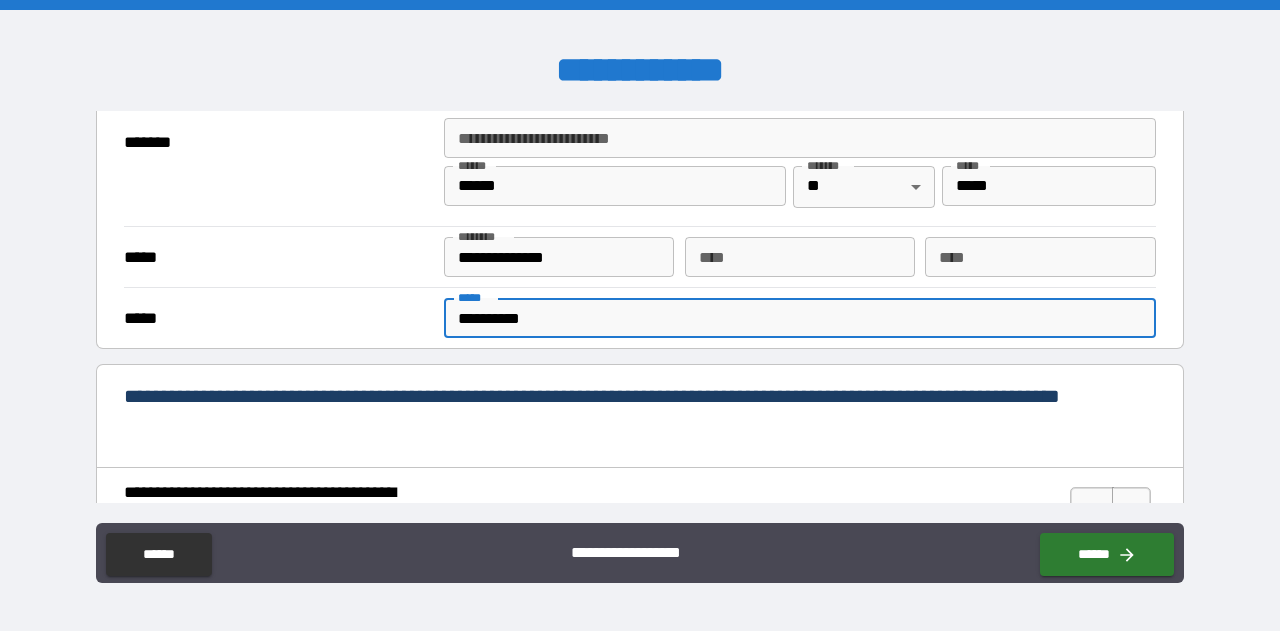 drag, startPoint x: 597, startPoint y: 336, endPoint x: 374, endPoint y: 321, distance: 223.50392 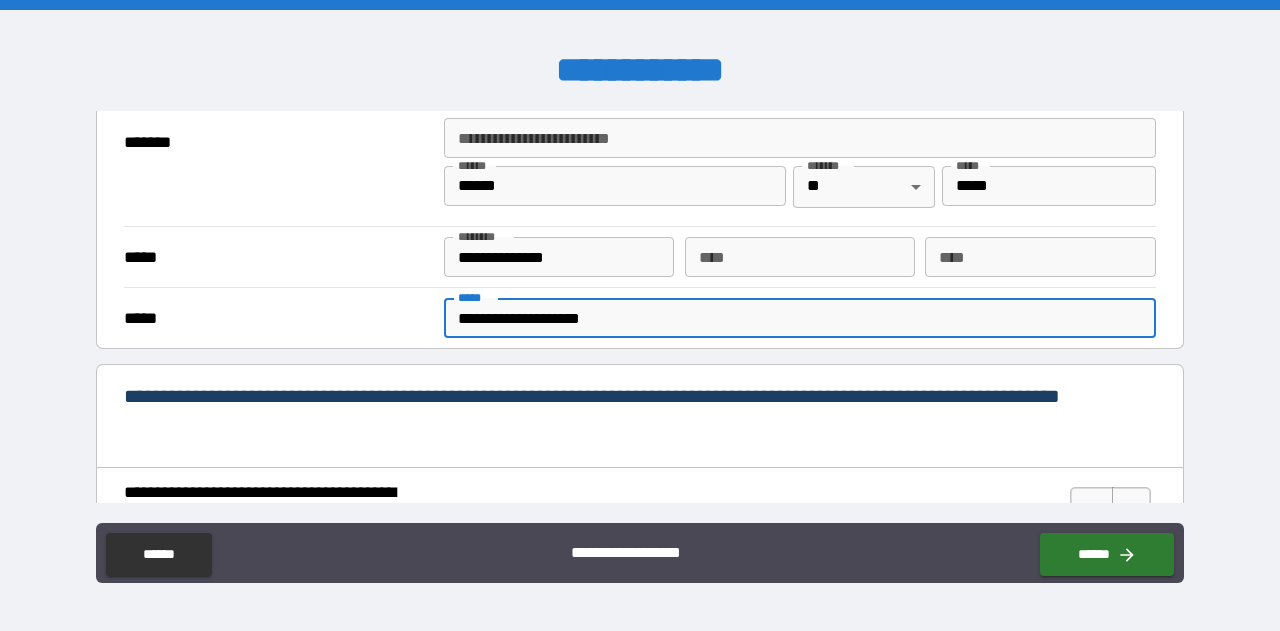 scroll, scrollTop: 621, scrollLeft: 0, axis: vertical 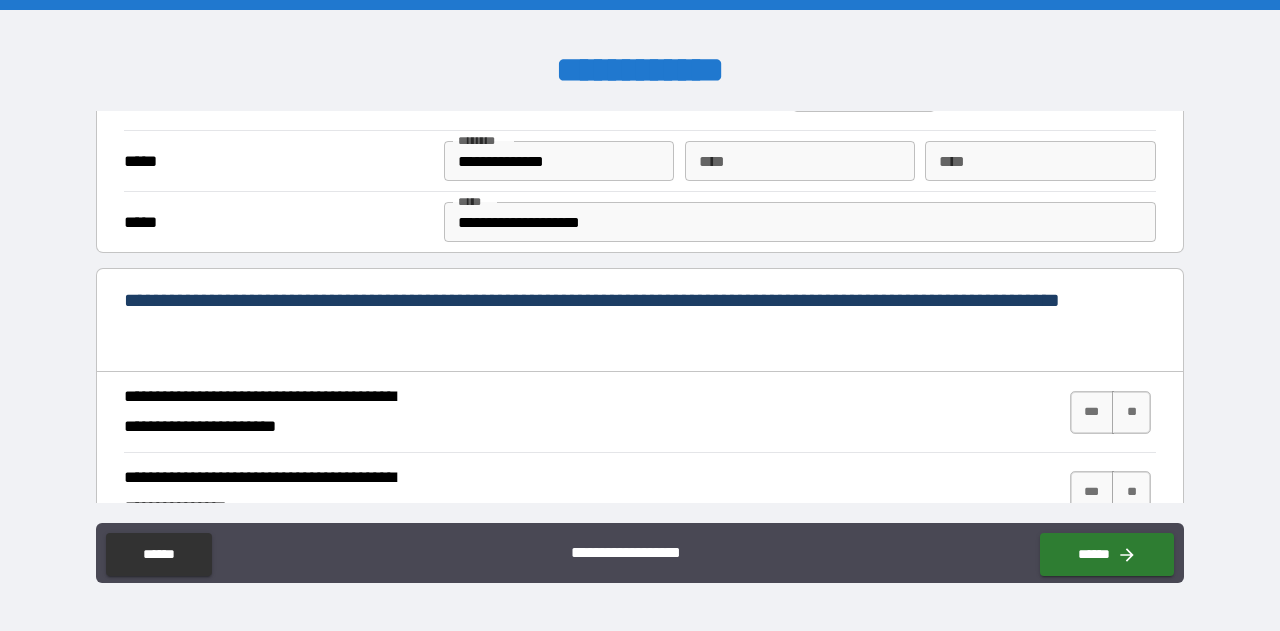 click on "**********" at bounding box center [633, 322] 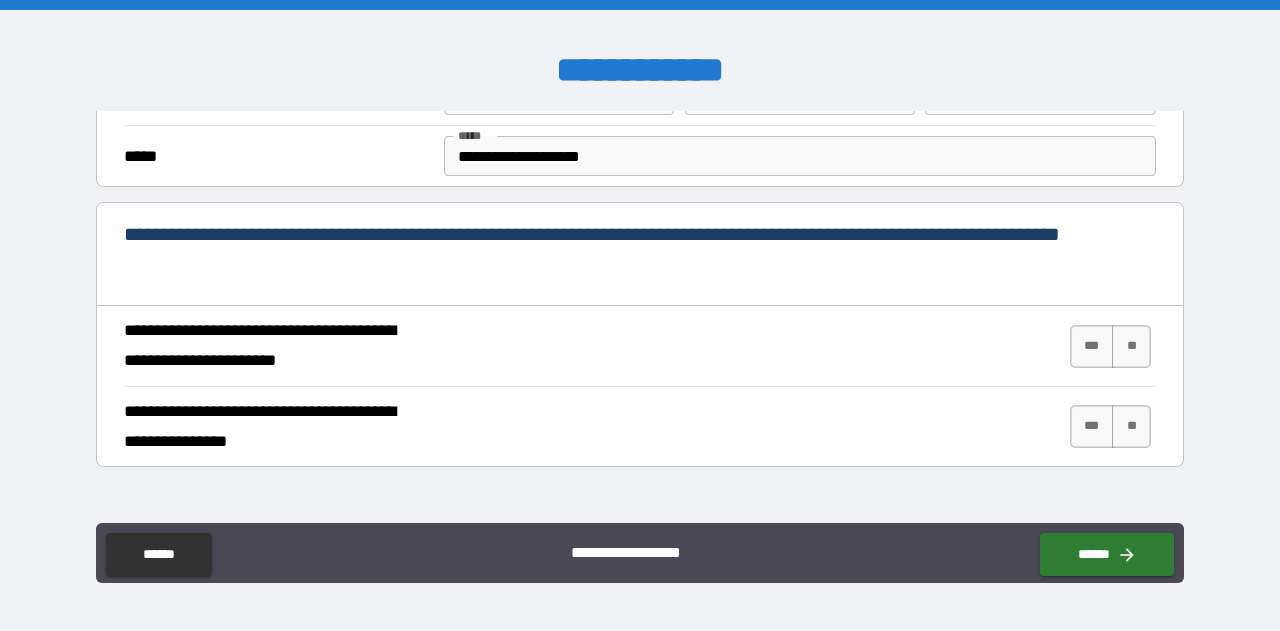 scroll, scrollTop: 691, scrollLeft: 0, axis: vertical 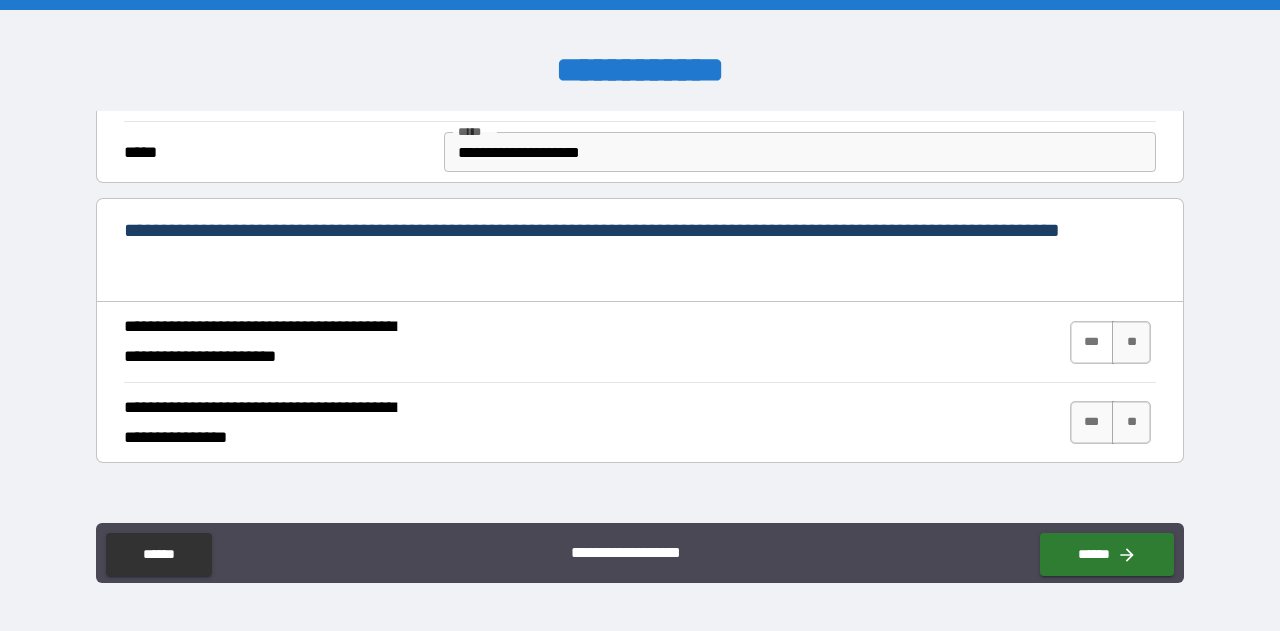 click on "***" at bounding box center [1092, 342] 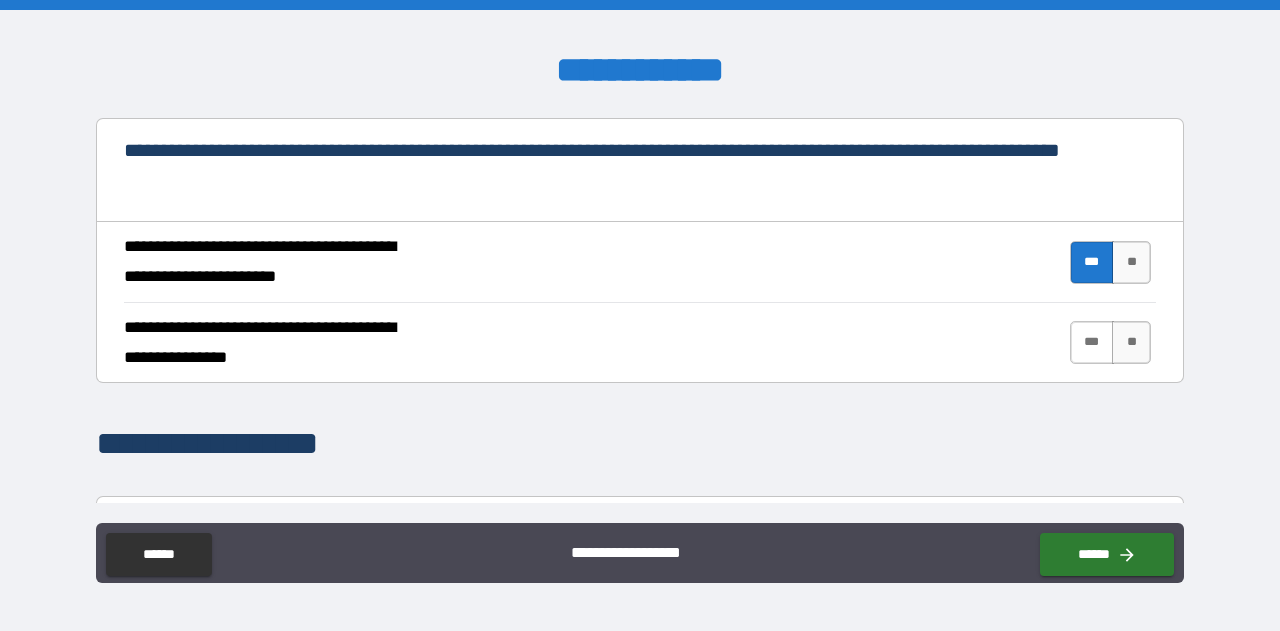 click on "***" at bounding box center [1092, 342] 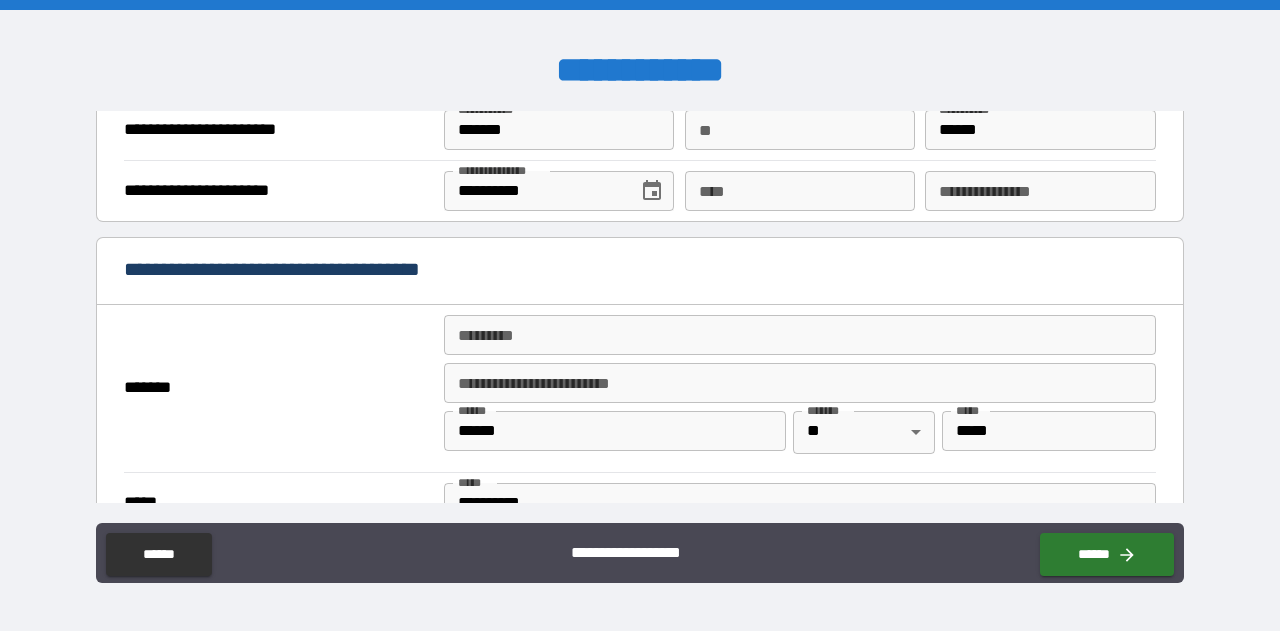scroll, scrollTop: 1379, scrollLeft: 0, axis: vertical 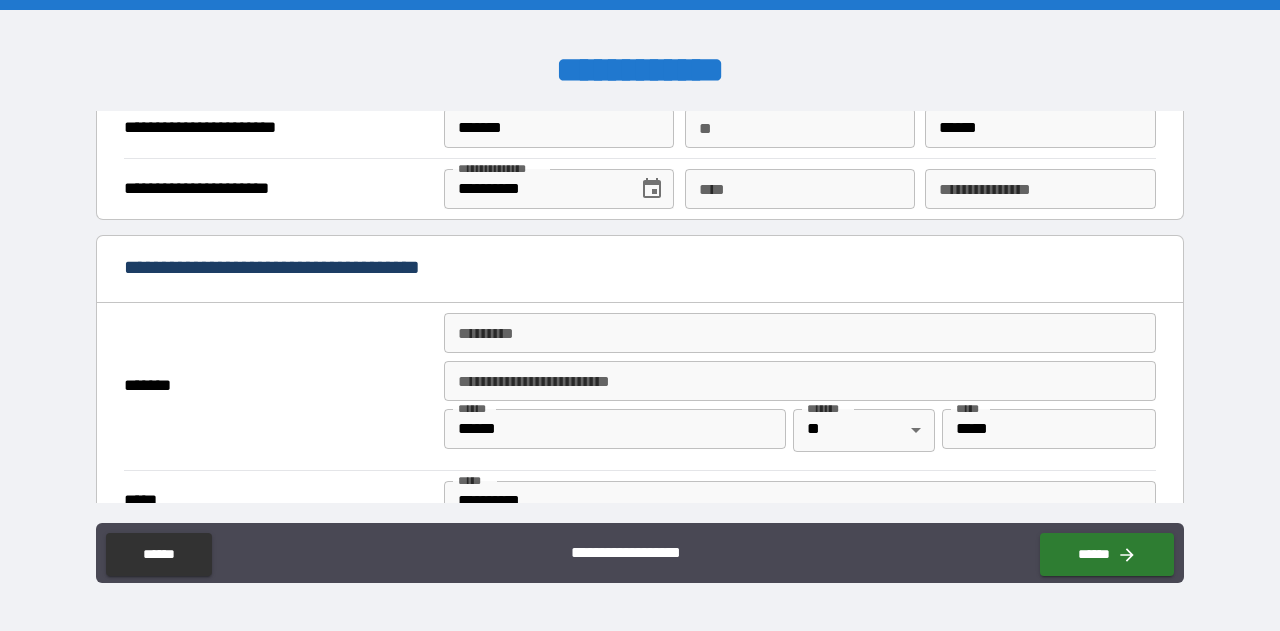 click on "*******   *" at bounding box center (800, 333) 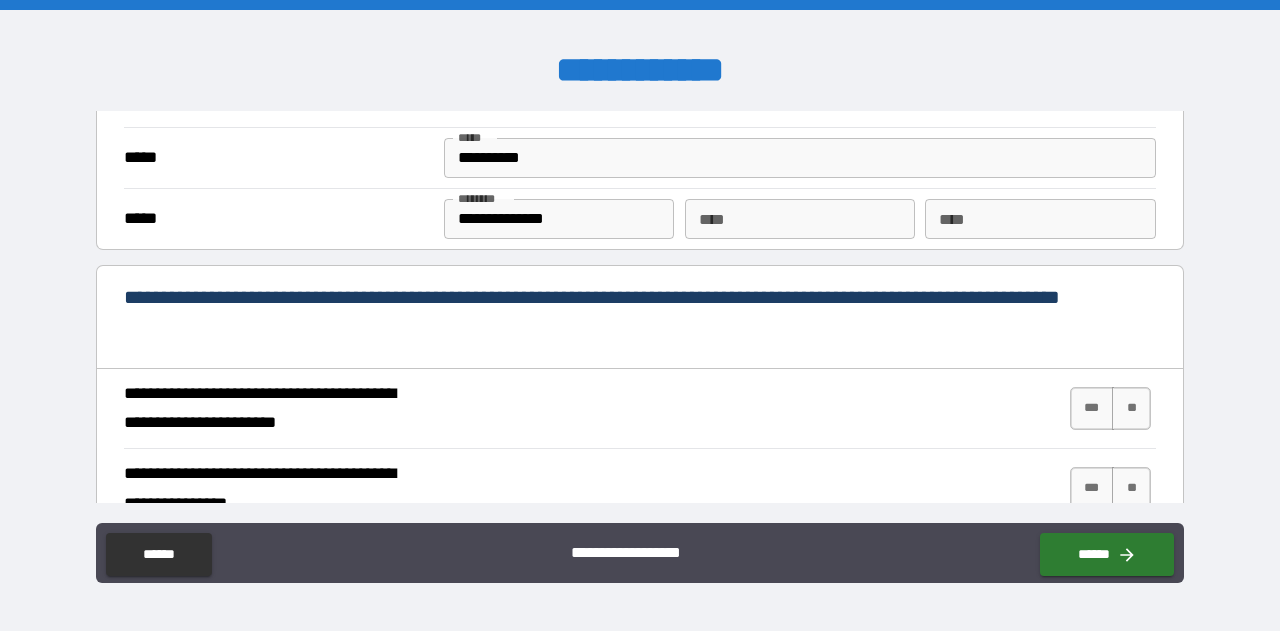 scroll, scrollTop: 1727, scrollLeft: 0, axis: vertical 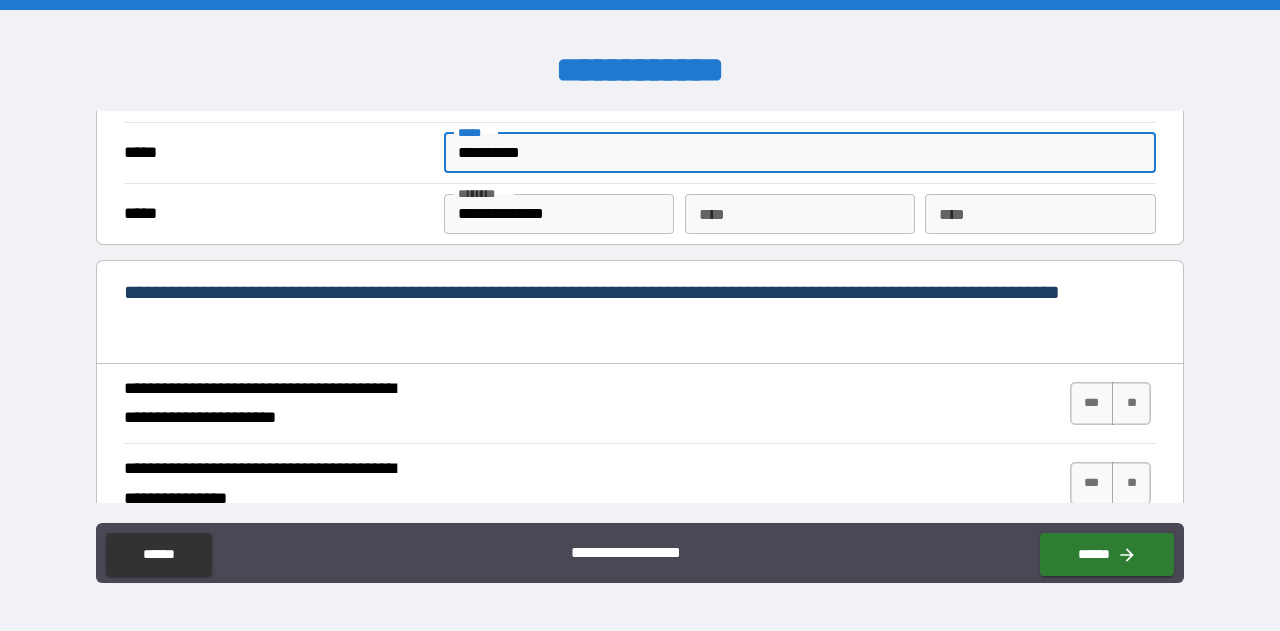drag, startPoint x: 560, startPoint y: 189, endPoint x: 396, endPoint y: 199, distance: 164.3046 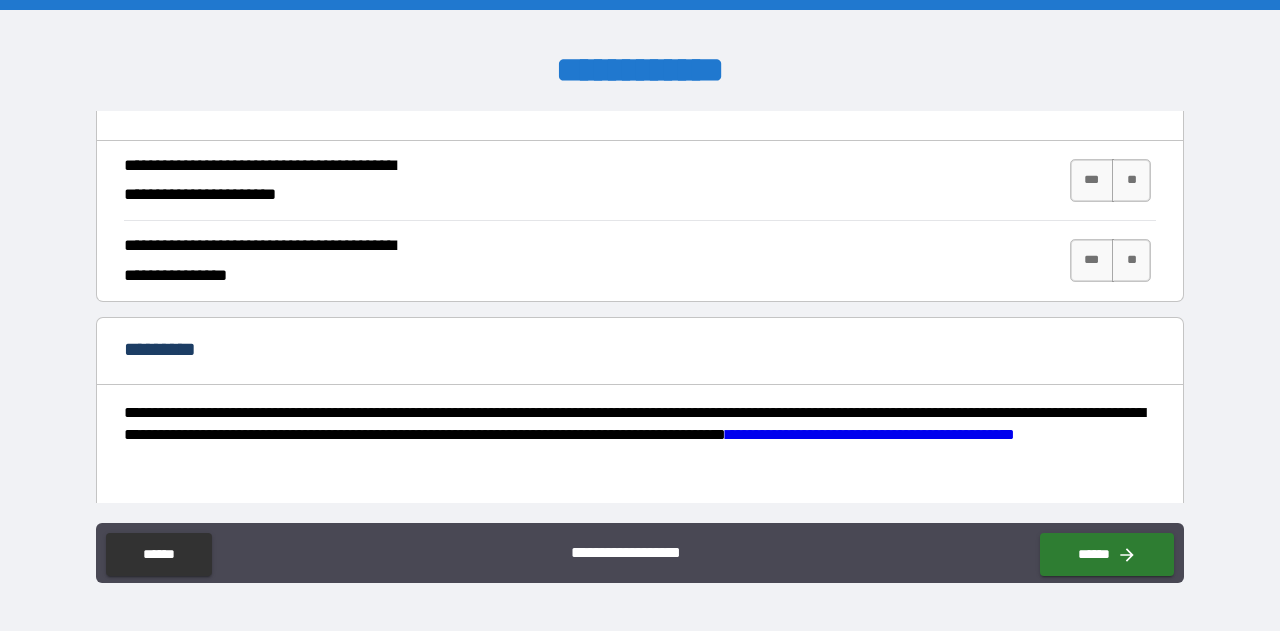 scroll, scrollTop: 1952, scrollLeft: 0, axis: vertical 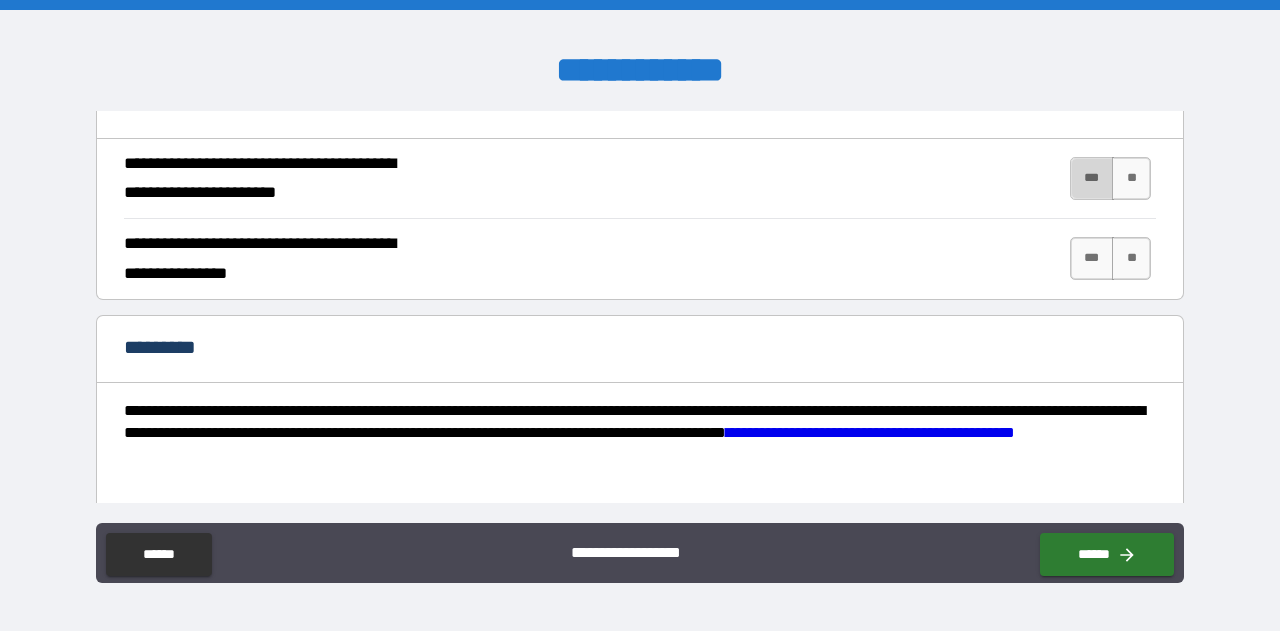 click on "***" at bounding box center (1092, 178) 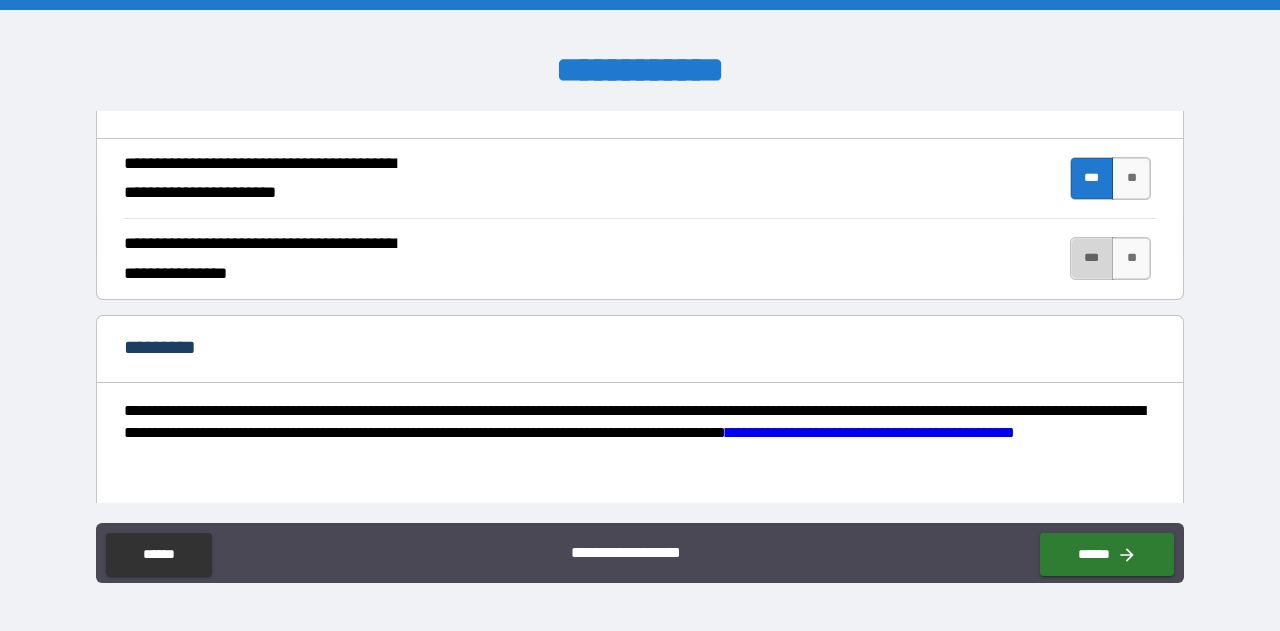 click on "***" at bounding box center [1092, 258] 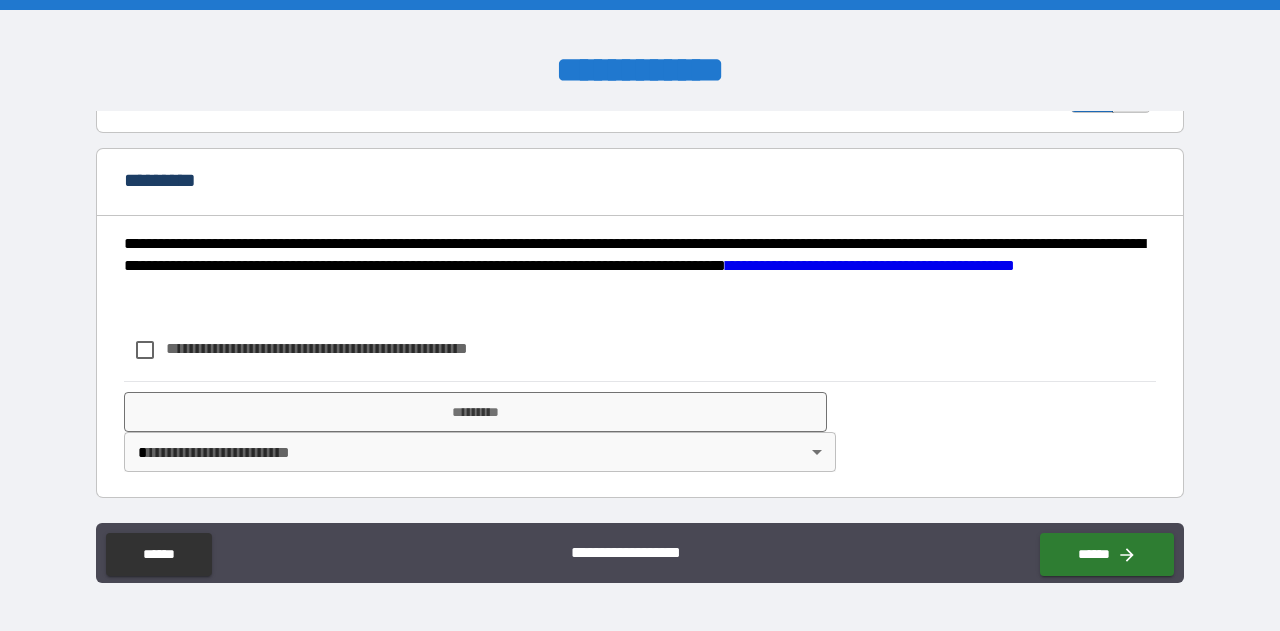 scroll, scrollTop: 2162, scrollLeft: 0, axis: vertical 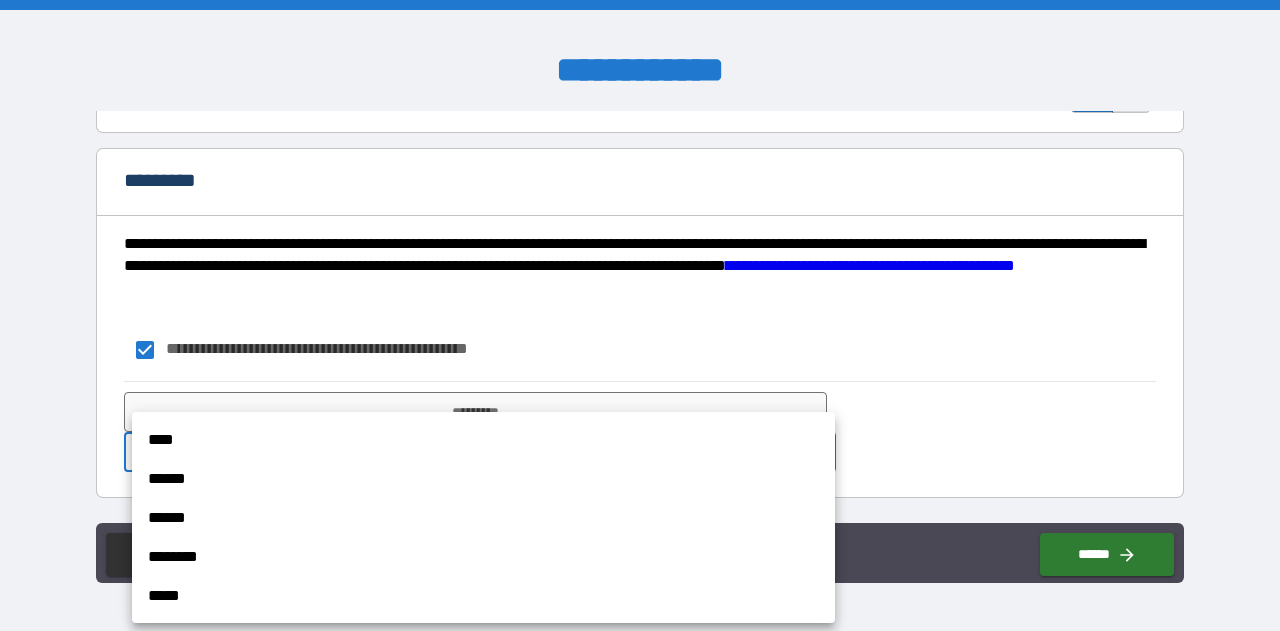 click on "[FIRST] [LAST] [CITY] [STATE] [ZIP] [COUNTRY] [ADDRESS] [APT] [PHONE] [EMAIL]" at bounding box center (640, 315) 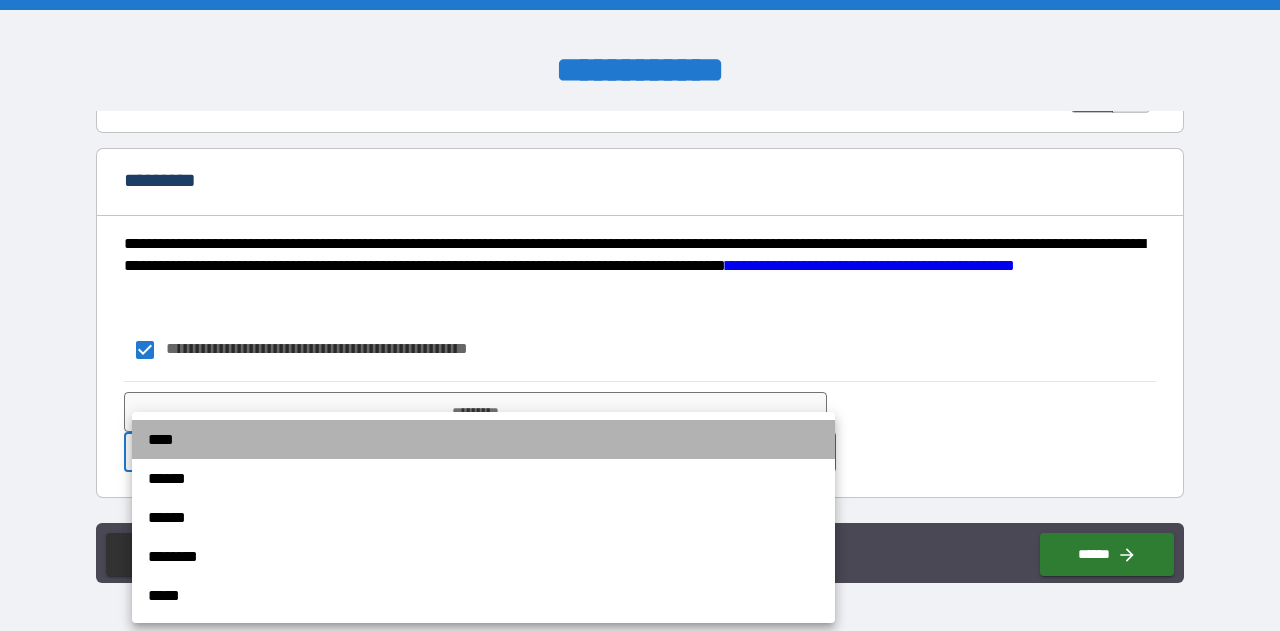 click on "****" at bounding box center [483, 439] 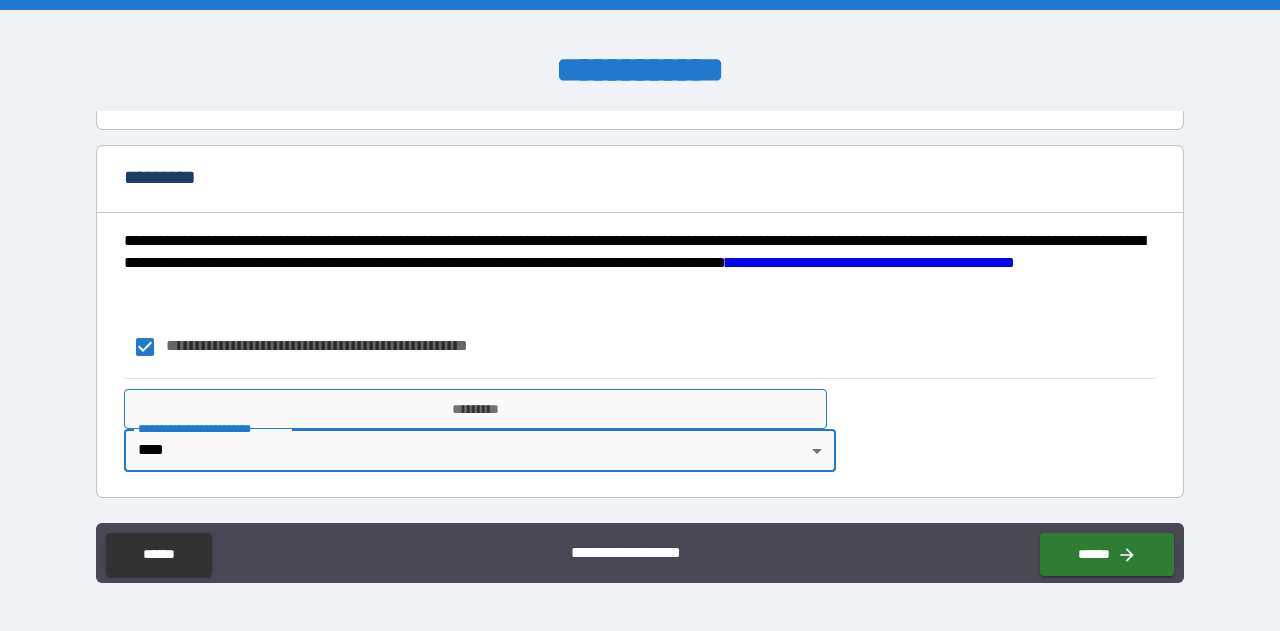 click on "*********" at bounding box center (475, 409) 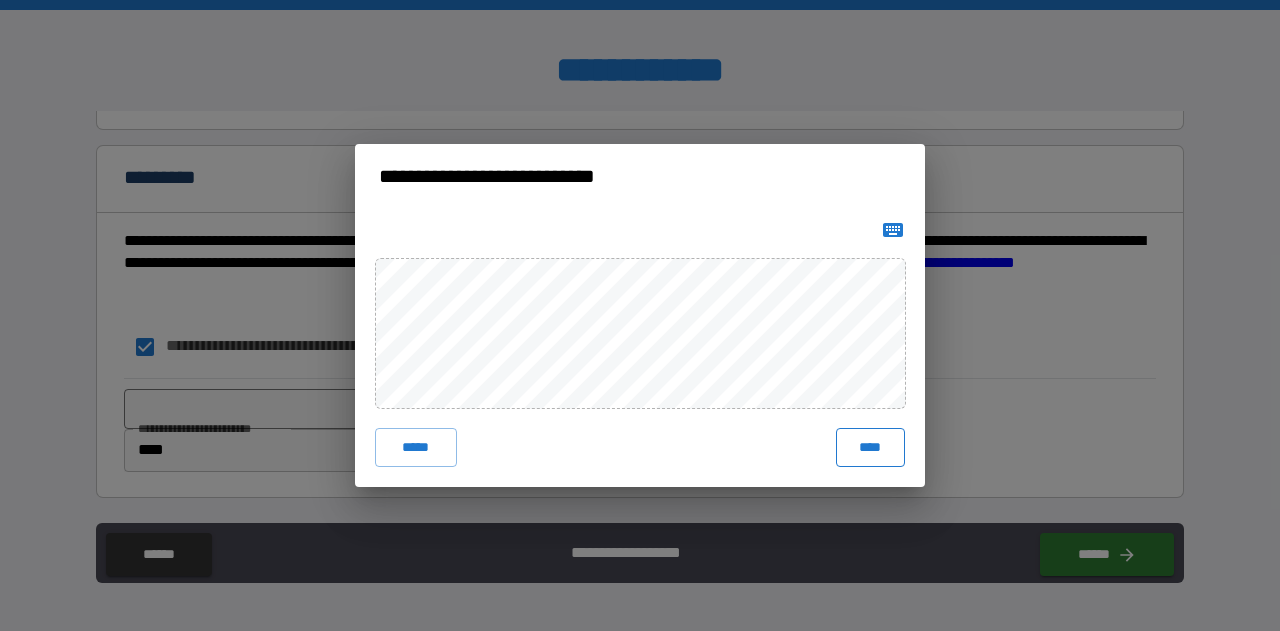 click on "****" at bounding box center (870, 447) 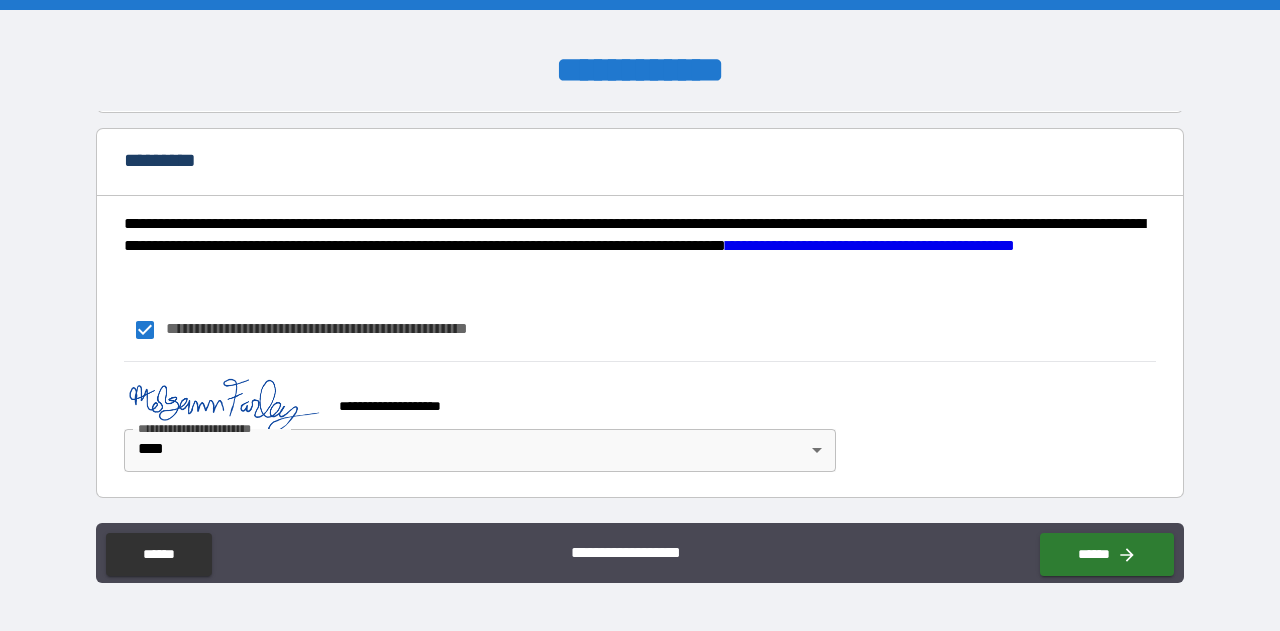 scroll, scrollTop: 2178, scrollLeft: 0, axis: vertical 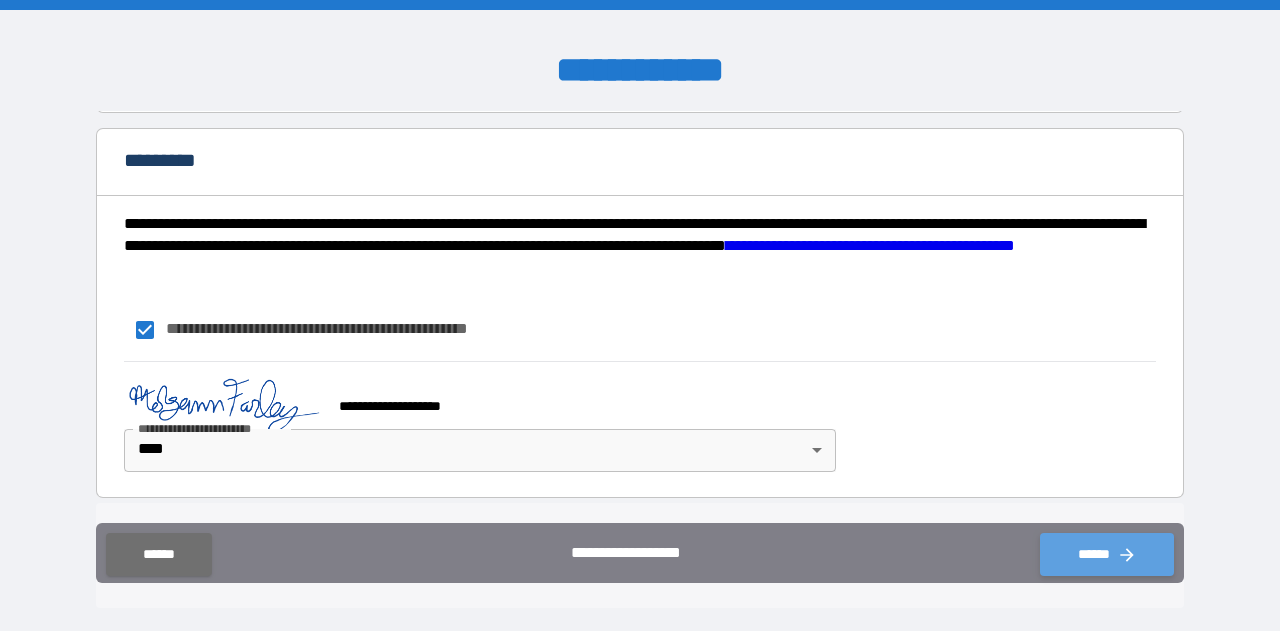 click on "******" at bounding box center [1107, 555] 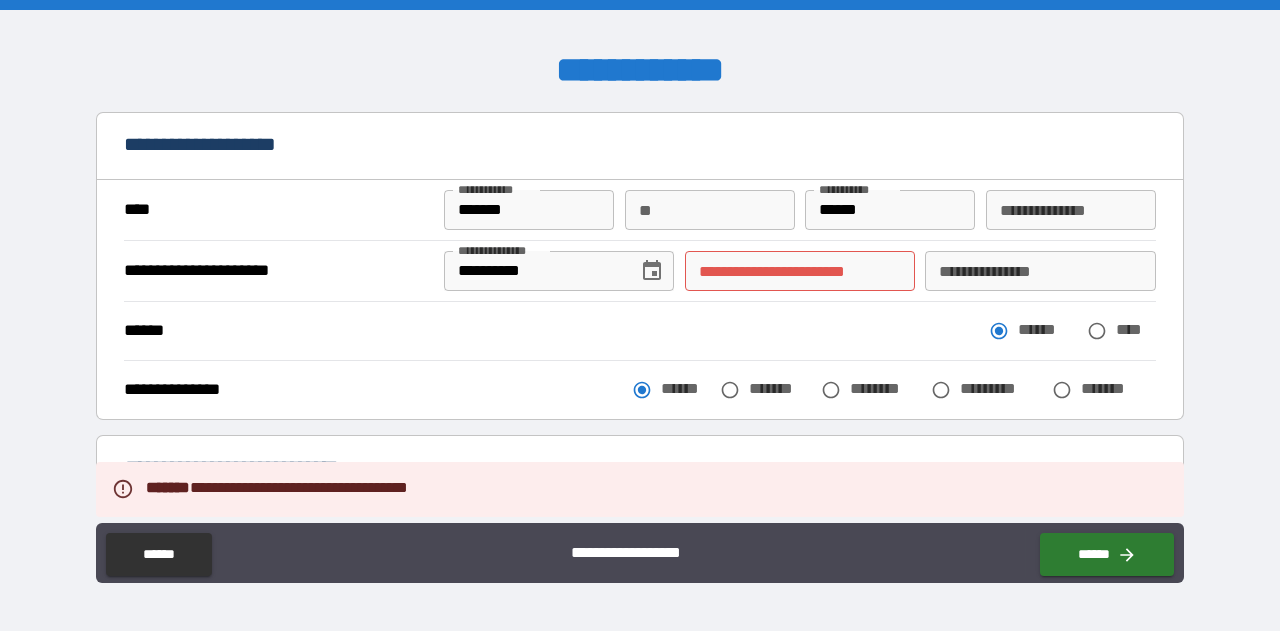 scroll, scrollTop: 0, scrollLeft: 0, axis: both 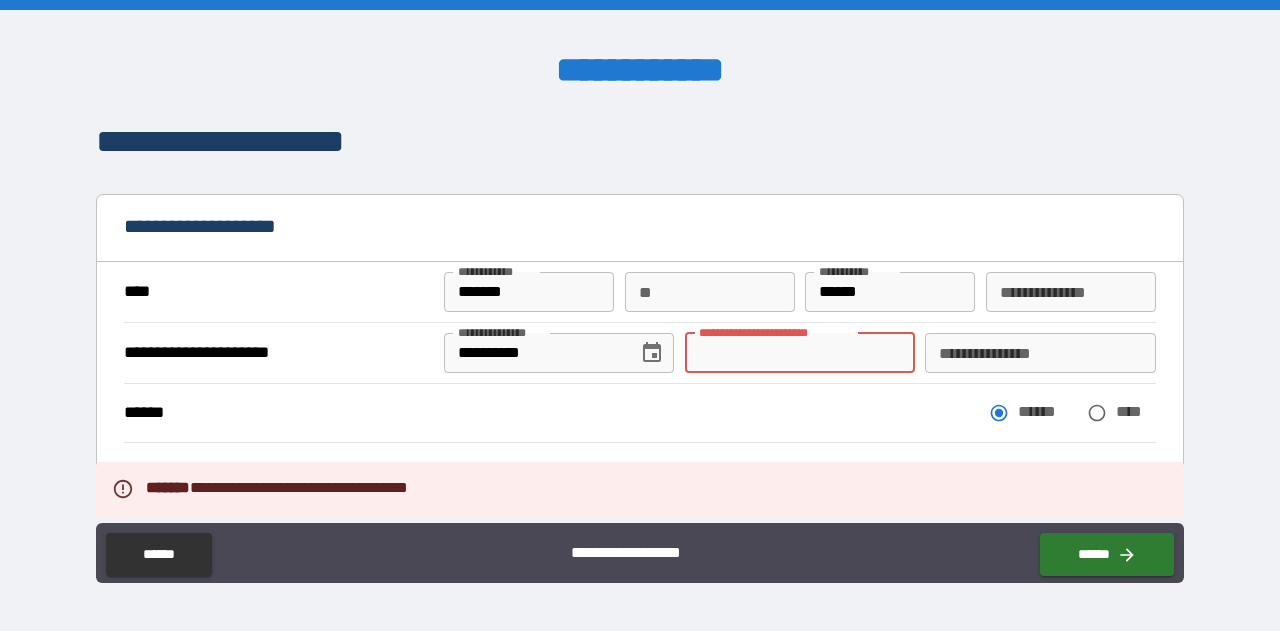 click on "**********" at bounding box center [800, 353] 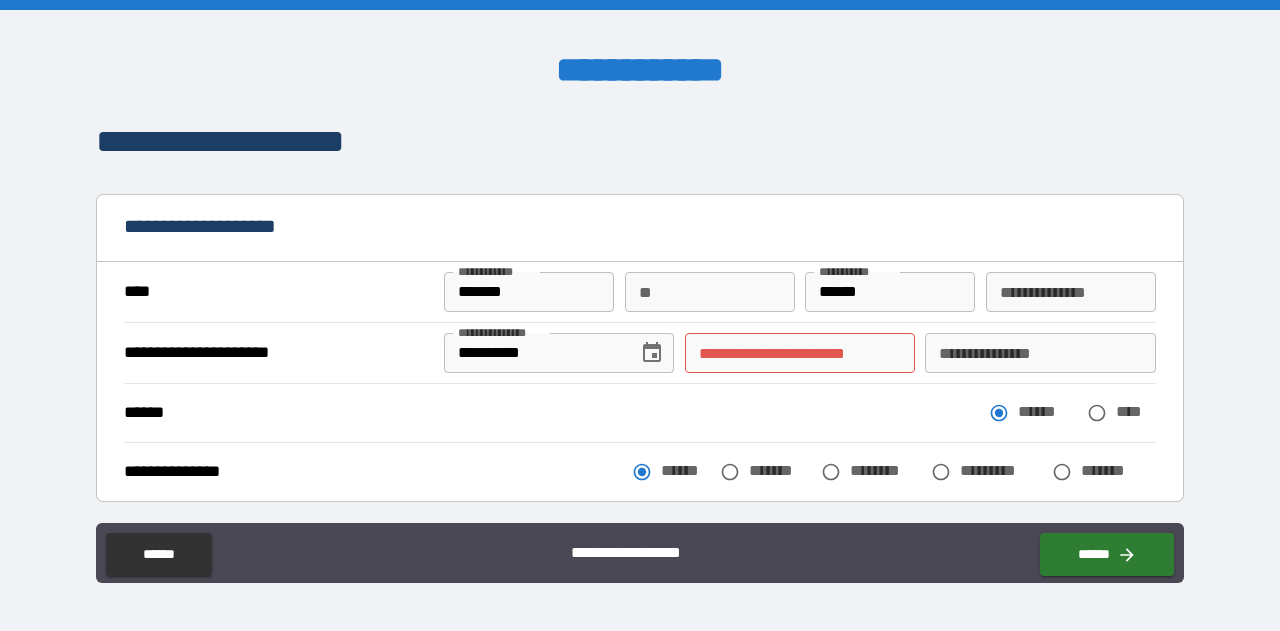 click on "**********" at bounding box center (277, 353) 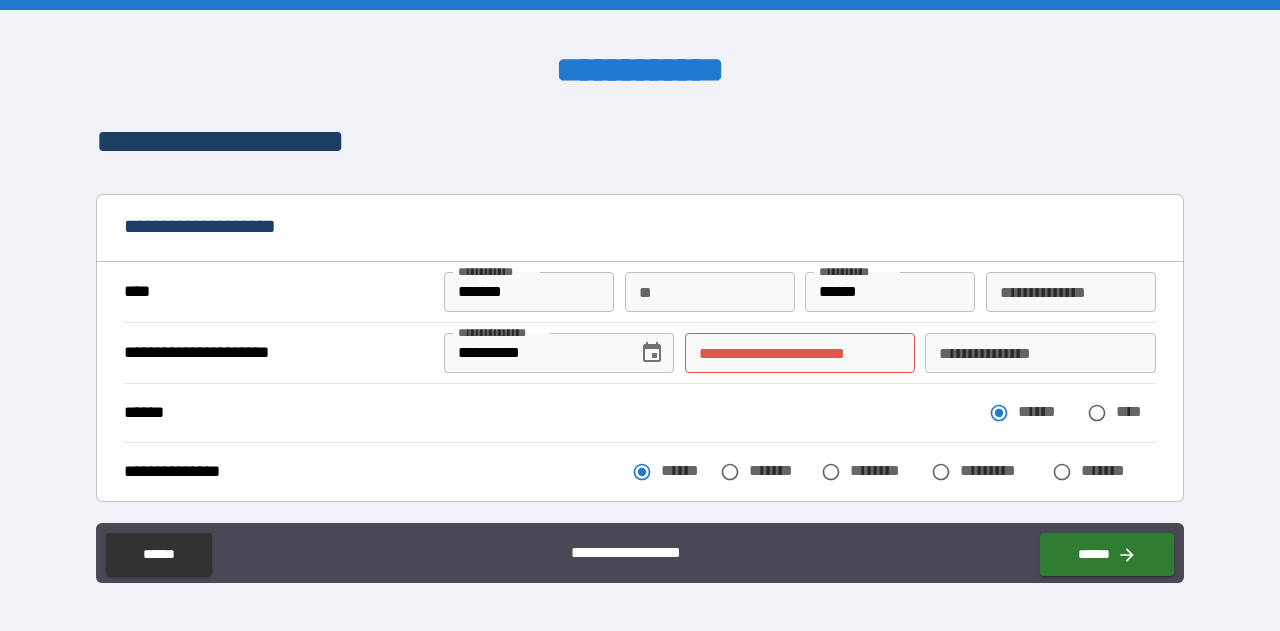 click on "**********" at bounding box center (800, 353) 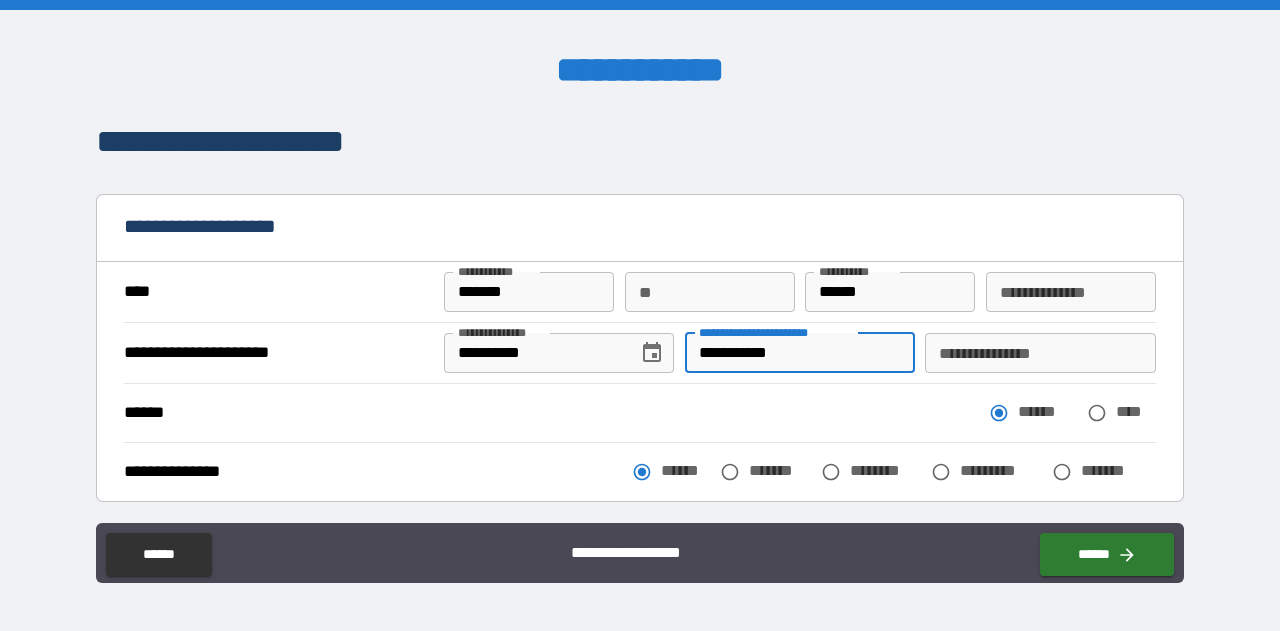 scroll, scrollTop: 30, scrollLeft: 0, axis: vertical 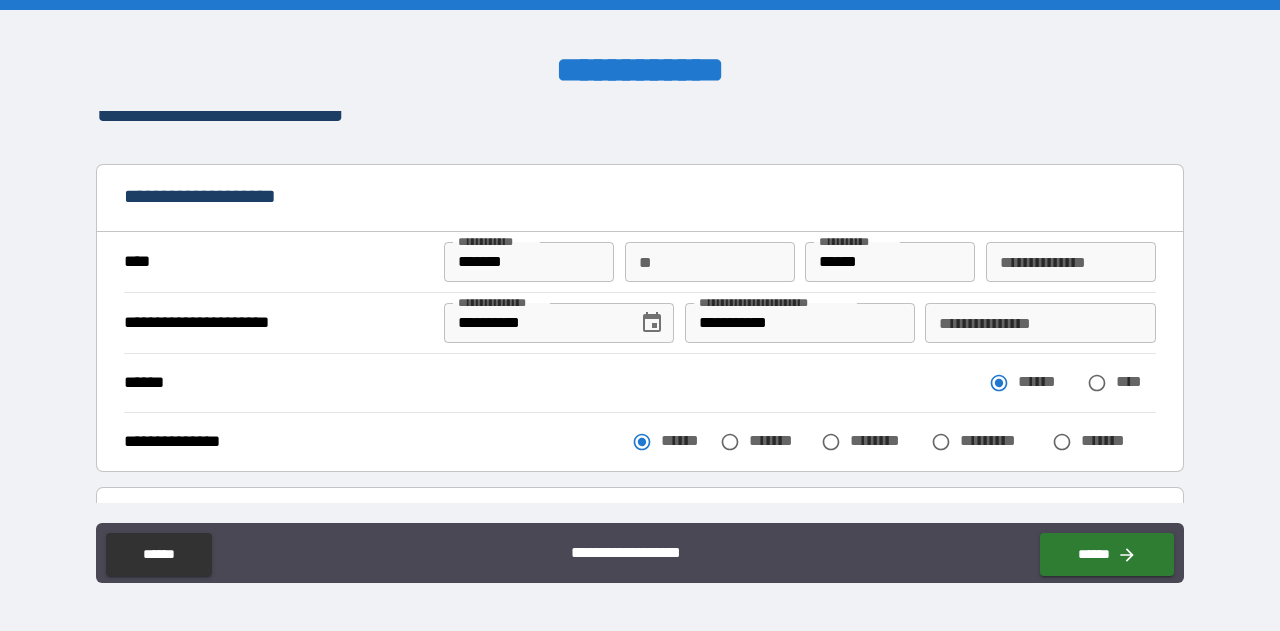 click on "**********" at bounding box center [279, 323] 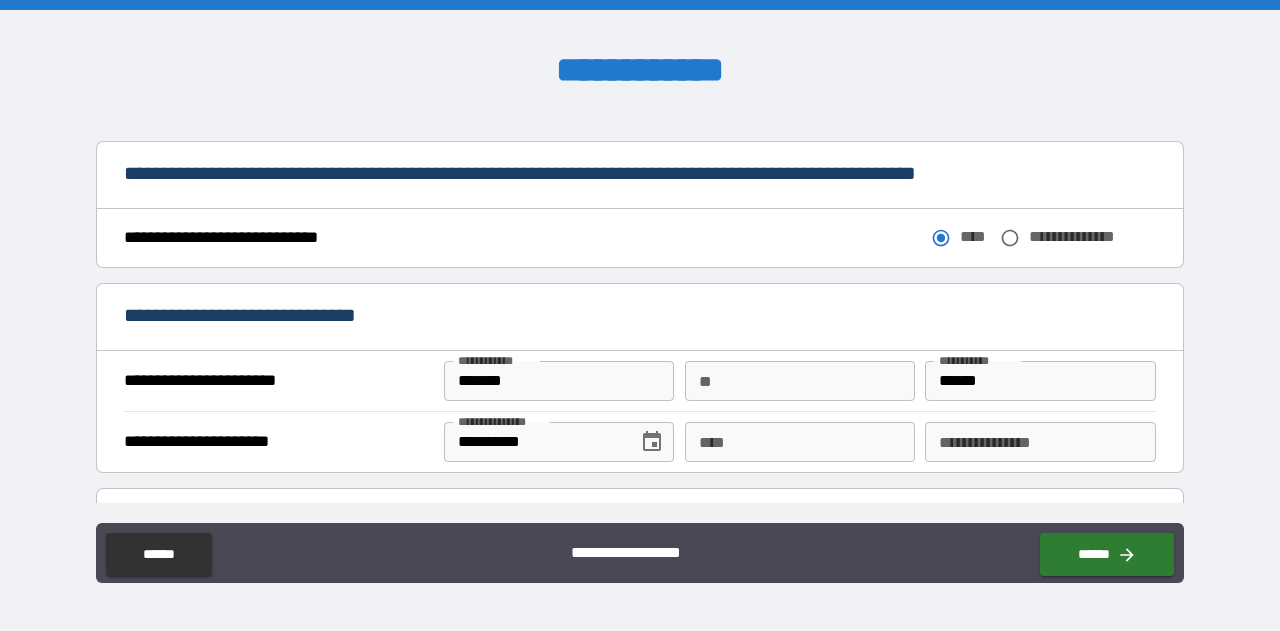 scroll, scrollTop: 1151, scrollLeft: 0, axis: vertical 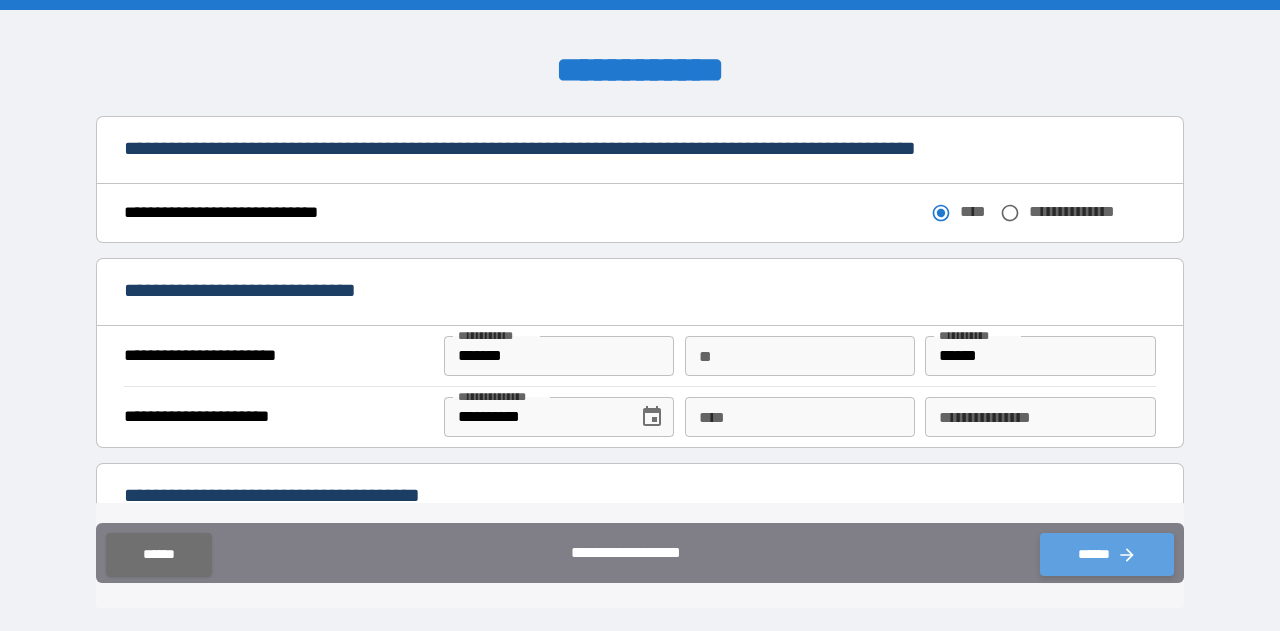 click on "******" at bounding box center [1107, 555] 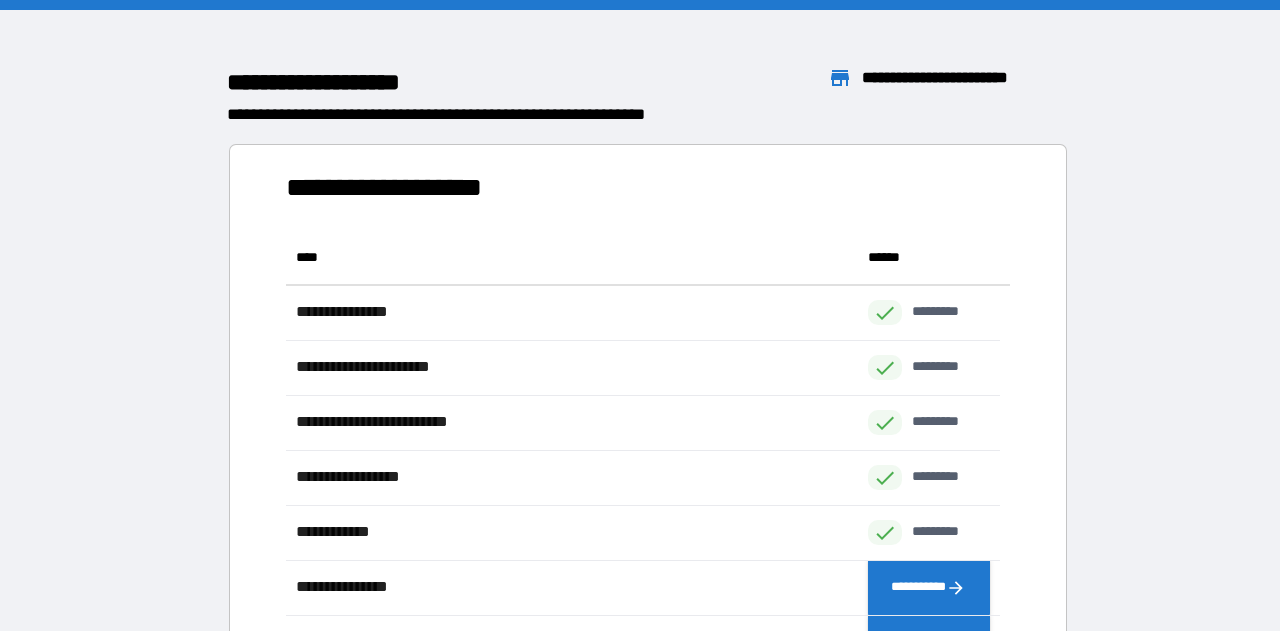 scroll, scrollTop: 16, scrollLeft: 16, axis: both 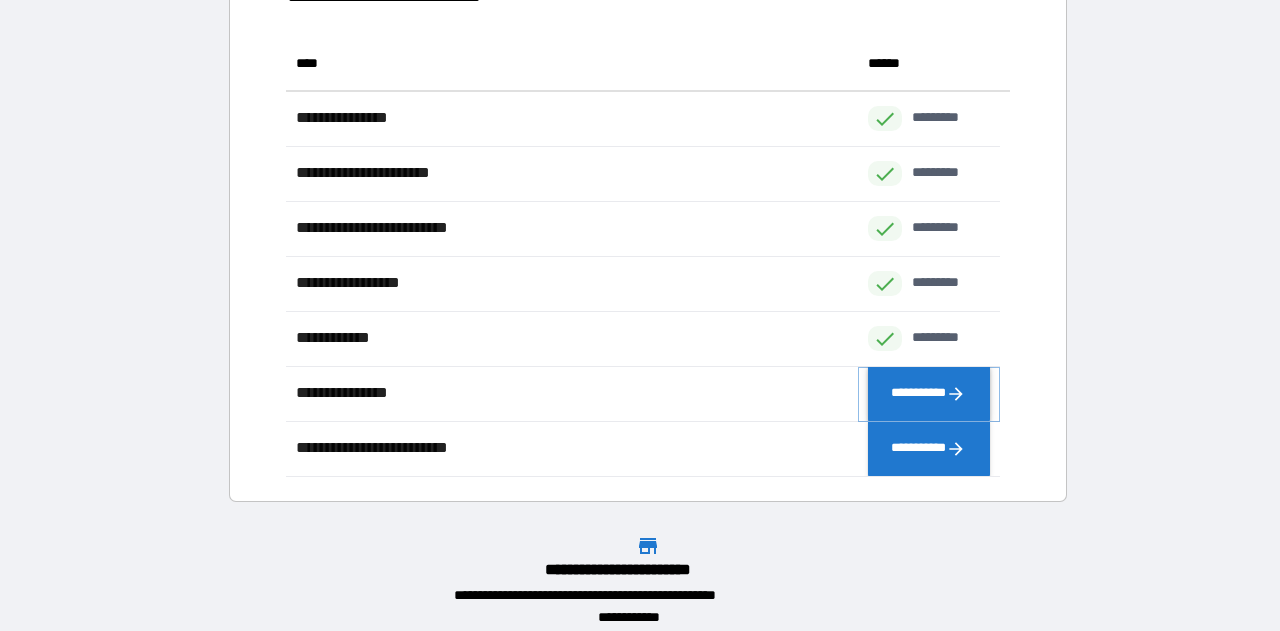 click on "**********" at bounding box center [929, 393] 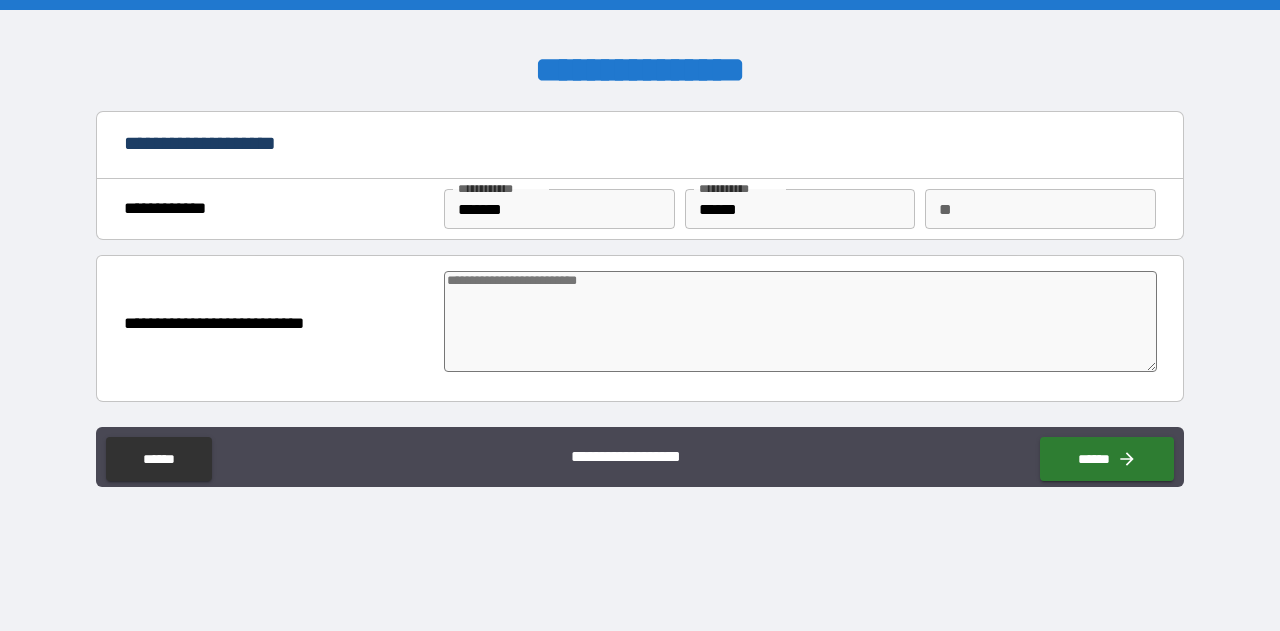 click at bounding box center (800, 321) 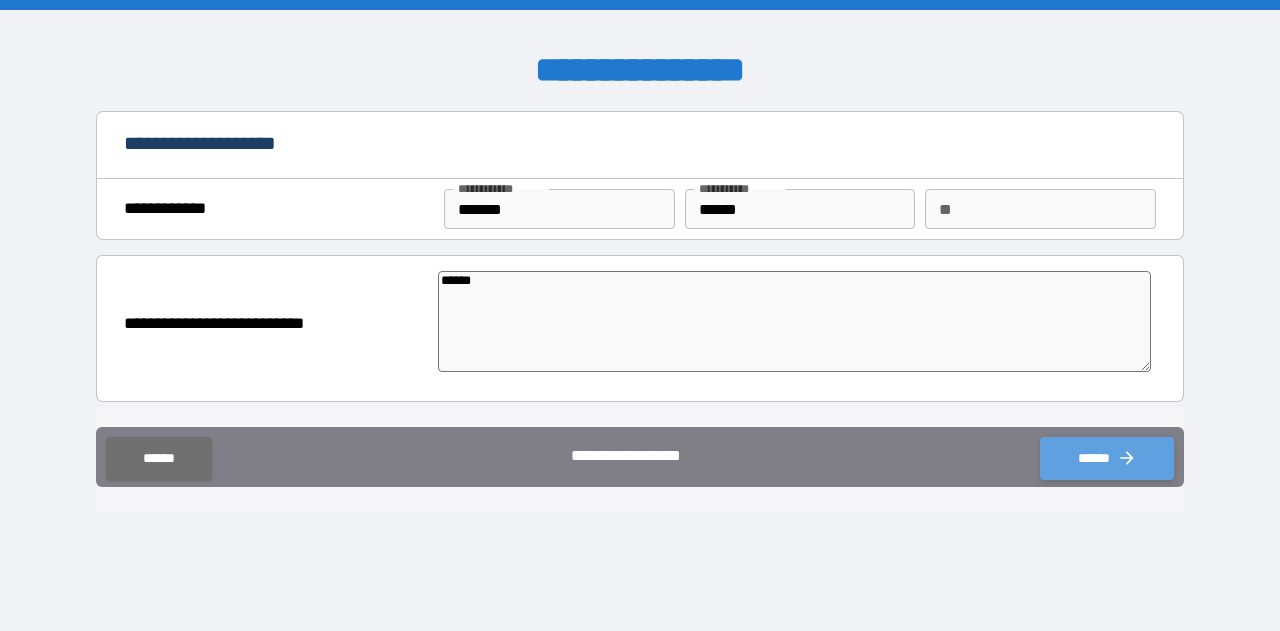 click on "******" at bounding box center [1107, 459] 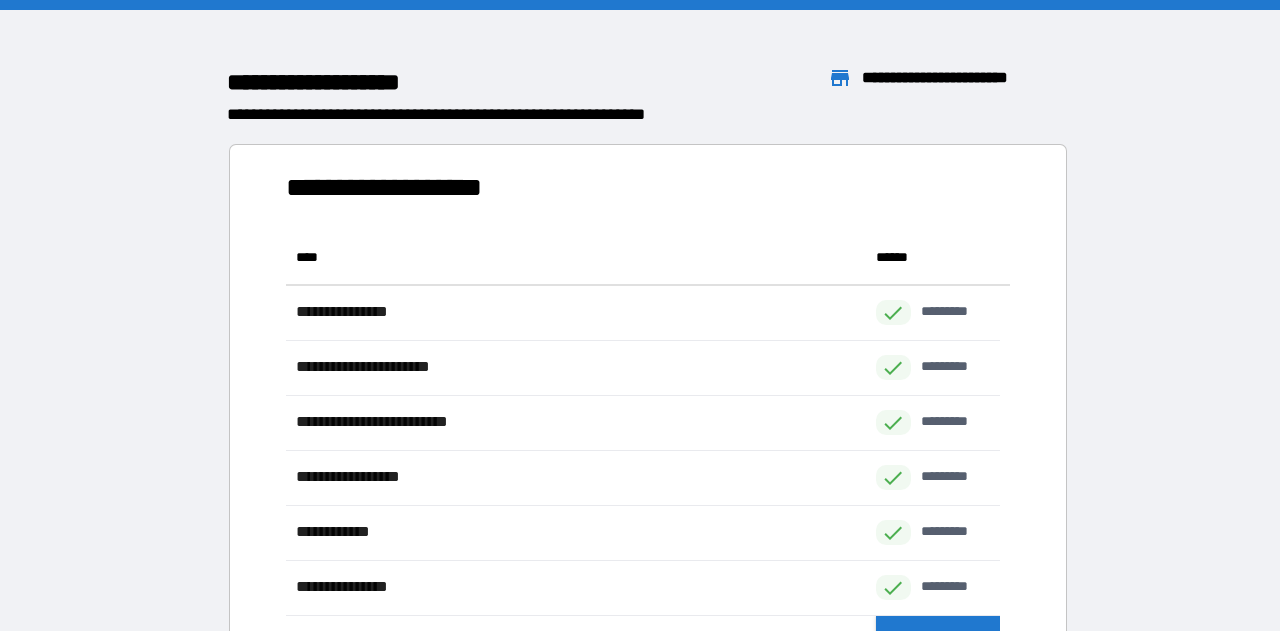 scroll, scrollTop: 16, scrollLeft: 16, axis: both 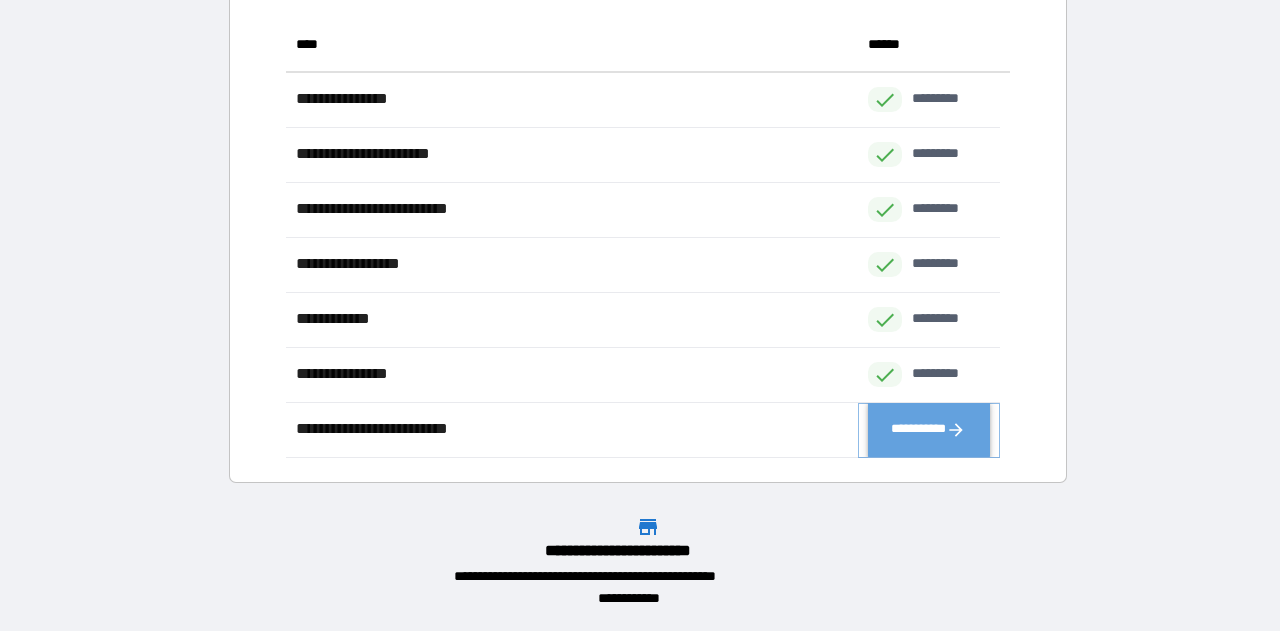 click on "**********" at bounding box center (929, 429) 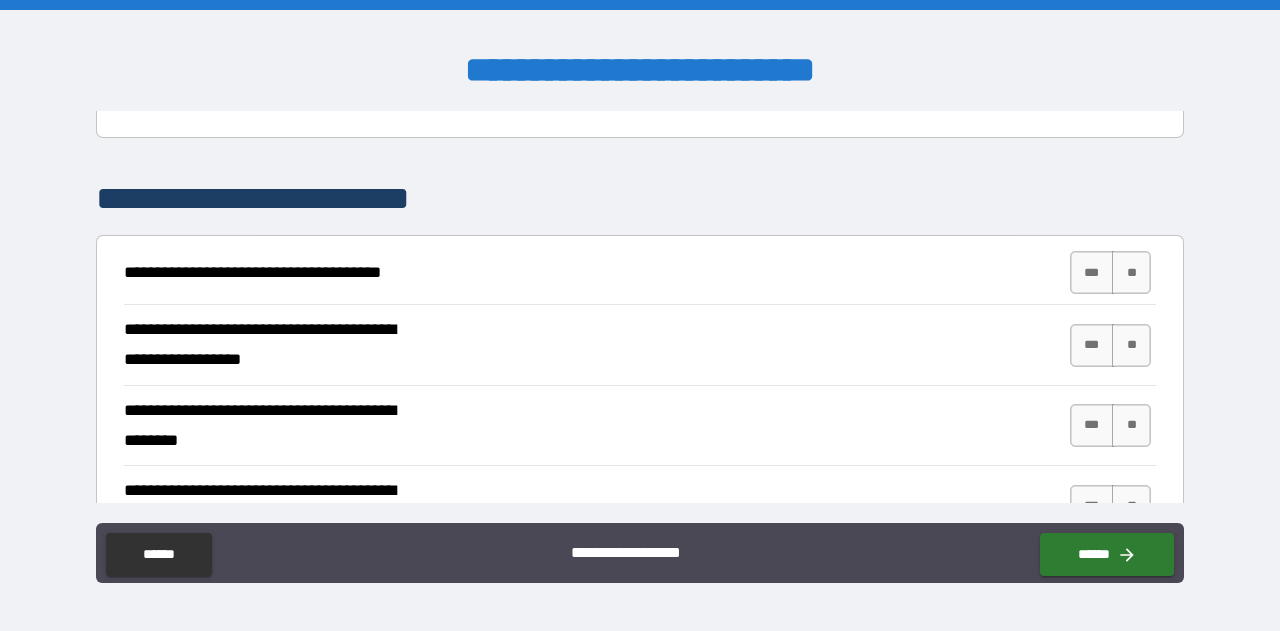 scroll, scrollTop: 314, scrollLeft: 0, axis: vertical 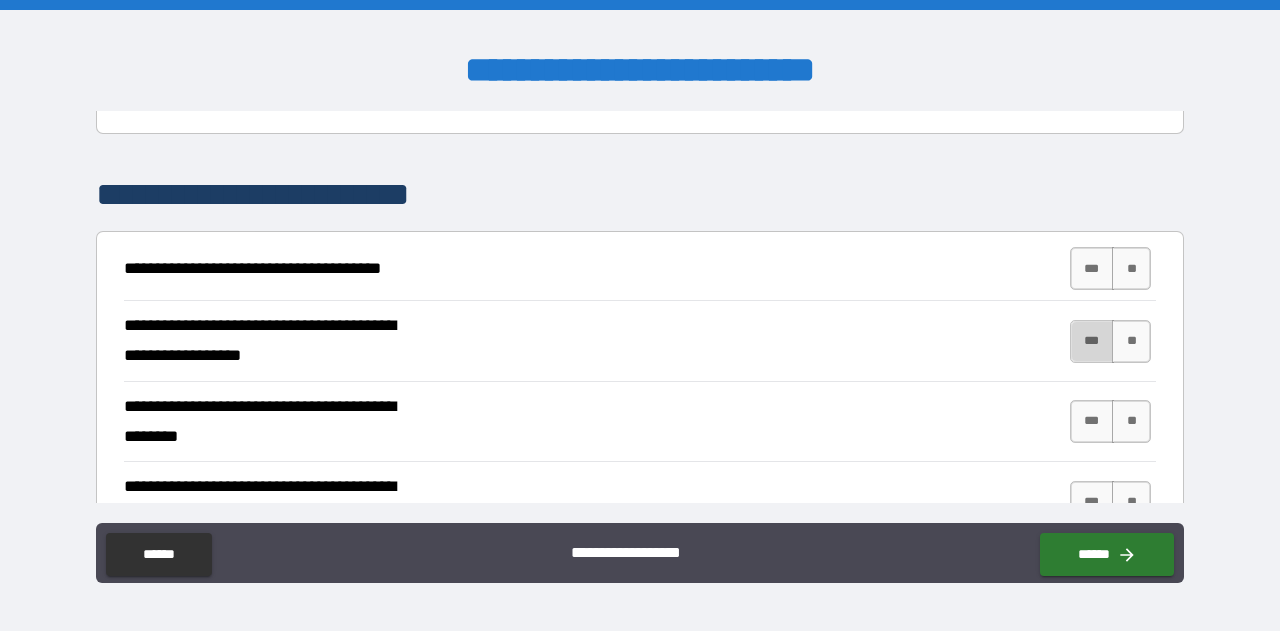 click on "***" at bounding box center [1092, 341] 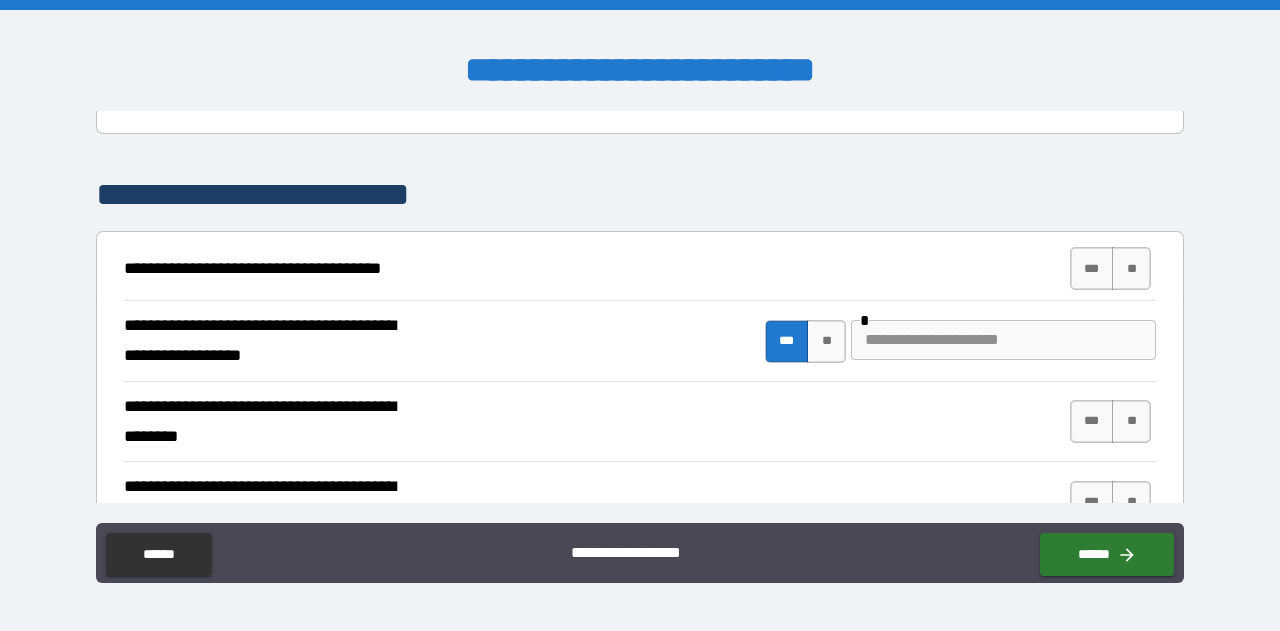 click at bounding box center [1003, 340] 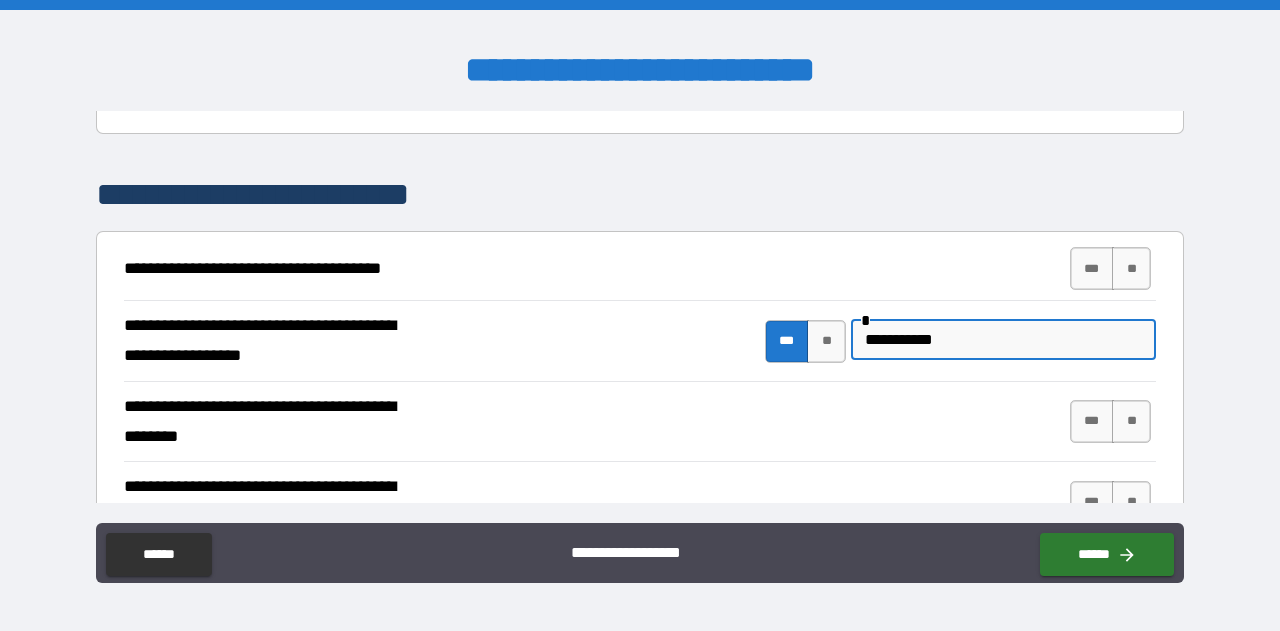 scroll, scrollTop: 388, scrollLeft: 0, axis: vertical 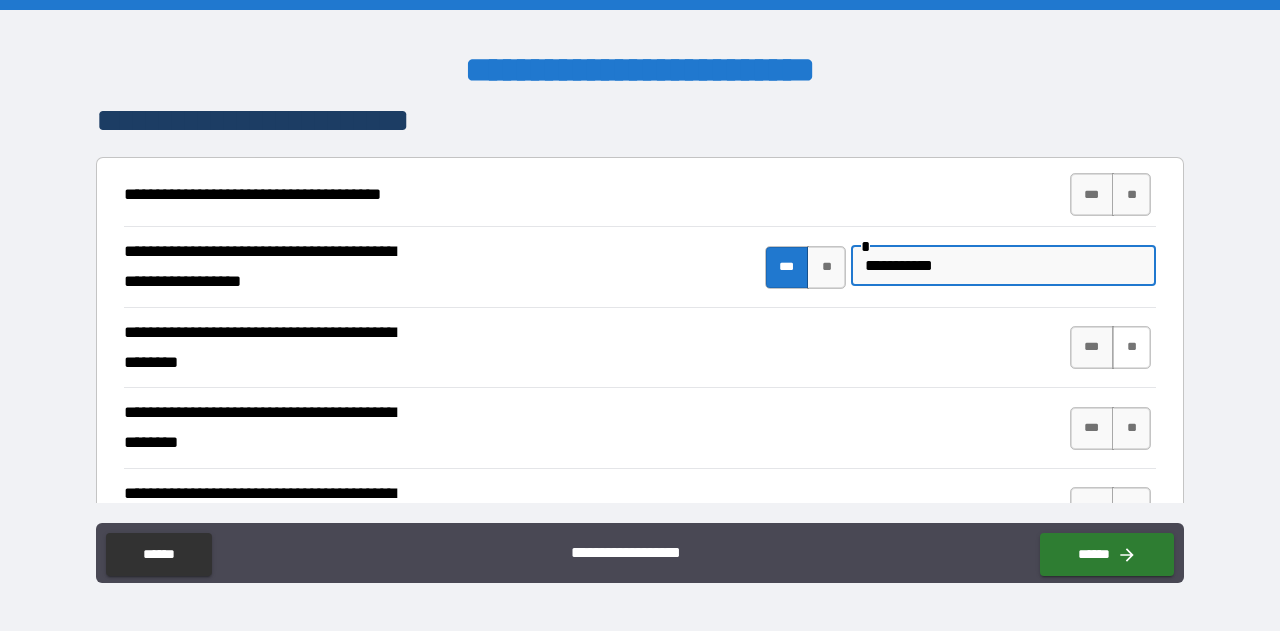 click on "**" at bounding box center [1131, 347] 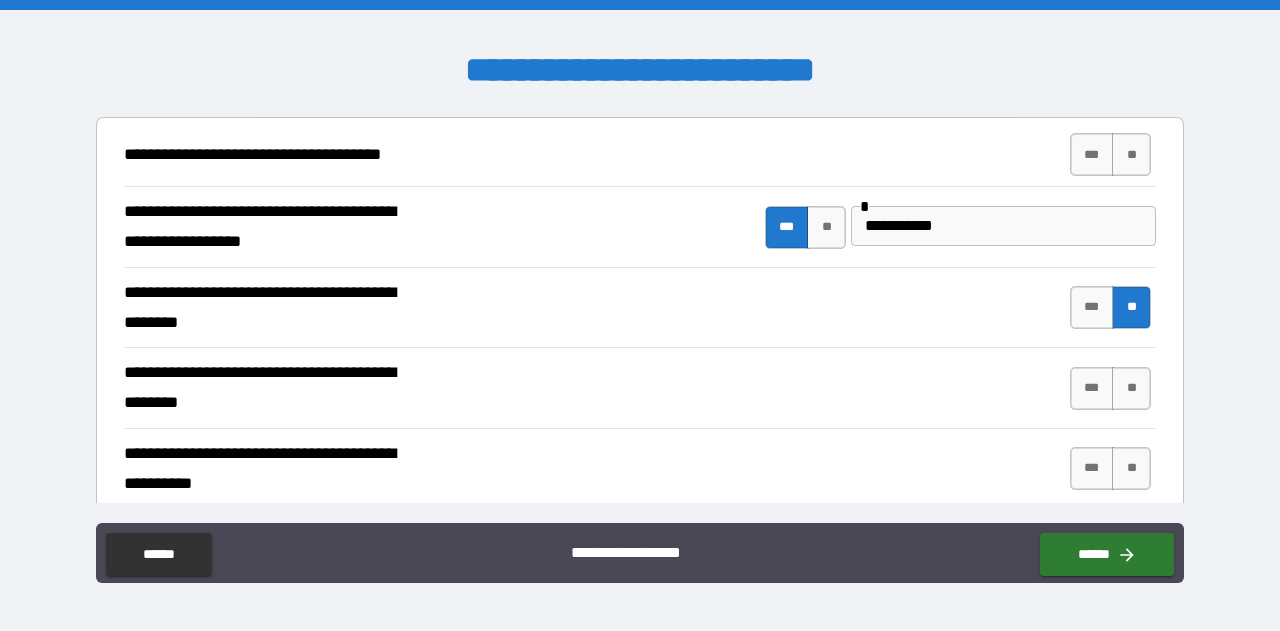 scroll, scrollTop: 429, scrollLeft: 0, axis: vertical 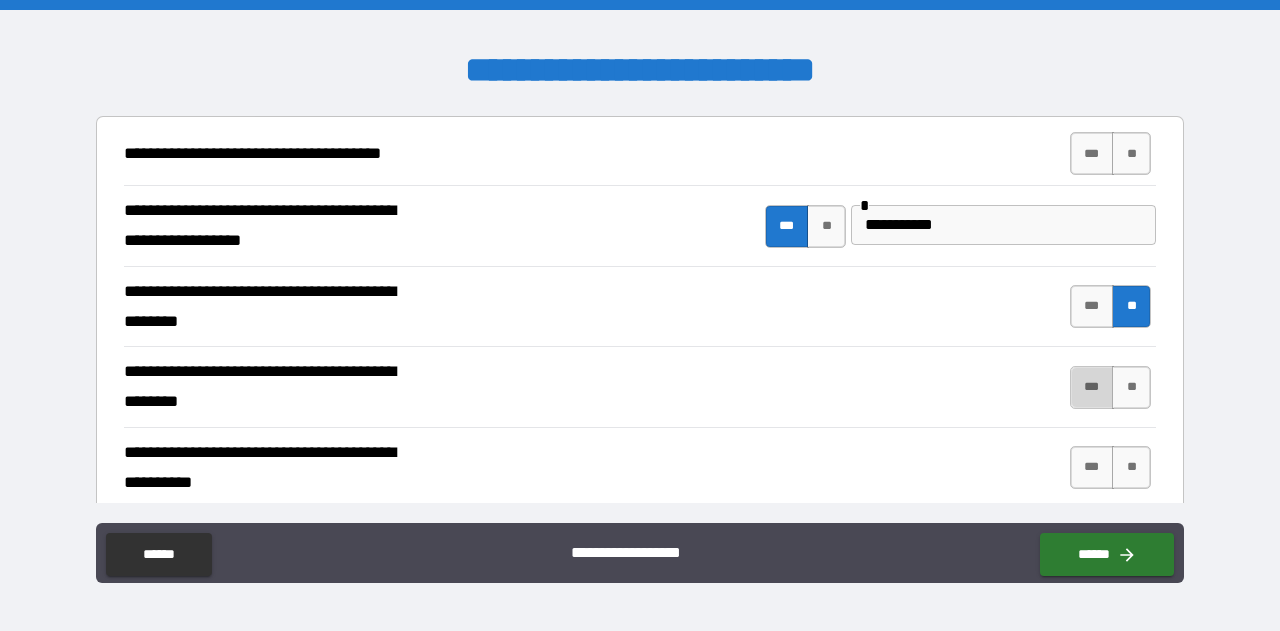 click on "***" at bounding box center [1092, 387] 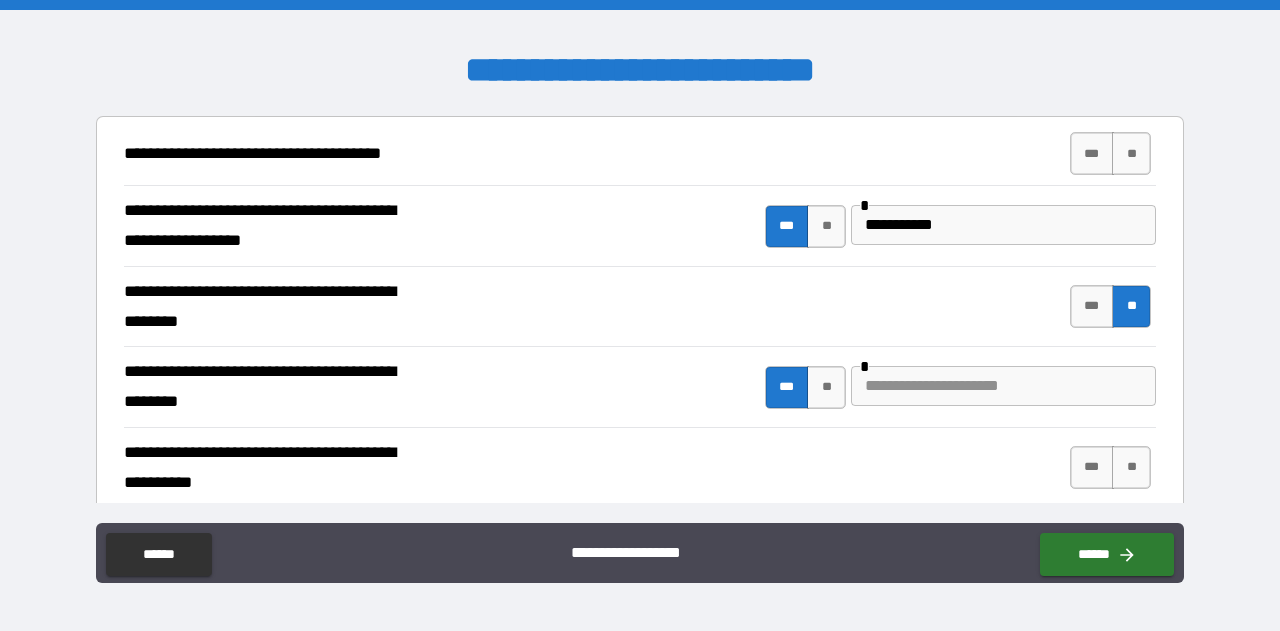 click at bounding box center [1003, 386] 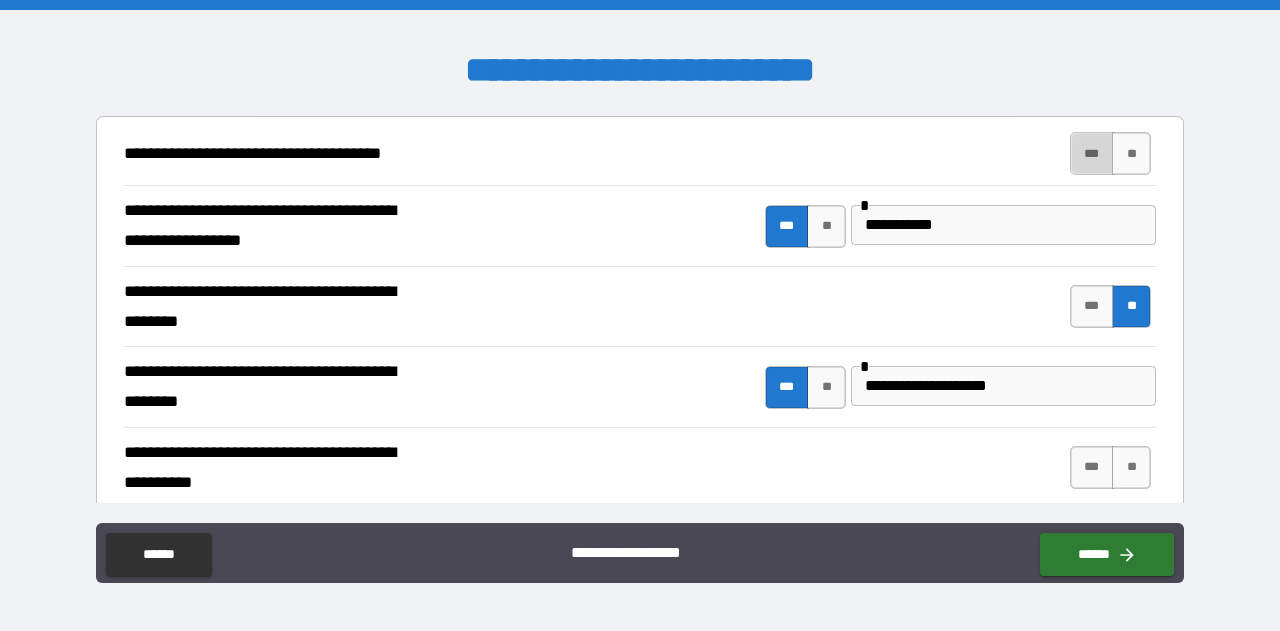 click on "***" at bounding box center [1092, 153] 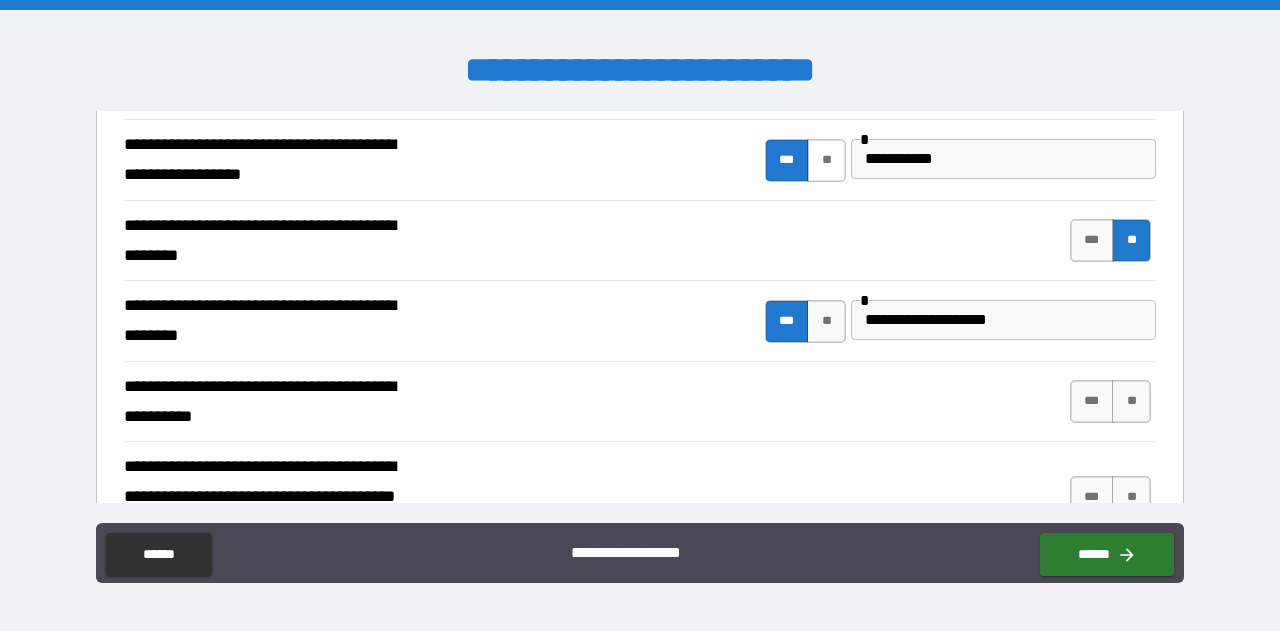 scroll, scrollTop: 328, scrollLeft: 0, axis: vertical 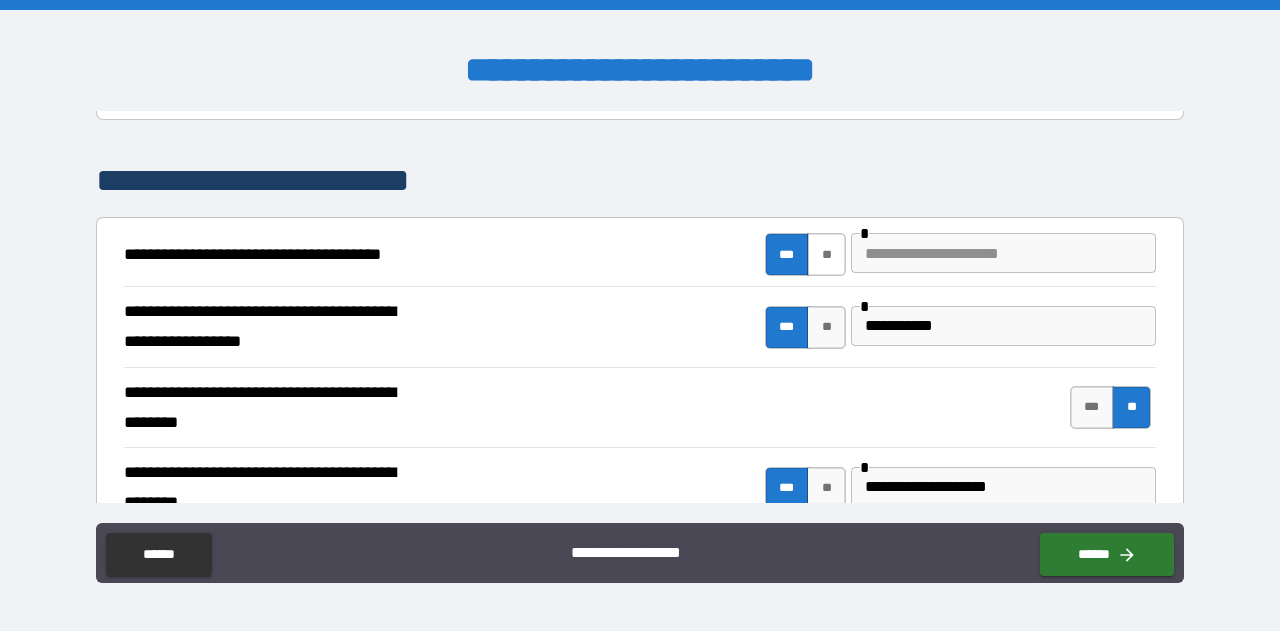 click on "**" at bounding box center (826, 254) 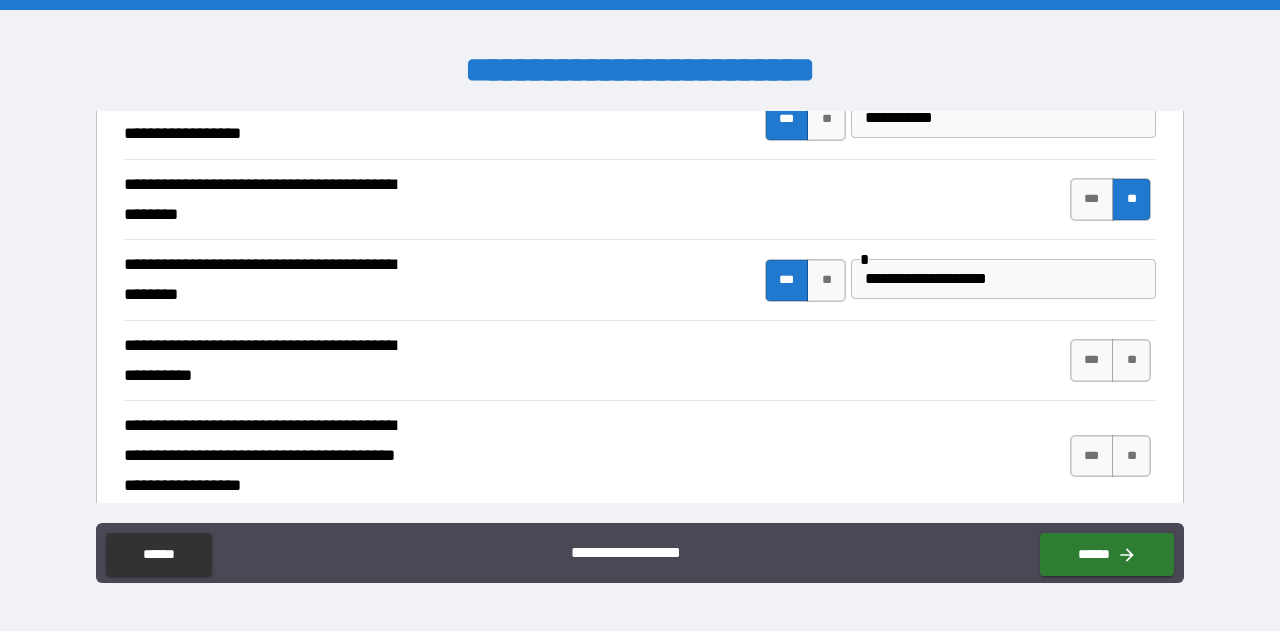 scroll, scrollTop: 535, scrollLeft: 0, axis: vertical 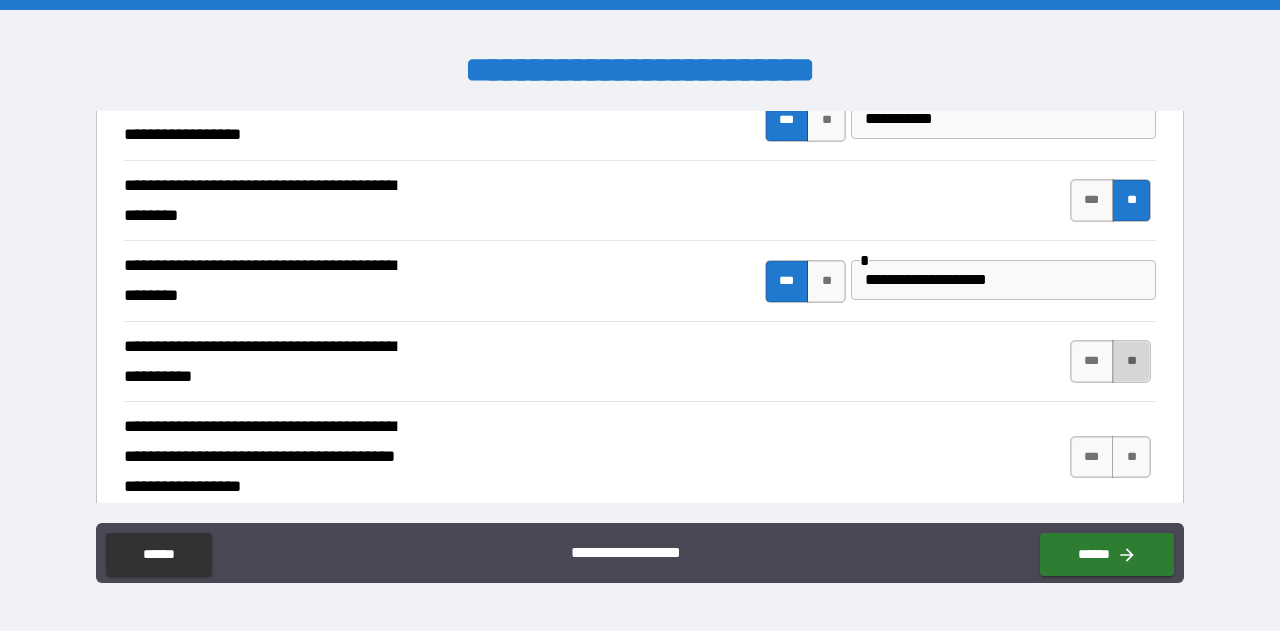 click on "**" at bounding box center (1131, 361) 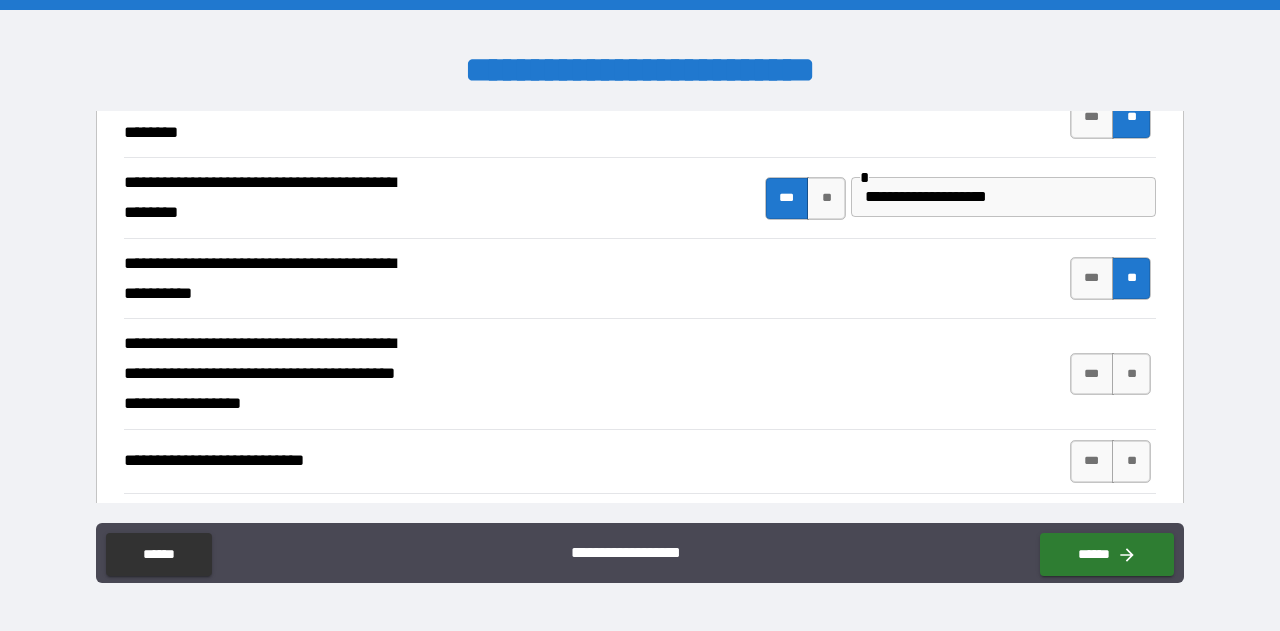 scroll, scrollTop: 619, scrollLeft: 0, axis: vertical 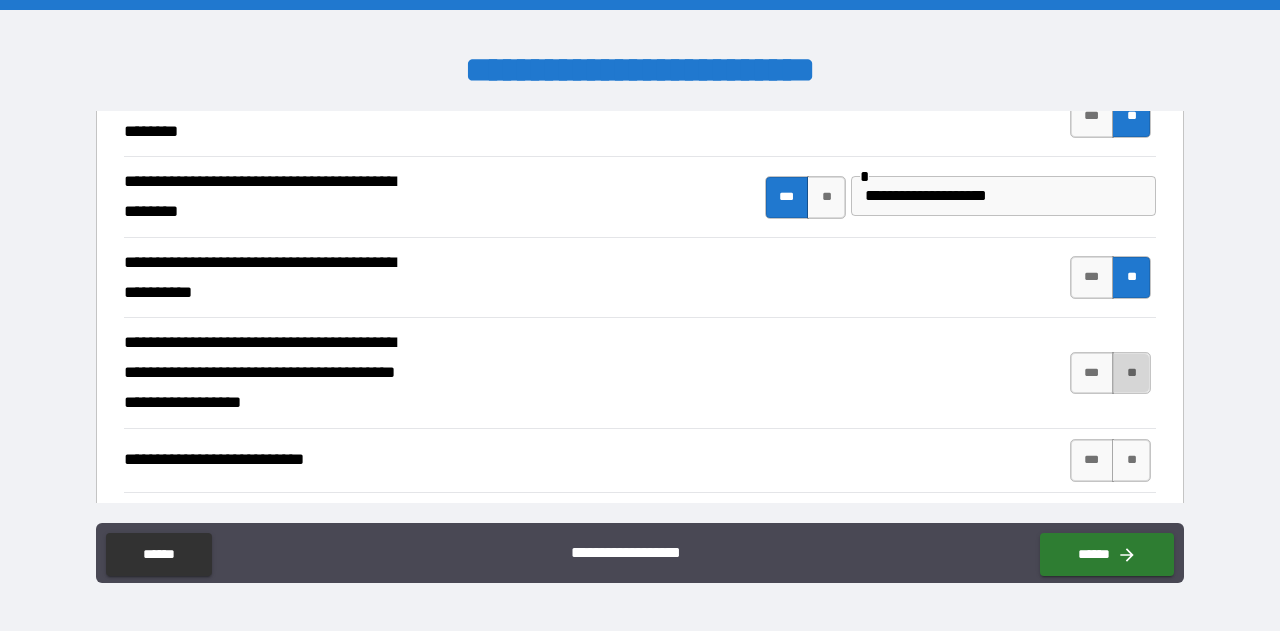 click on "**" at bounding box center (1131, 373) 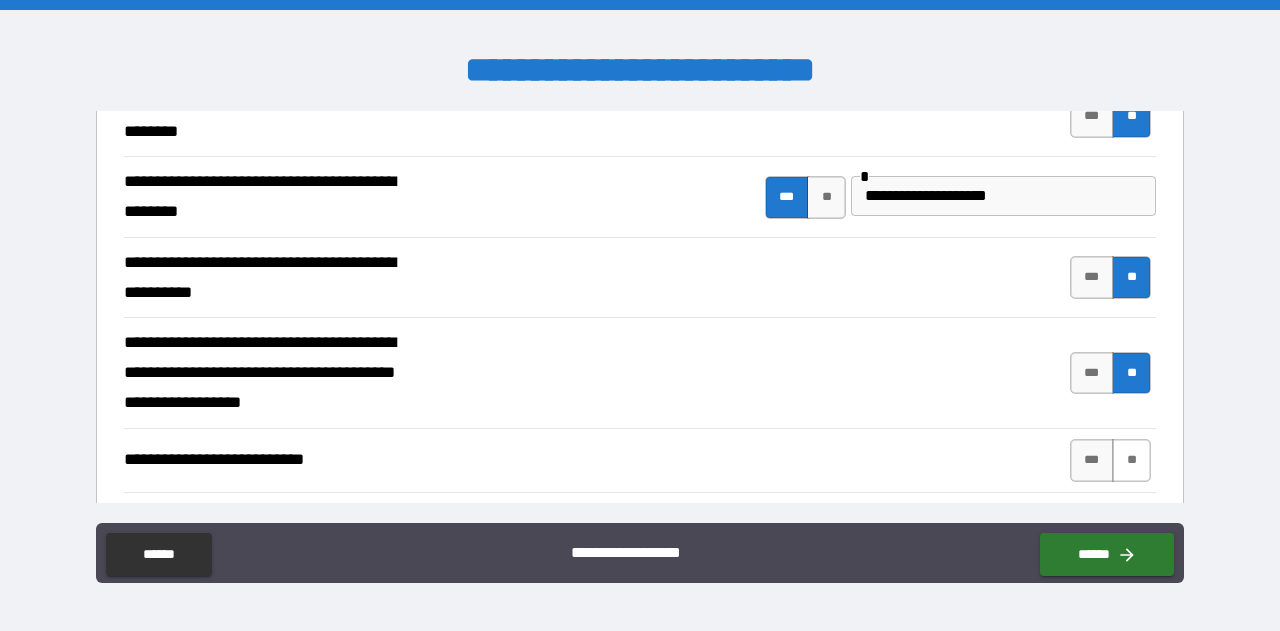 click on "**" at bounding box center [1131, 460] 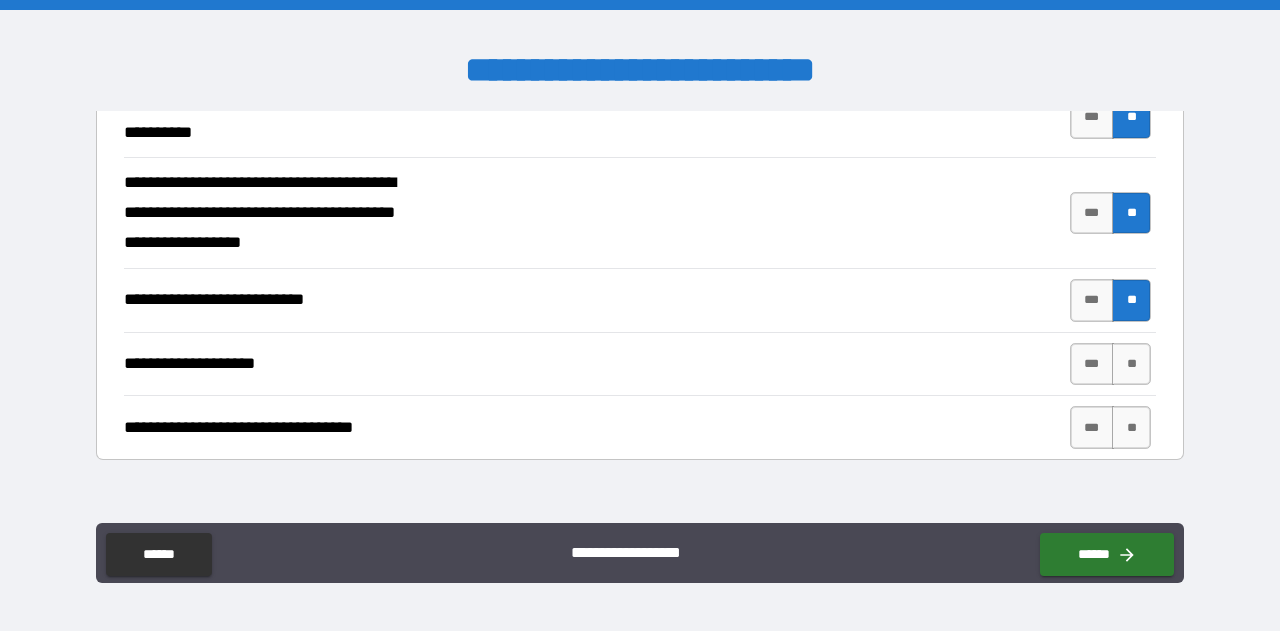 scroll, scrollTop: 779, scrollLeft: 0, axis: vertical 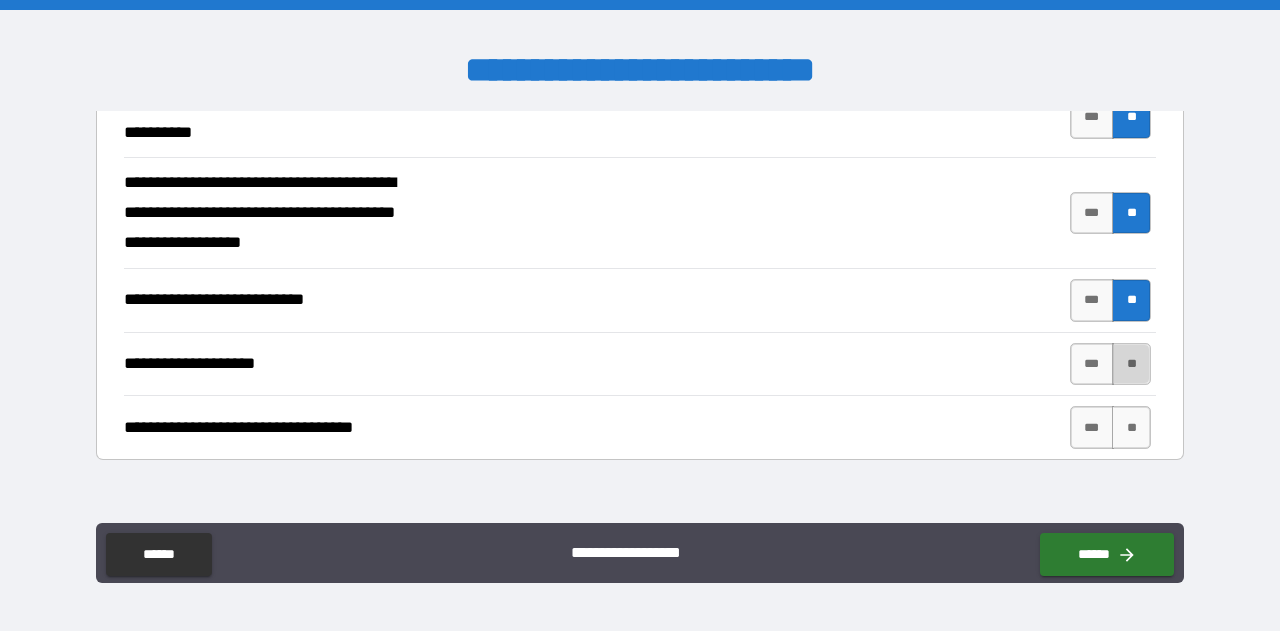 click on "**" at bounding box center [1131, 364] 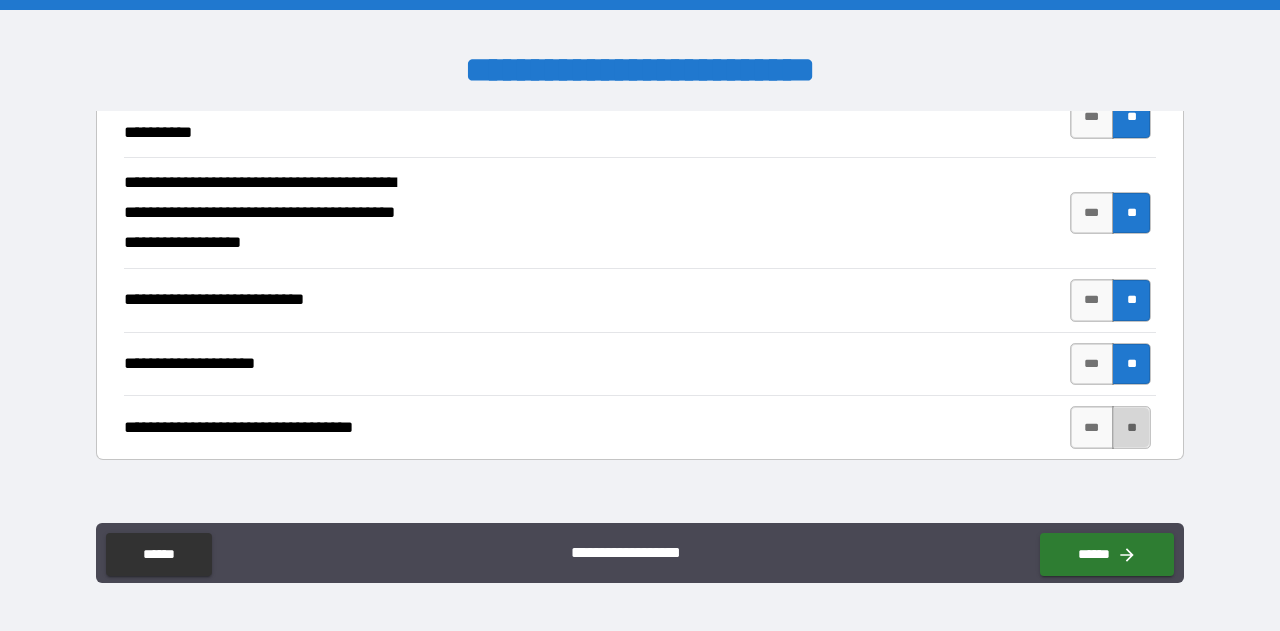 click on "**" at bounding box center [1131, 427] 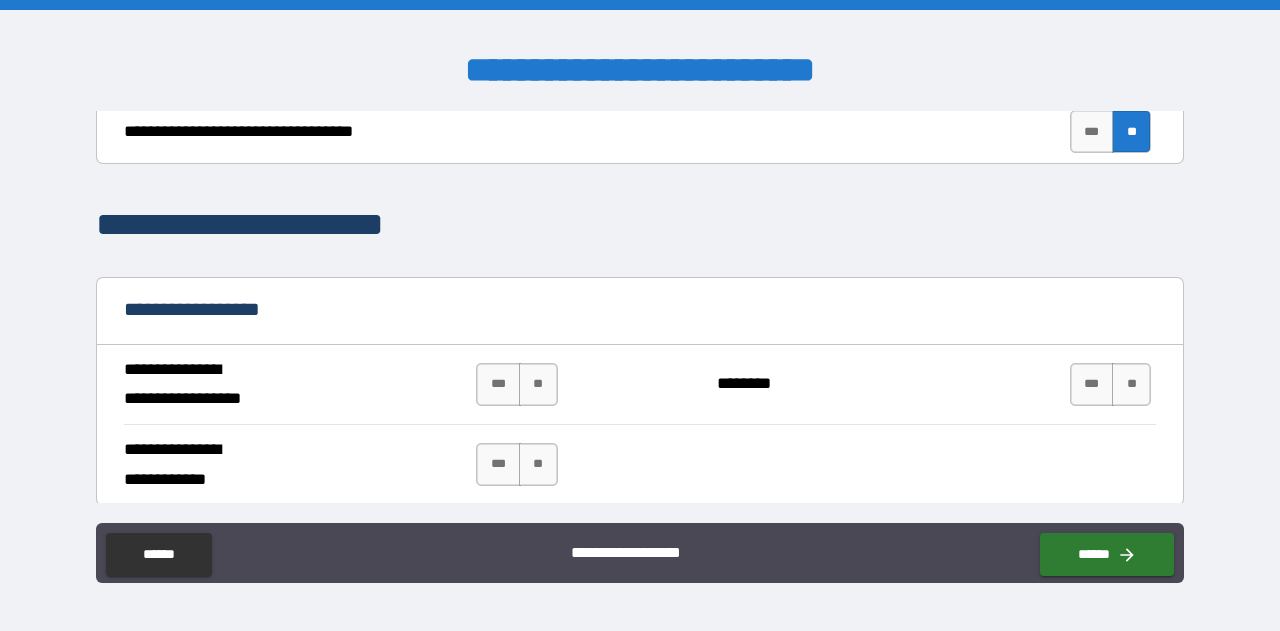 scroll, scrollTop: 1112, scrollLeft: 0, axis: vertical 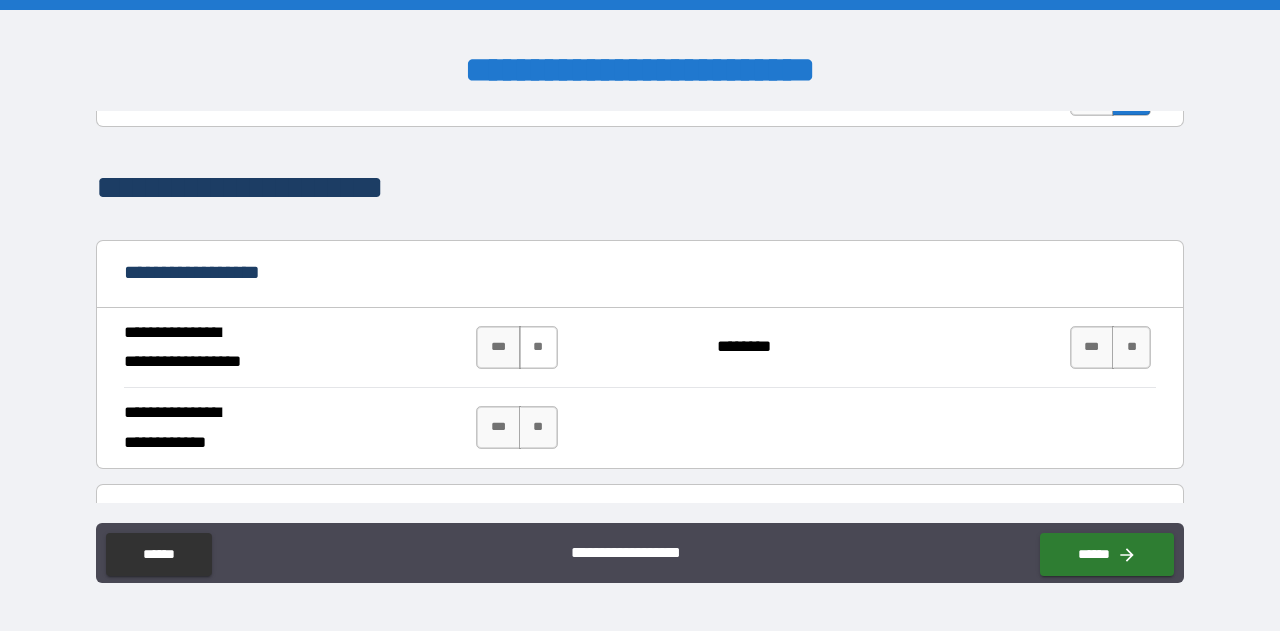 click on "**" at bounding box center [538, 347] 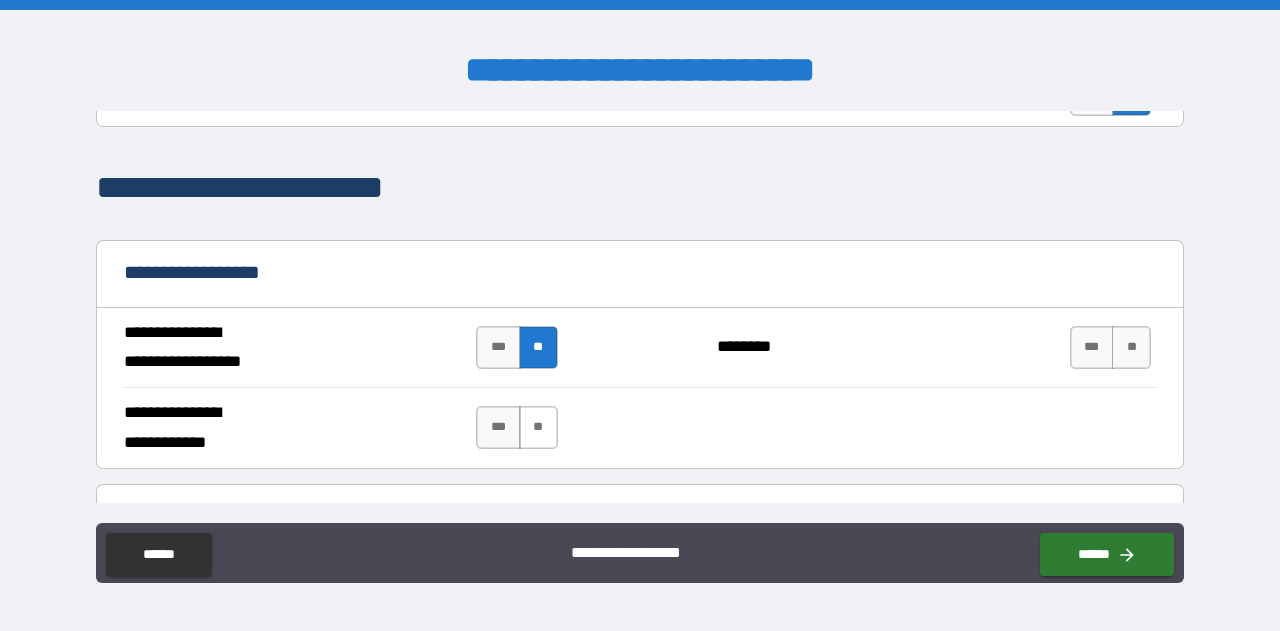 click on "**" at bounding box center [538, 427] 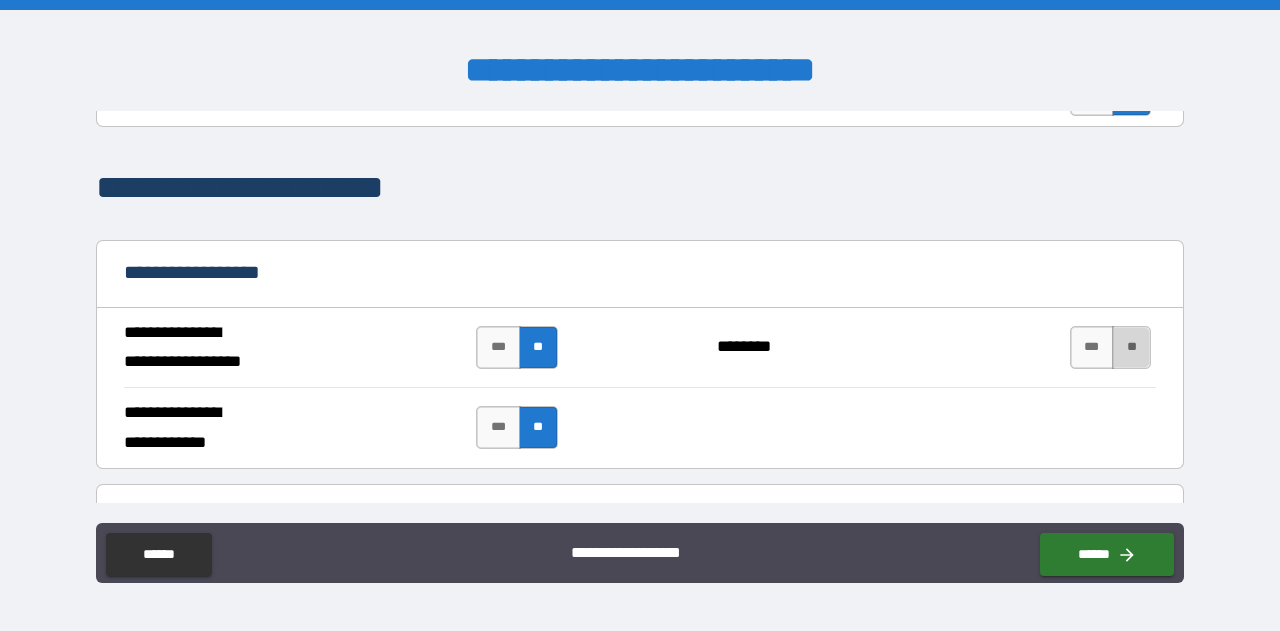 click on "**" at bounding box center [1131, 347] 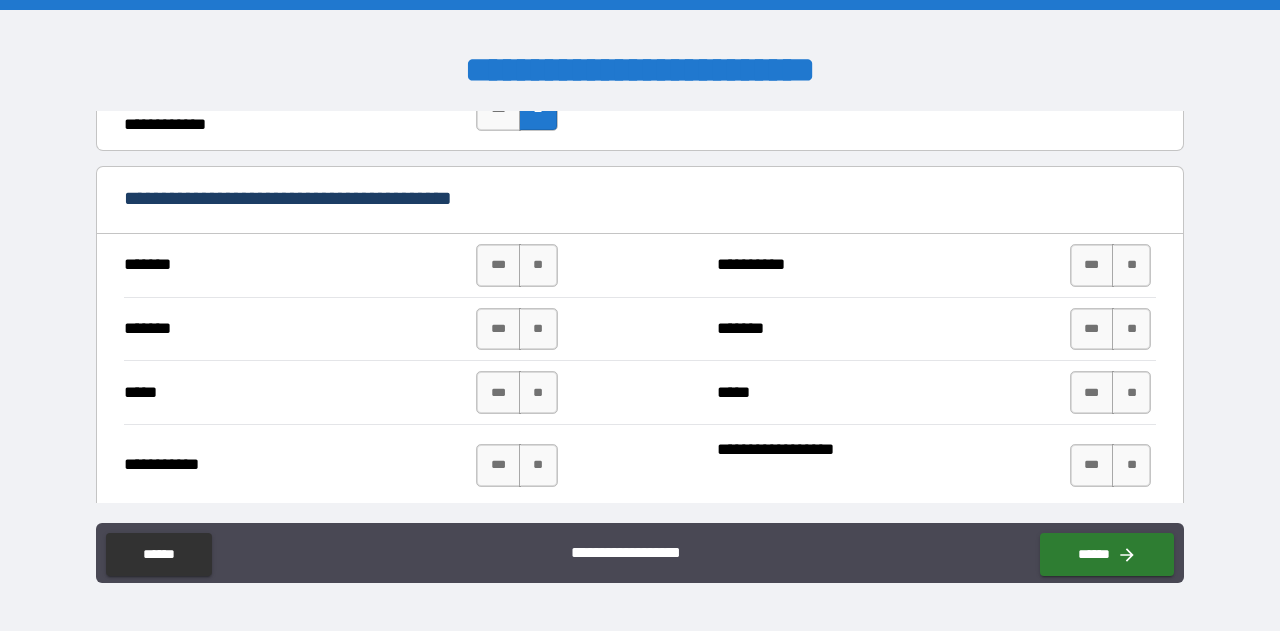 scroll, scrollTop: 1433, scrollLeft: 0, axis: vertical 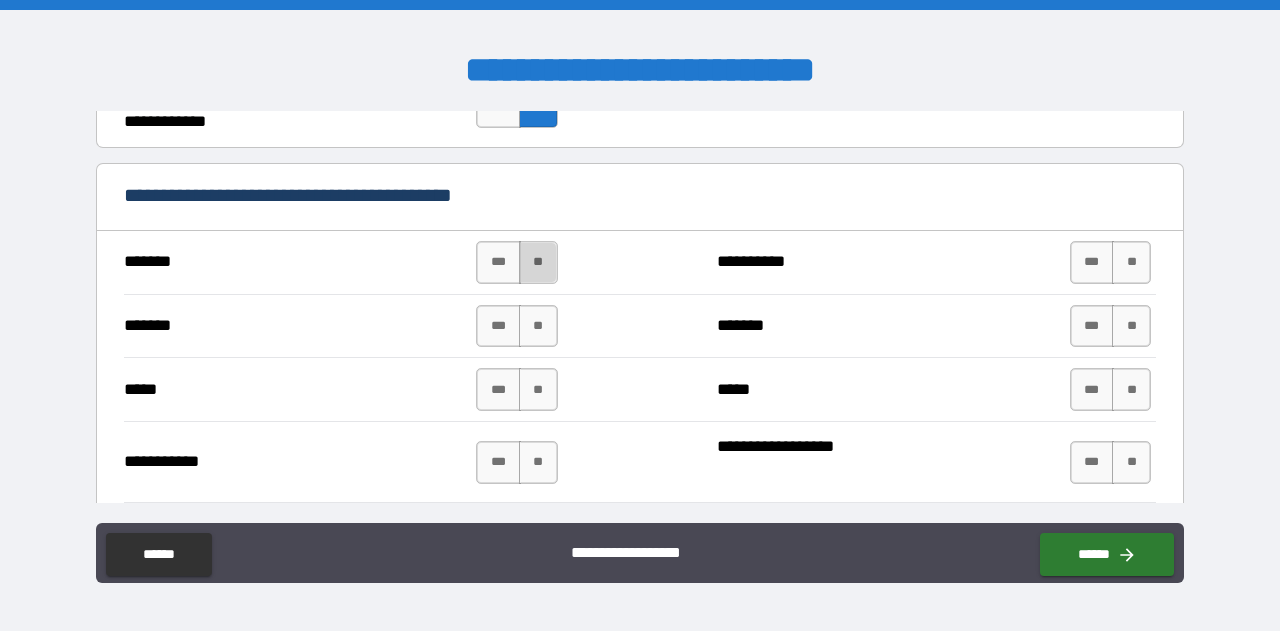 click on "**" at bounding box center [538, 262] 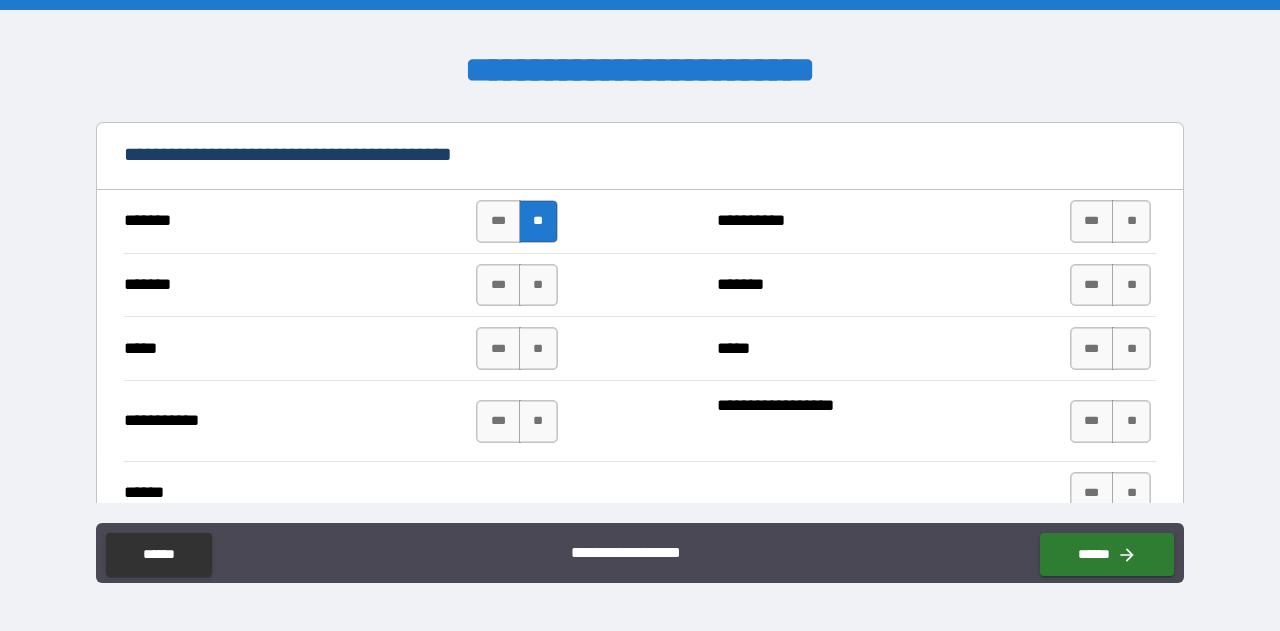scroll, scrollTop: 1475, scrollLeft: 0, axis: vertical 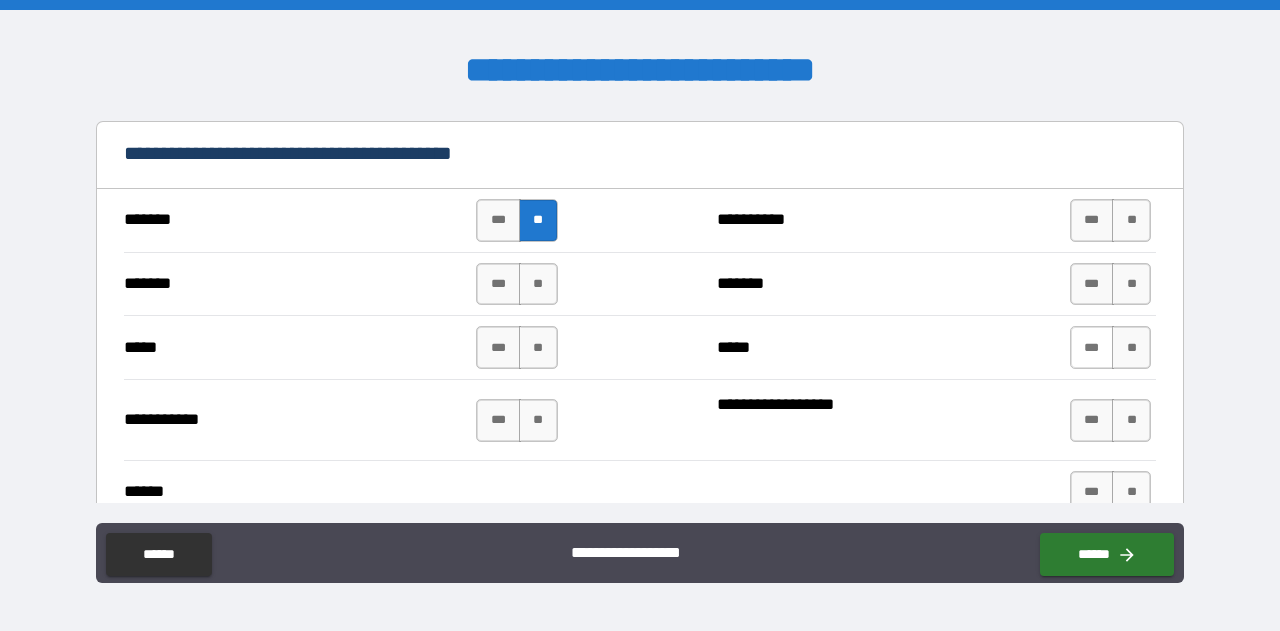 click on "***" at bounding box center (1092, 347) 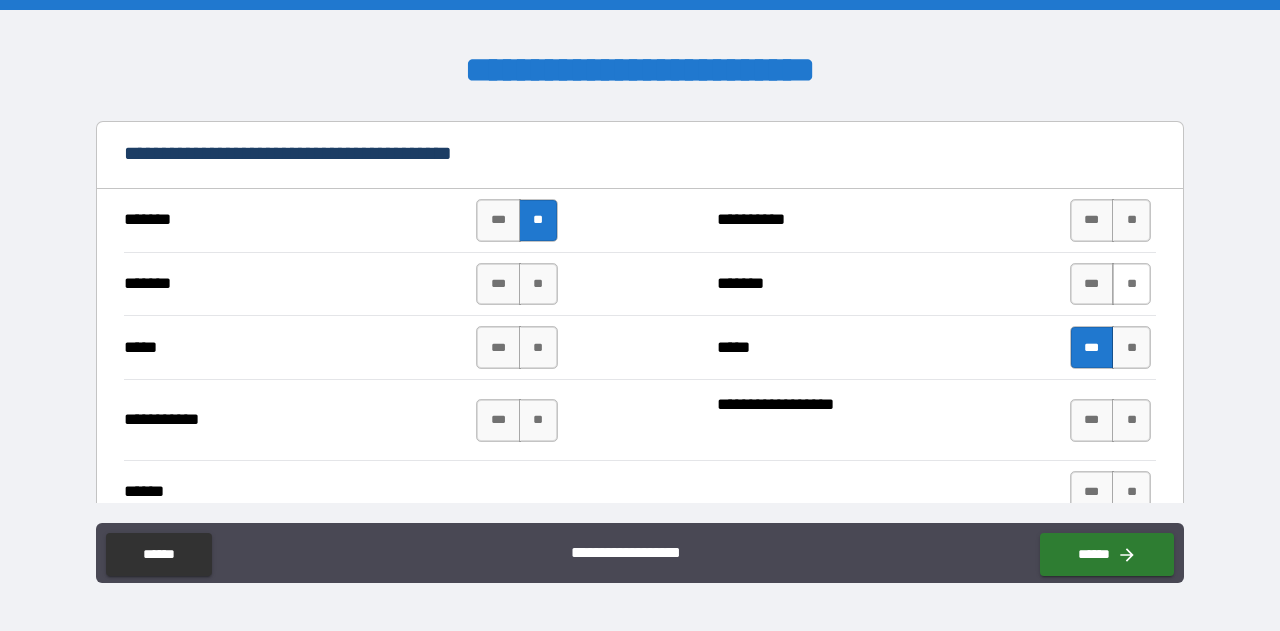 click on "**" at bounding box center (1131, 284) 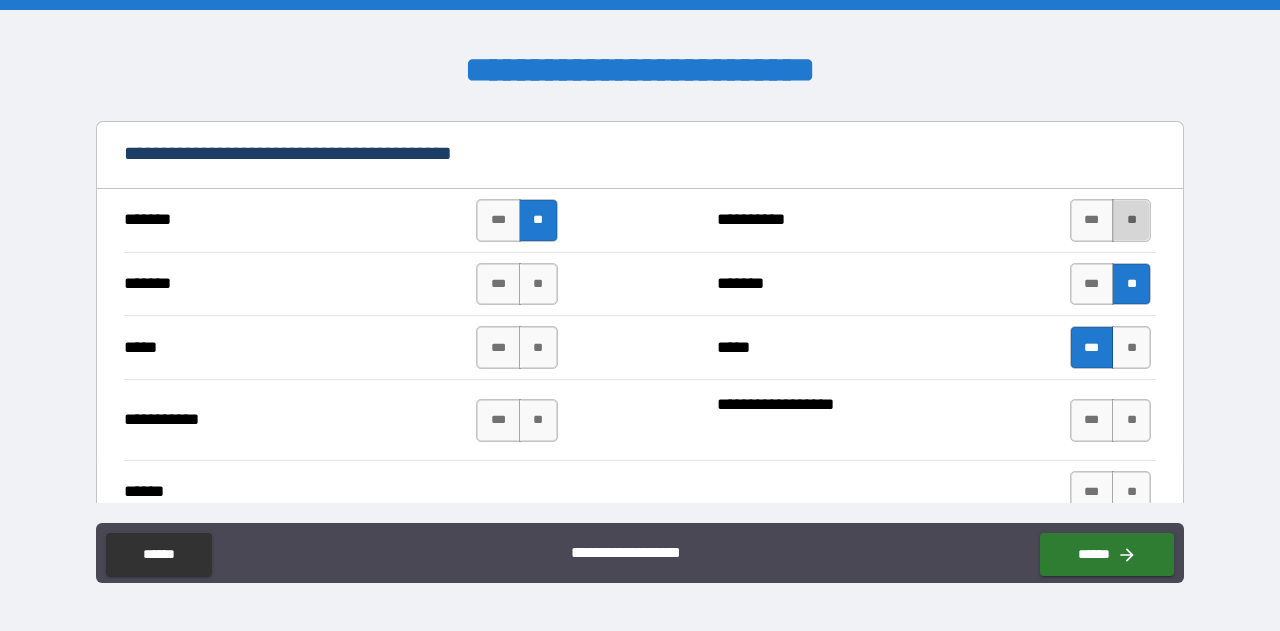click on "**" at bounding box center (1131, 220) 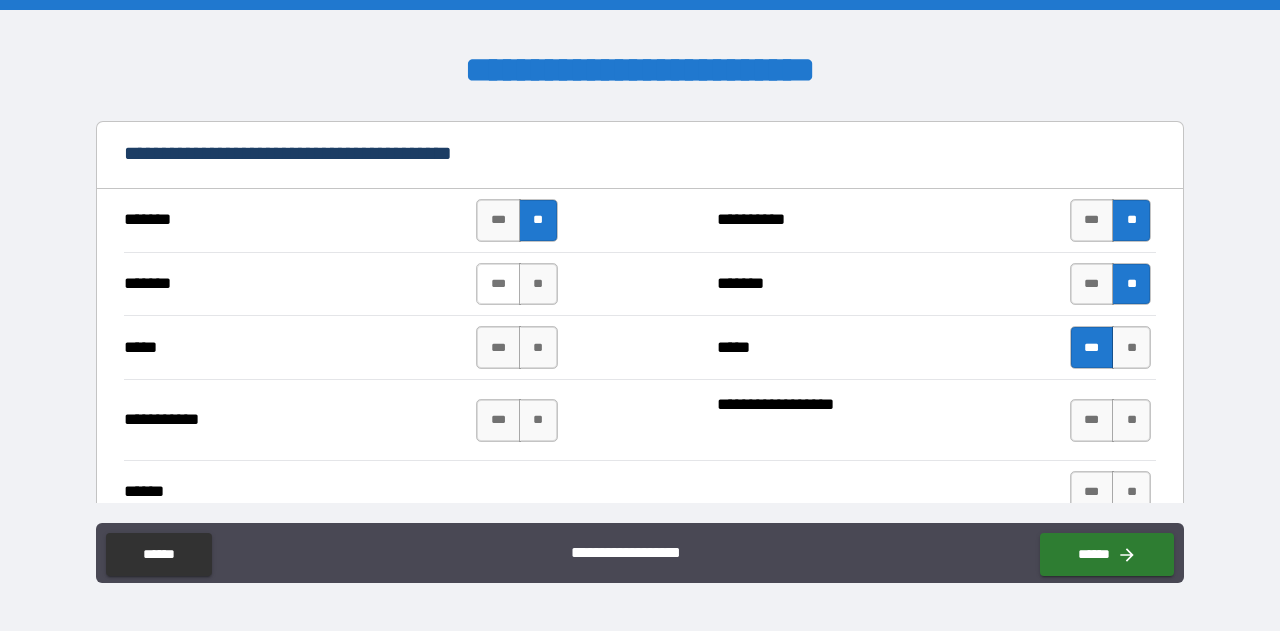 click on "***" at bounding box center (498, 284) 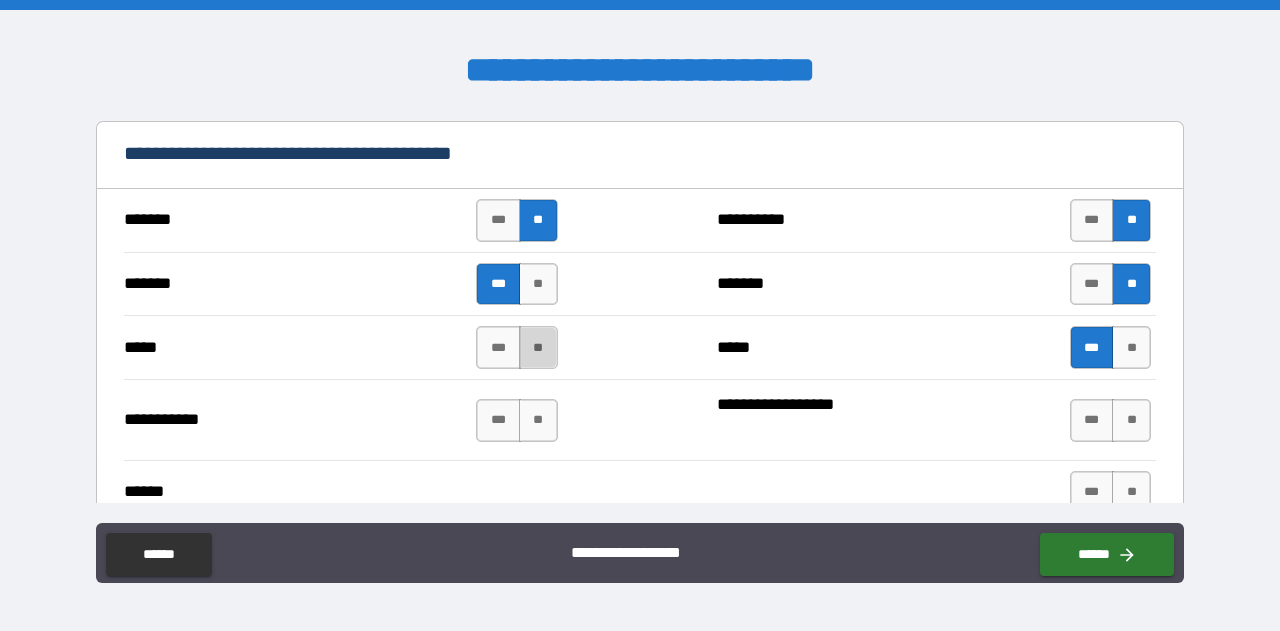 click on "**" at bounding box center (538, 347) 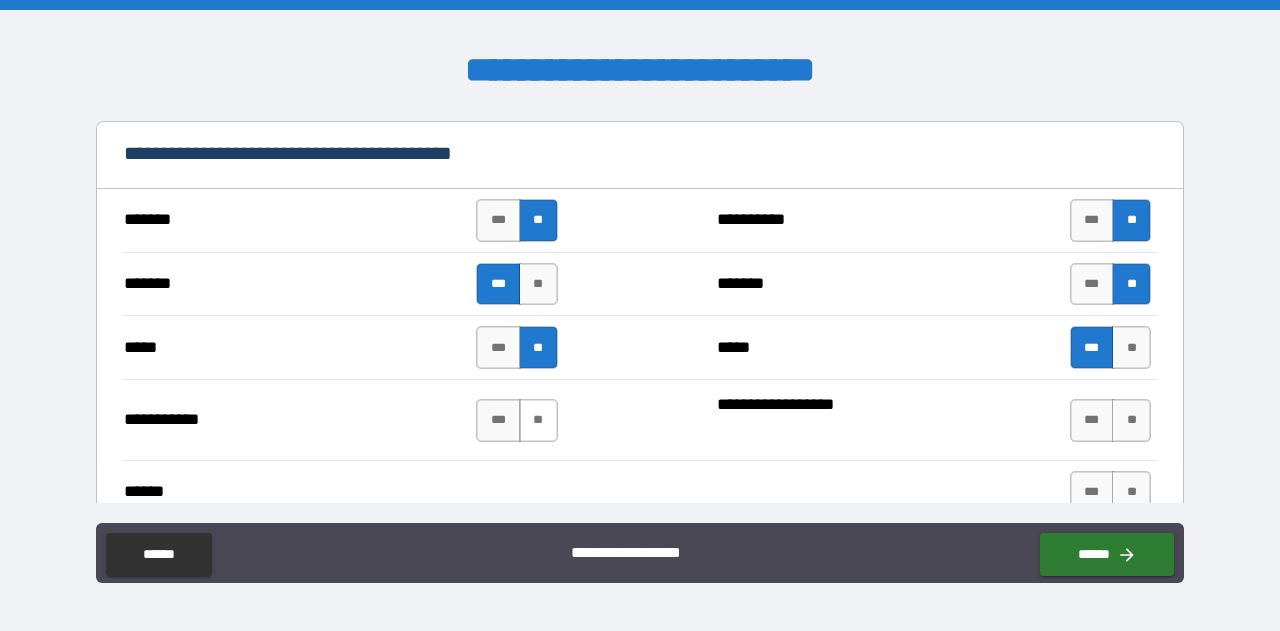 click on "**" at bounding box center [538, 420] 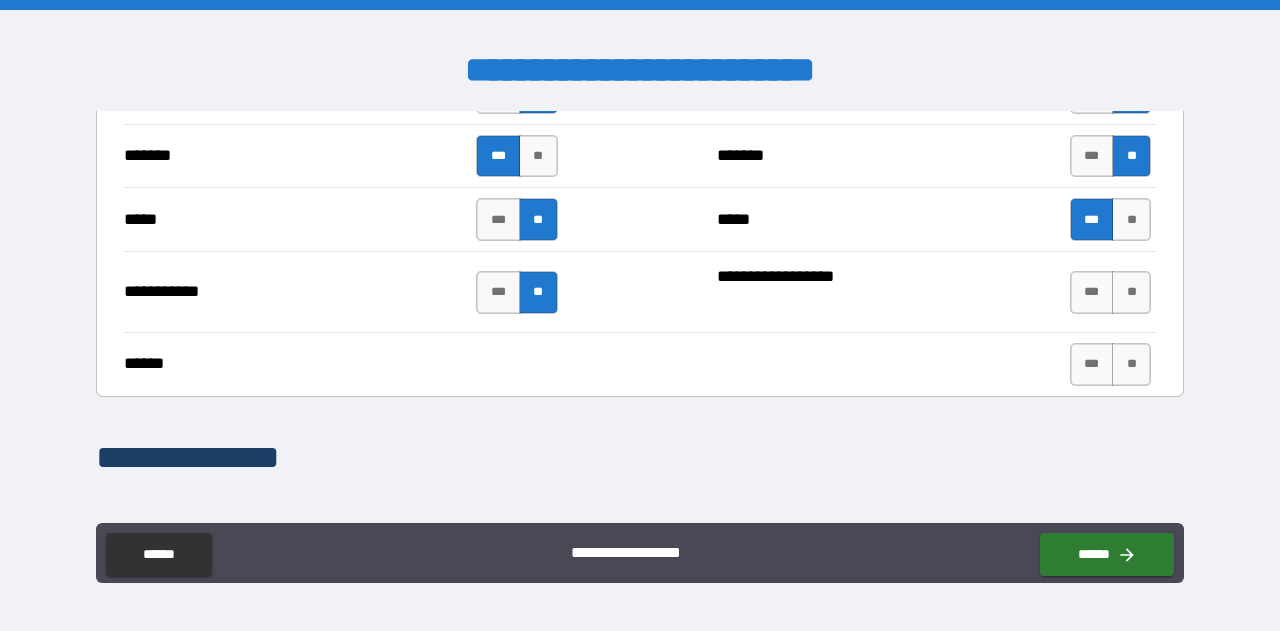 scroll, scrollTop: 1609, scrollLeft: 0, axis: vertical 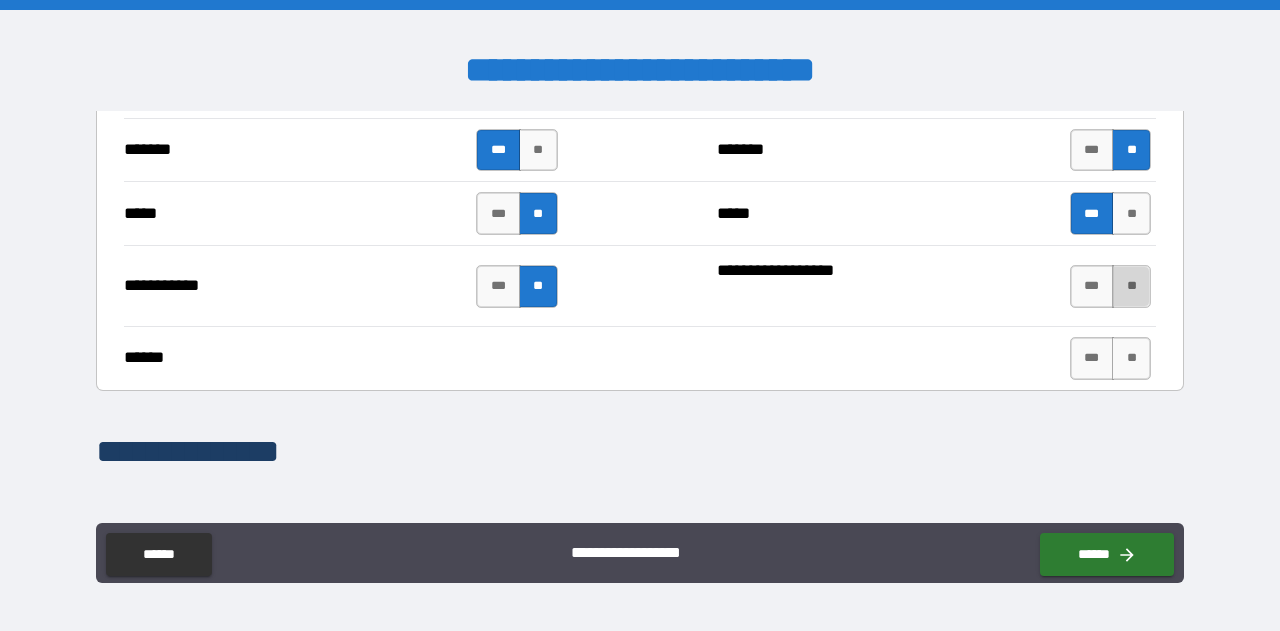 click on "**" at bounding box center (1131, 286) 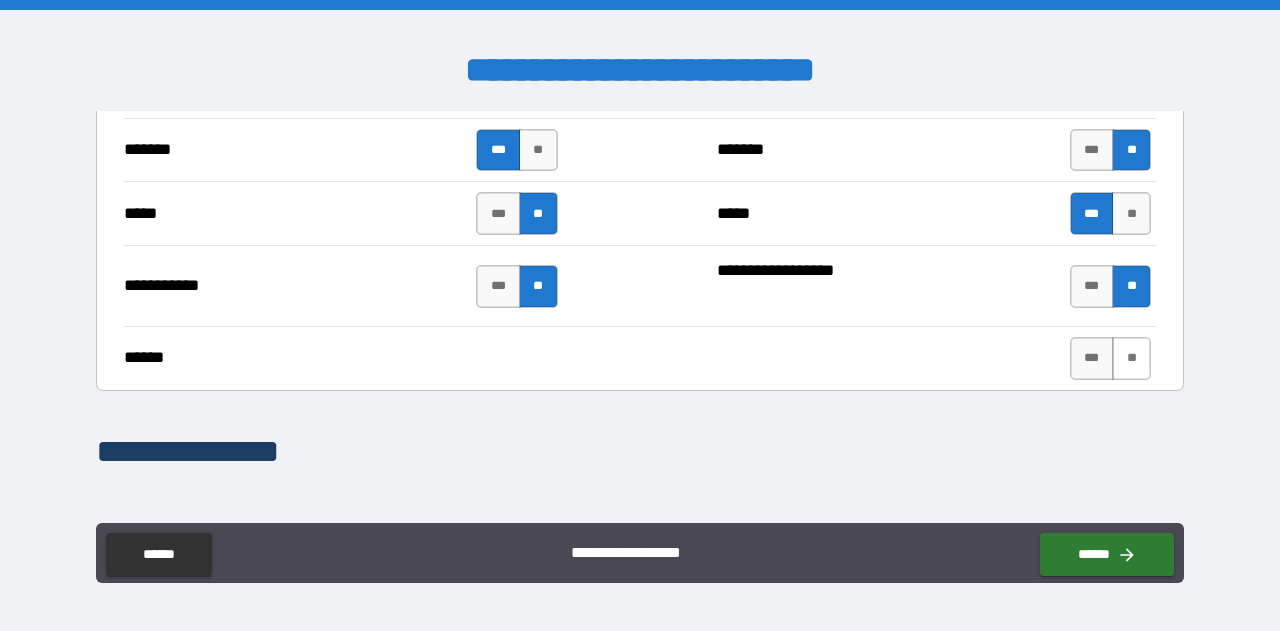 click on "**" at bounding box center (1131, 358) 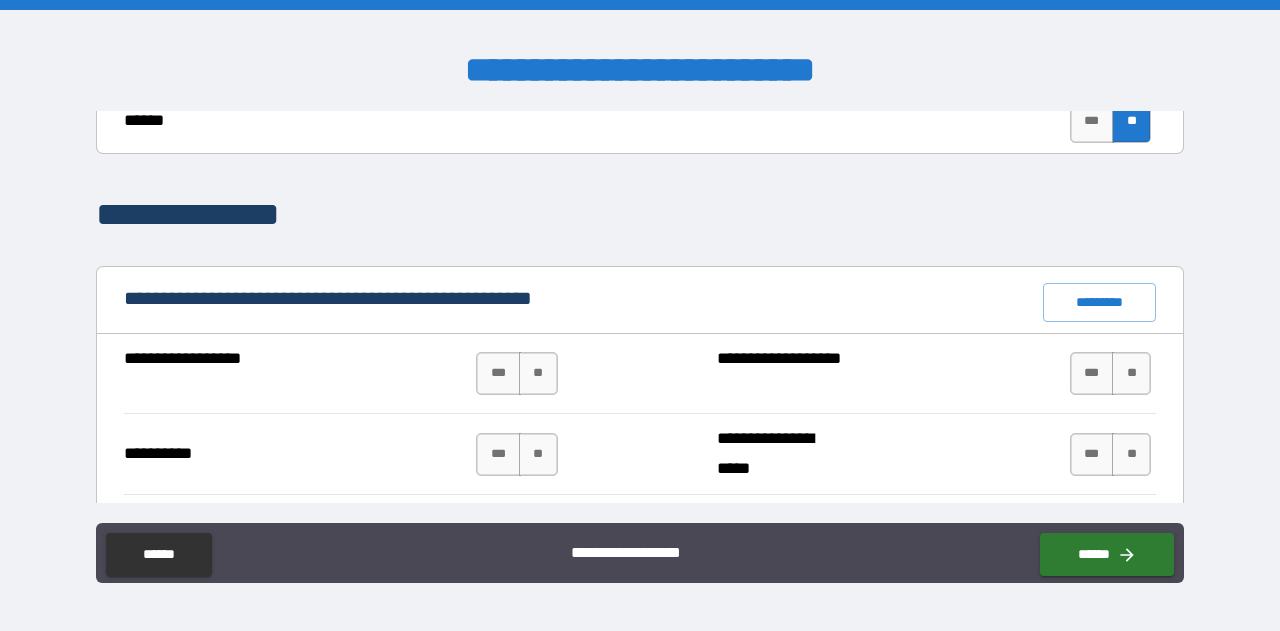 scroll, scrollTop: 1855, scrollLeft: 0, axis: vertical 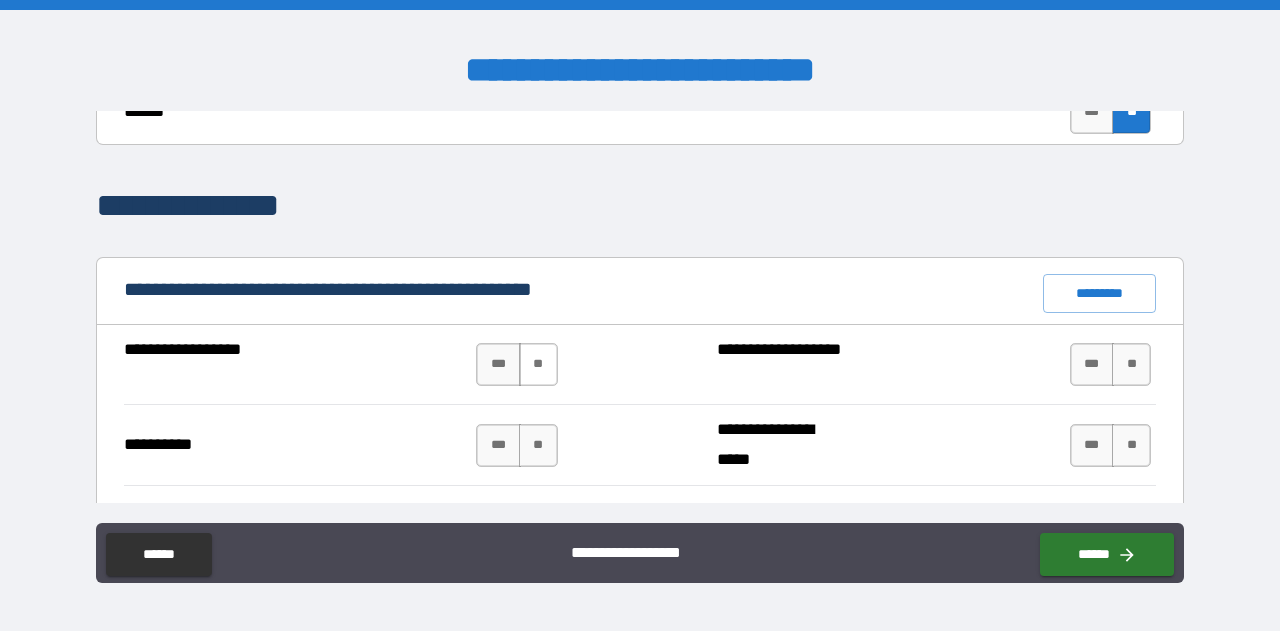 click on "**" at bounding box center (538, 364) 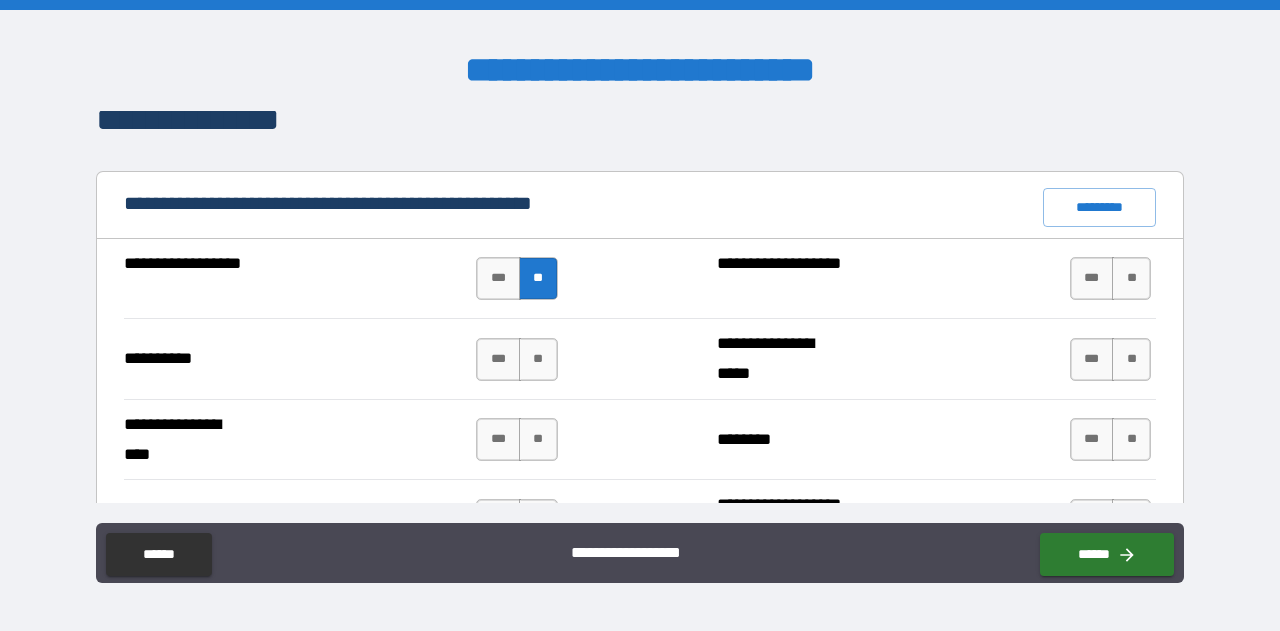 scroll, scrollTop: 1942, scrollLeft: 0, axis: vertical 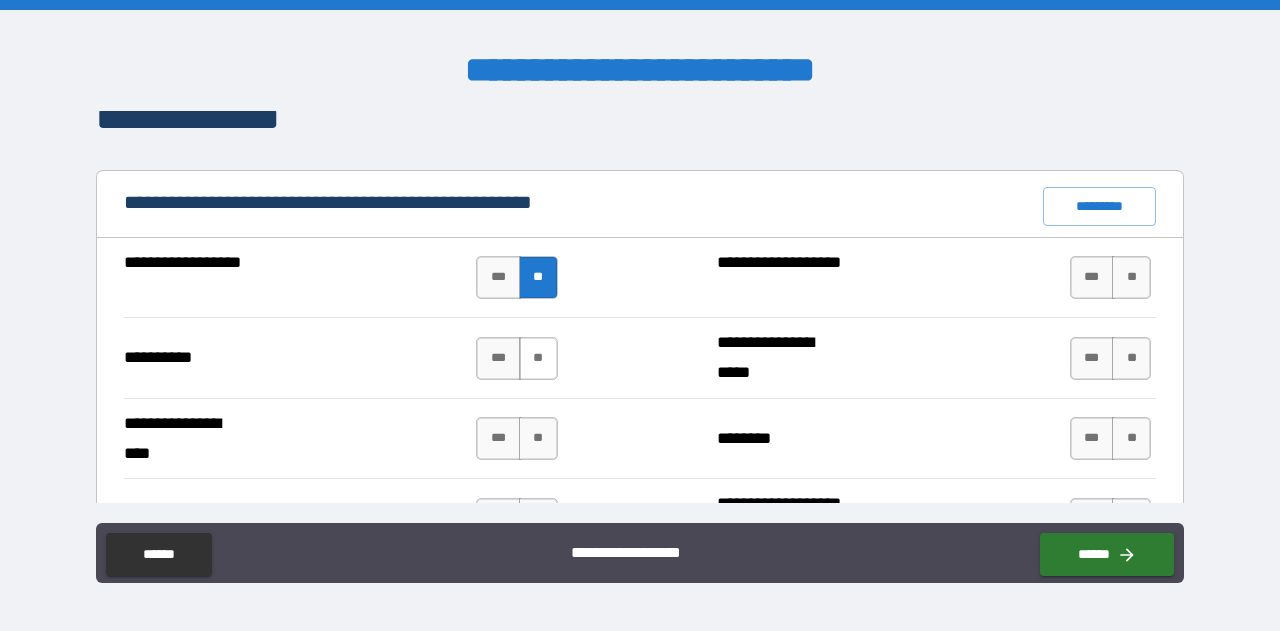 click on "**" at bounding box center (538, 358) 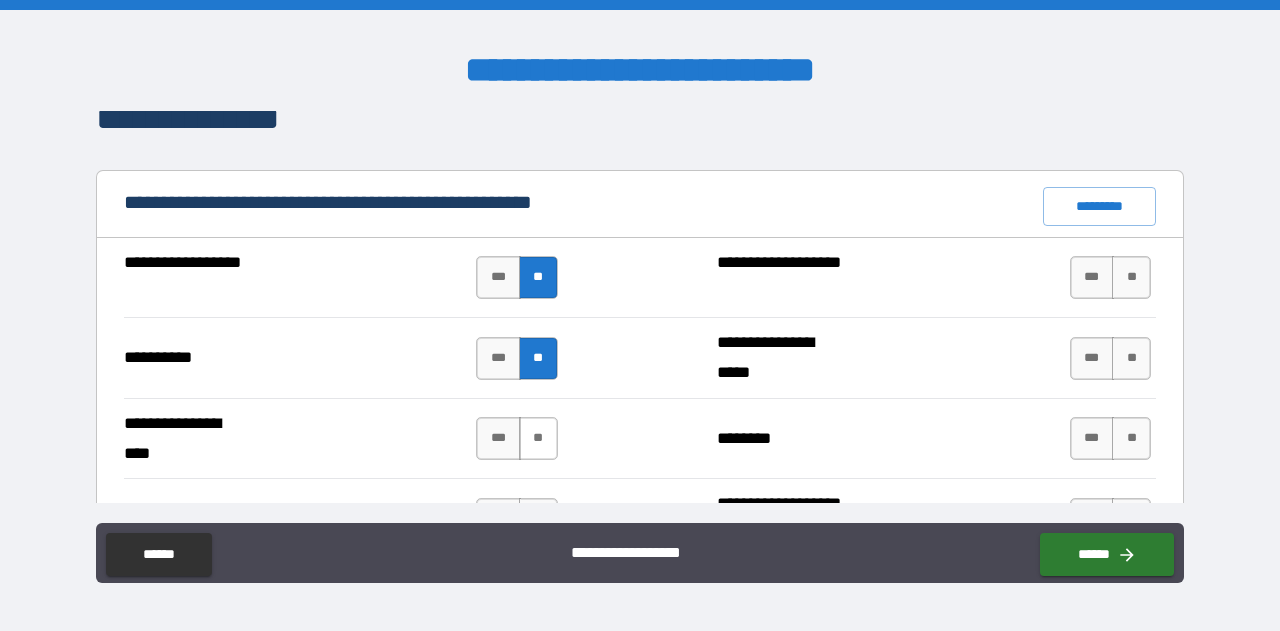 click on "**" at bounding box center [538, 438] 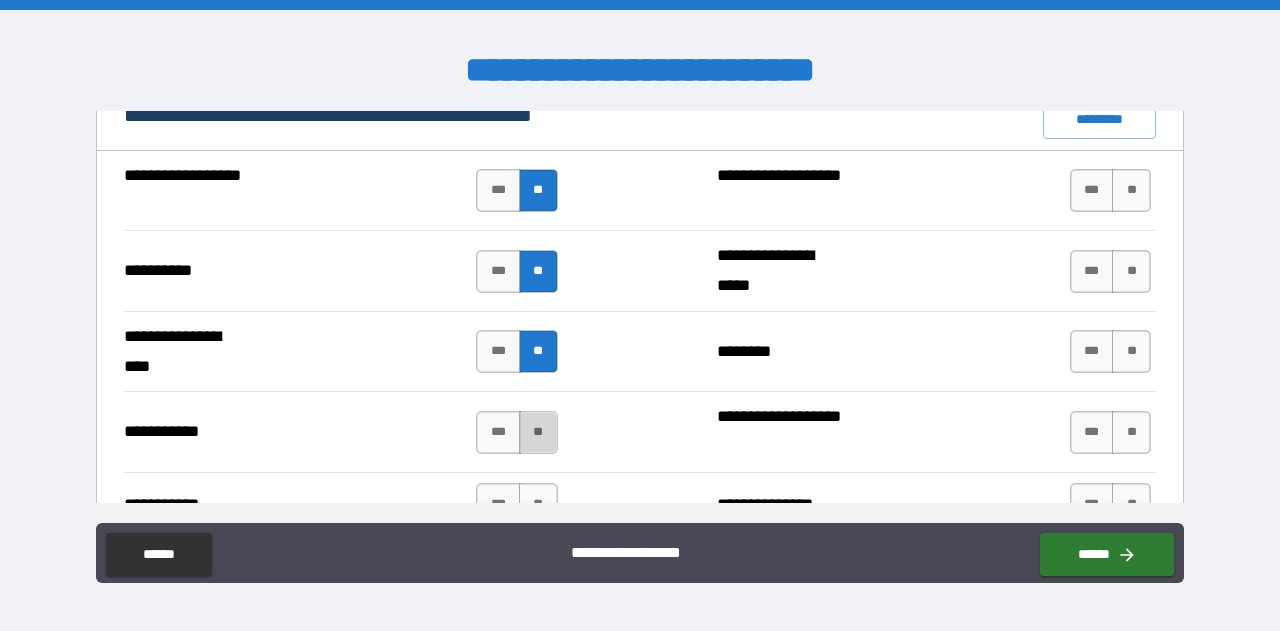 click on "**" at bounding box center (538, 432) 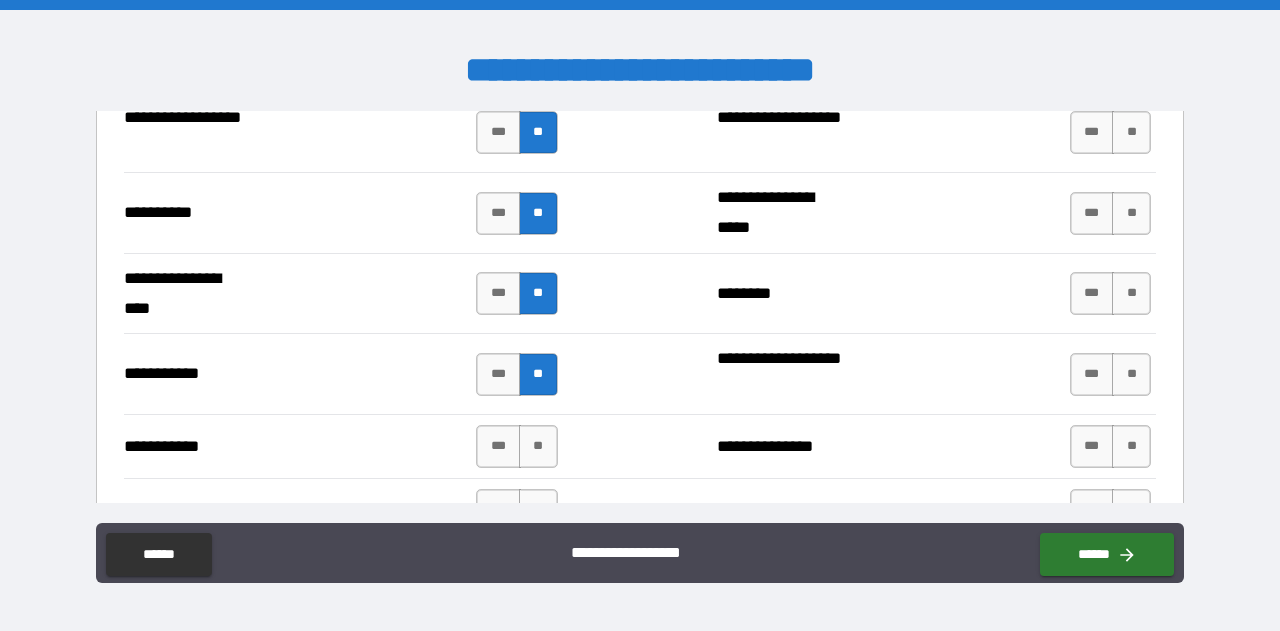 scroll, scrollTop: 2088, scrollLeft: 0, axis: vertical 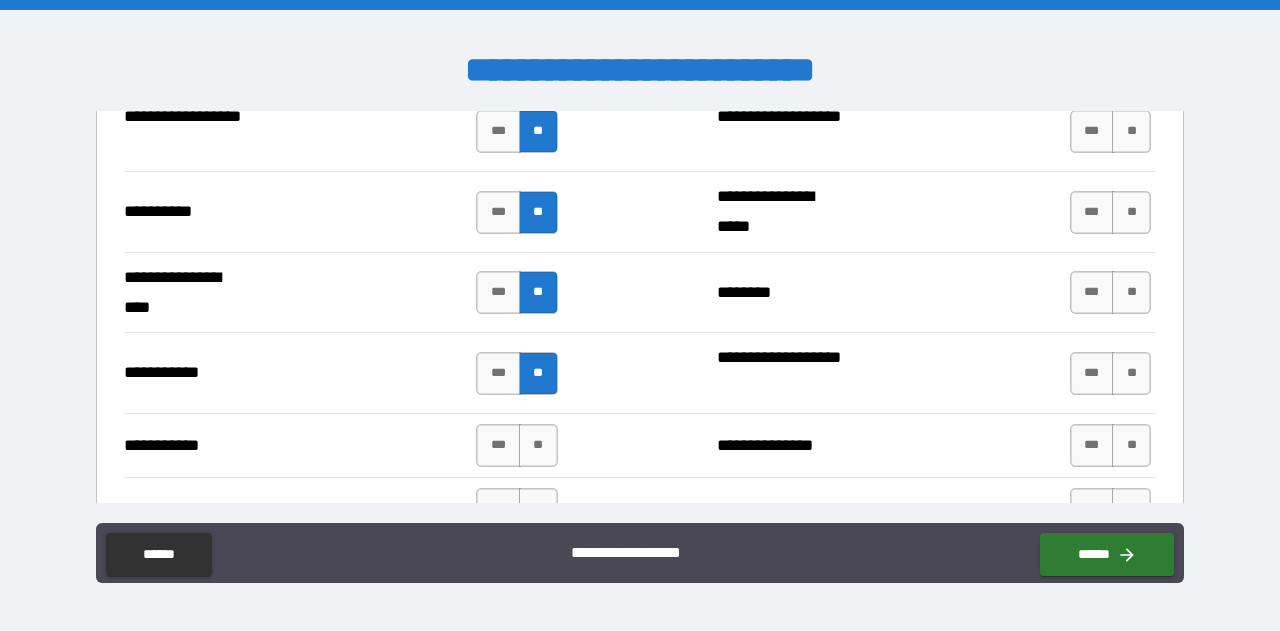 click on "**" at bounding box center (538, 445) 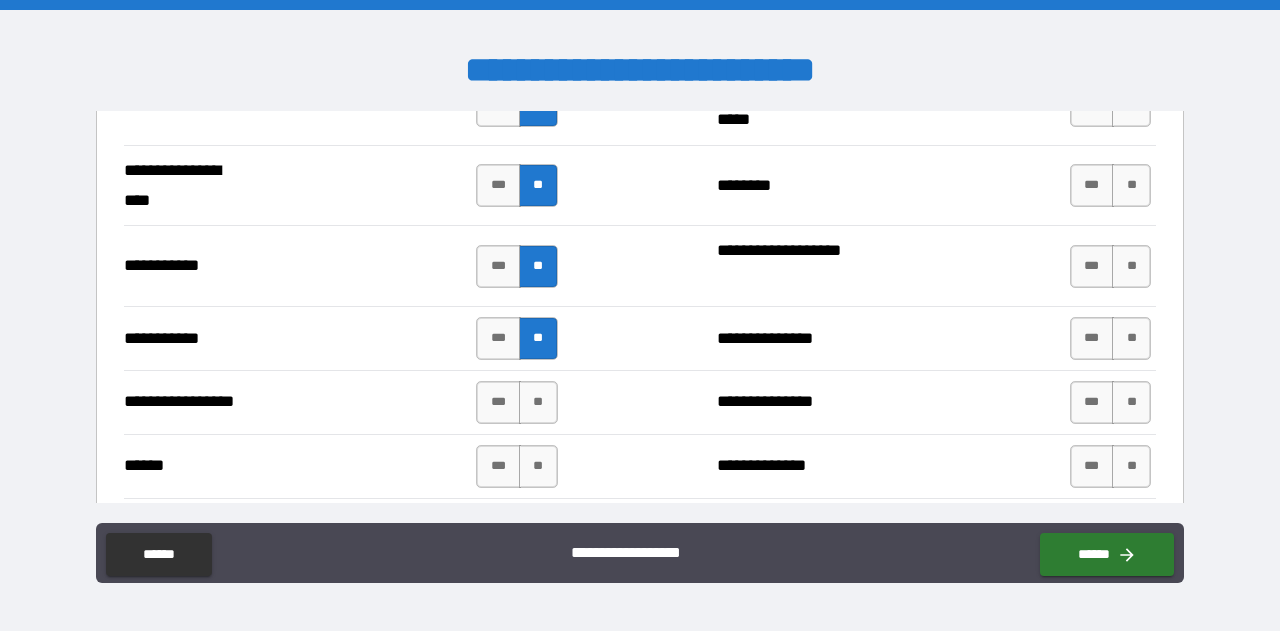 scroll, scrollTop: 2196, scrollLeft: 0, axis: vertical 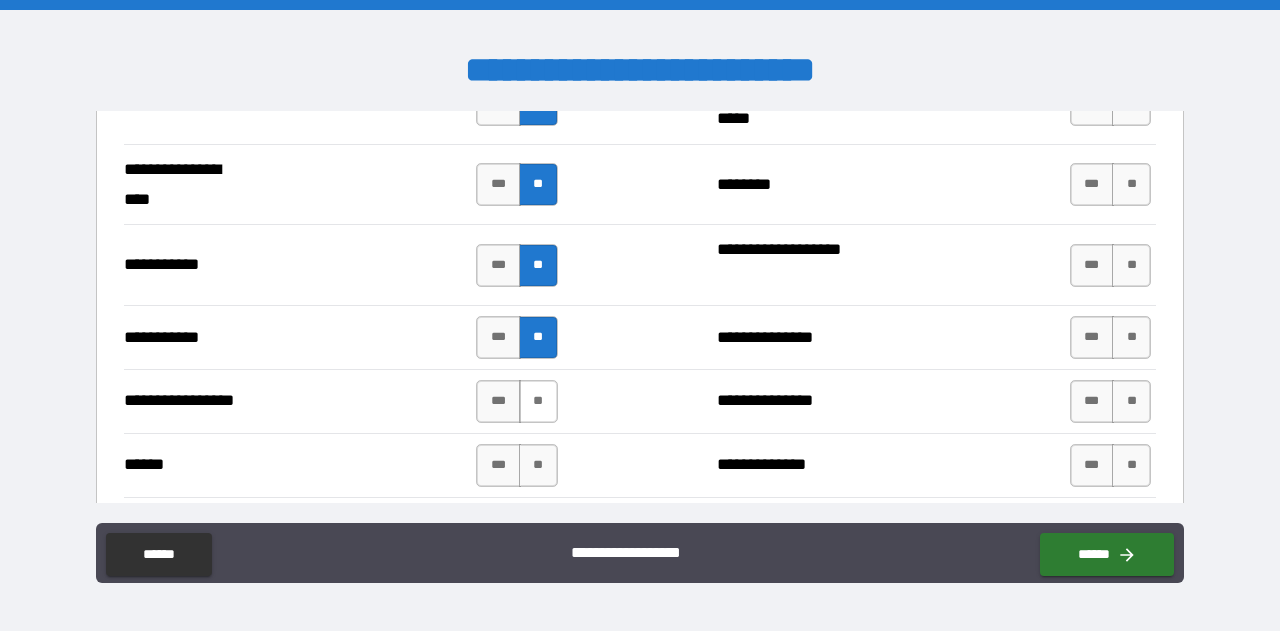 click on "**" at bounding box center [538, 401] 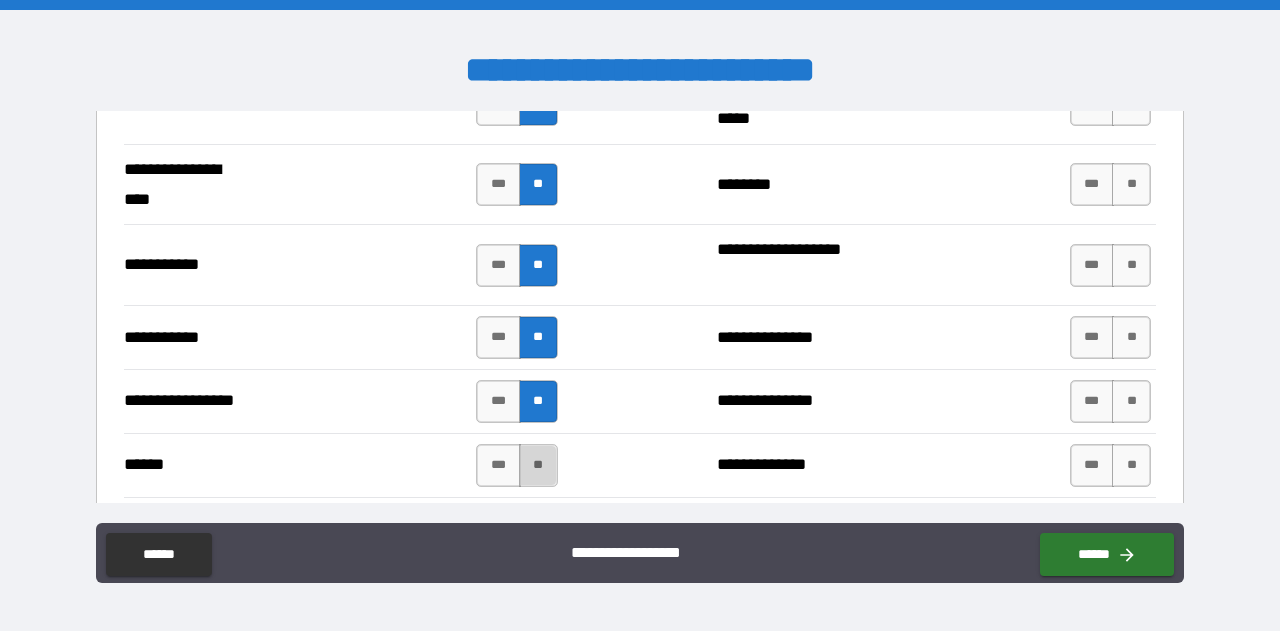 click on "**" at bounding box center [538, 465] 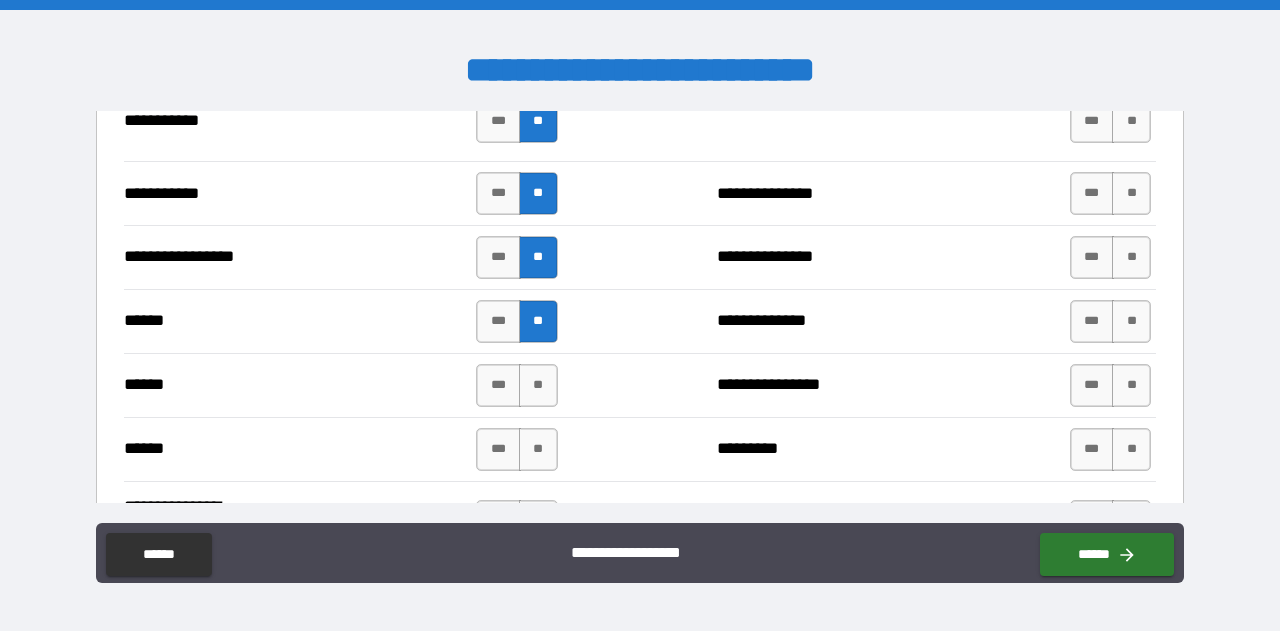 scroll, scrollTop: 2342, scrollLeft: 0, axis: vertical 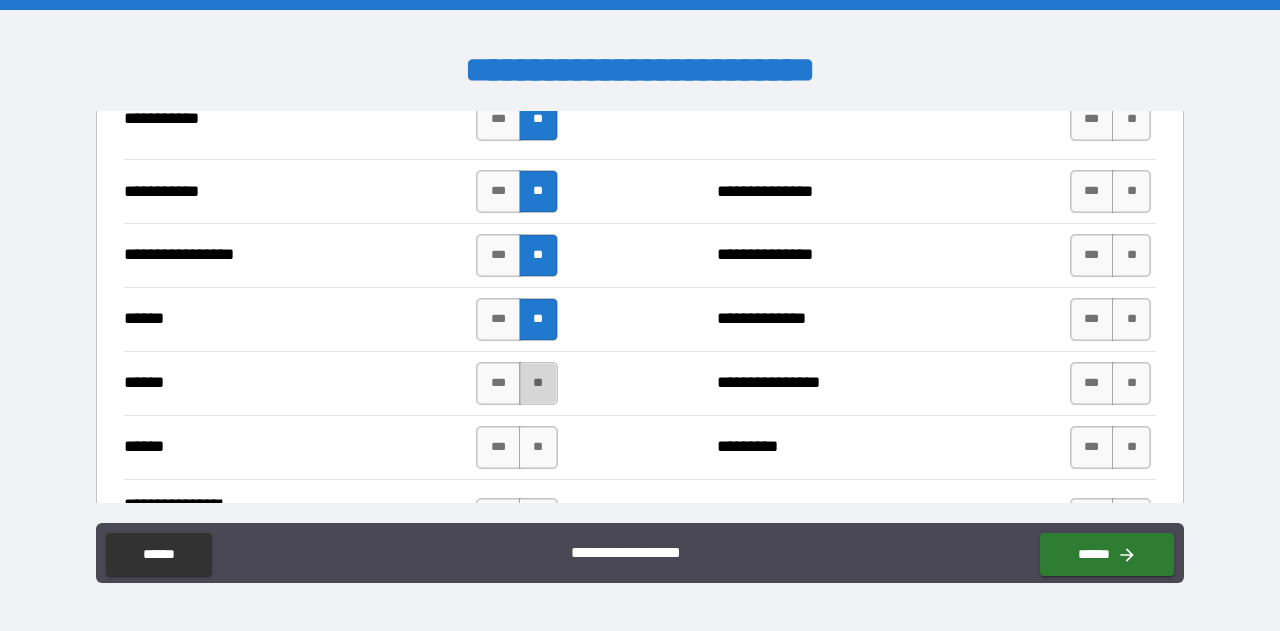 click on "**" at bounding box center [538, 383] 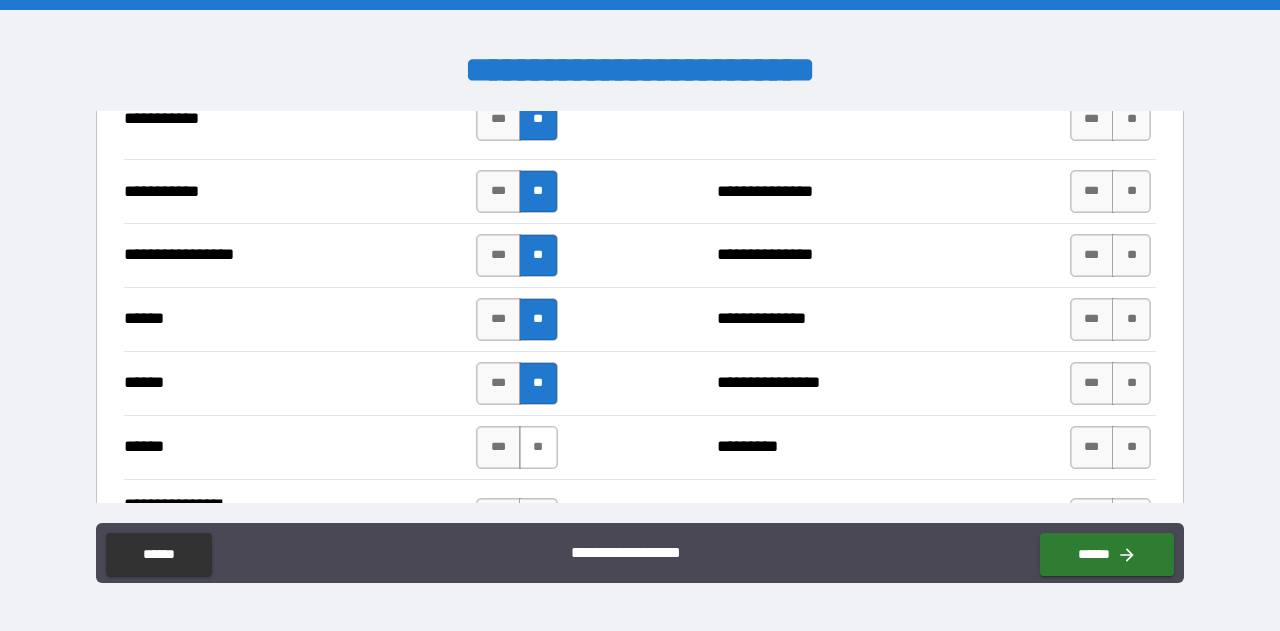 click on "**" at bounding box center (538, 447) 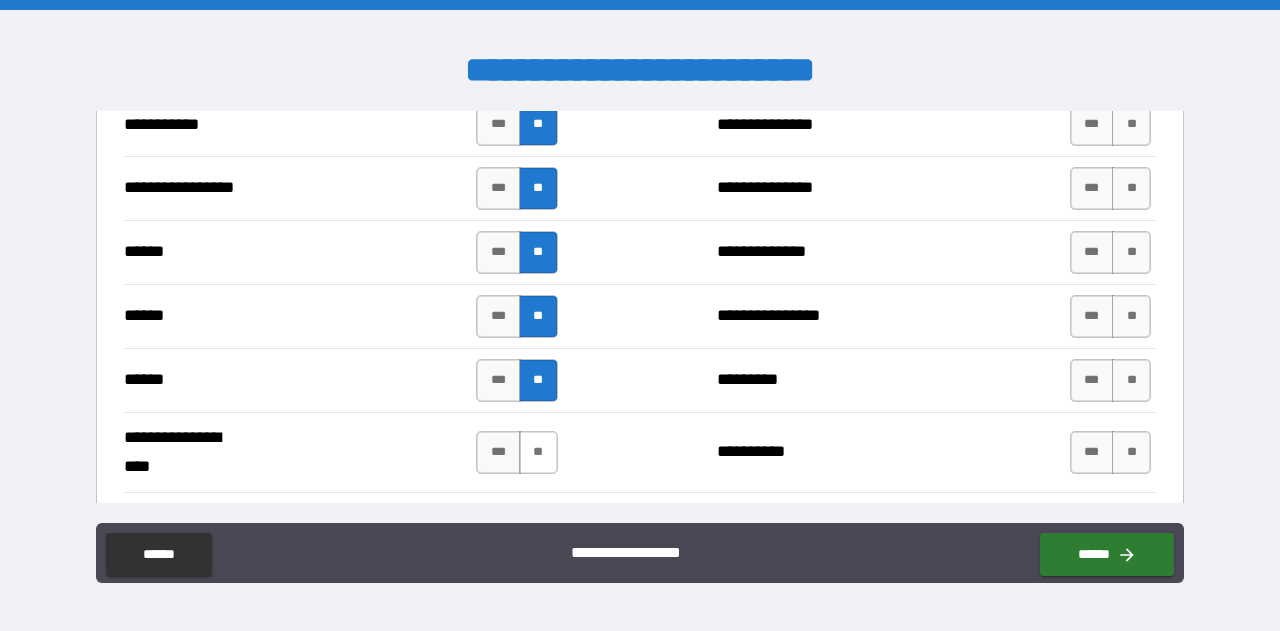 click on "**" at bounding box center [538, 452] 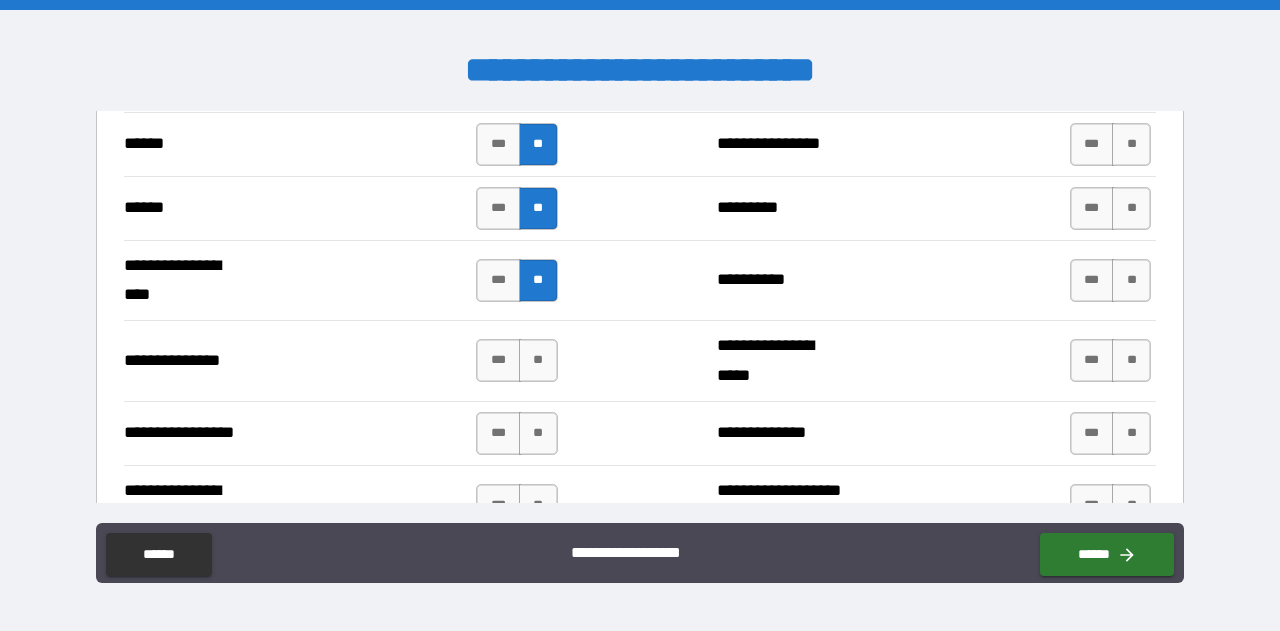 scroll, scrollTop: 2592, scrollLeft: 0, axis: vertical 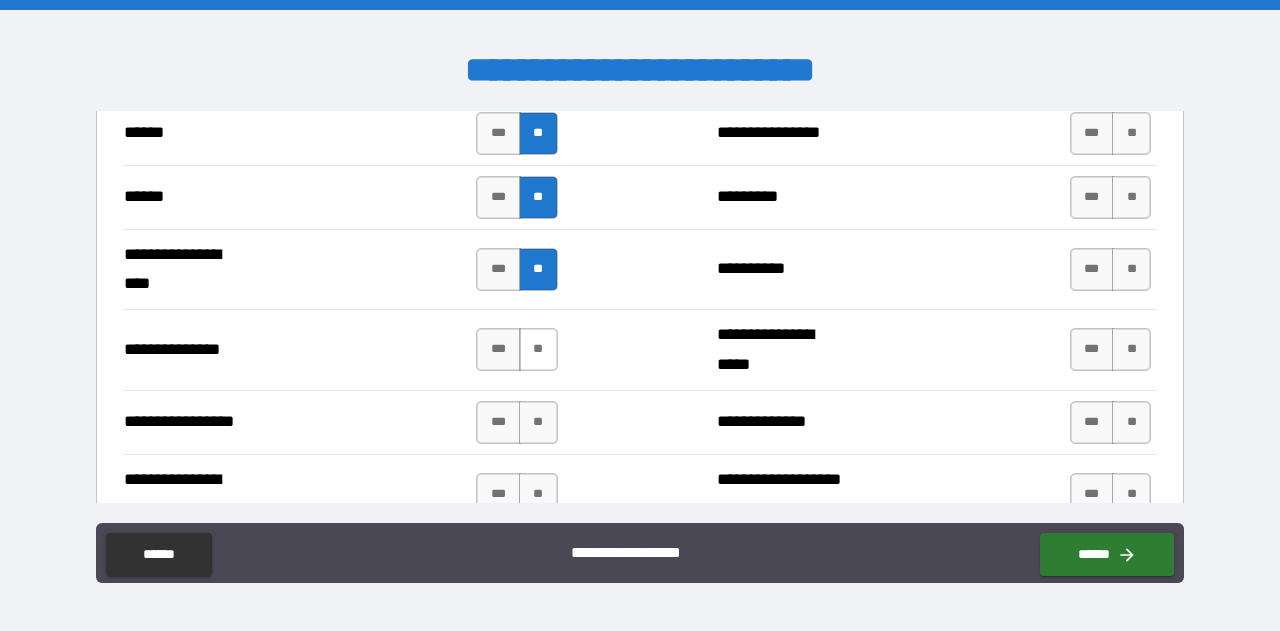 click on "**" at bounding box center (538, 349) 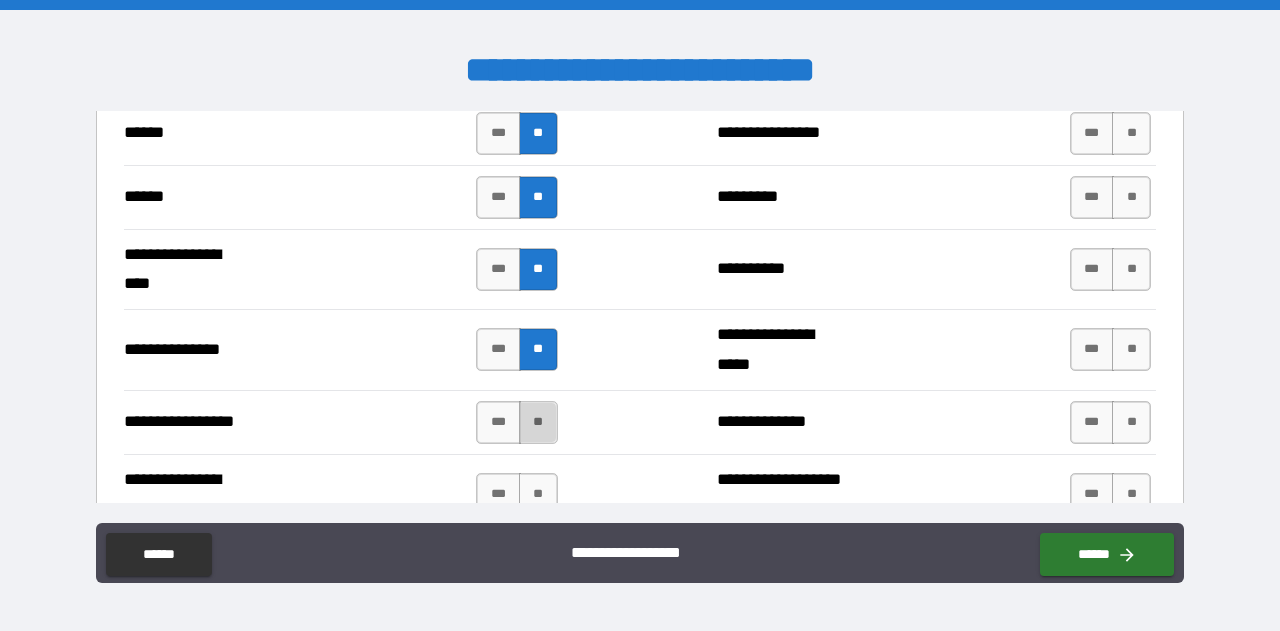 click on "**" at bounding box center [538, 422] 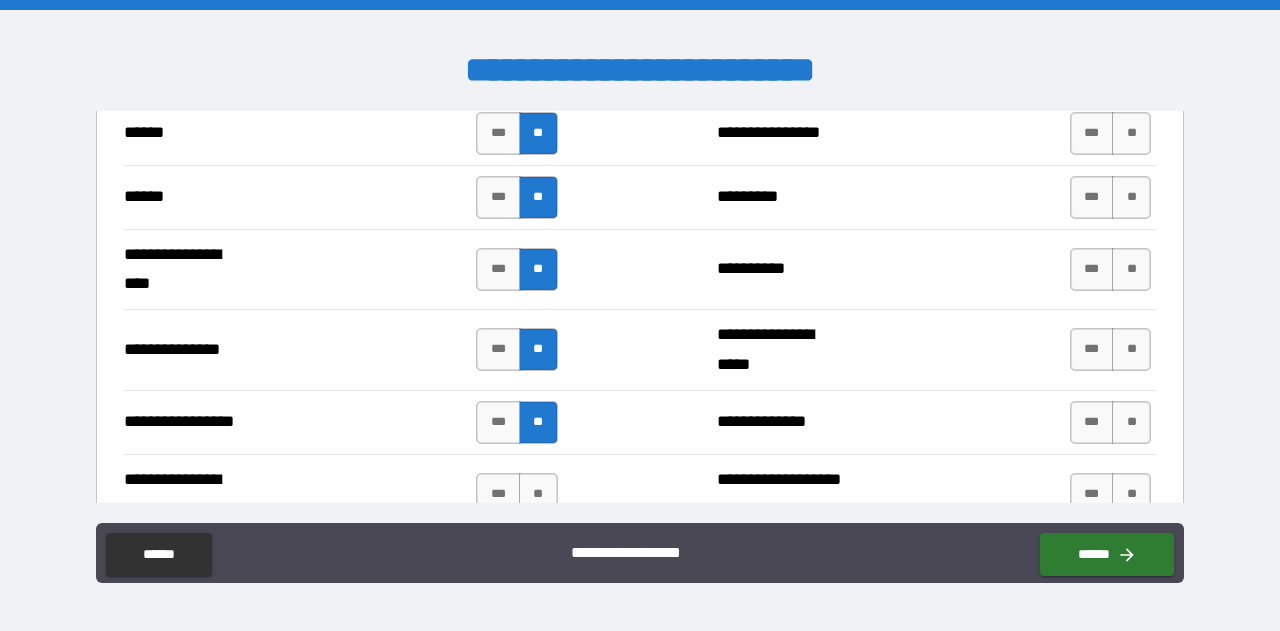 scroll, scrollTop: 2696, scrollLeft: 0, axis: vertical 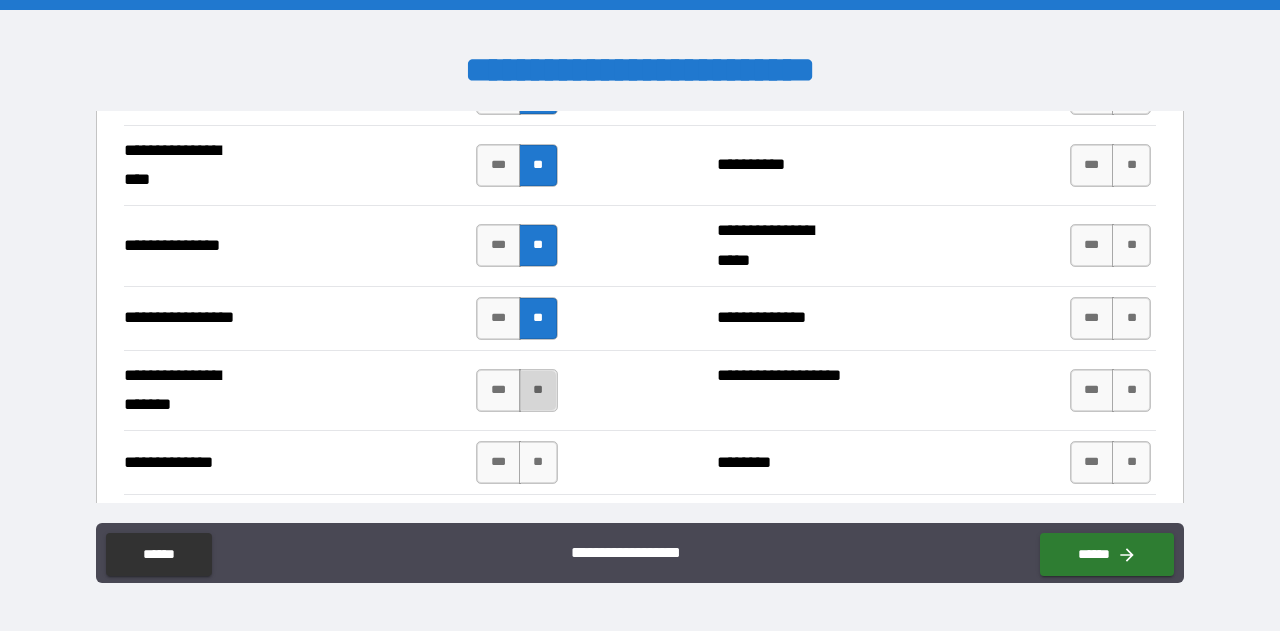 click on "**" at bounding box center [538, 390] 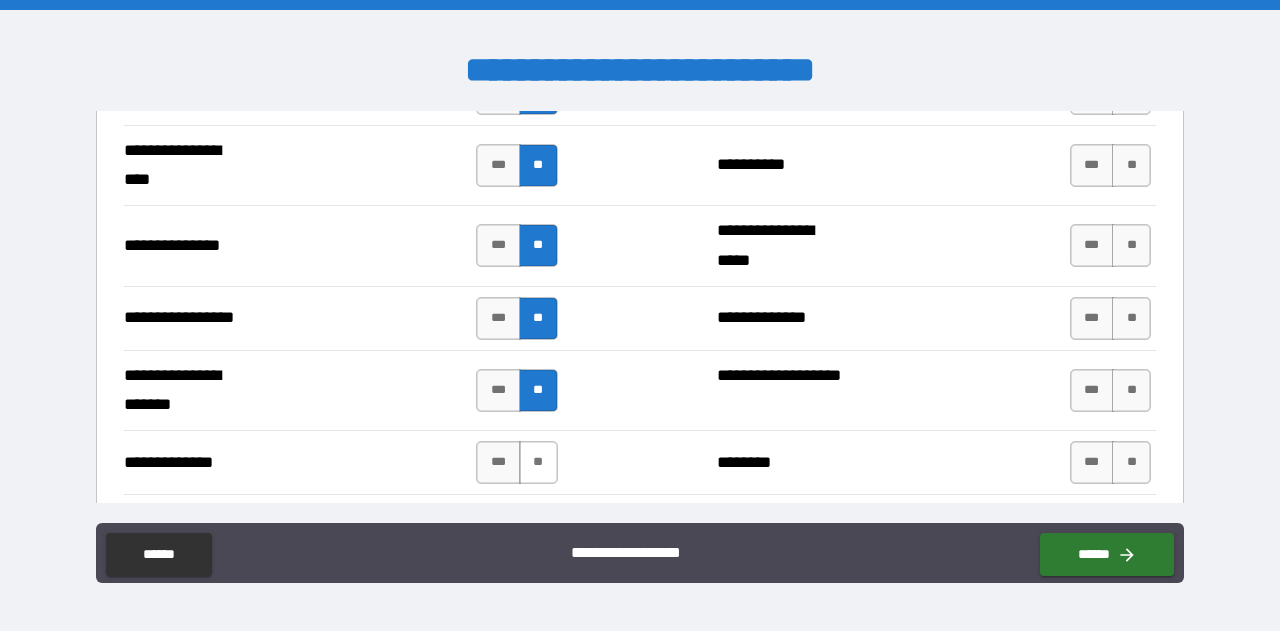 click on "**" at bounding box center (538, 462) 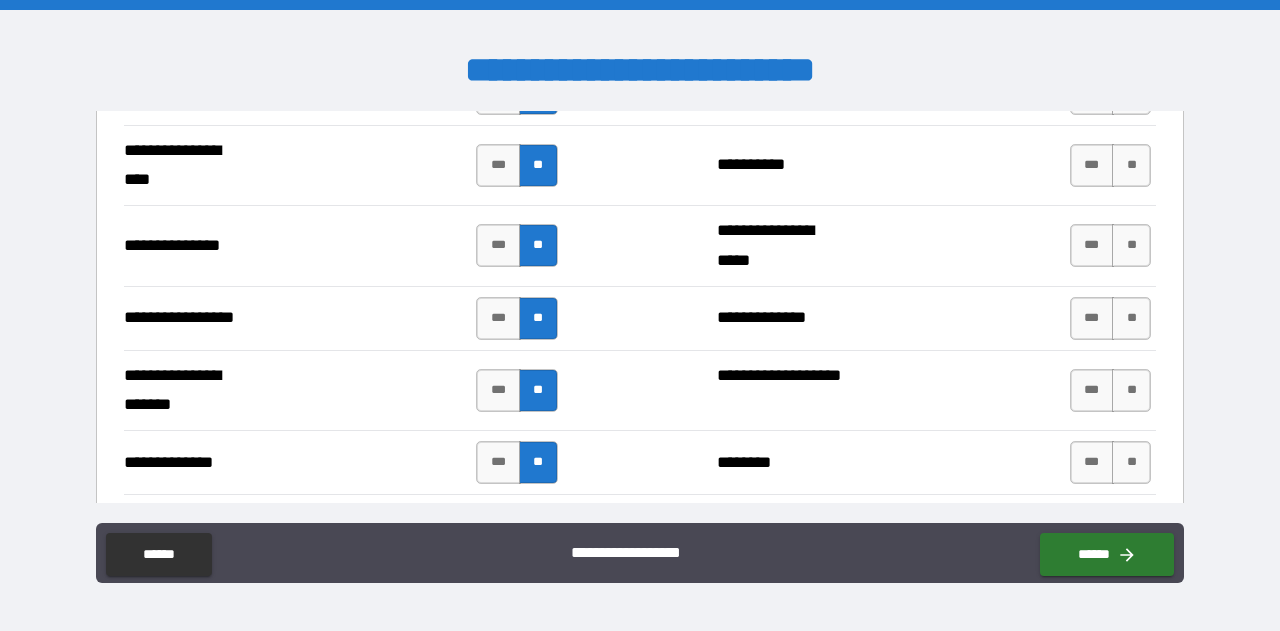 scroll, scrollTop: 2781, scrollLeft: 0, axis: vertical 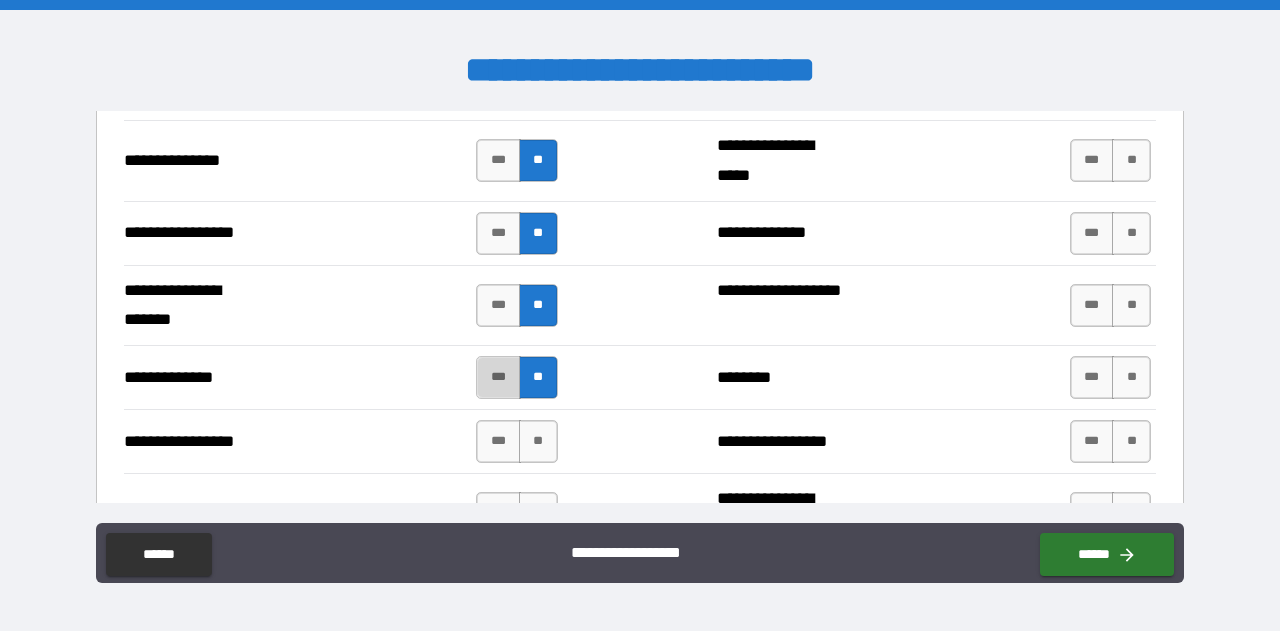 click on "***" at bounding box center (498, 377) 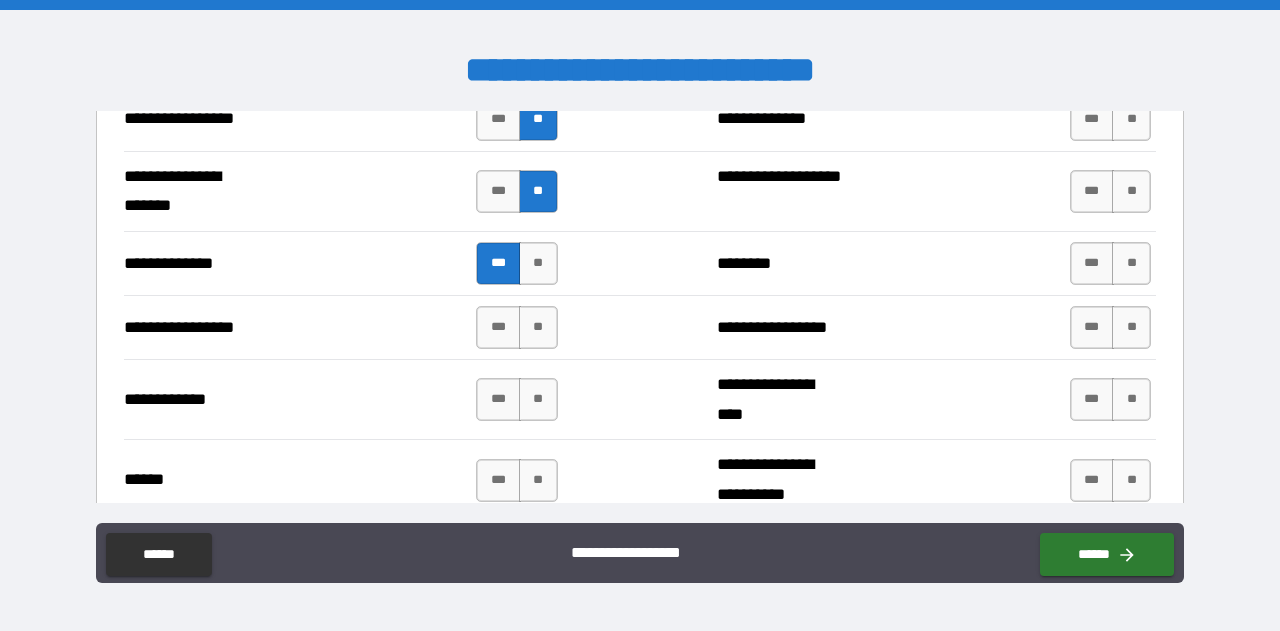 scroll, scrollTop: 2905, scrollLeft: 0, axis: vertical 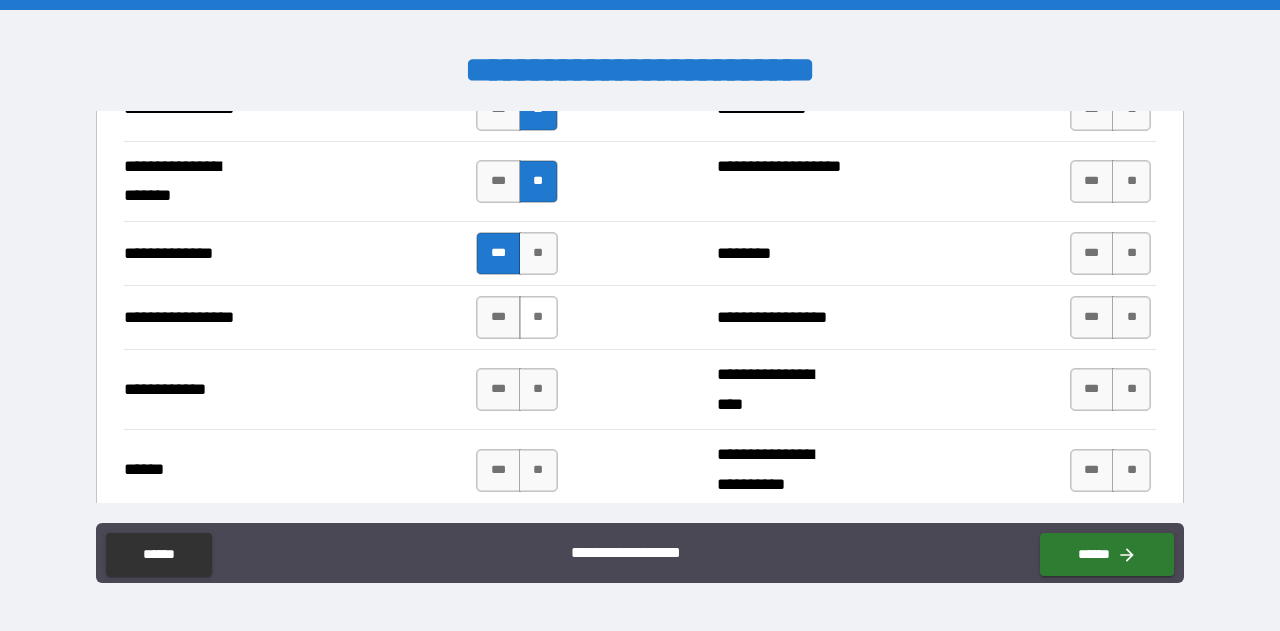 click on "**" at bounding box center (538, 317) 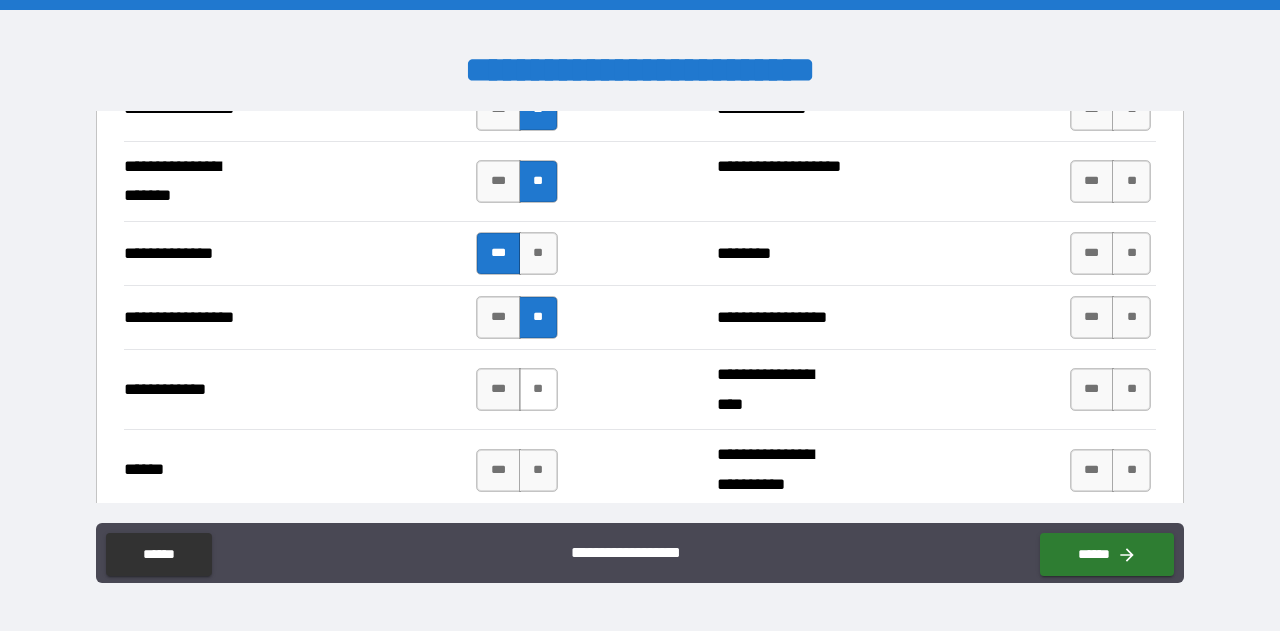 click on "**" at bounding box center [538, 389] 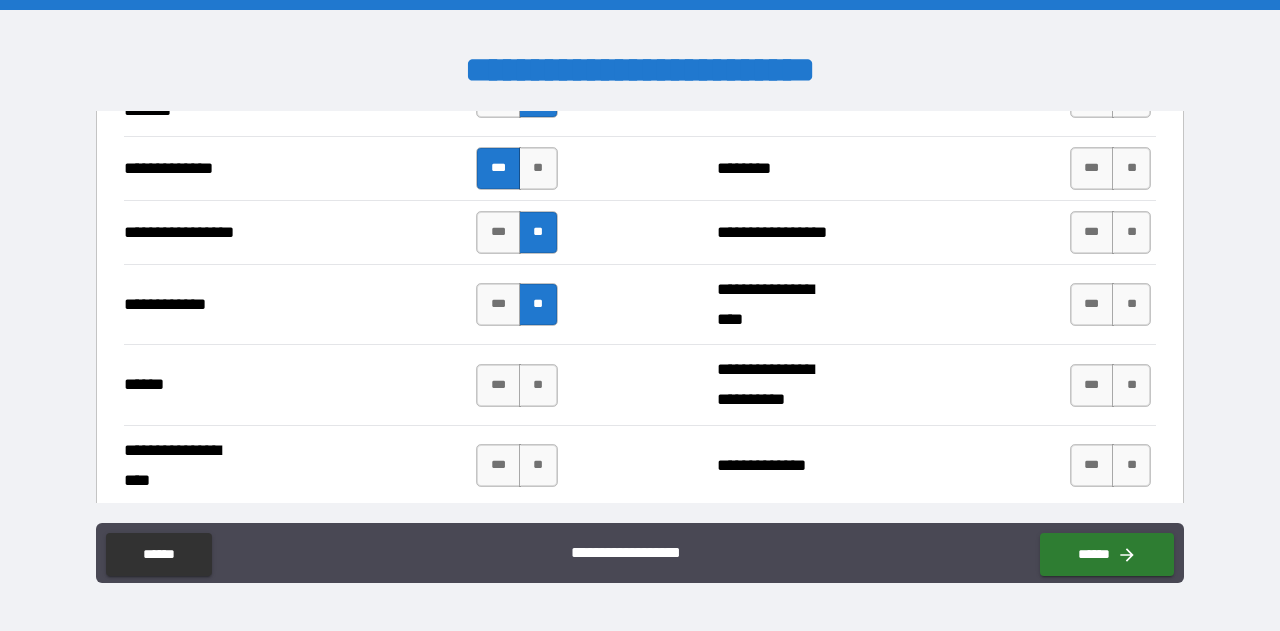 scroll, scrollTop: 3011, scrollLeft: 0, axis: vertical 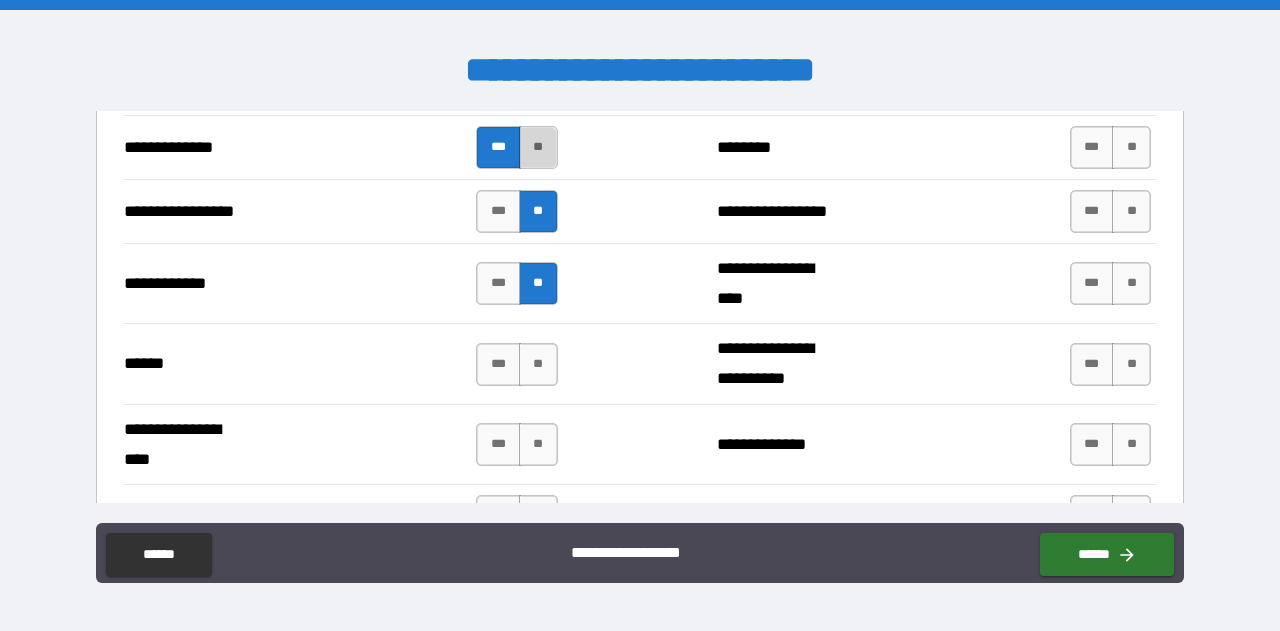 click on "**" at bounding box center (538, 147) 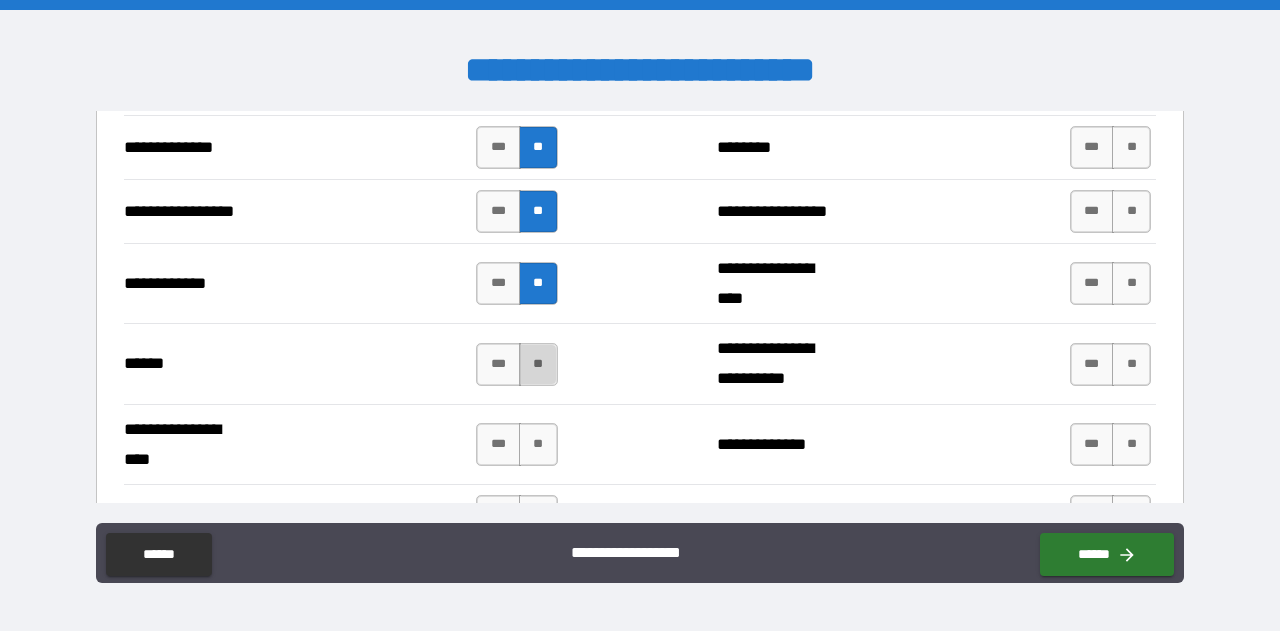 click on "**" at bounding box center (538, 364) 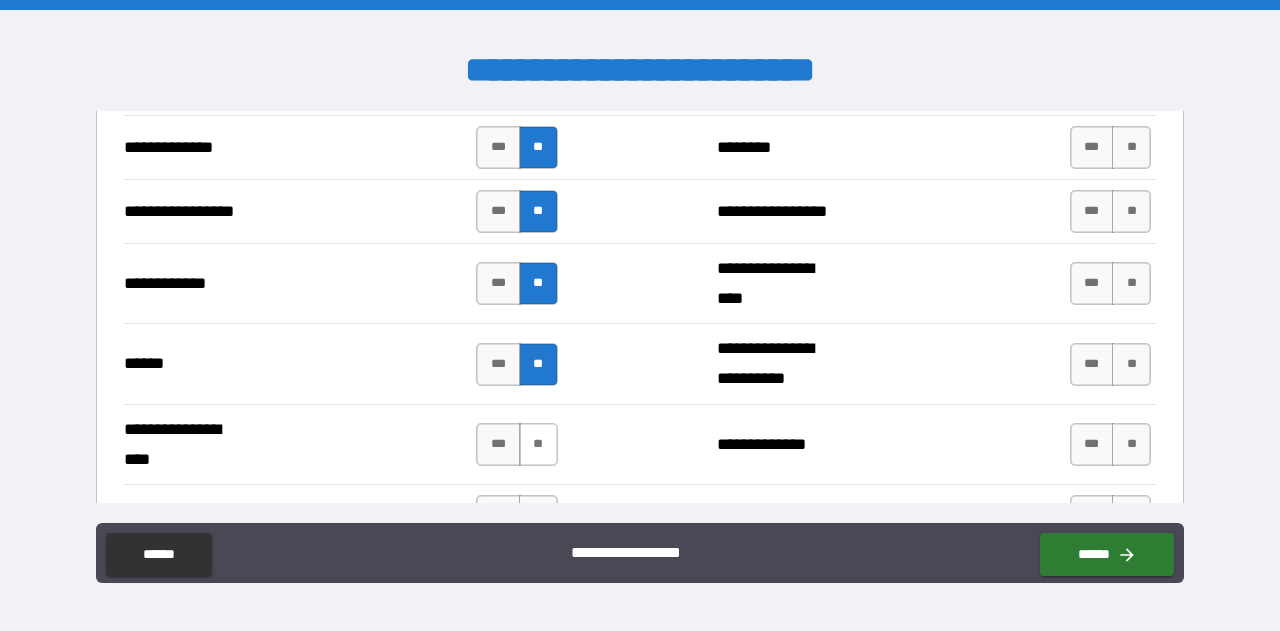 click on "**" at bounding box center (538, 444) 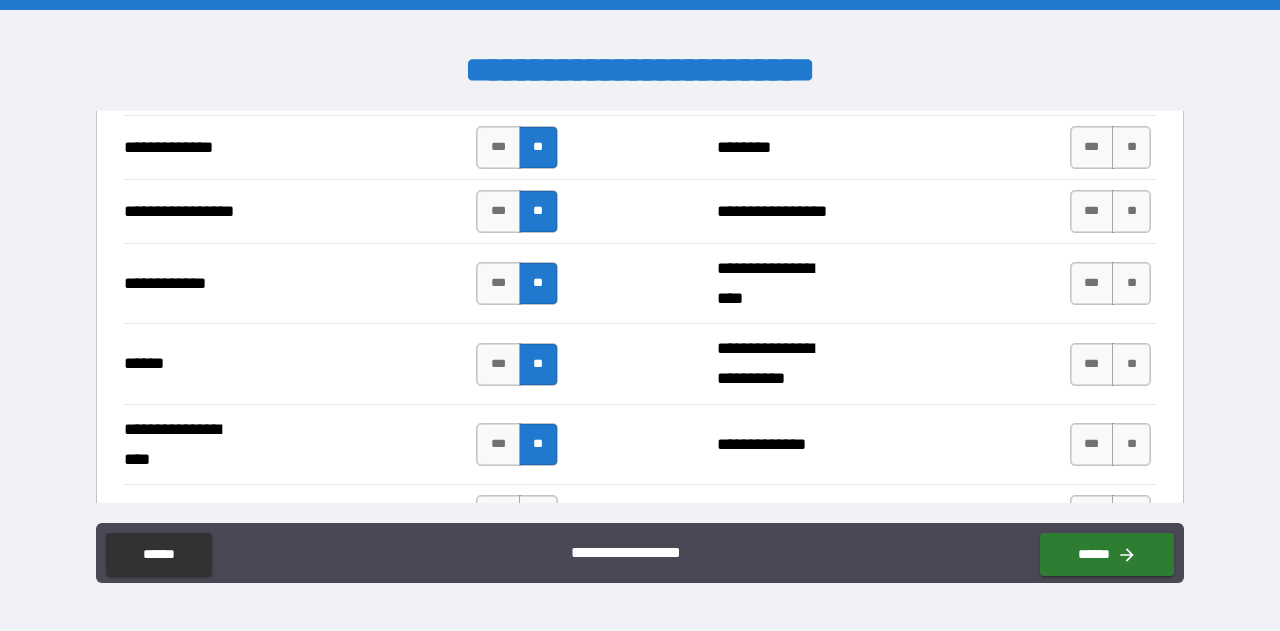 scroll, scrollTop: 3139, scrollLeft: 0, axis: vertical 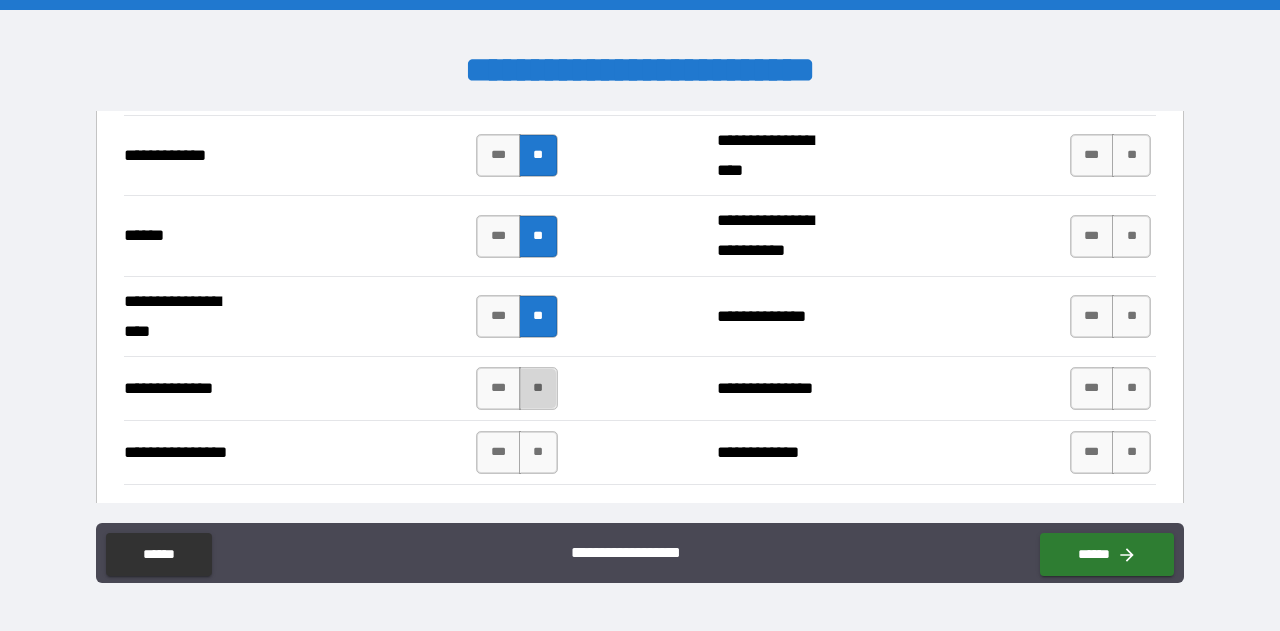 click on "**" at bounding box center [538, 388] 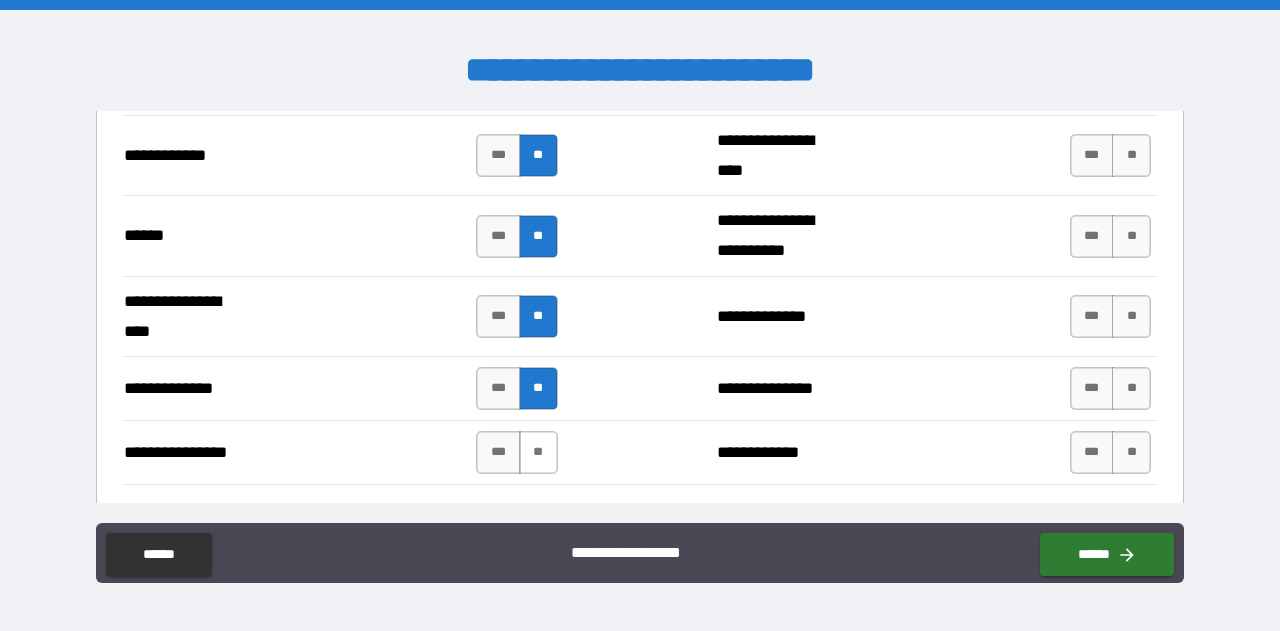 click on "**" at bounding box center (538, 452) 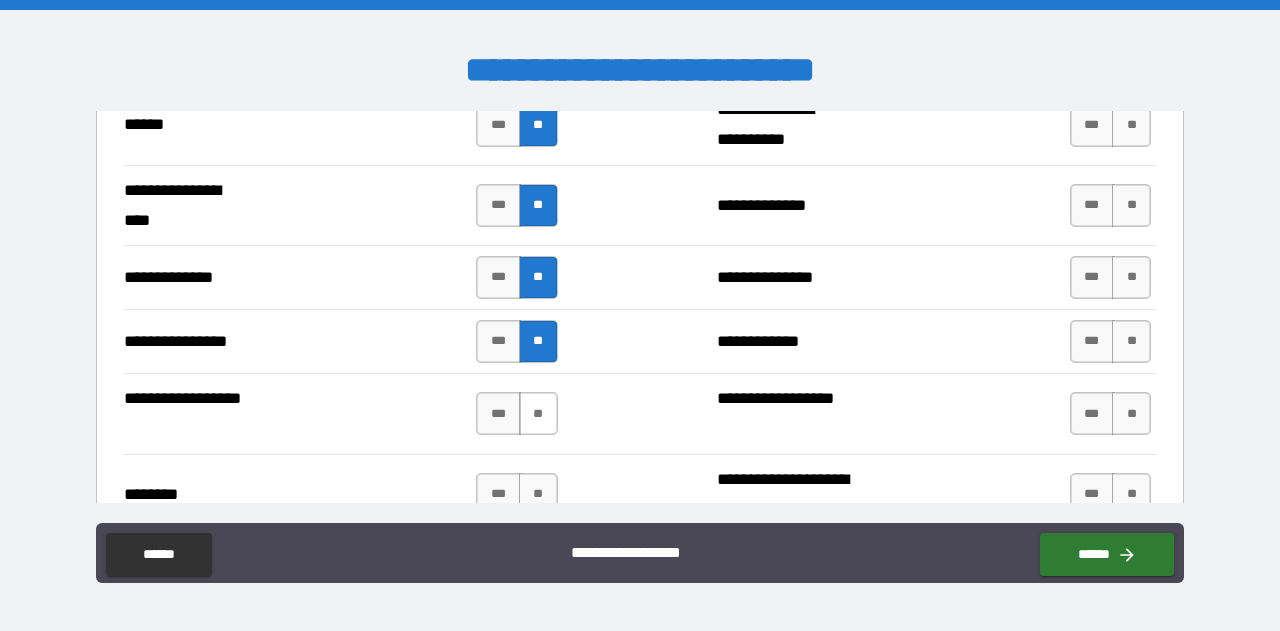 click on "**" at bounding box center (538, 413) 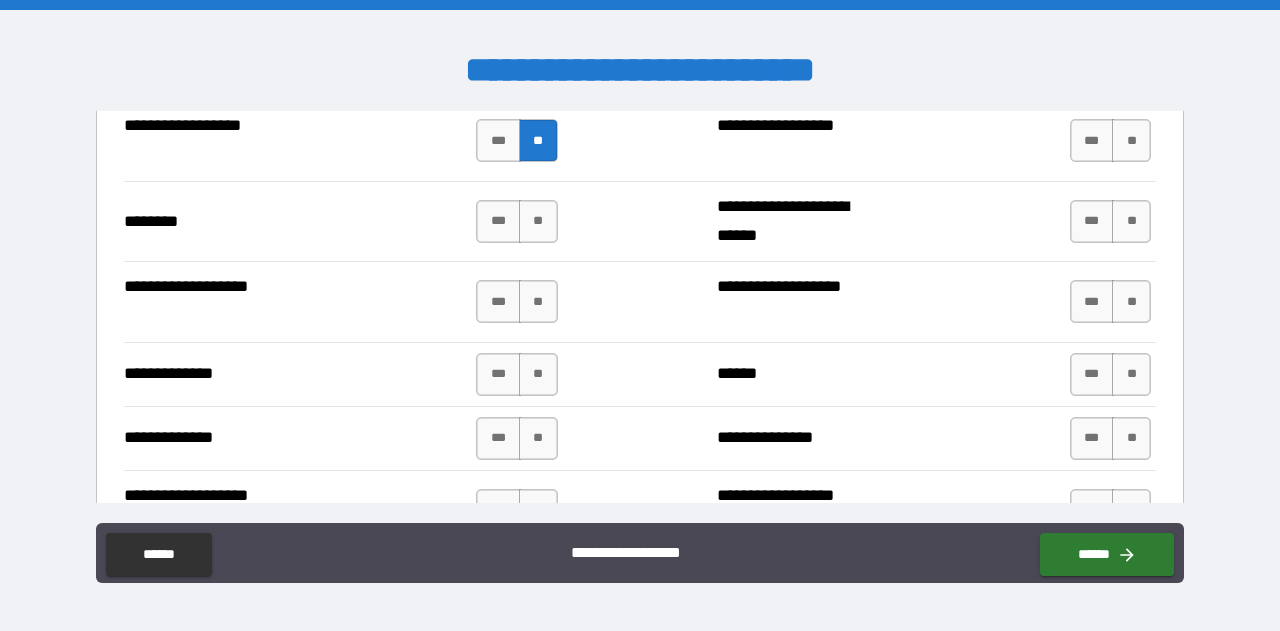 scroll, scrollTop: 3524, scrollLeft: 0, axis: vertical 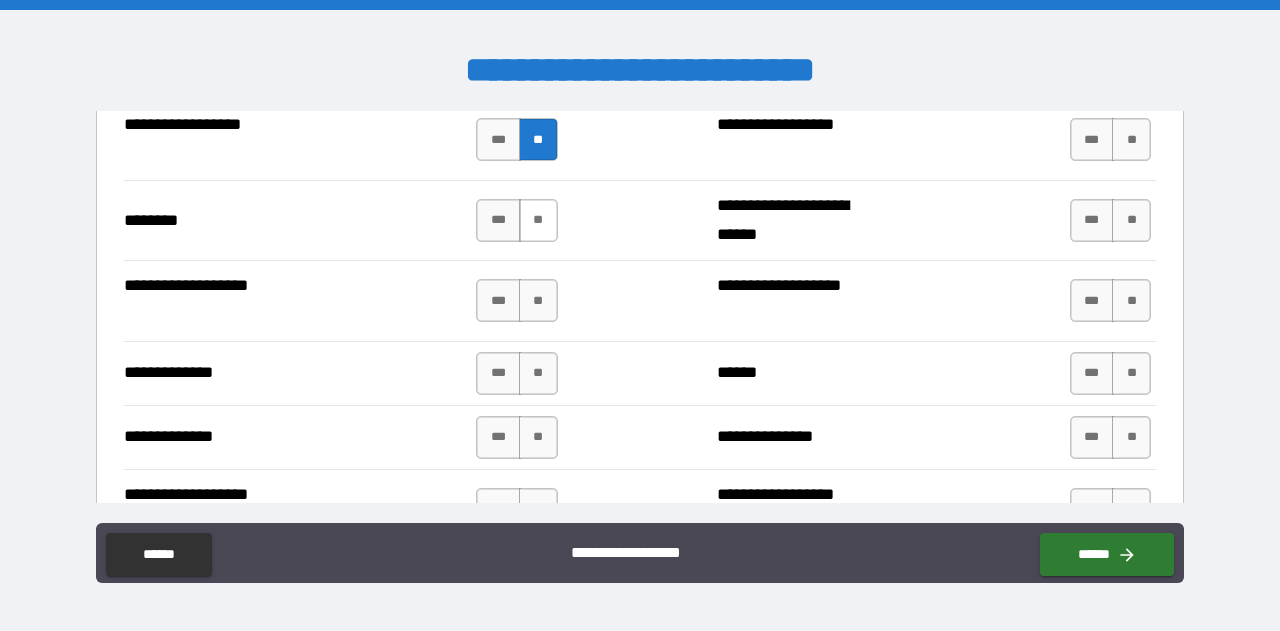 click on "**" at bounding box center [538, 220] 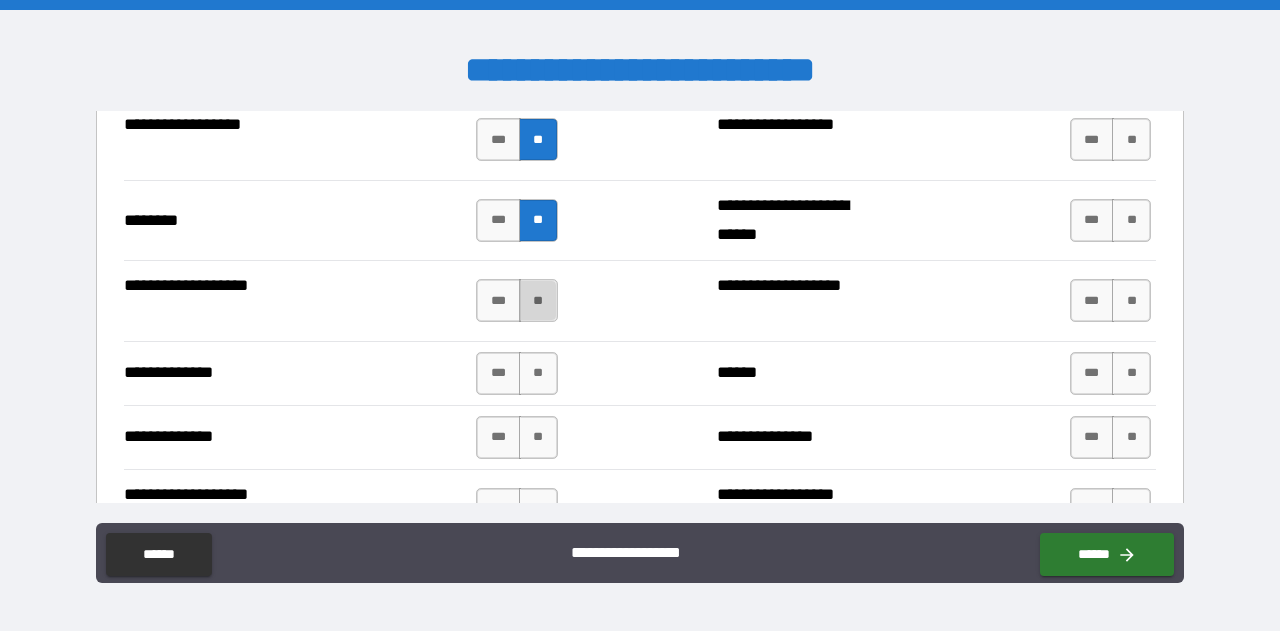 click on "**" at bounding box center (538, 300) 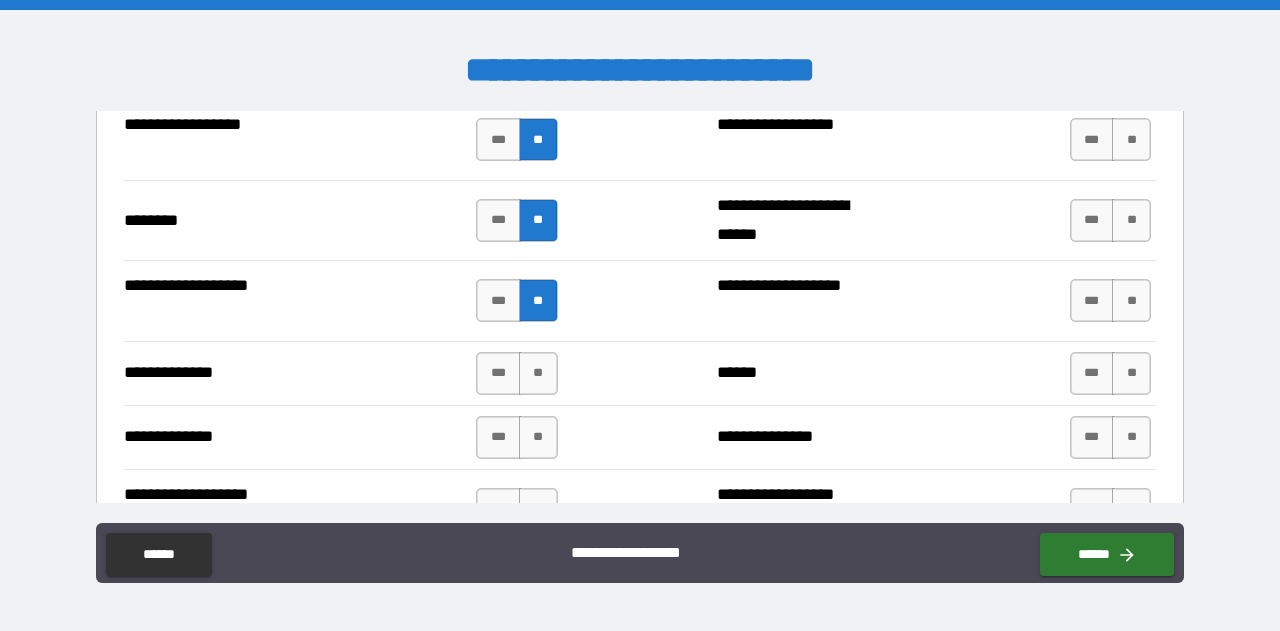 click on "**********" at bounding box center (640, 373) 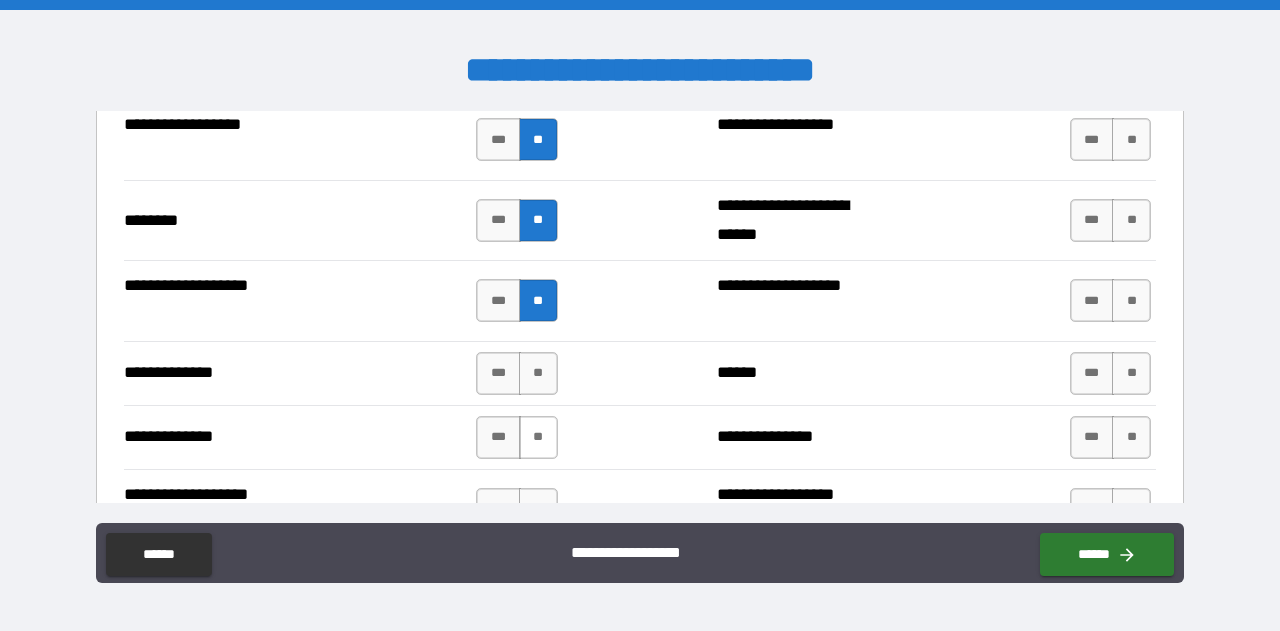 click on "**" at bounding box center [538, 437] 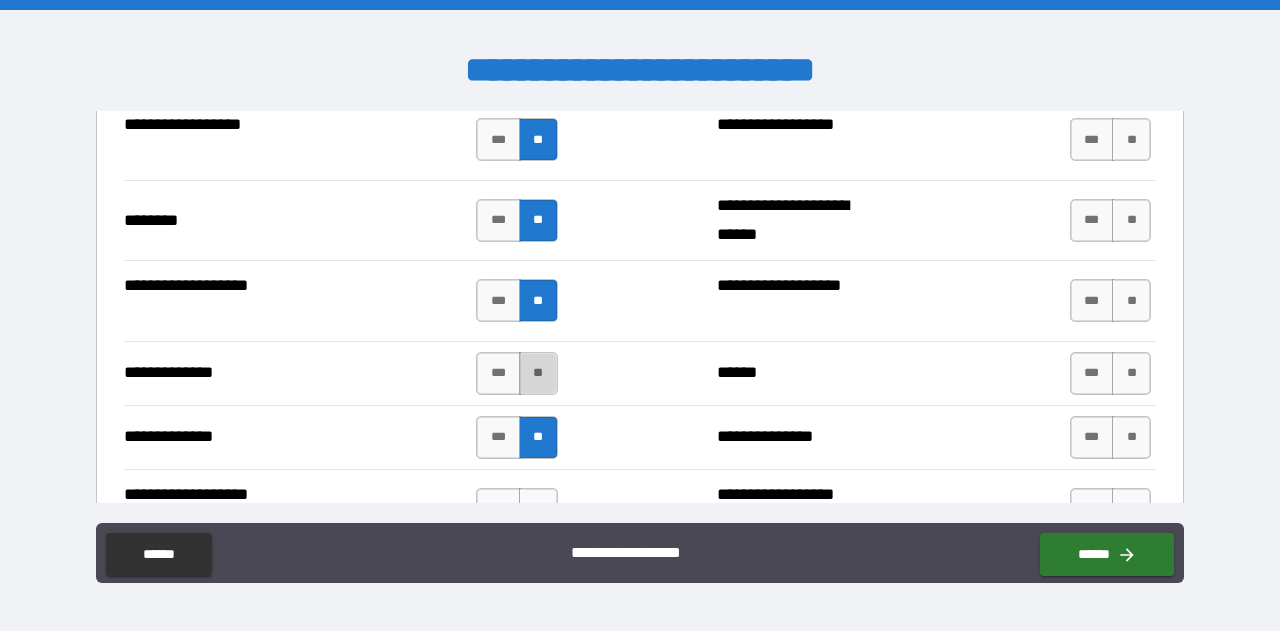 click on "**" at bounding box center (538, 373) 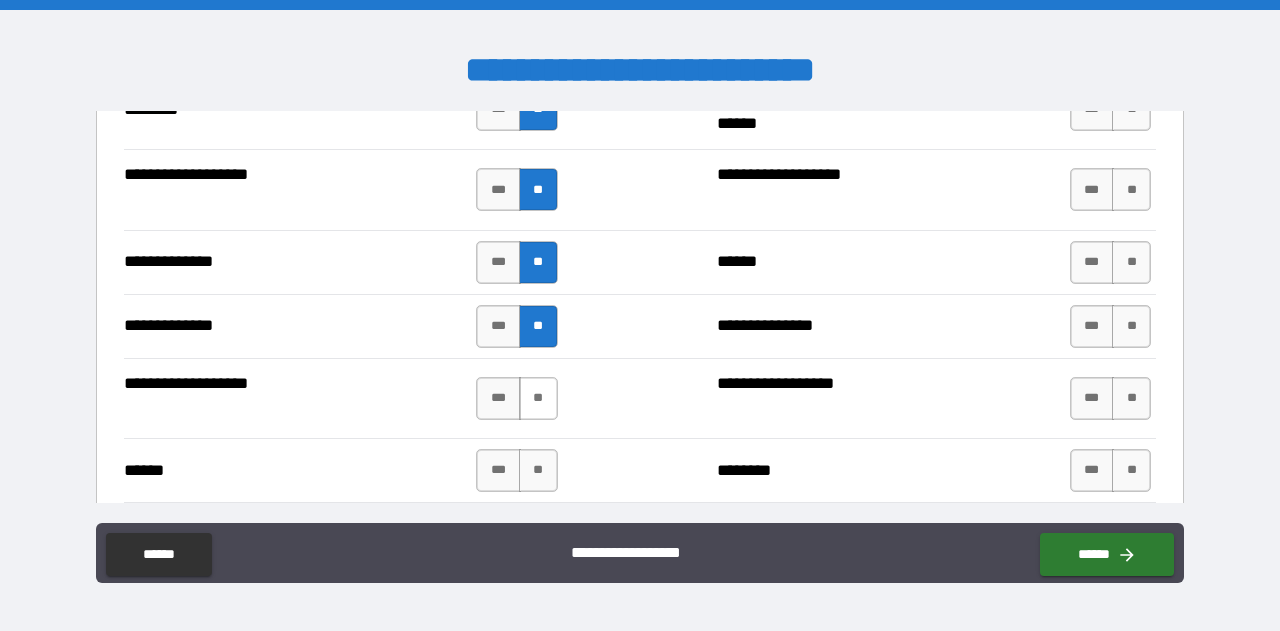 click on "**" at bounding box center (538, 398) 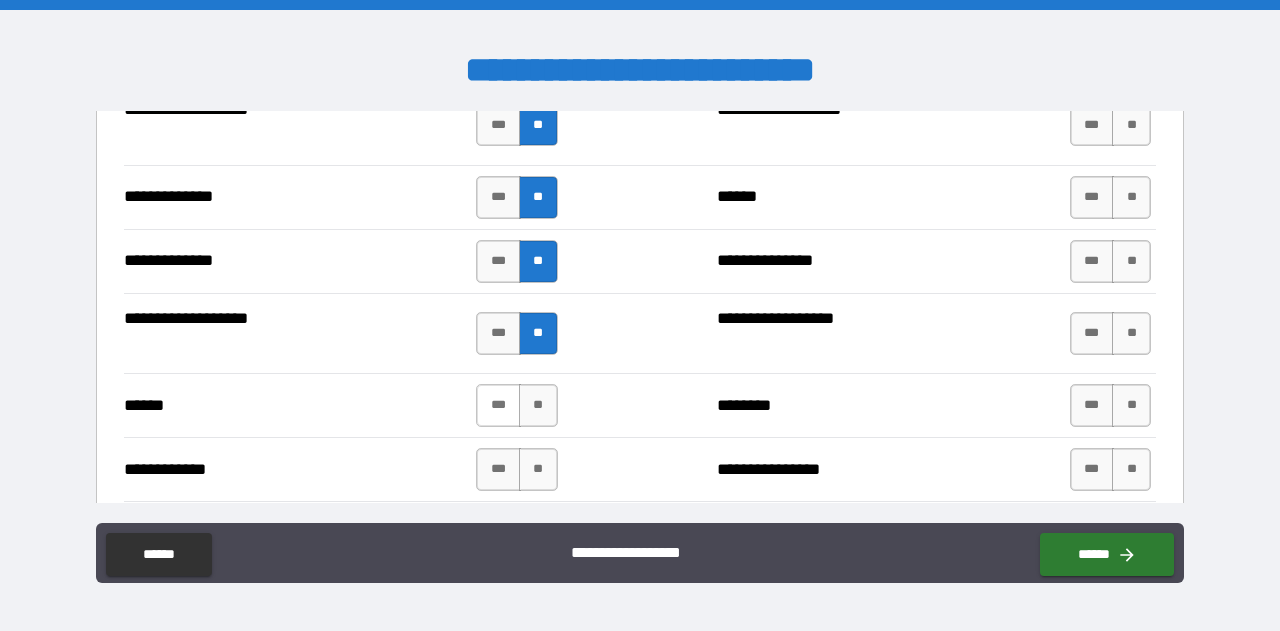 click on "***" at bounding box center (498, 405) 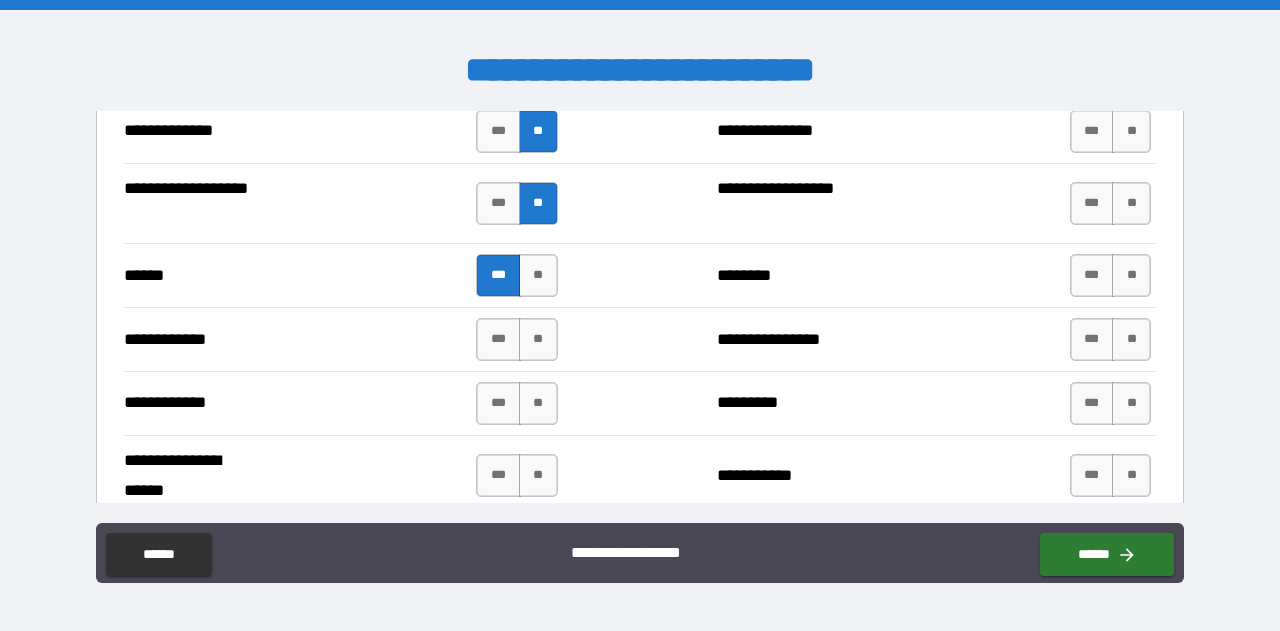 scroll, scrollTop: 3831, scrollLeft: 0, axis: vertical 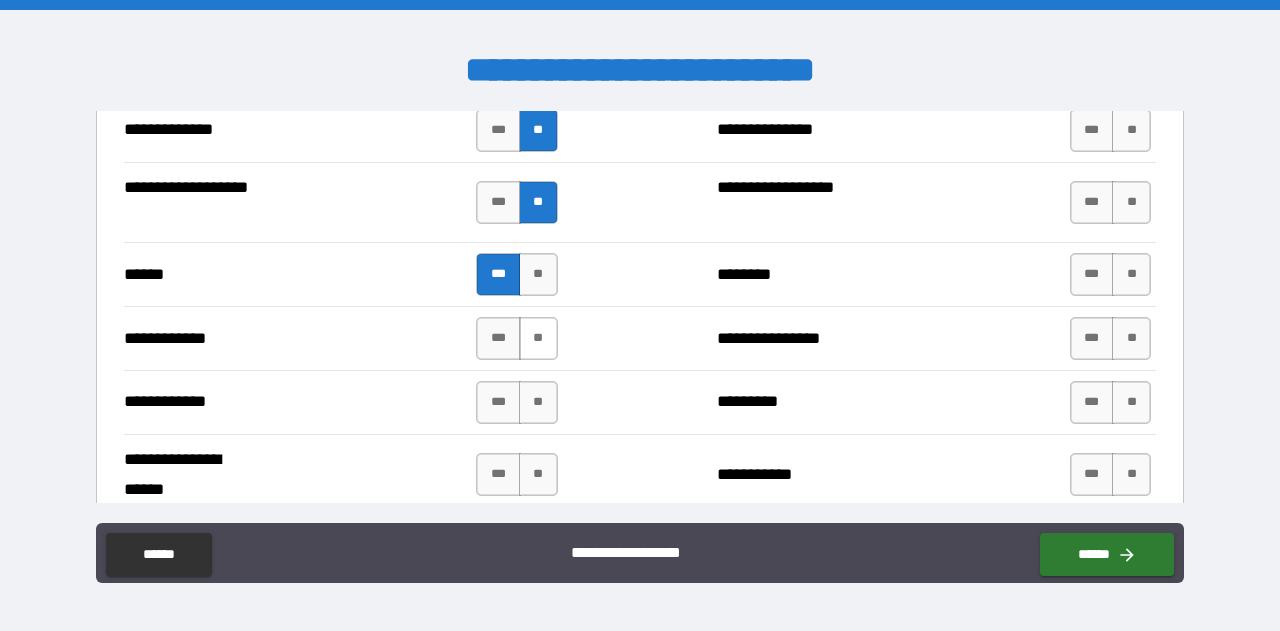 click on "**" at bounding box center [538, 338] 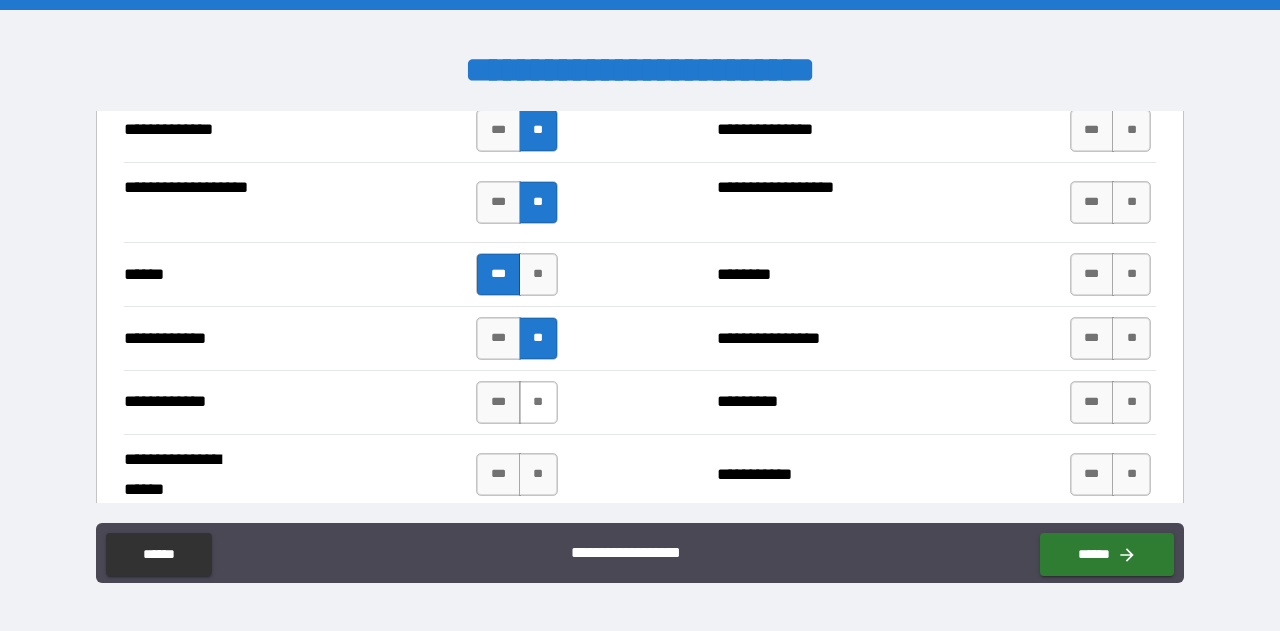 click on "**" at bounding box center (538, 402) 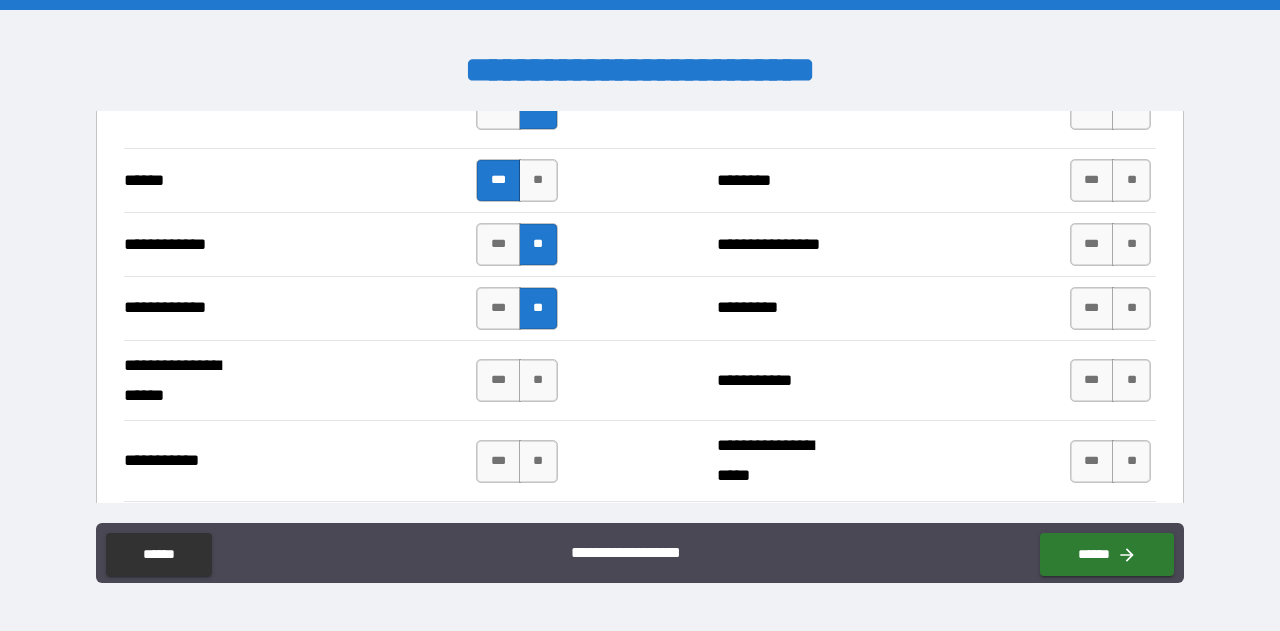 scroll, scrollTop: 3938, scrollLeft: 0, axis: vertical 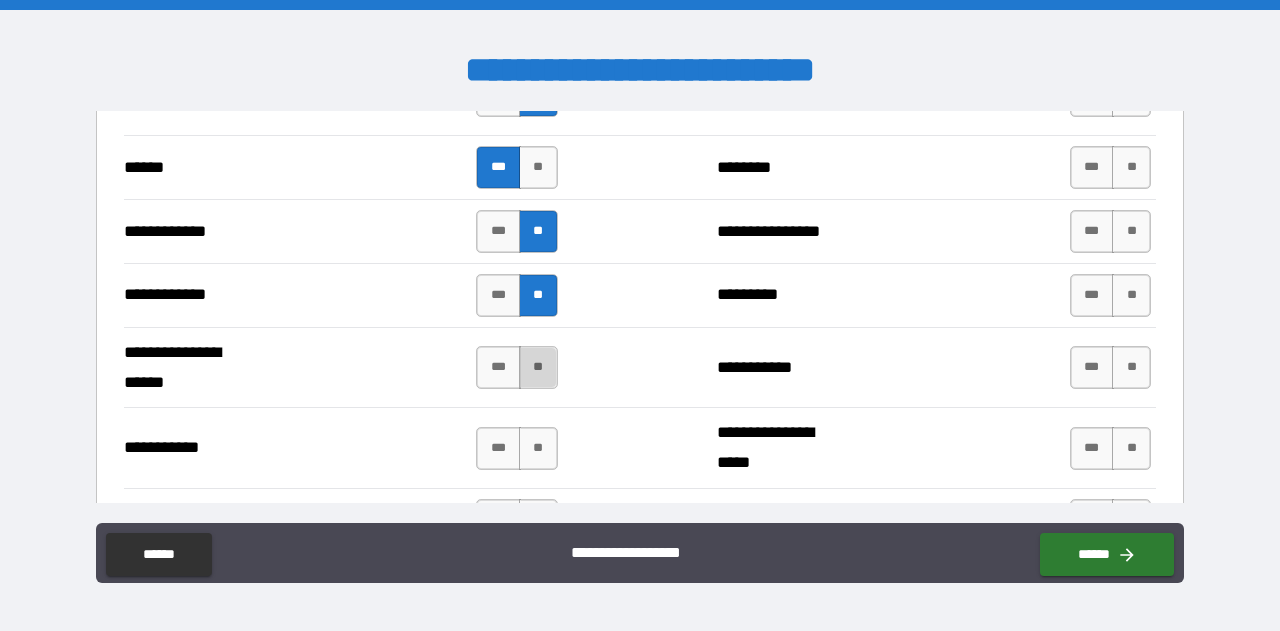 click on "**" at bounding box center (538, 367) 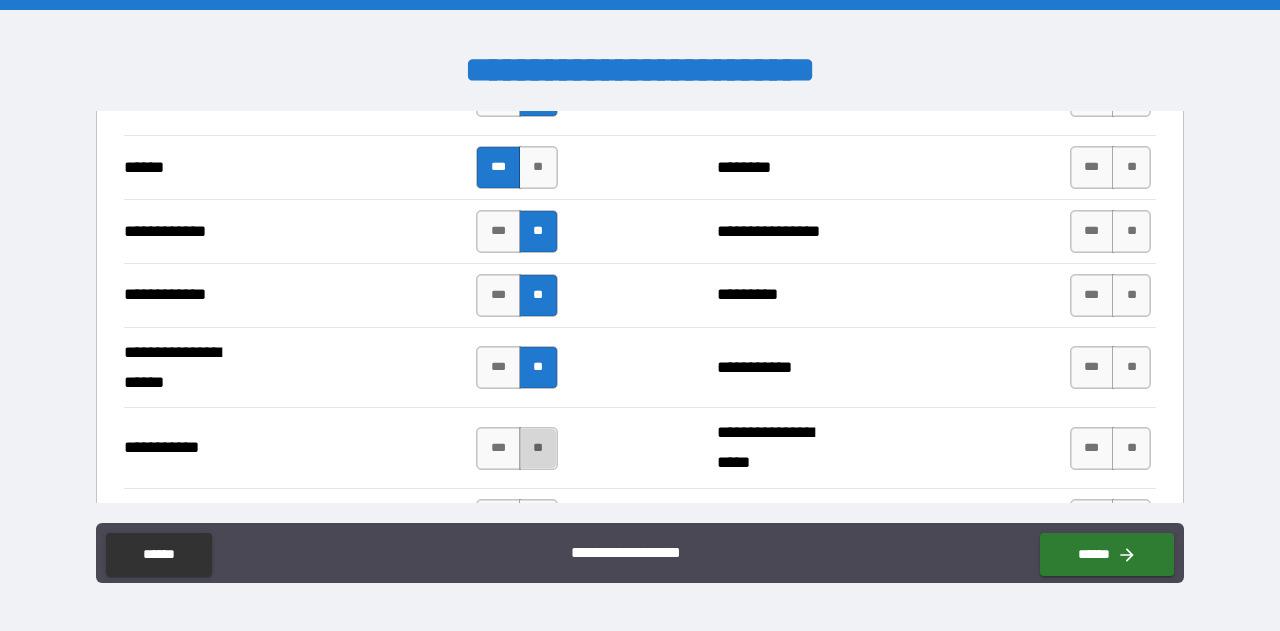click on "**" at bounding box center (538, 448) 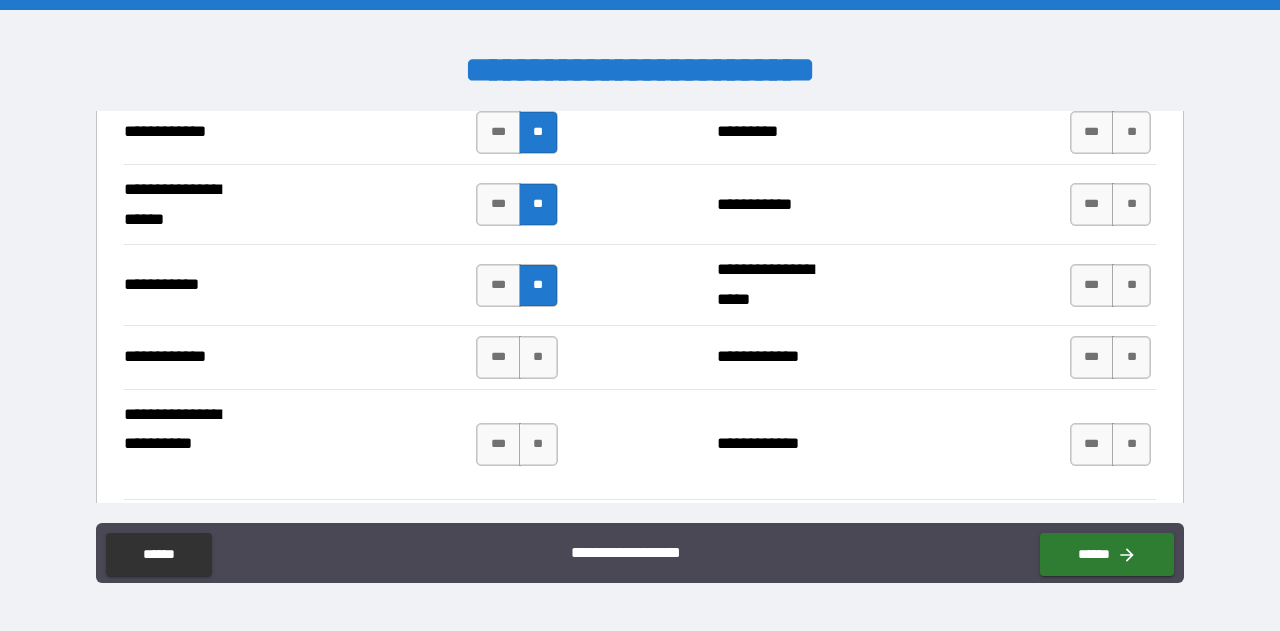 scroll, scrollTop: 4114, scrollLeft: 0, axis: vertical 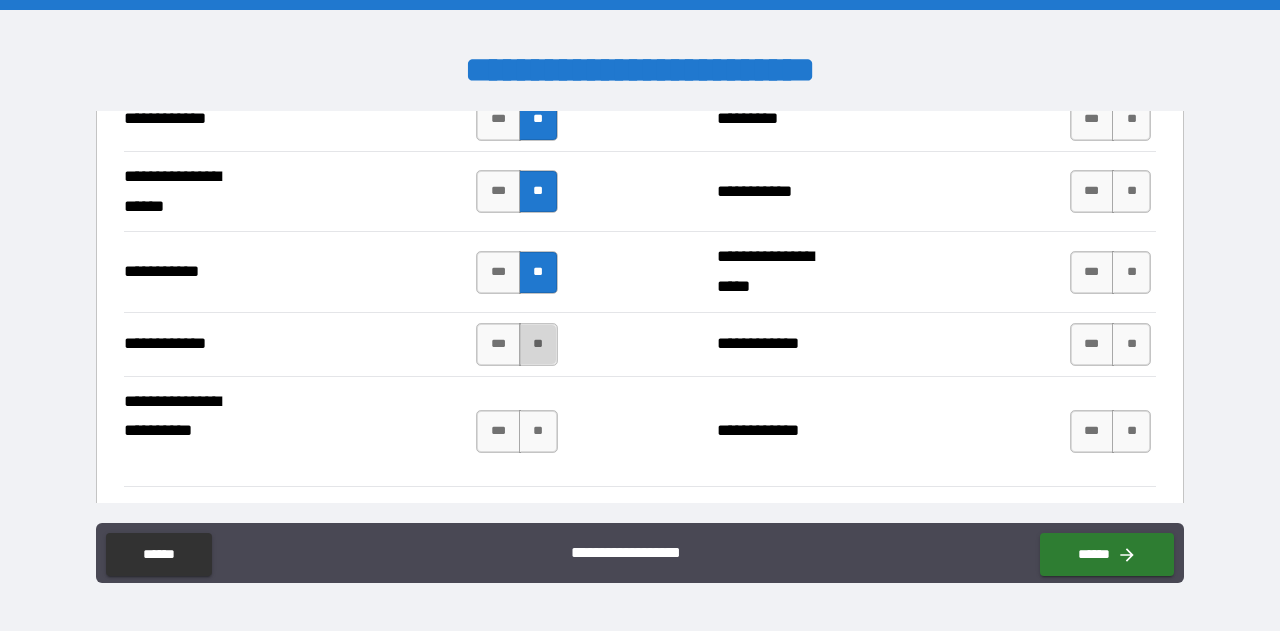 click on "**" at bounding box center (538, 344) 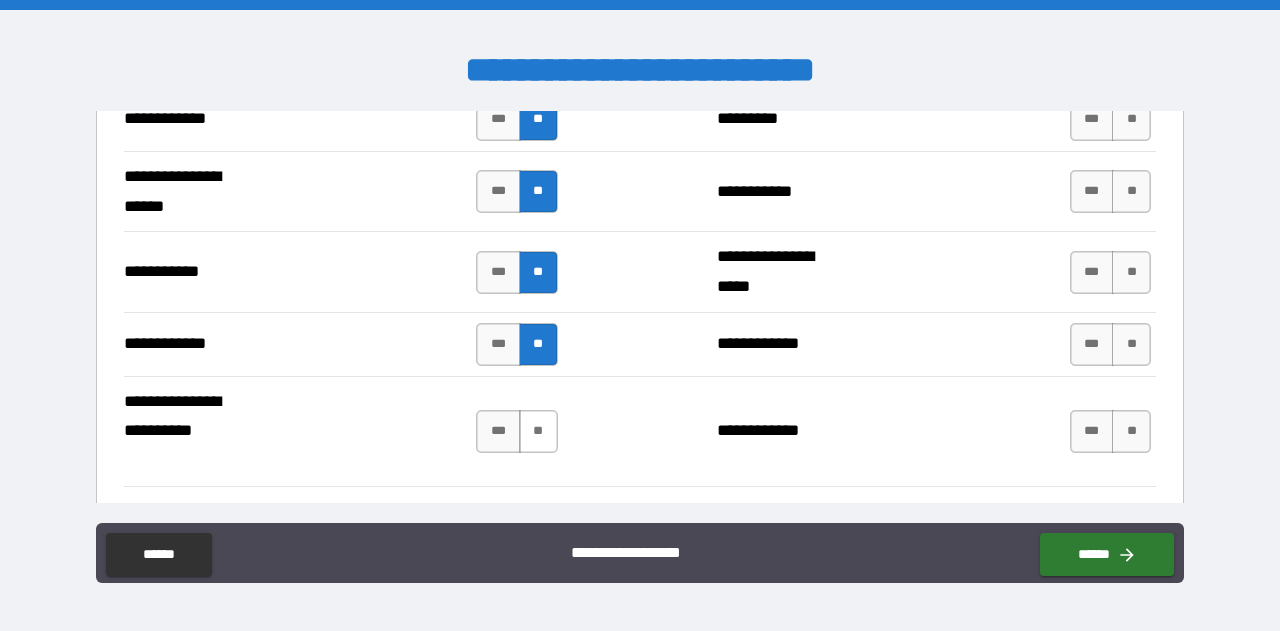 click on "**" at bounding box center [538, 431] 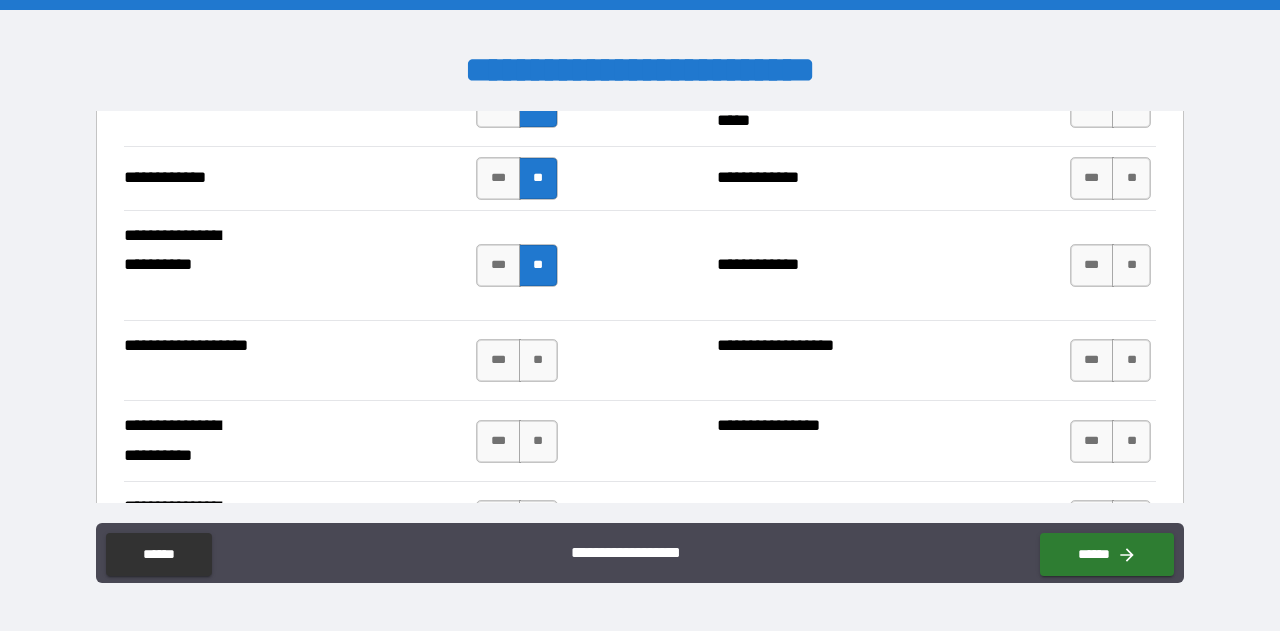 scroll, scrollTop: 4281, scrollLeft: 0, axis: vertical 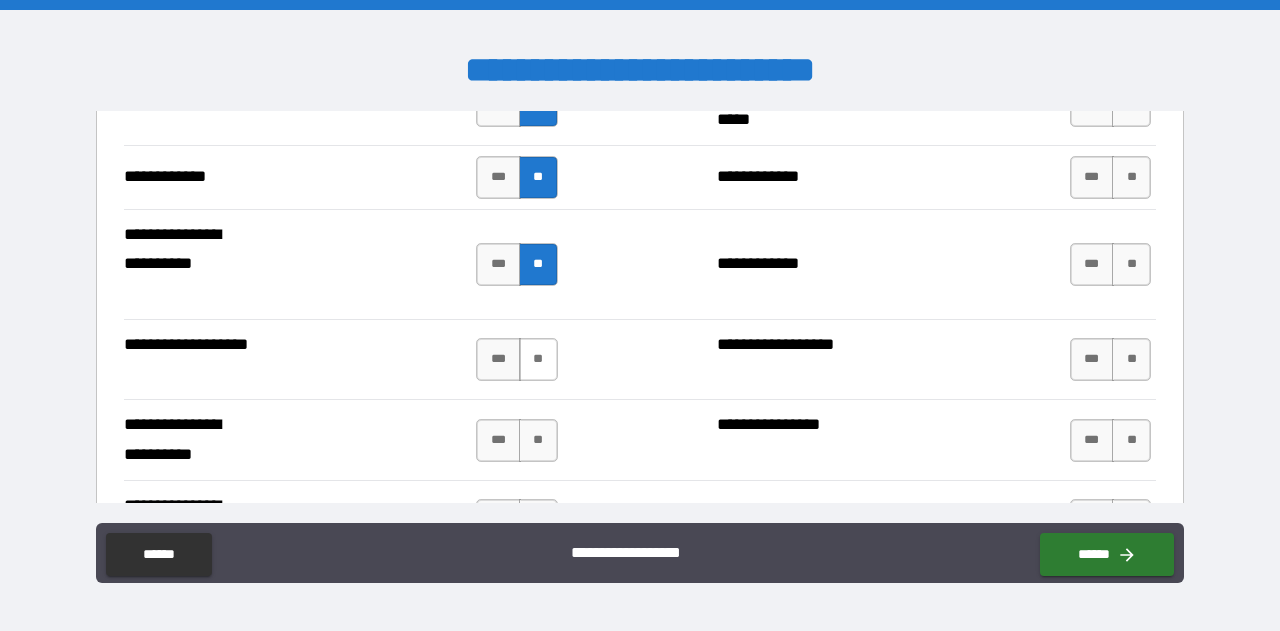 click on "**" at bounding box center [538, 359] 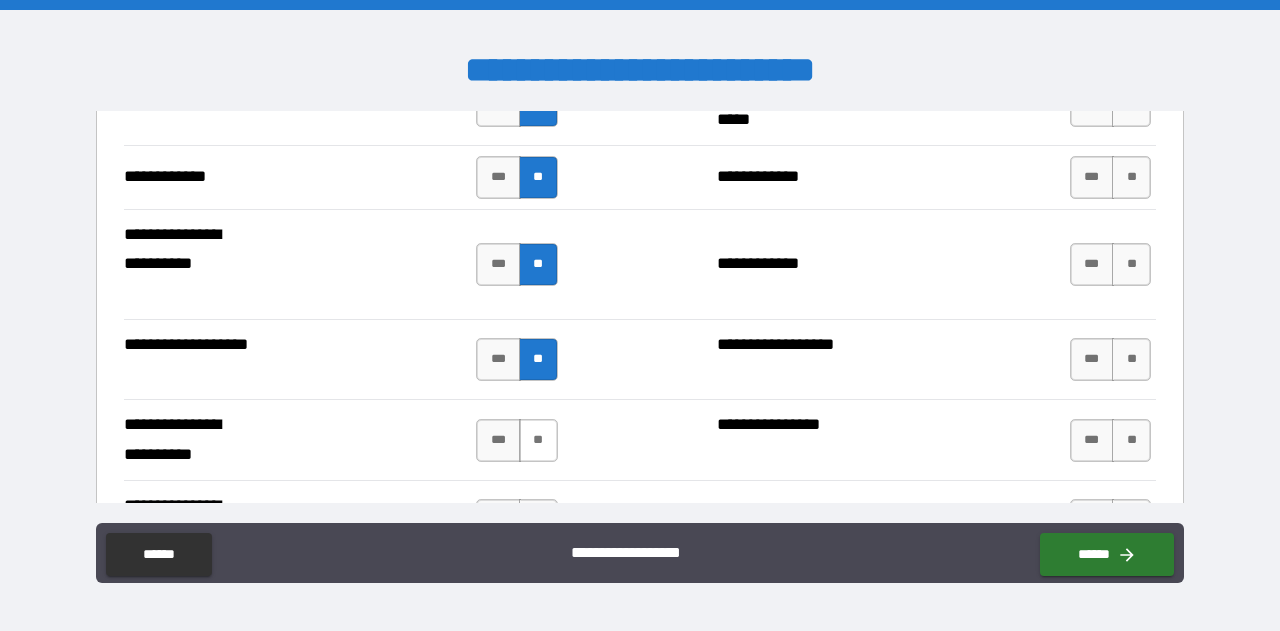 click on "**" at bounding box center [538, 440] 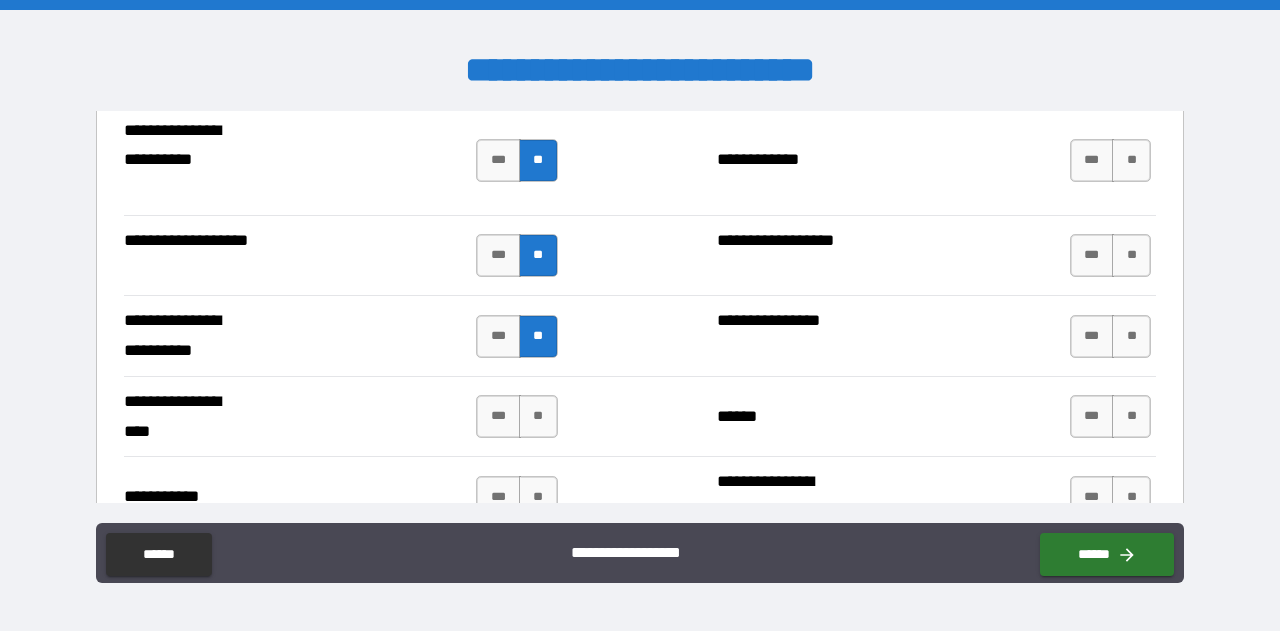 scroll, scrollTop: 4386, scrollLeft: 0, axis: vertical 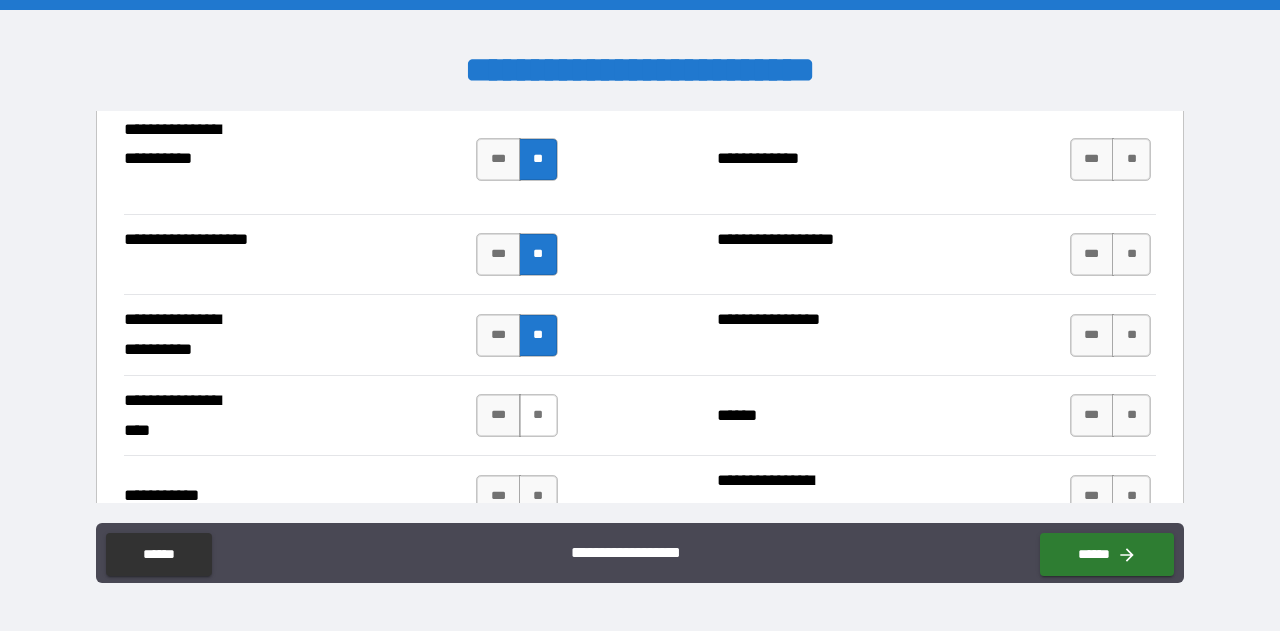 click on "**" at bounding box center (538, 415) 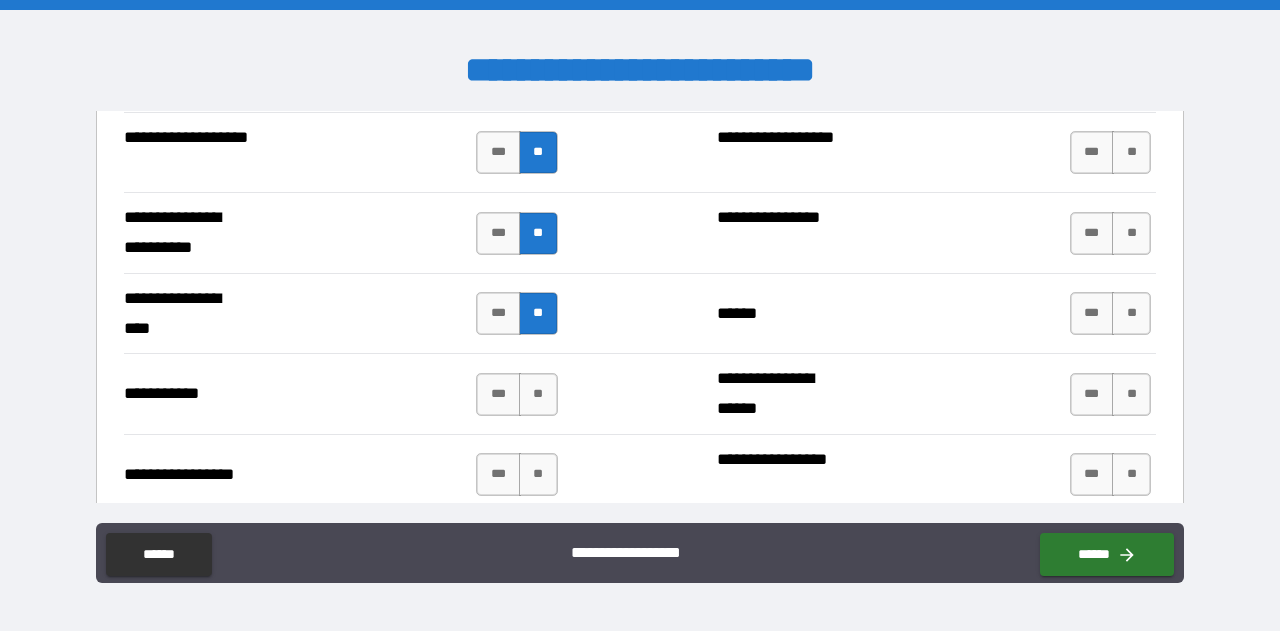 scroll, scrollTop: 4492, scrollLeft: 0, axis: vertical 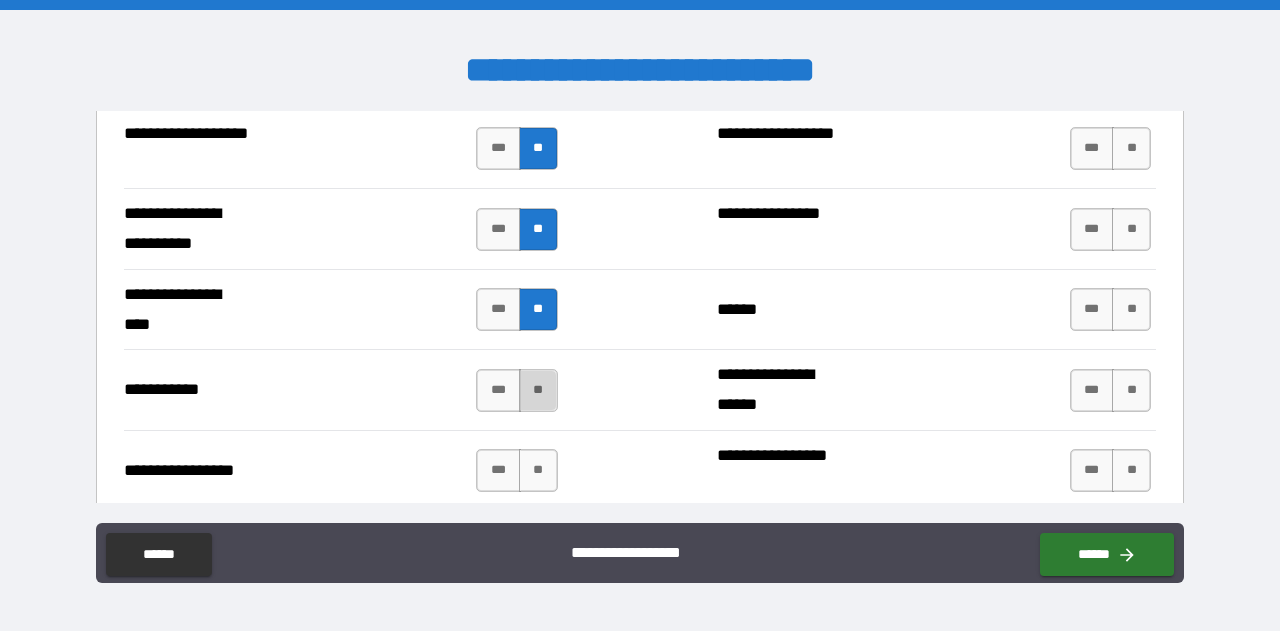 click on "**" at bounding box center (538, 390) 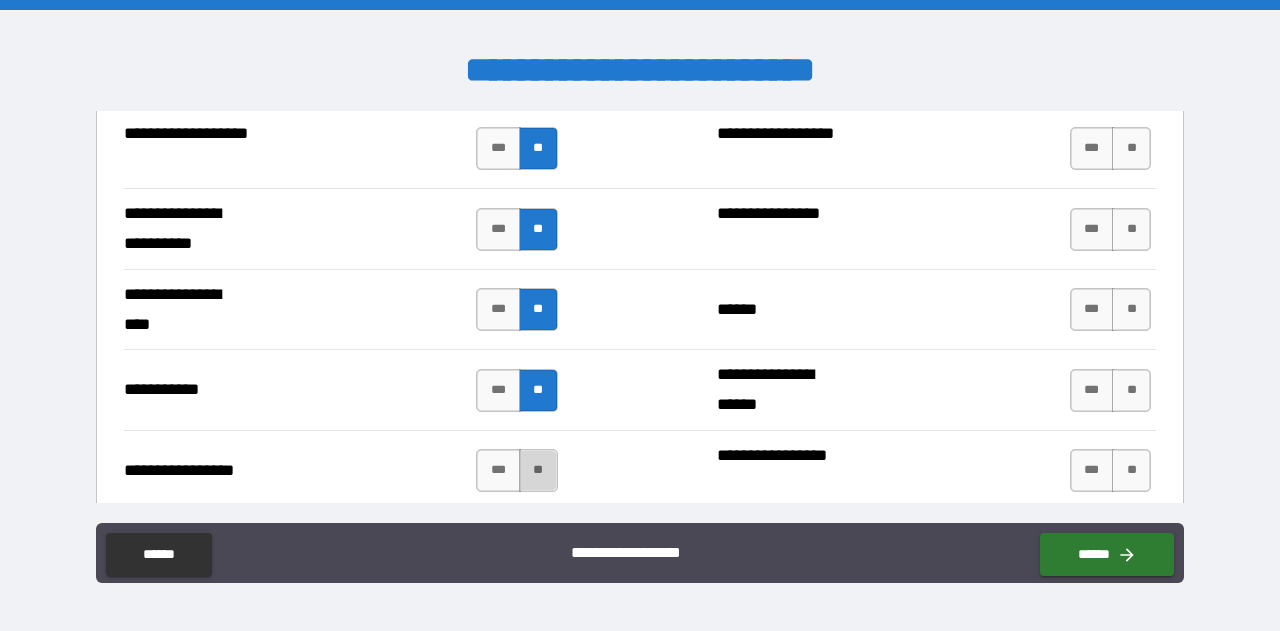 click on "**" at bounding box center (538, 470) 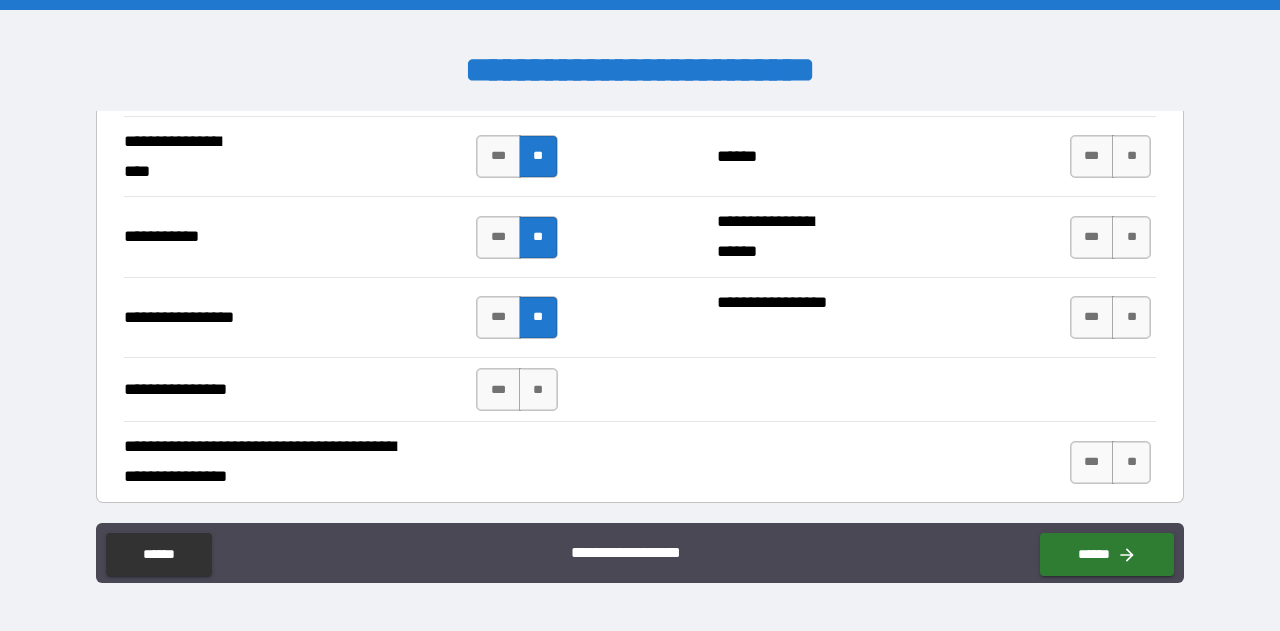 scroll, scrollTop: 4648, scrollLeft: 0, axis: vertical 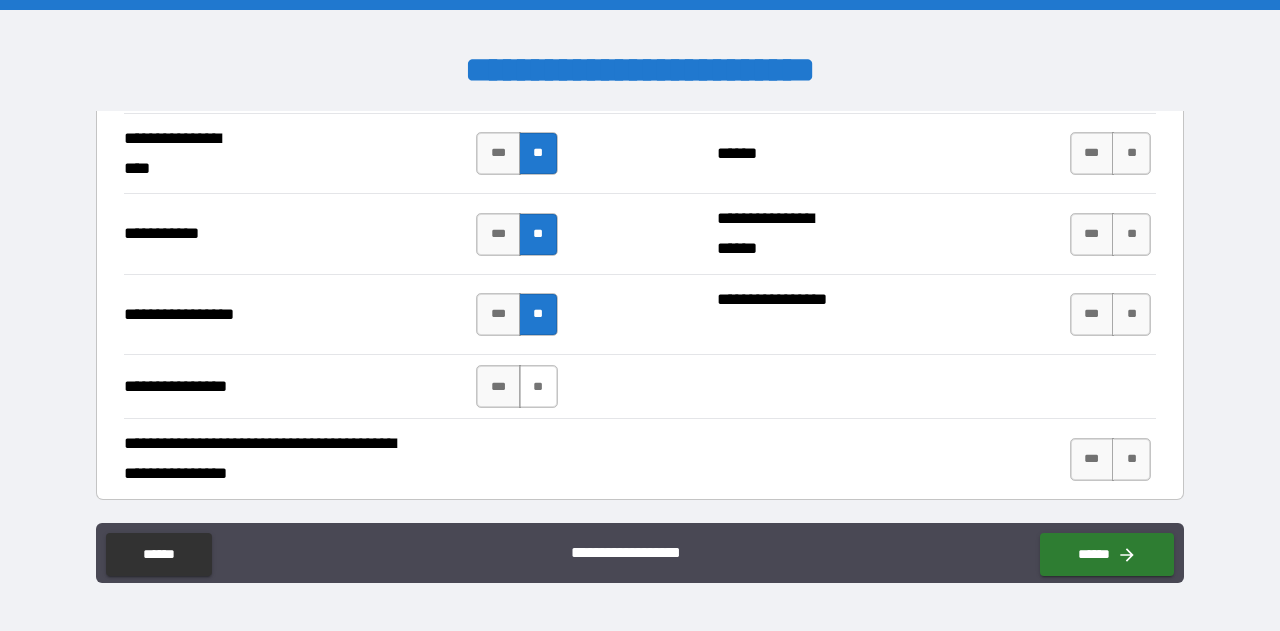 click on "**" at bounding box center (538, 386) 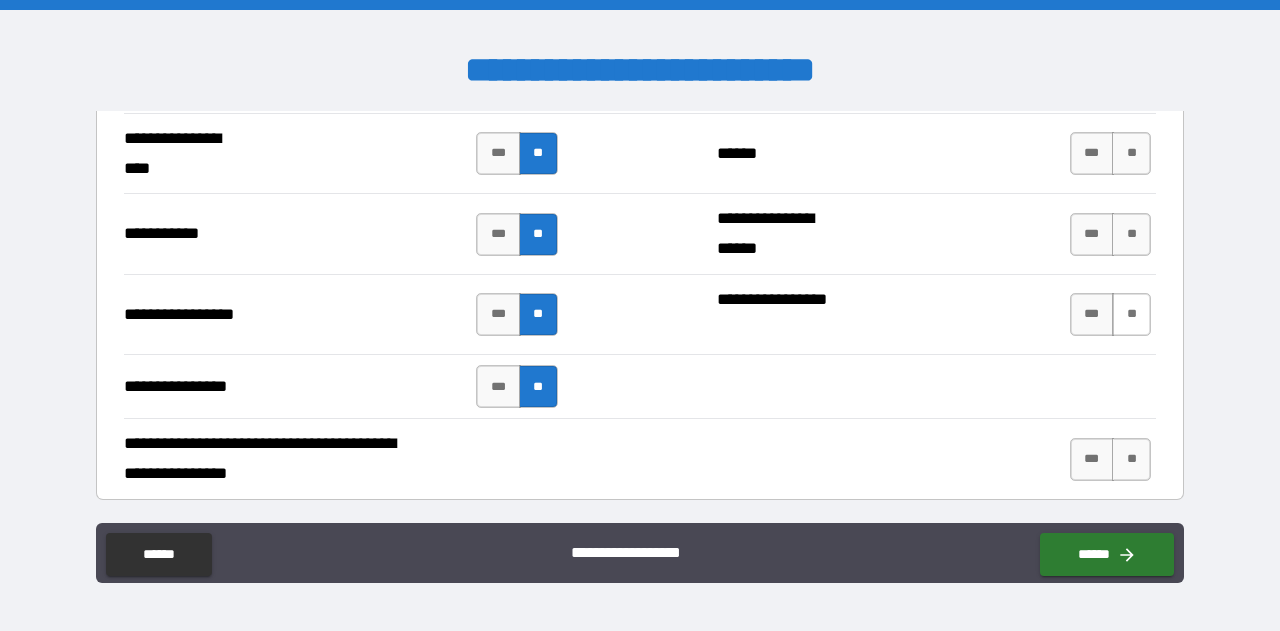 click on "**" at bounding box center [1131, 314] 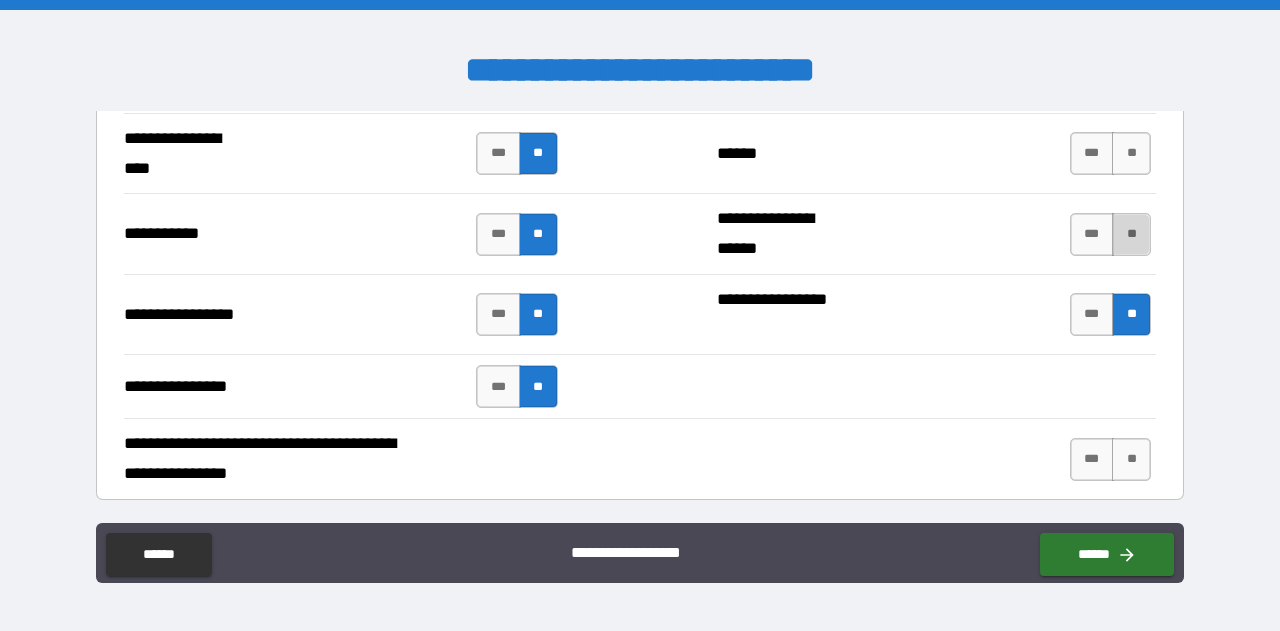 click on "**" at bounding box center (1131, 234) 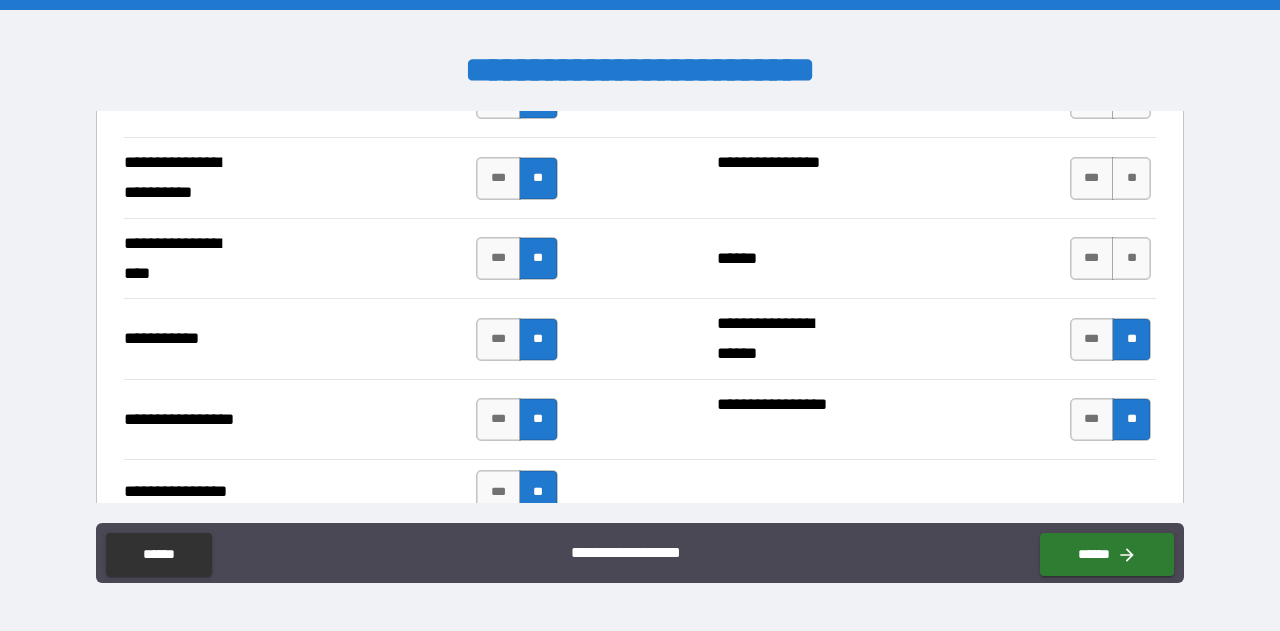 scroll, scrollTop: 4542, scrollLeft: 0, axis: vertical 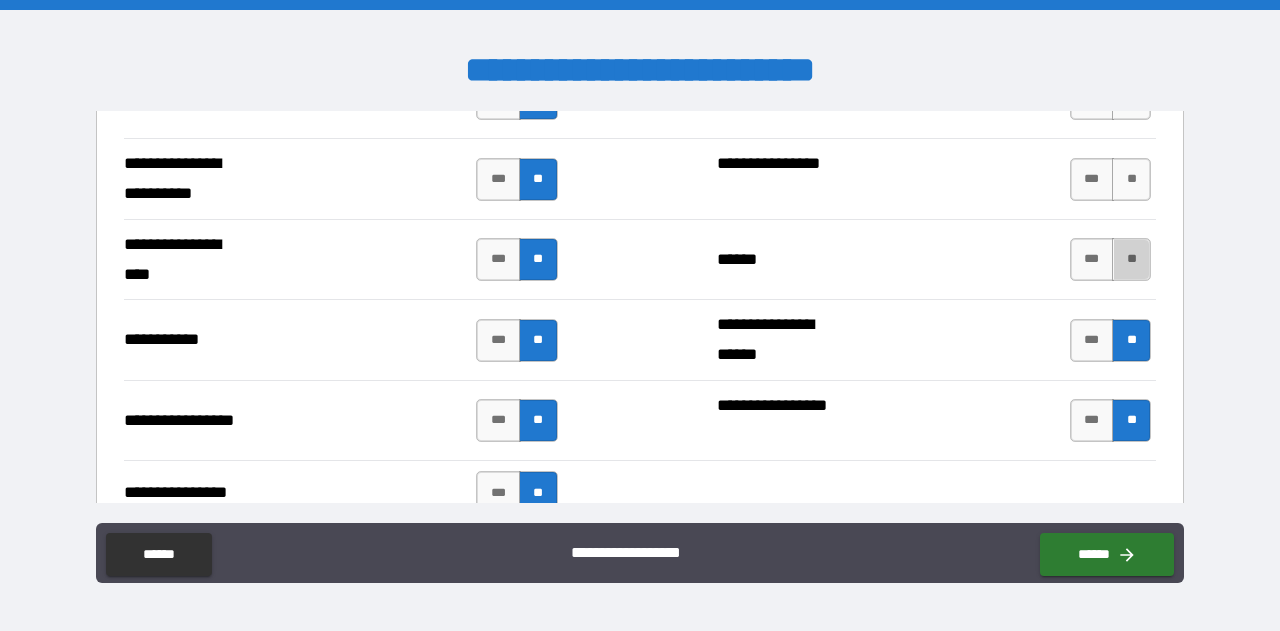 click on "**" at bounding box center (1131, 259) 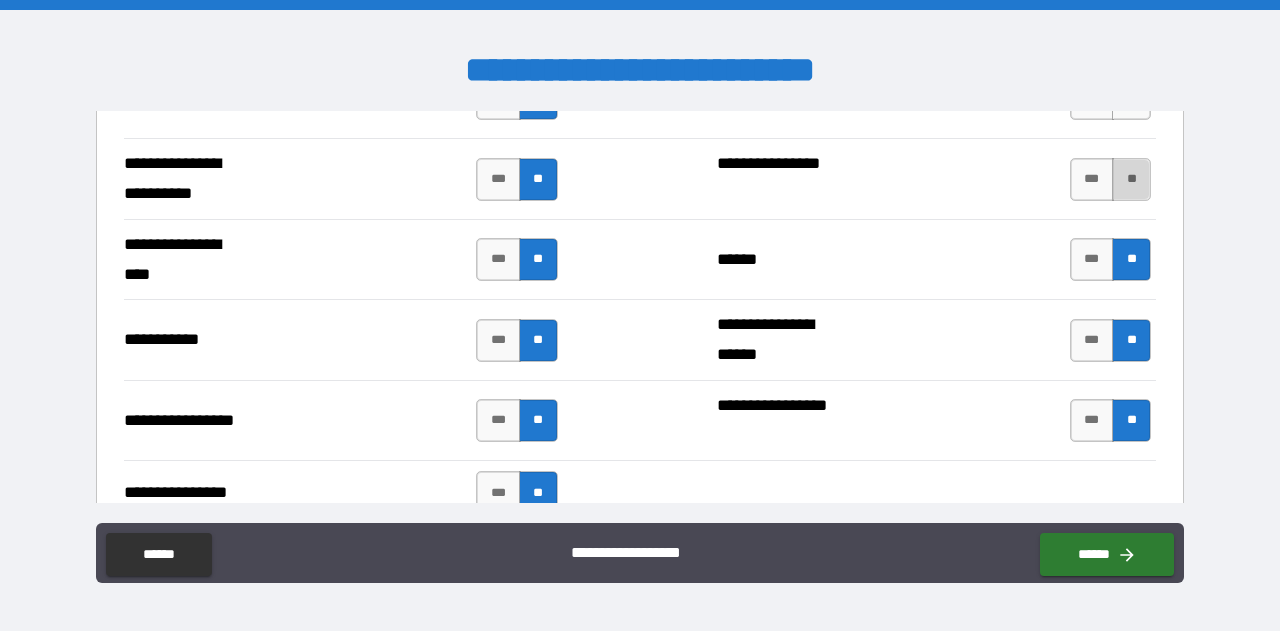 click on "**" at bounding box center [1131, 179] 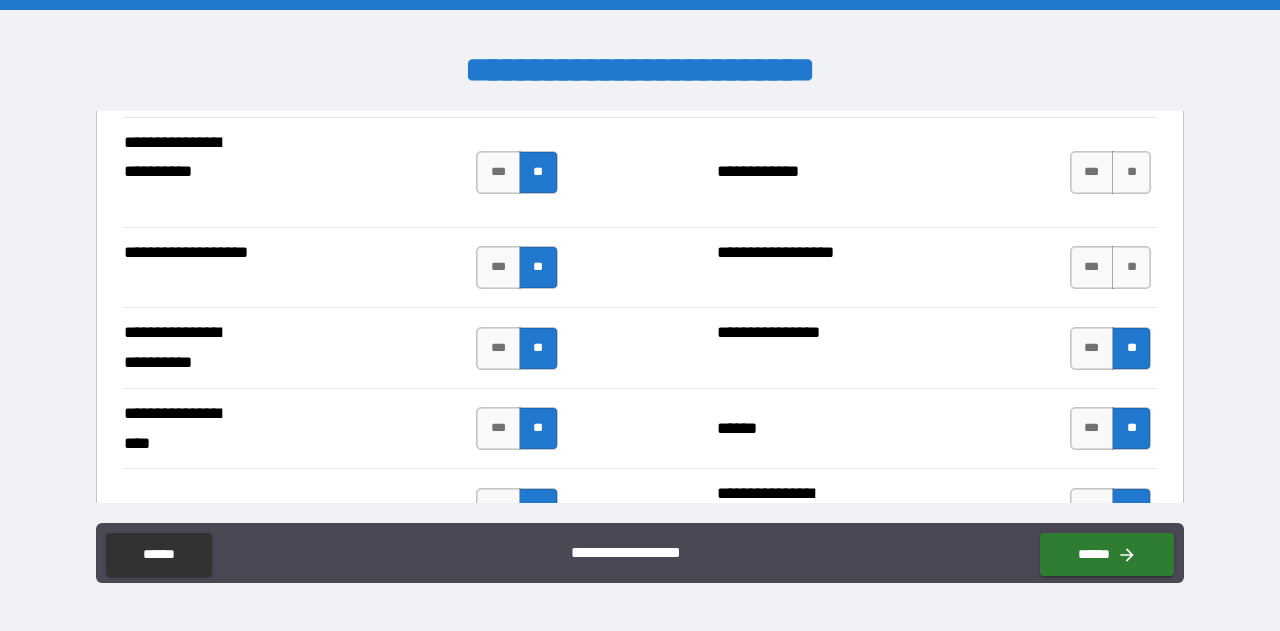 scroll, scrollTop: 4372, scrollLeft: 0, axis: vertical 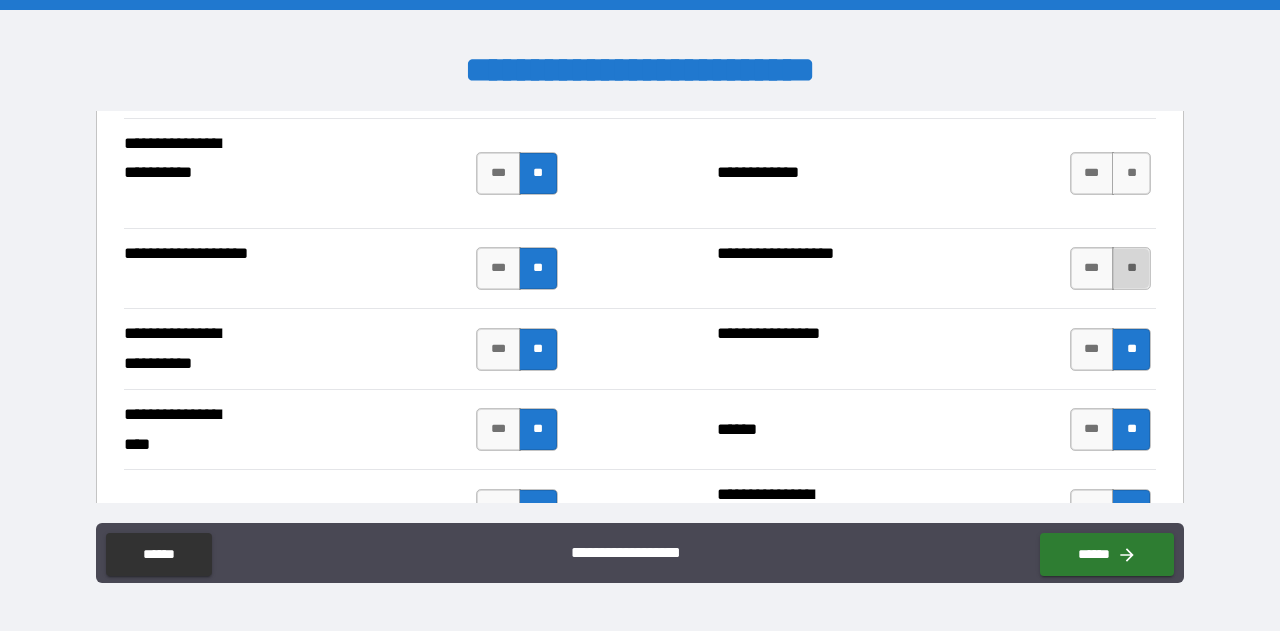 click on "**" at bounding box center [1131, 268] 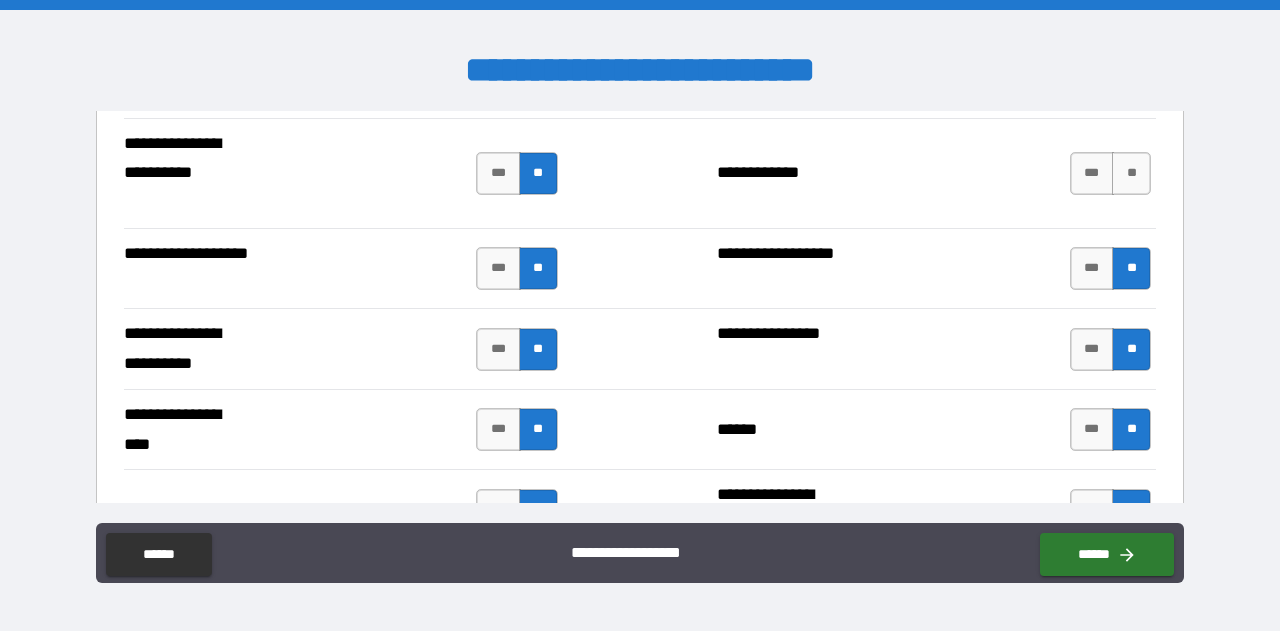 scroll, scrollTop: 4275, scrollLeft: 0, axis: vertical 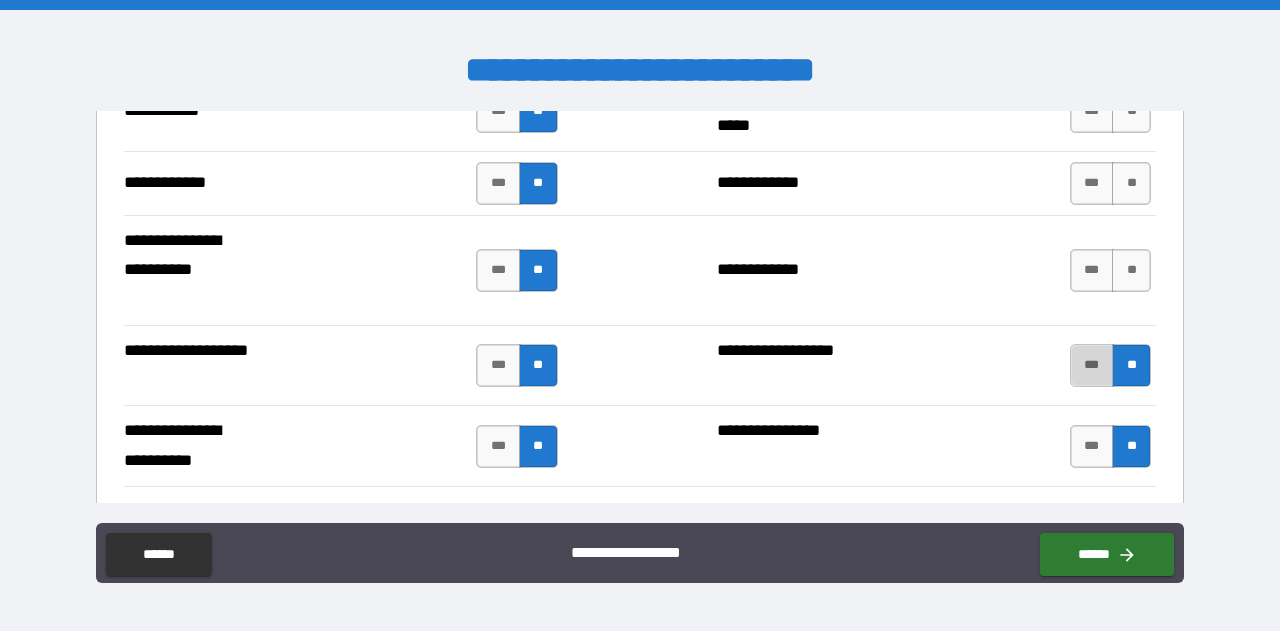 click on "***" at bounding box center (1092, 365) 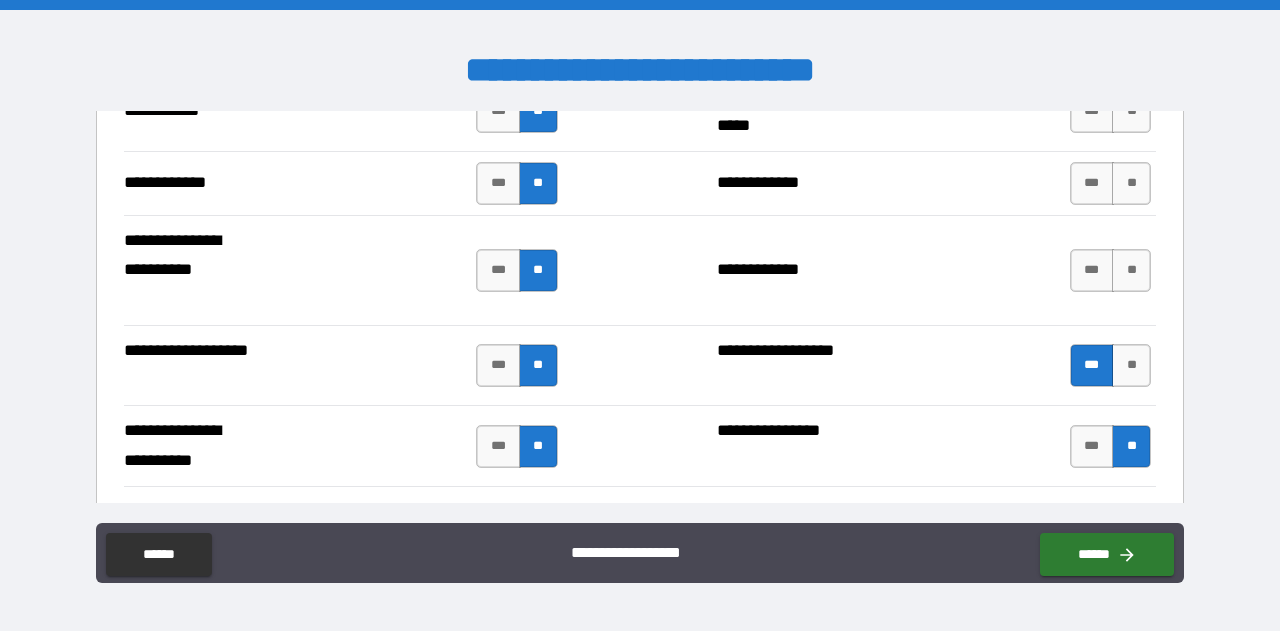 scroll, scrollTop: 4179, scrollLeft: 0, axis: vertical 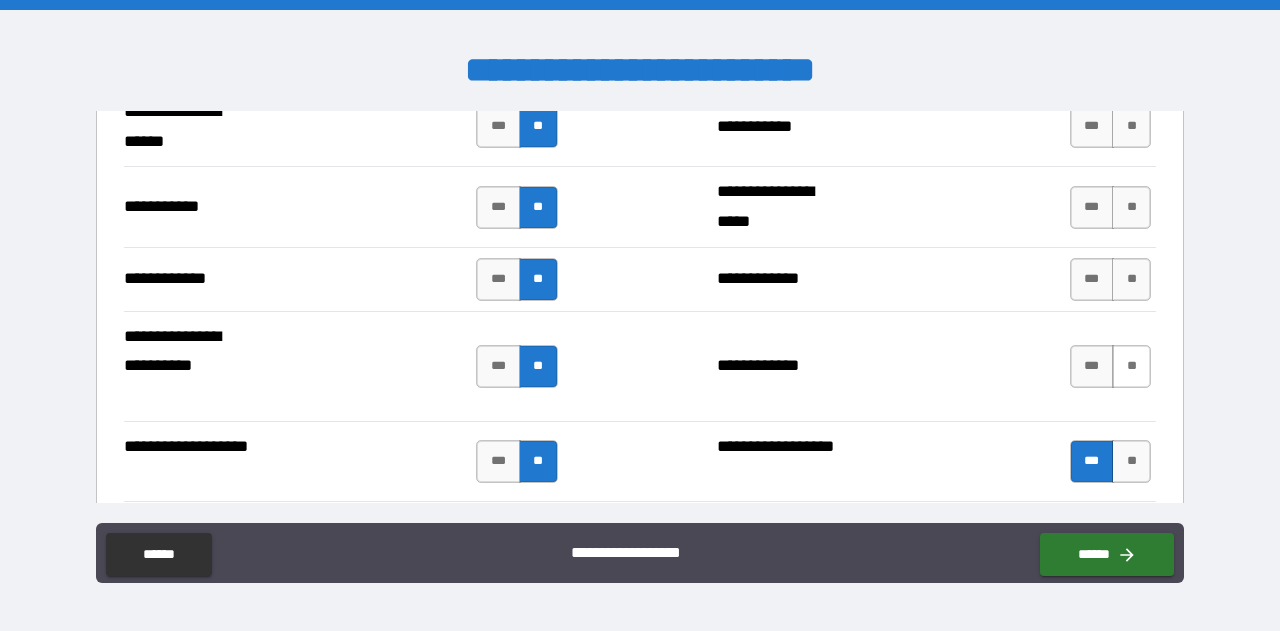 click on "**" at bounding box center [1131, 366] 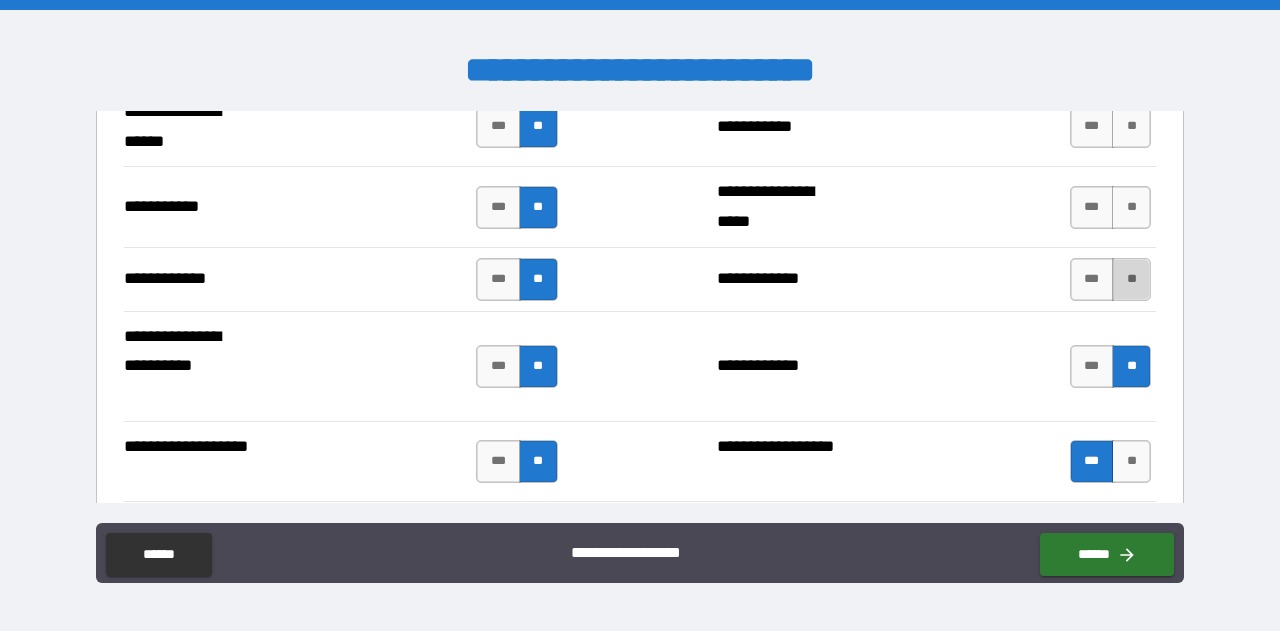 click on "**" at bounding box center (1131, 279) 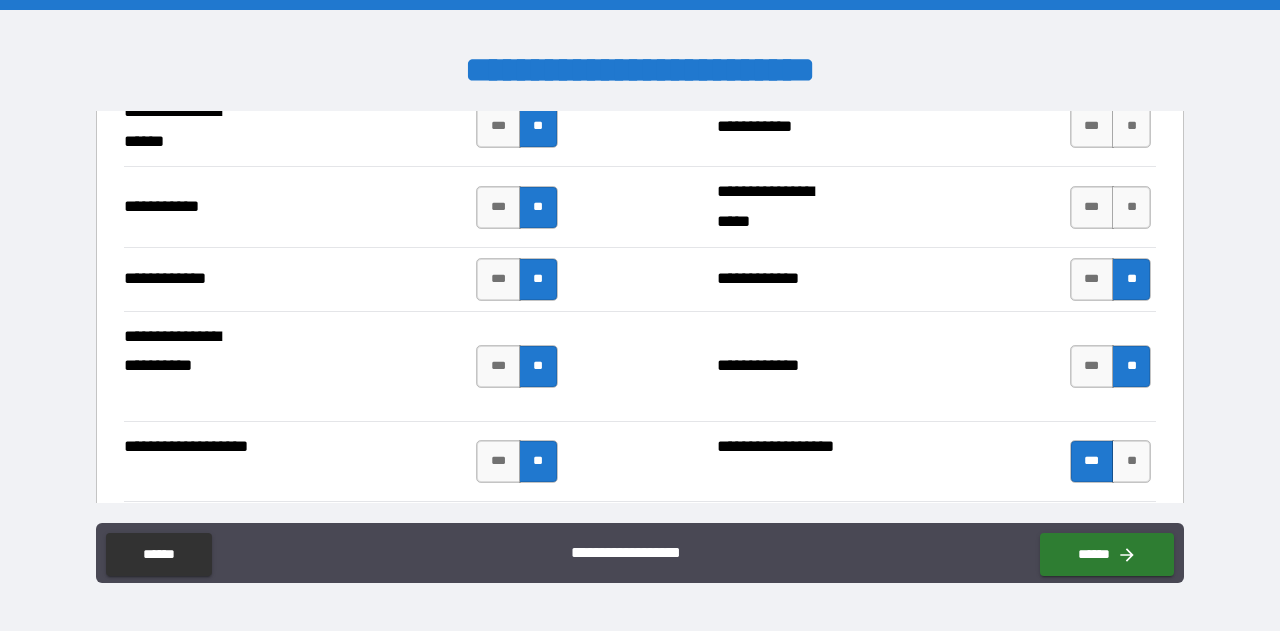 scroll, scrollTop: 4058, scrollLeft: 0, axis: vertical 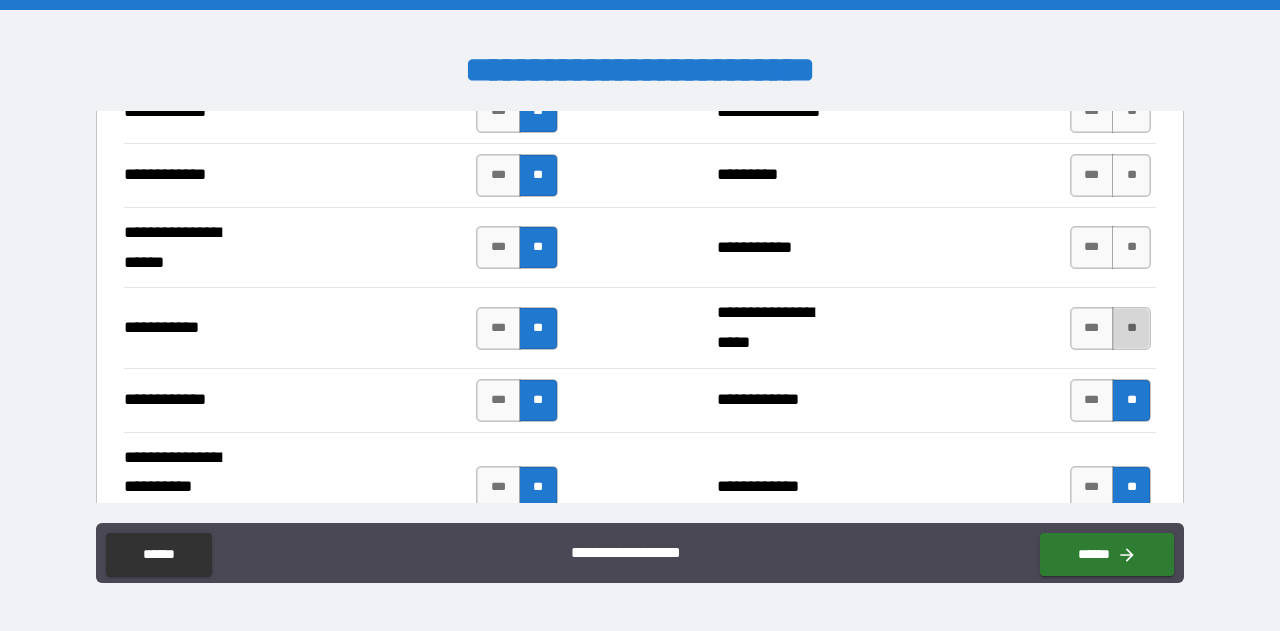 click on "**" at bounding box center (1131, 328) 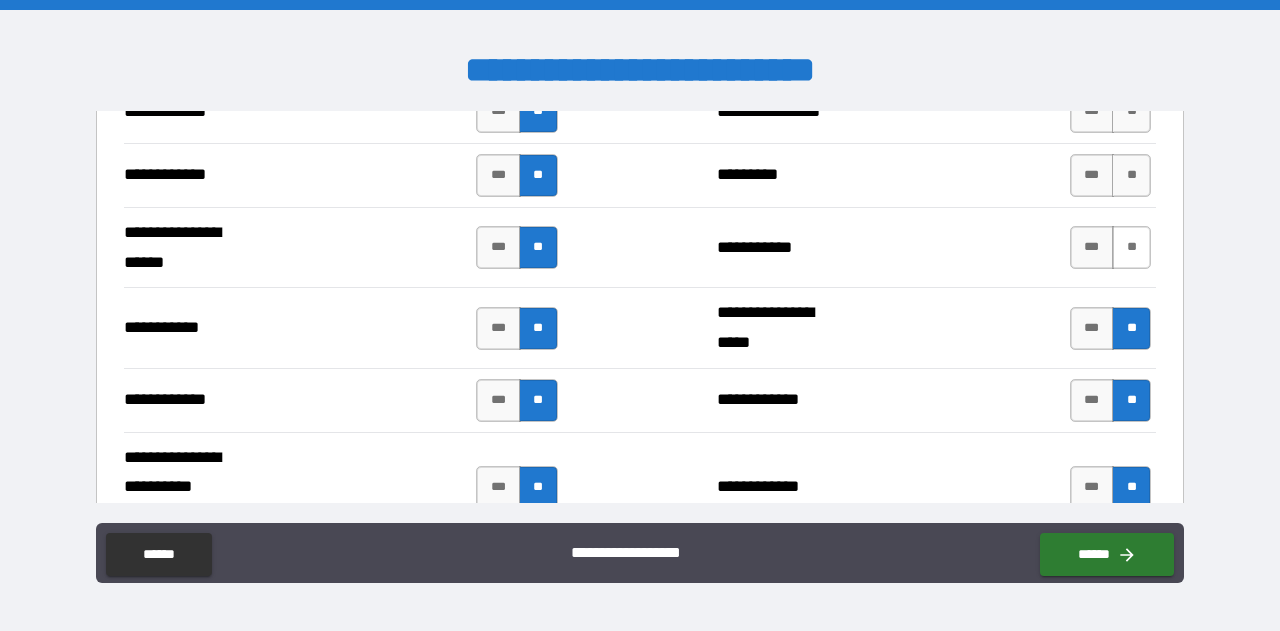 click on "**" at bounding box center [1131, 247] 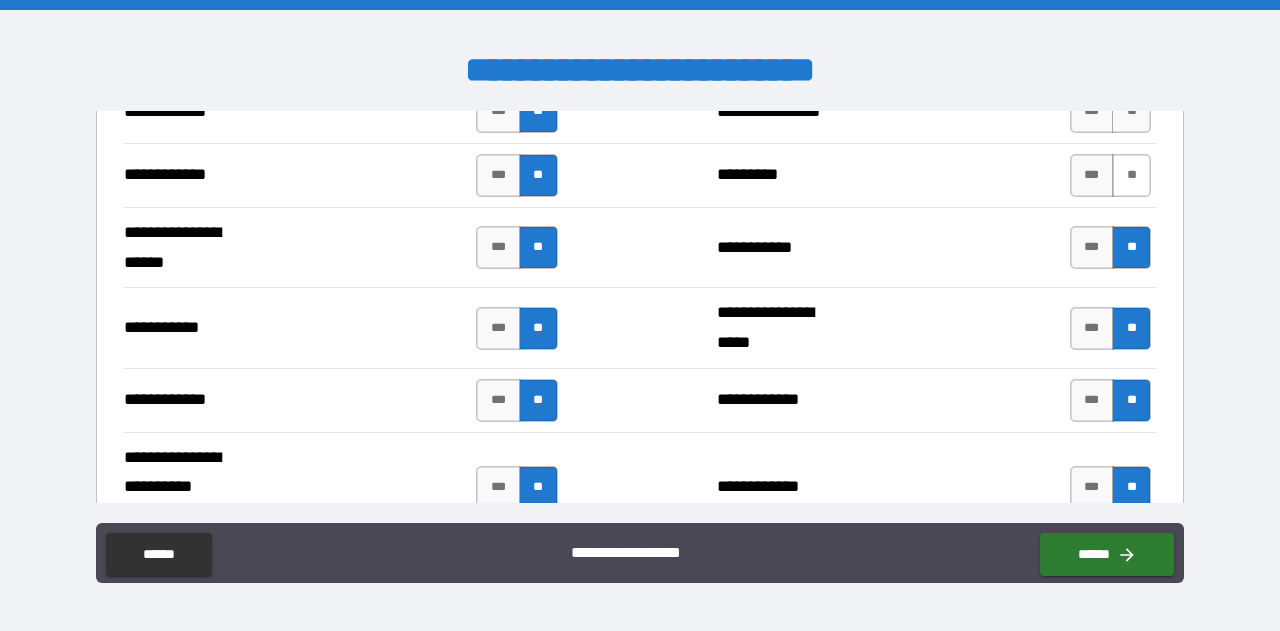 click on "**" at bounding box center [1131, 175] 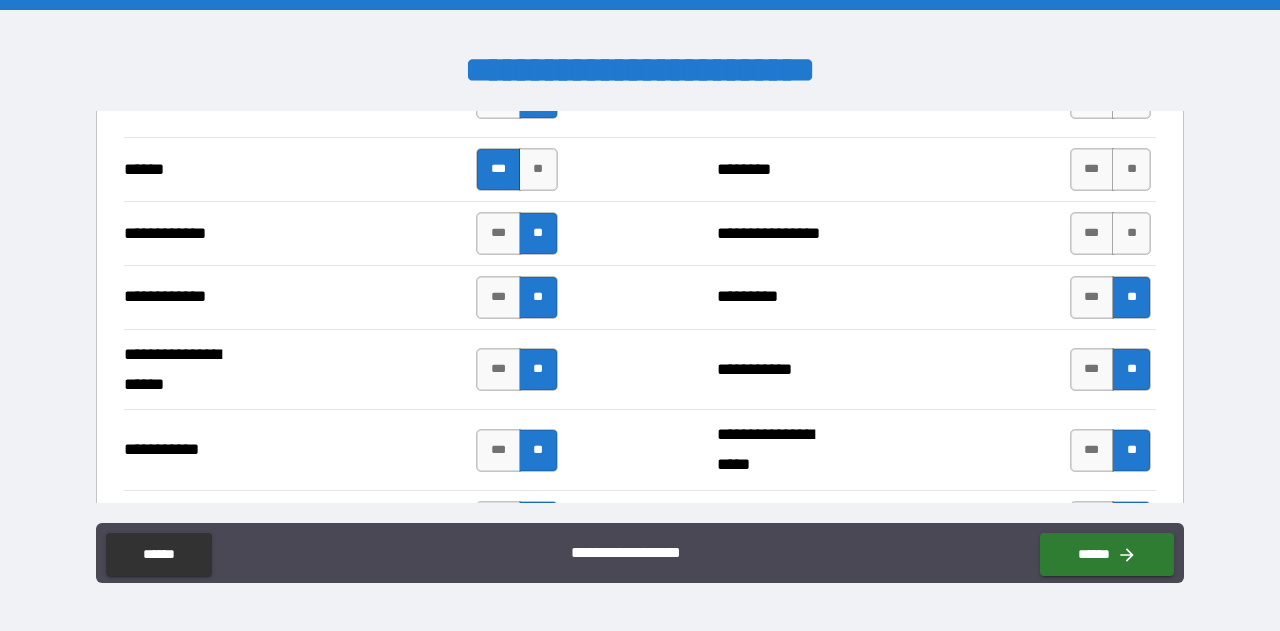scroll, scrollTop: 3925, scrollLeft: 0, axis: vertical 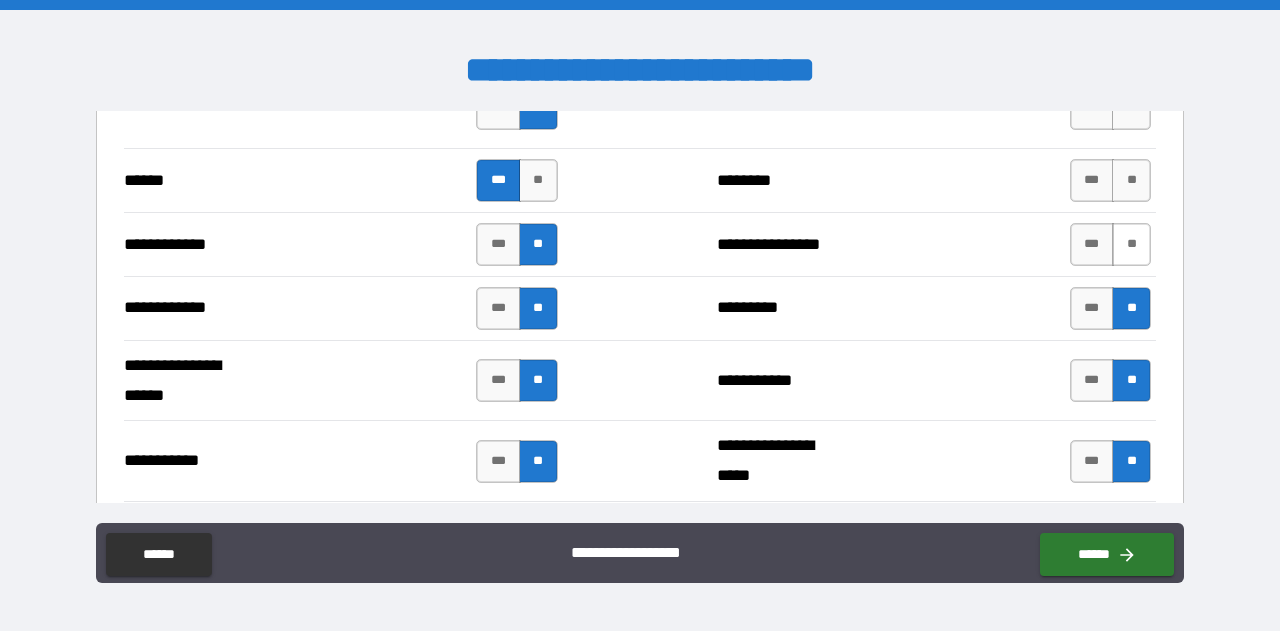 click on "**" at bounding box center (1131, 244) 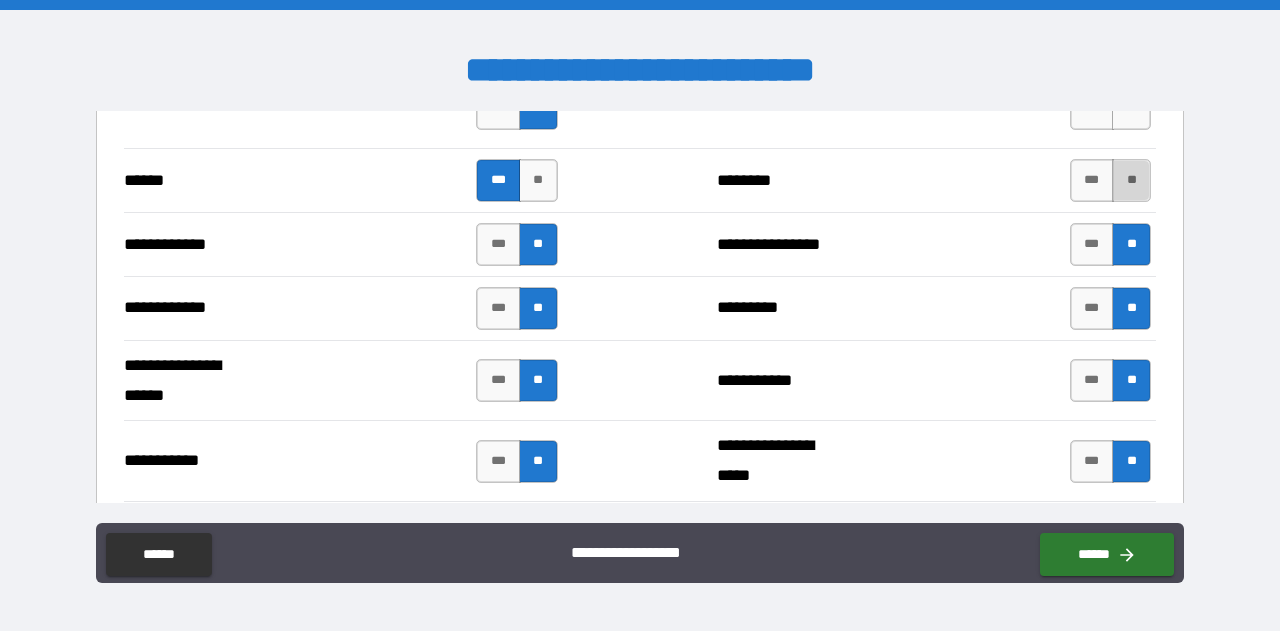 click on "**" at bounding box center [1131, 180] 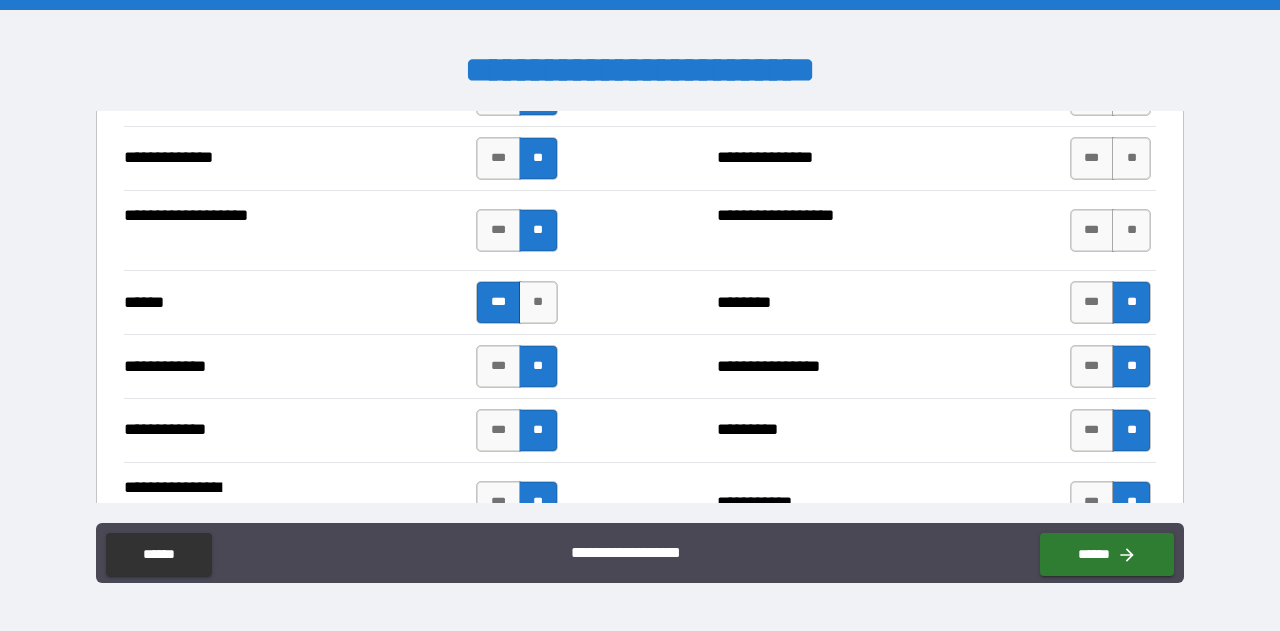scroll, scrollTop: 3802, scrollLeft: 0, axis: vertical 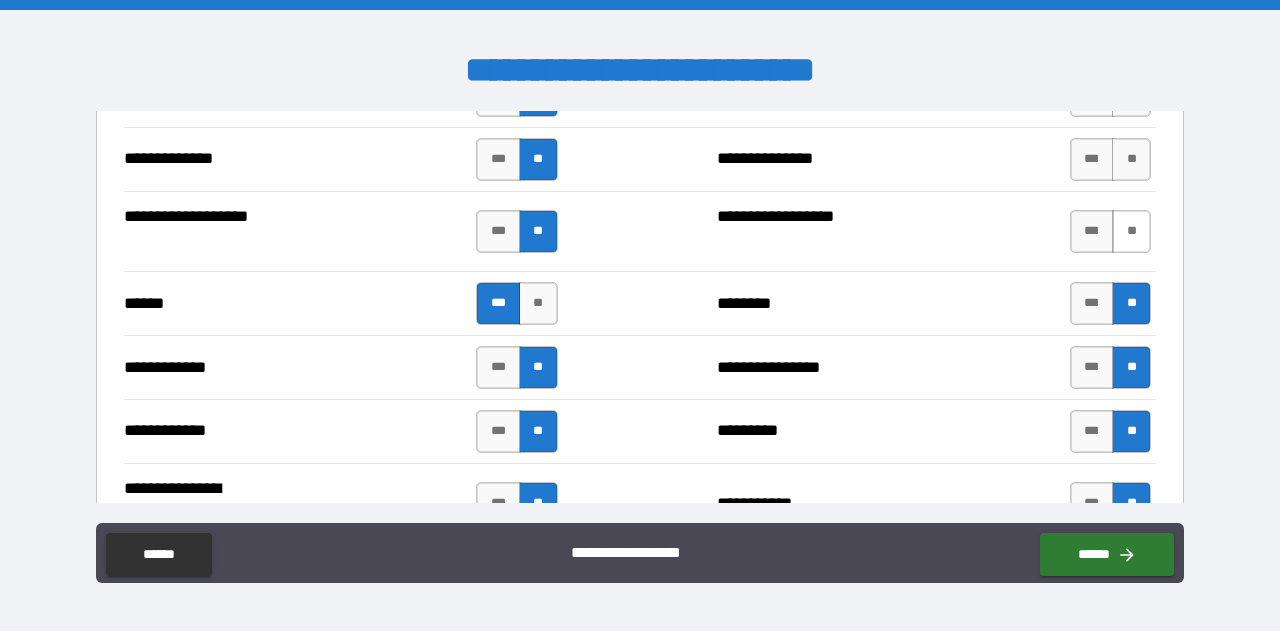 click on "**" at bounding box center [1131, 231] 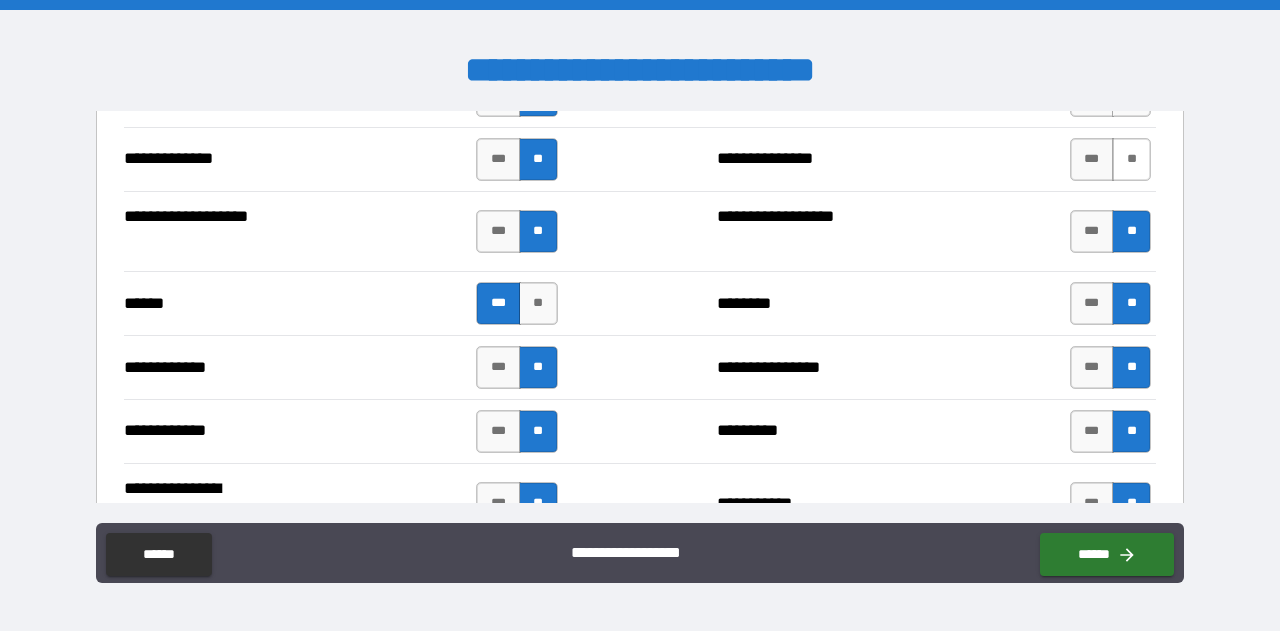 click on "**" at bounding box center [1131, 159] 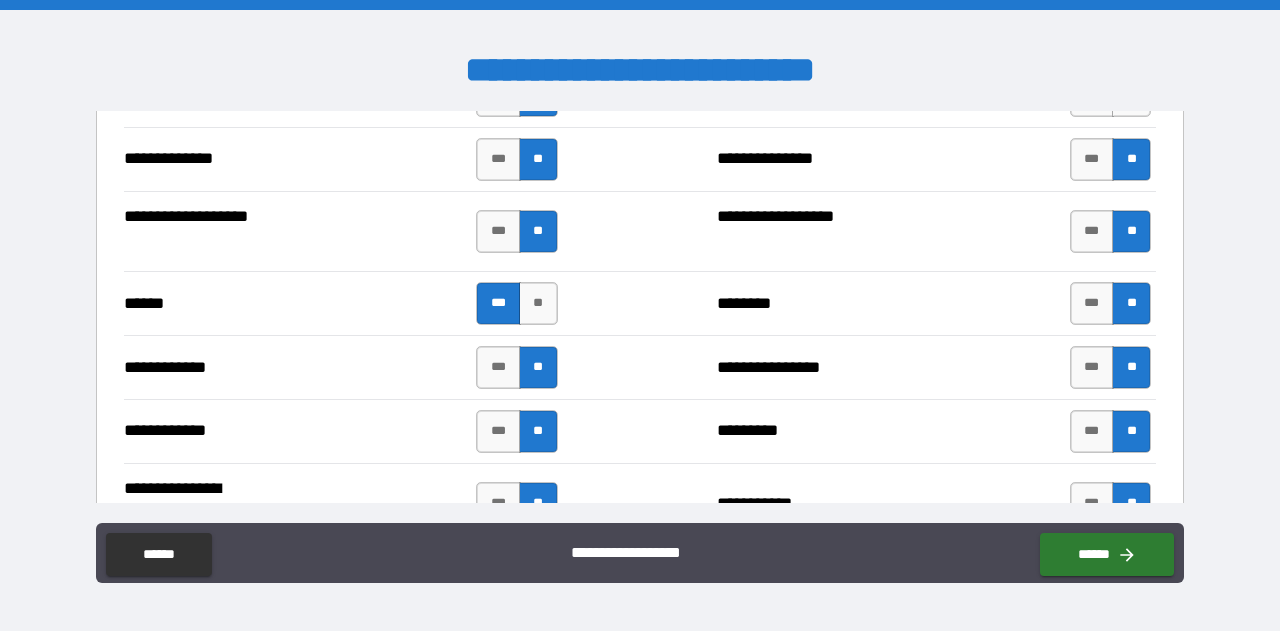scroll, scrollTop: 3636, scrollLeft: 0, axis: vertical 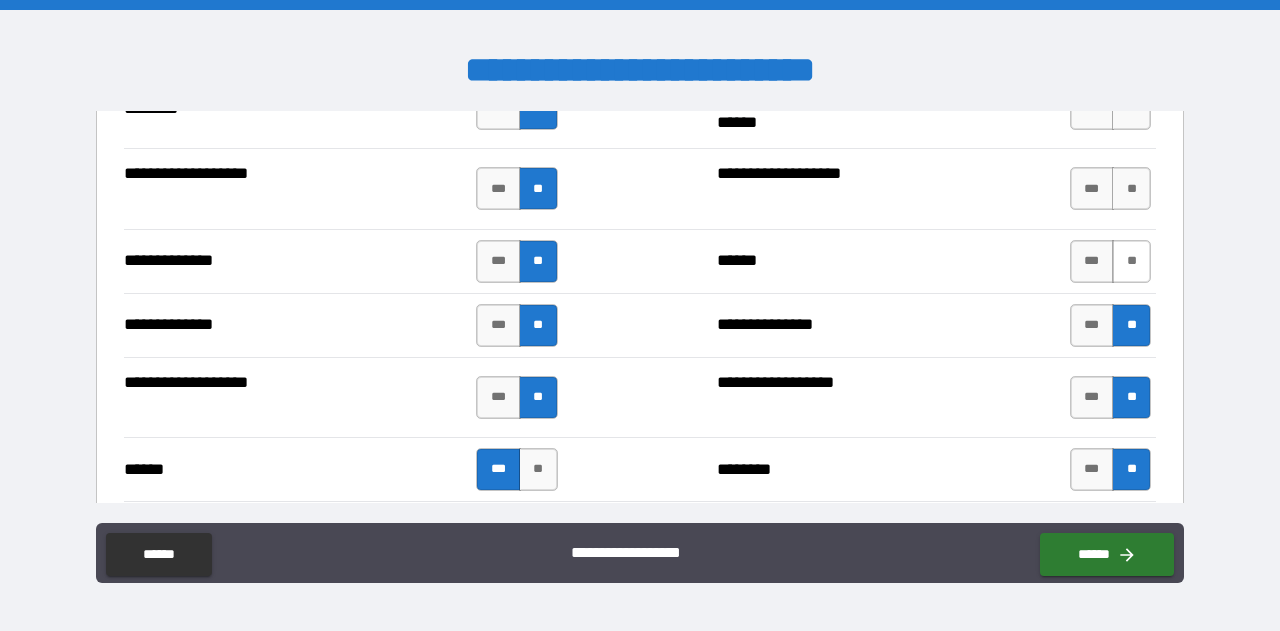 click on "**" at bounding box center [1131, 261] 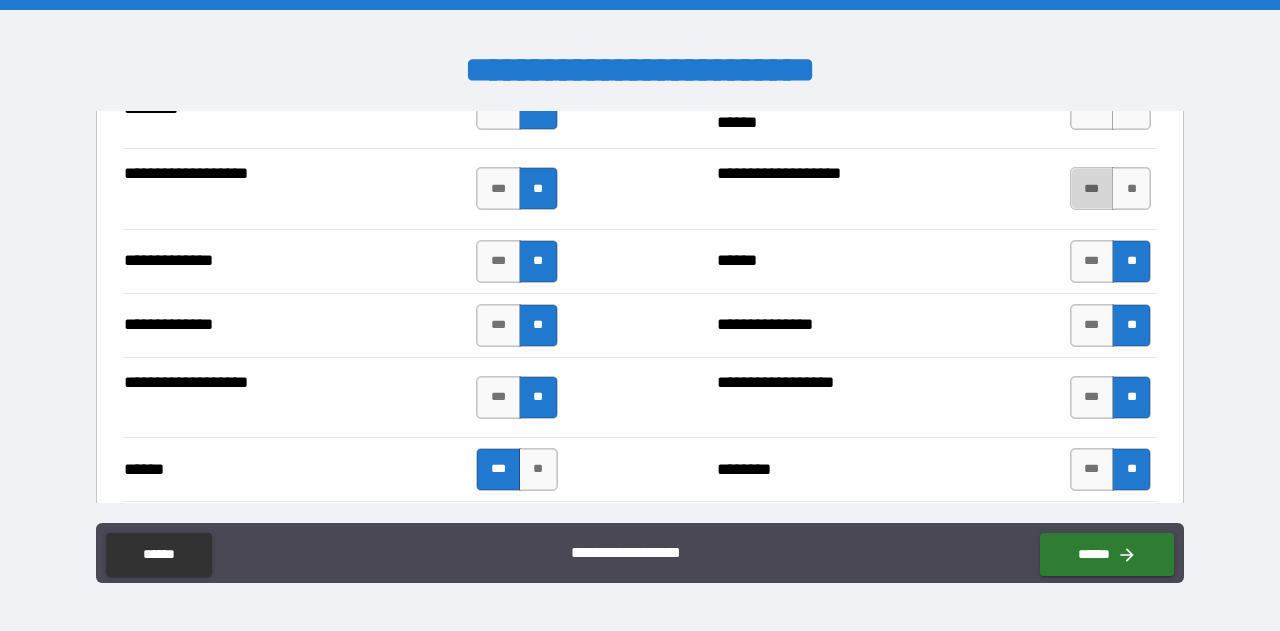 click on "***" at bounding box center (1092, 188) 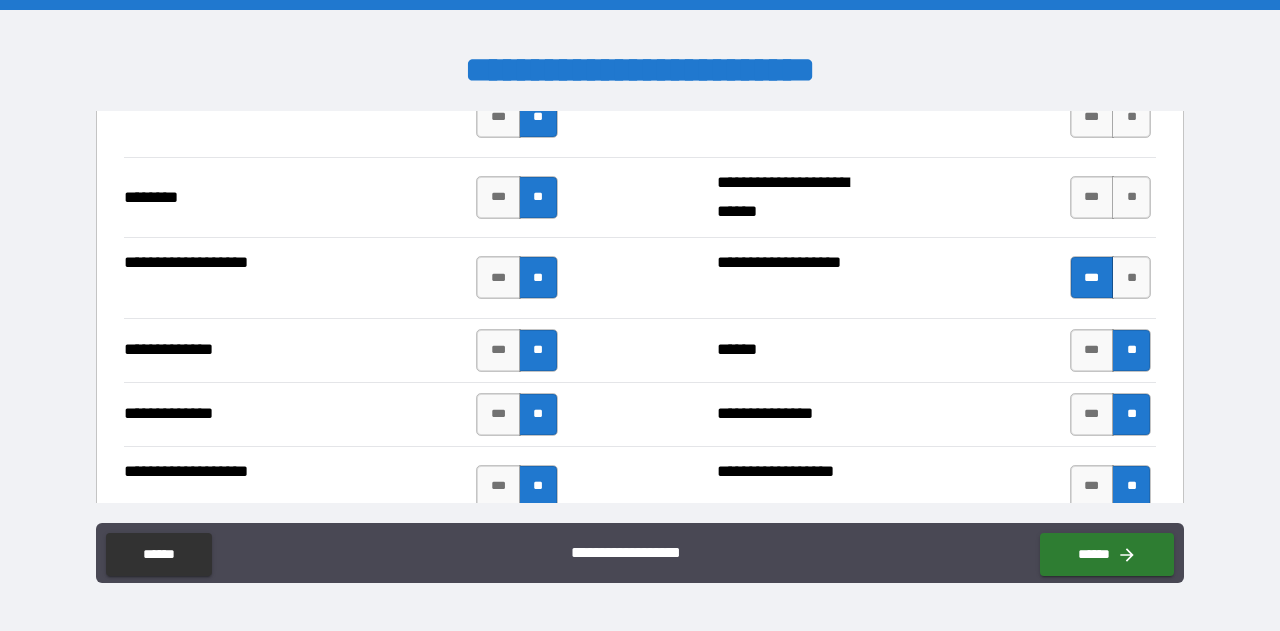 scroll, scrollTop: 3542, scrollLeft: 0, axis: vertical 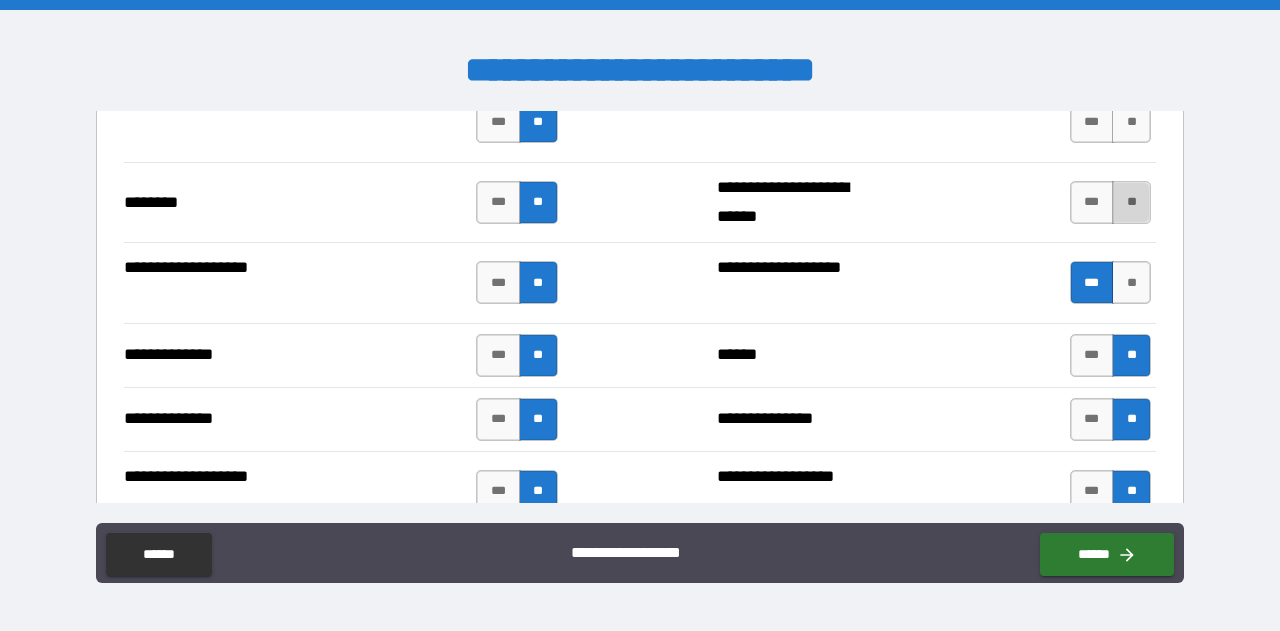 click on "**" at bounding box center (1131, 202) 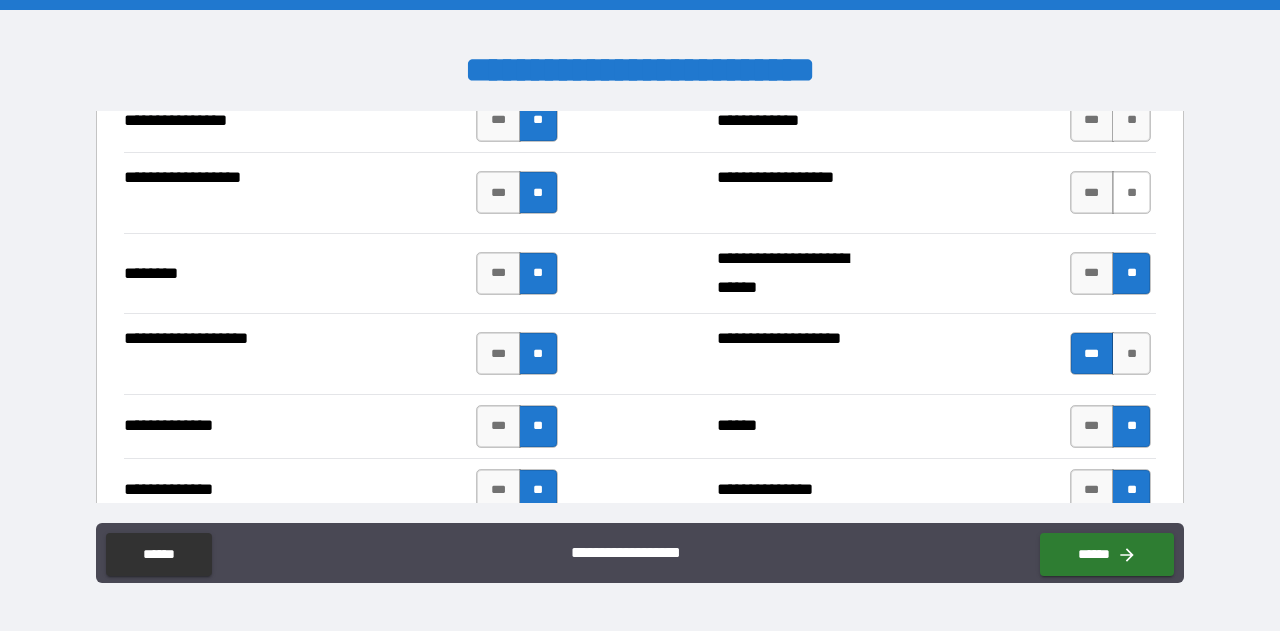 click on "**" at bounding box center [1131, 192] 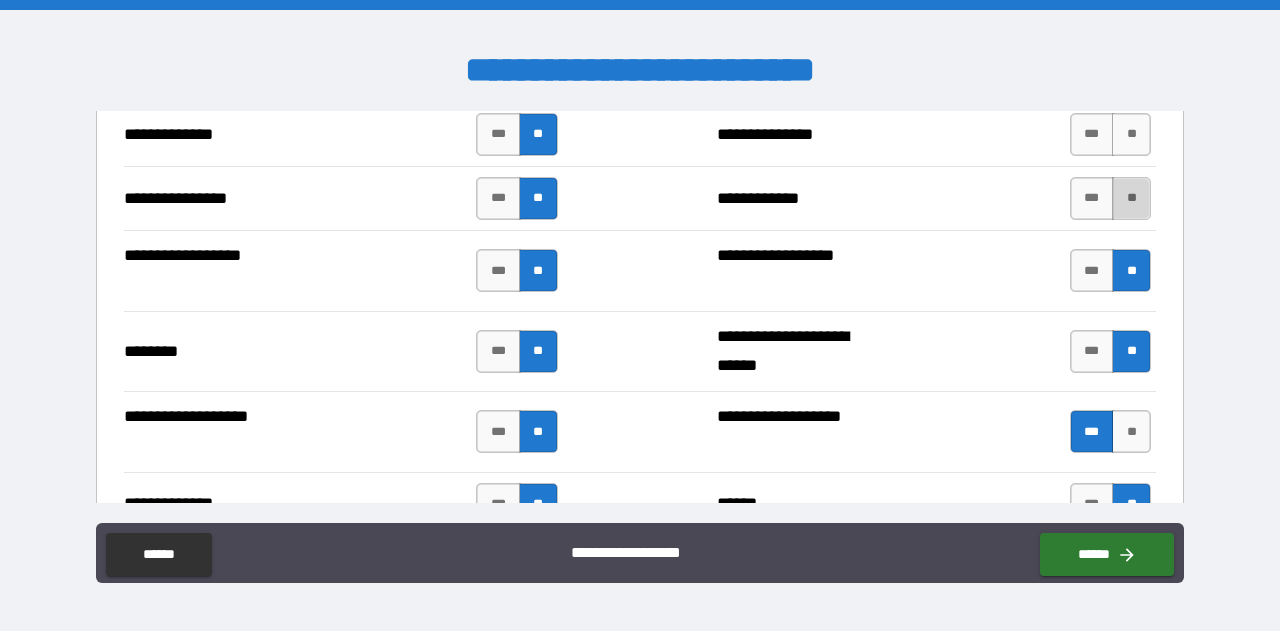 click on "**" at bounding box center [1131, 198] 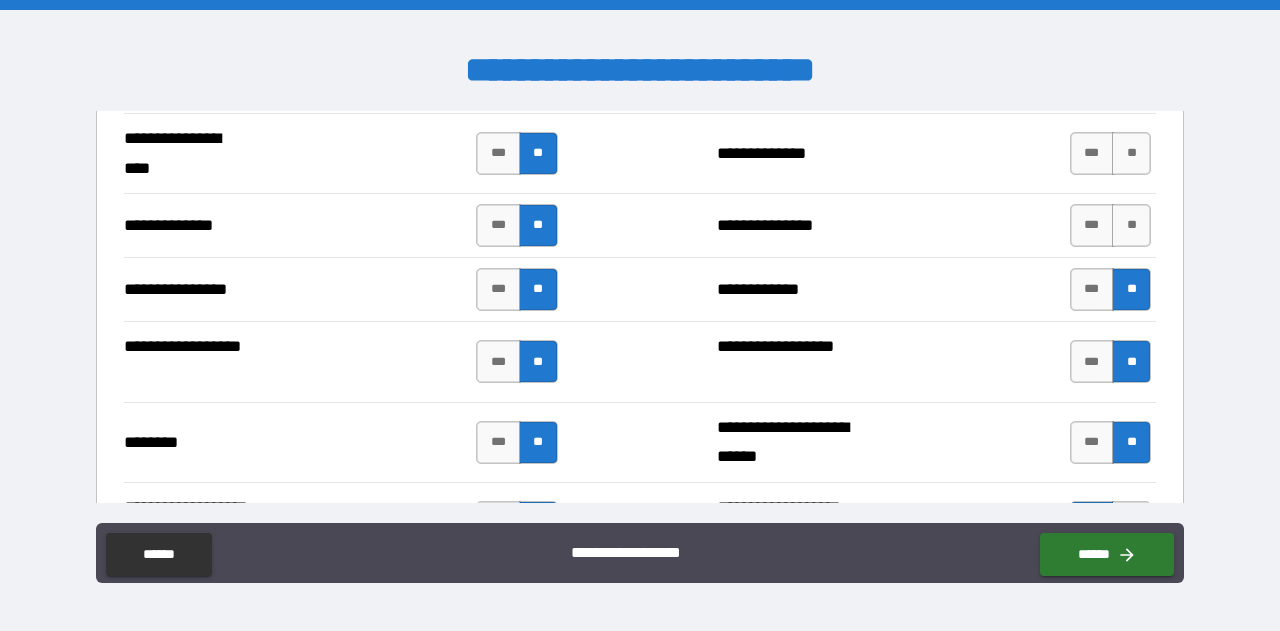 scroll, scrollTop: 3299, scrollLeft: 0, axis: vertical 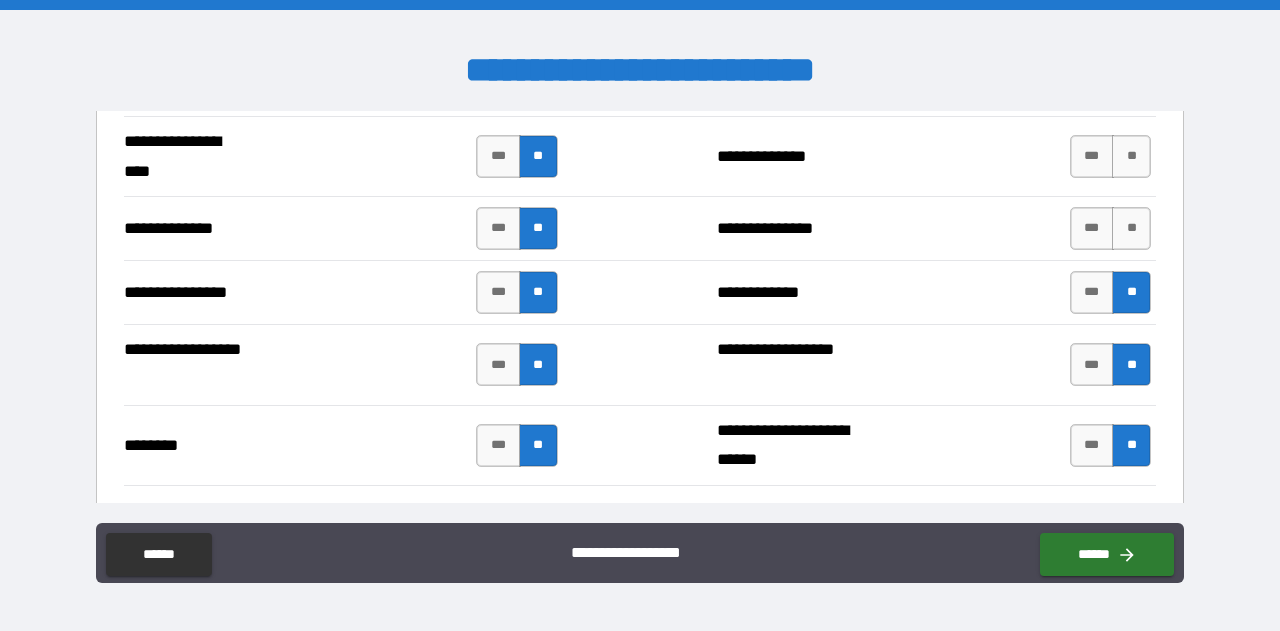 click on "**********" at bounding box center [640, 228] 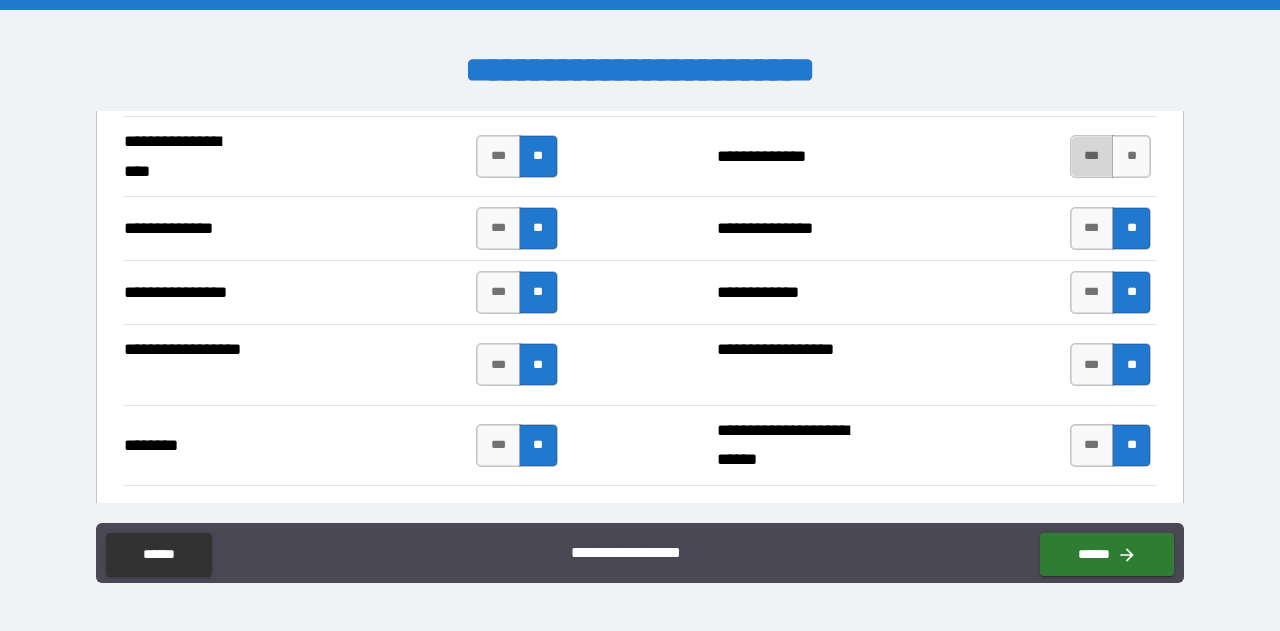 click on "***" at bounding box center [1092, 156] 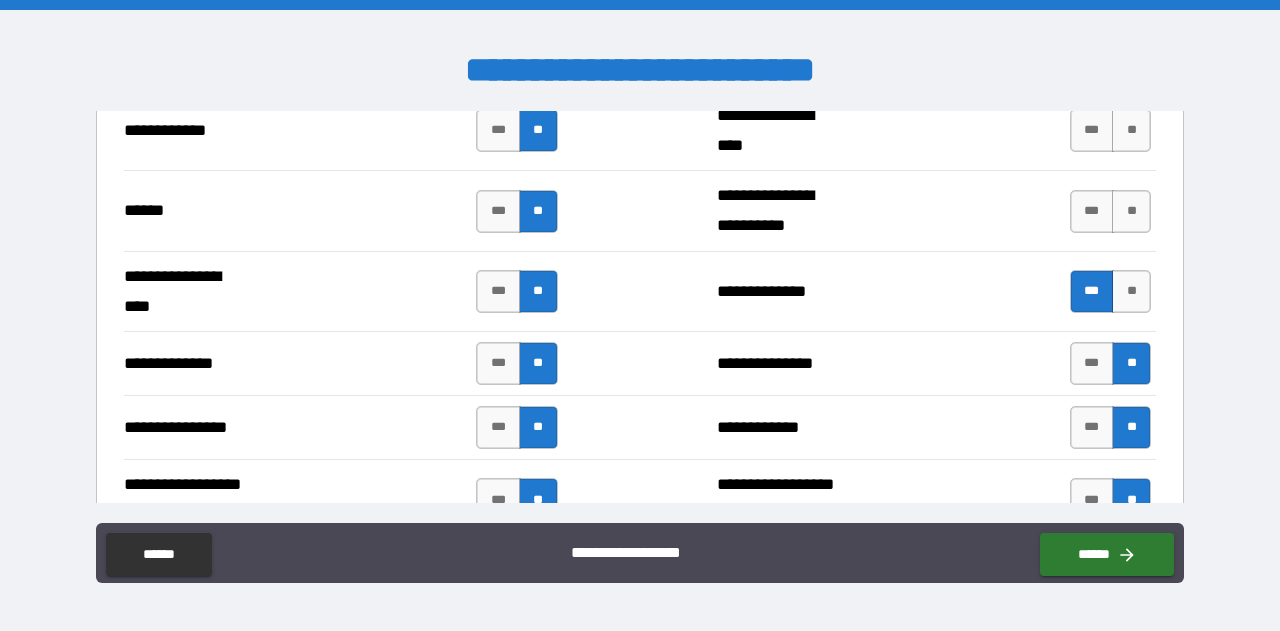 scroll, scrollTop: 3163, scrollLeft: 0, axis: vertical 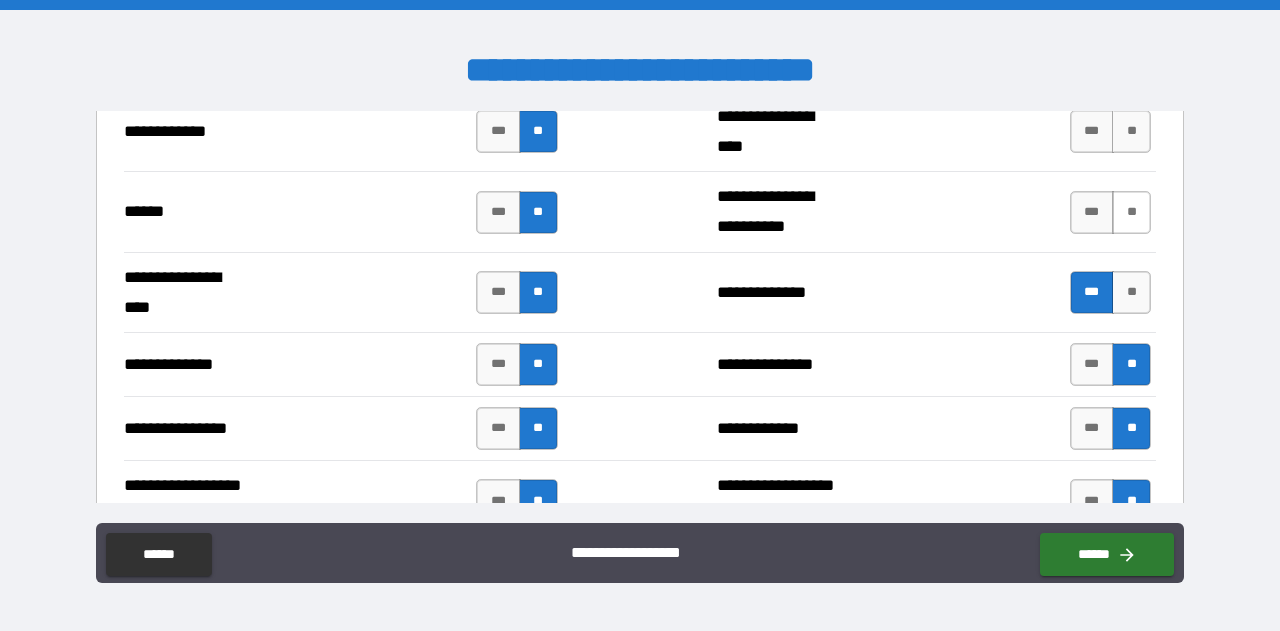 click on "**" at bounding box center (1131, 212) 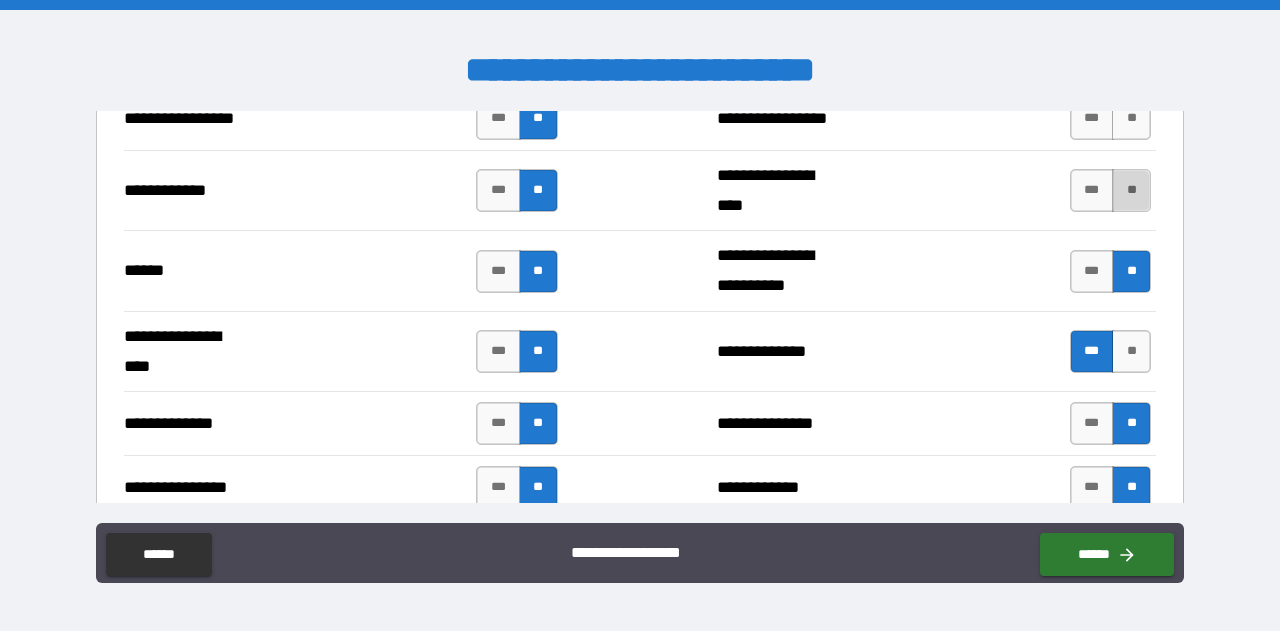 click on "**" at bounding box center (1131, 190) 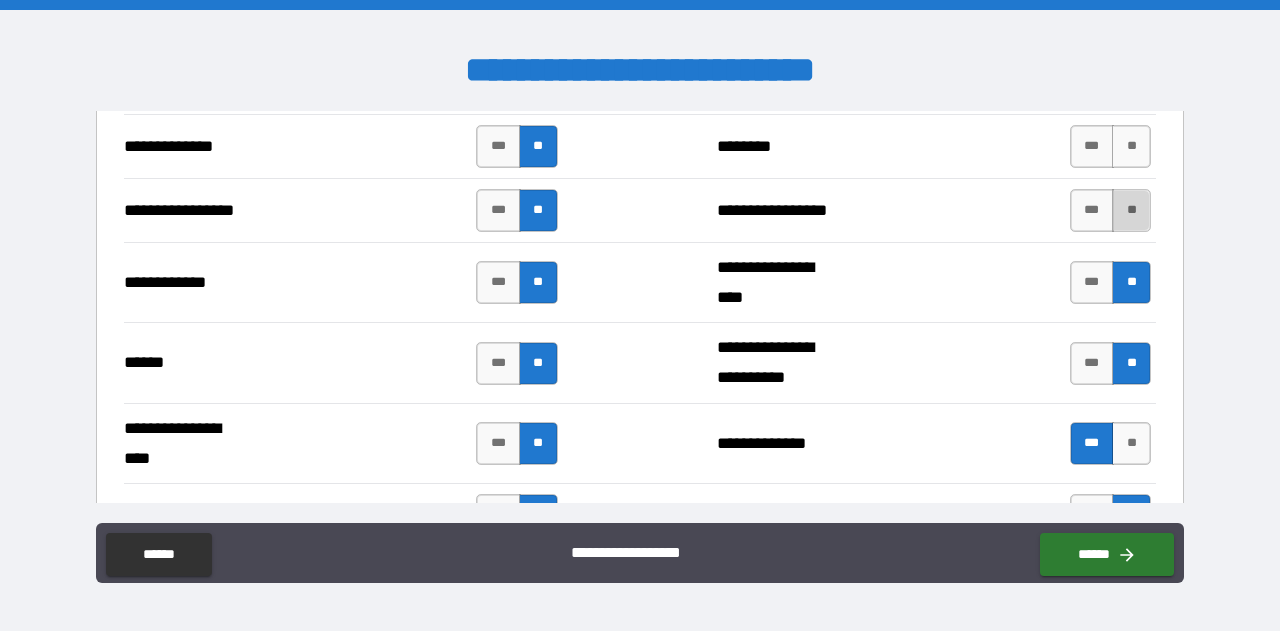 click on "**" at bounding box center [1131, 210] 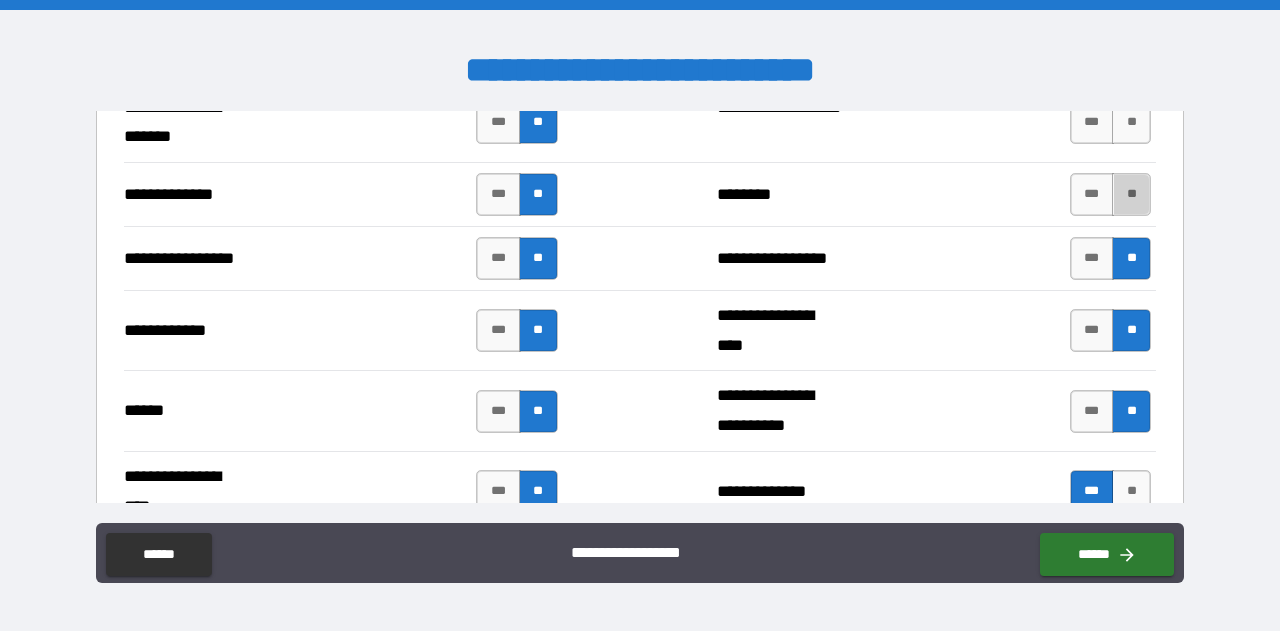 click on "**" at bounding box center (1131, 194) 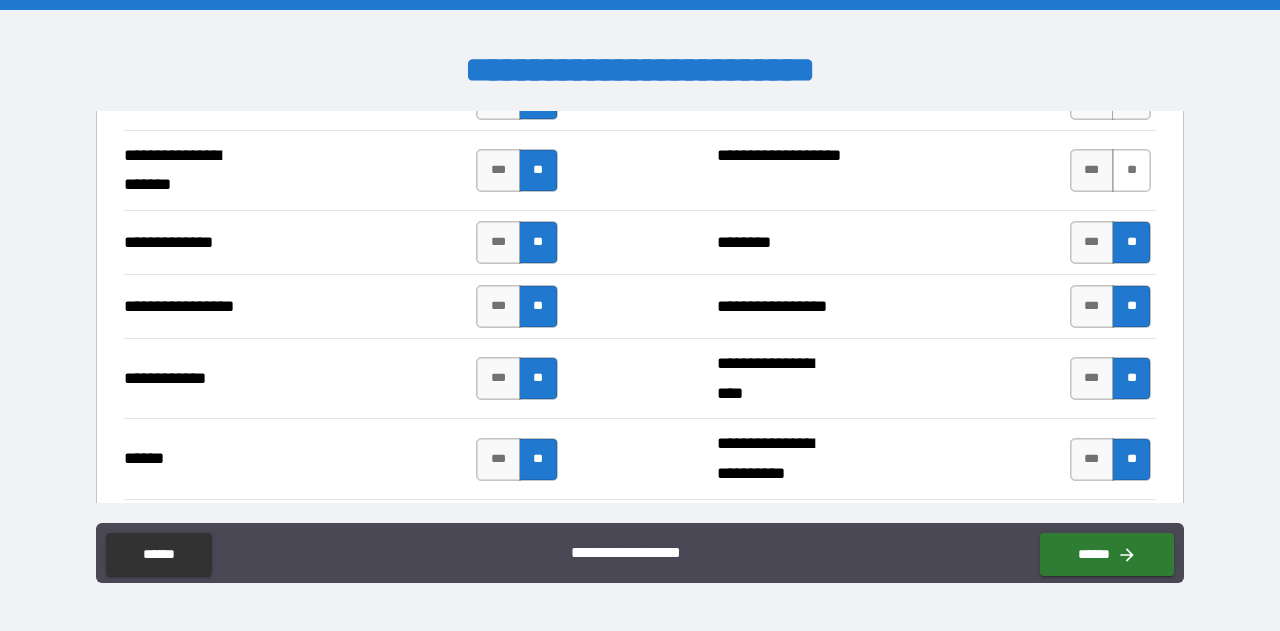click on "**" at bounding box center (1131, 170) 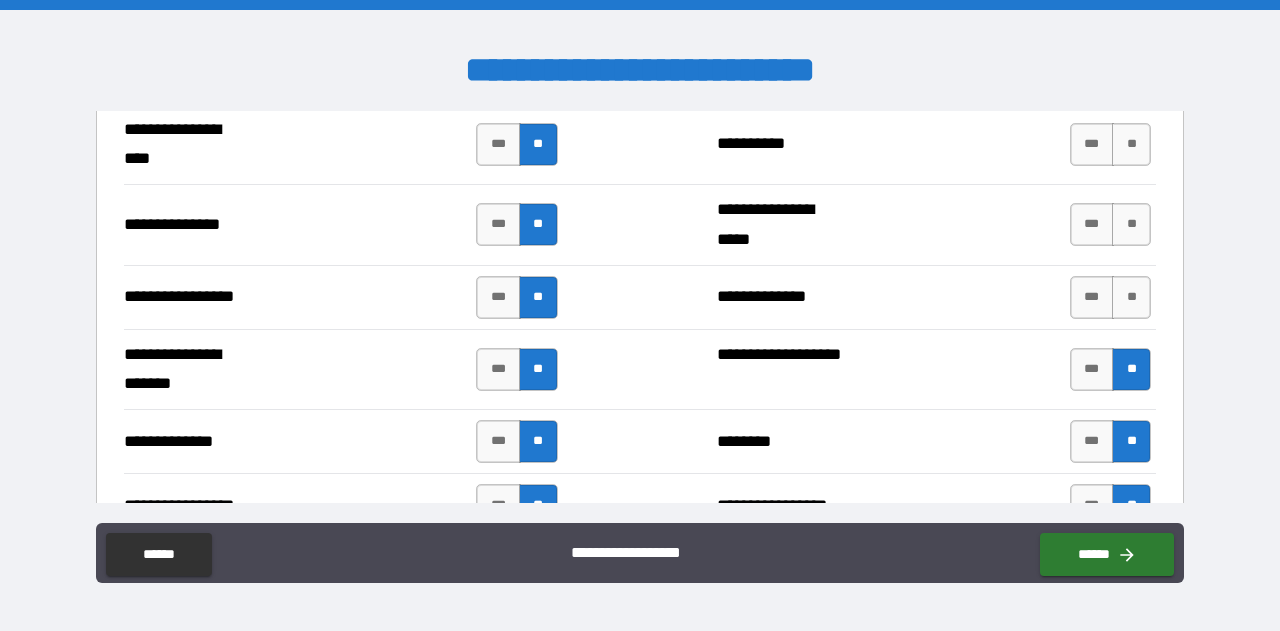 scroll, scrollTop: 2716, scrollLeft: 0, axis: vertical 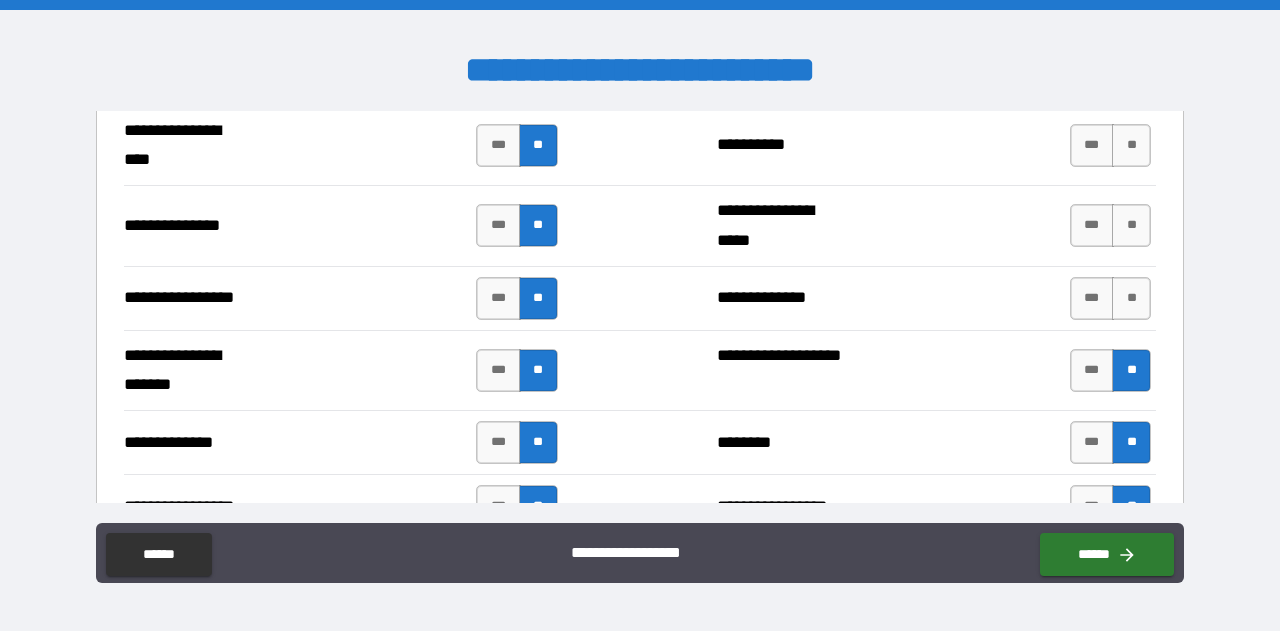 click on "**********" at bounding box center [640, 298] 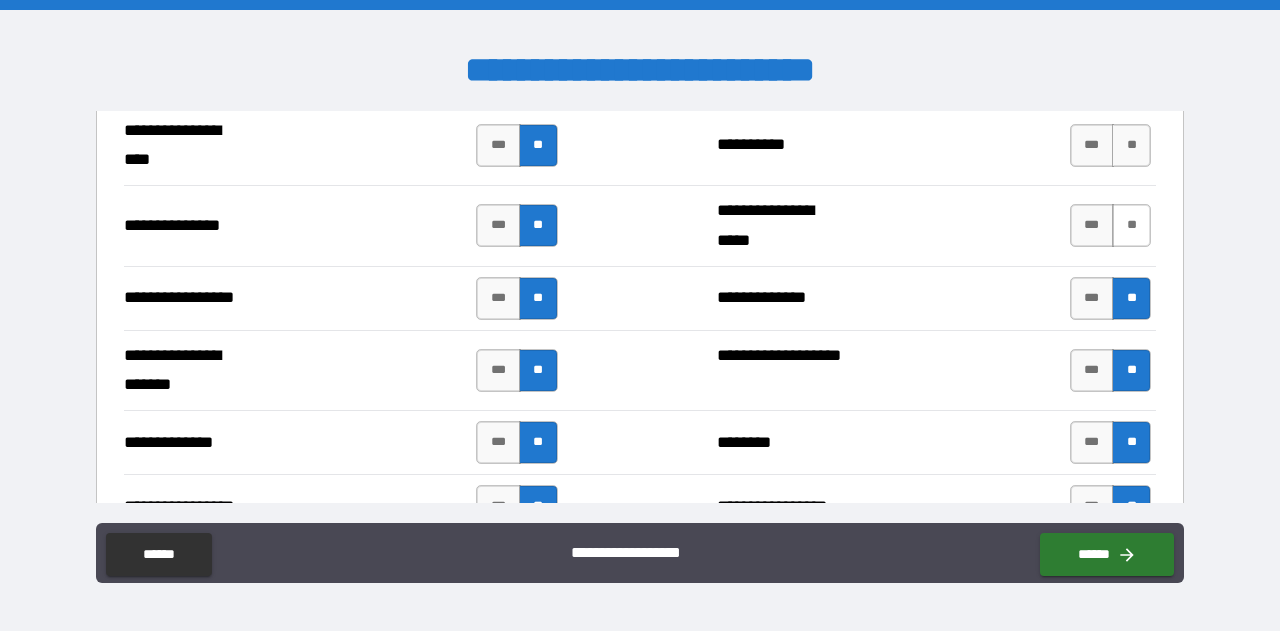 click on "**" at bounding box center [1131, 225] 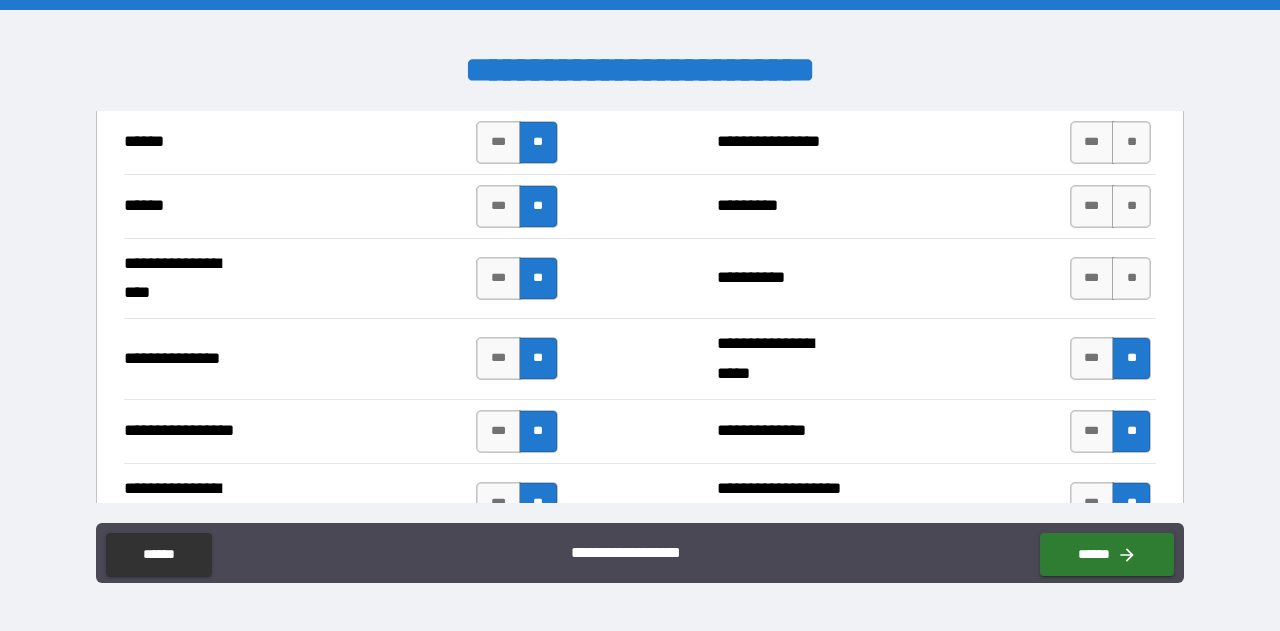 scroll, scrollTop: 2582, scrollLeft: 0, axis: vertical 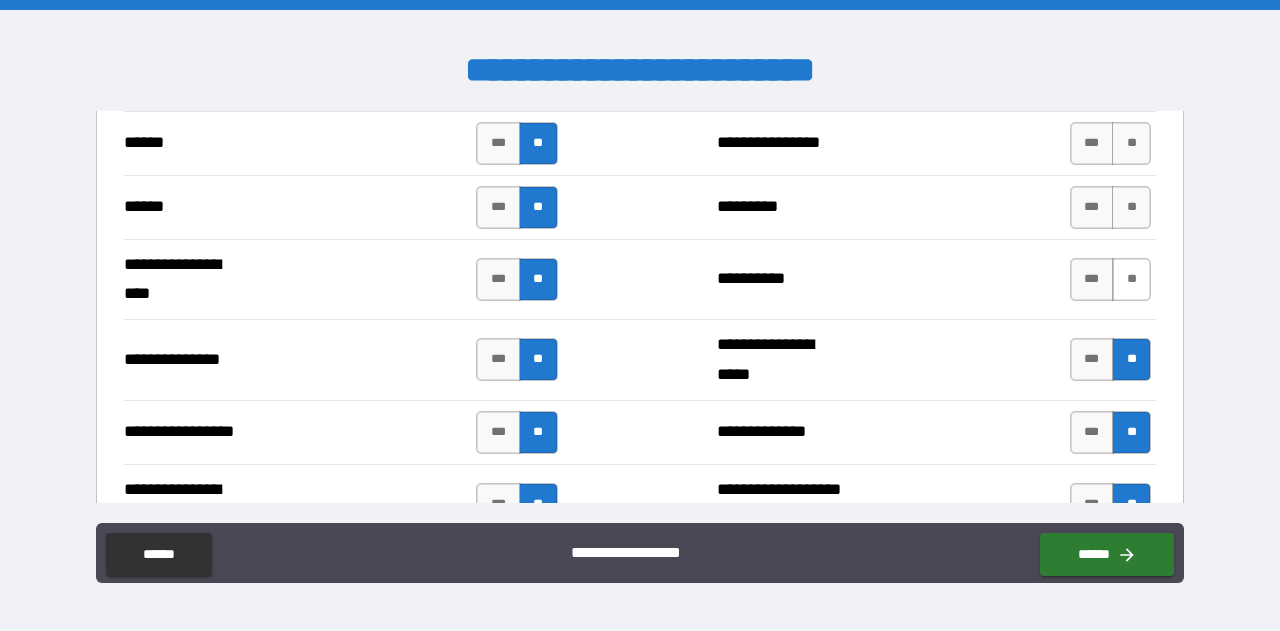 click on "**" at bounding box center (1131, 279) 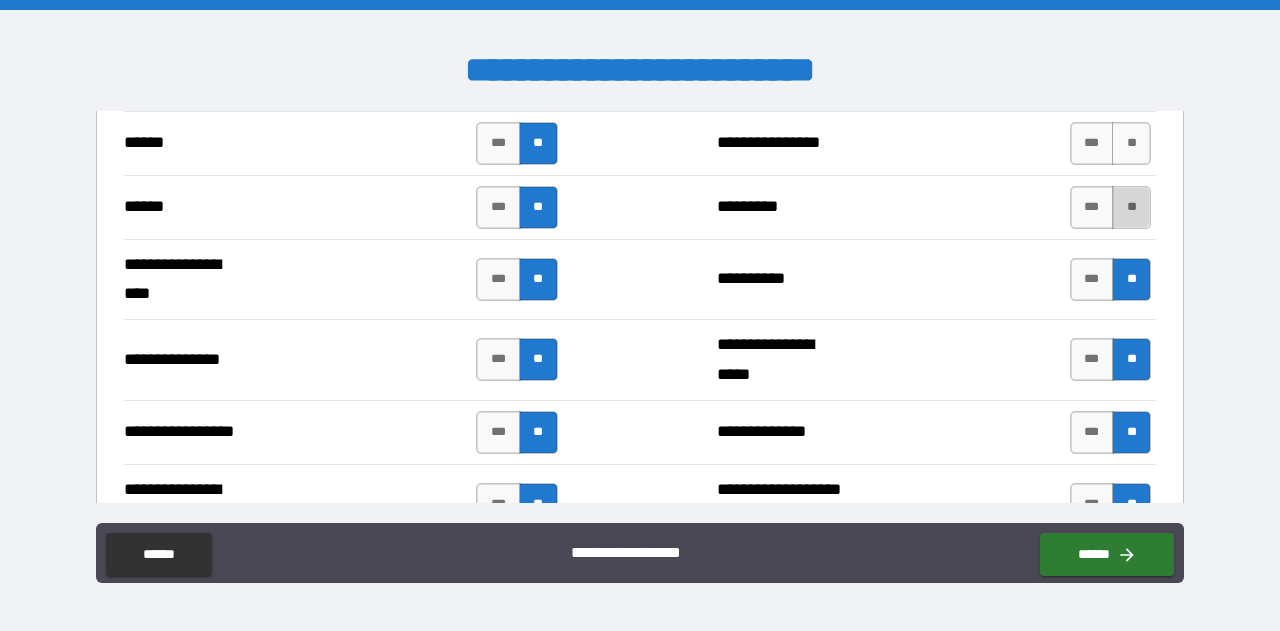 click on "**" at bounding box center [1131, 207] 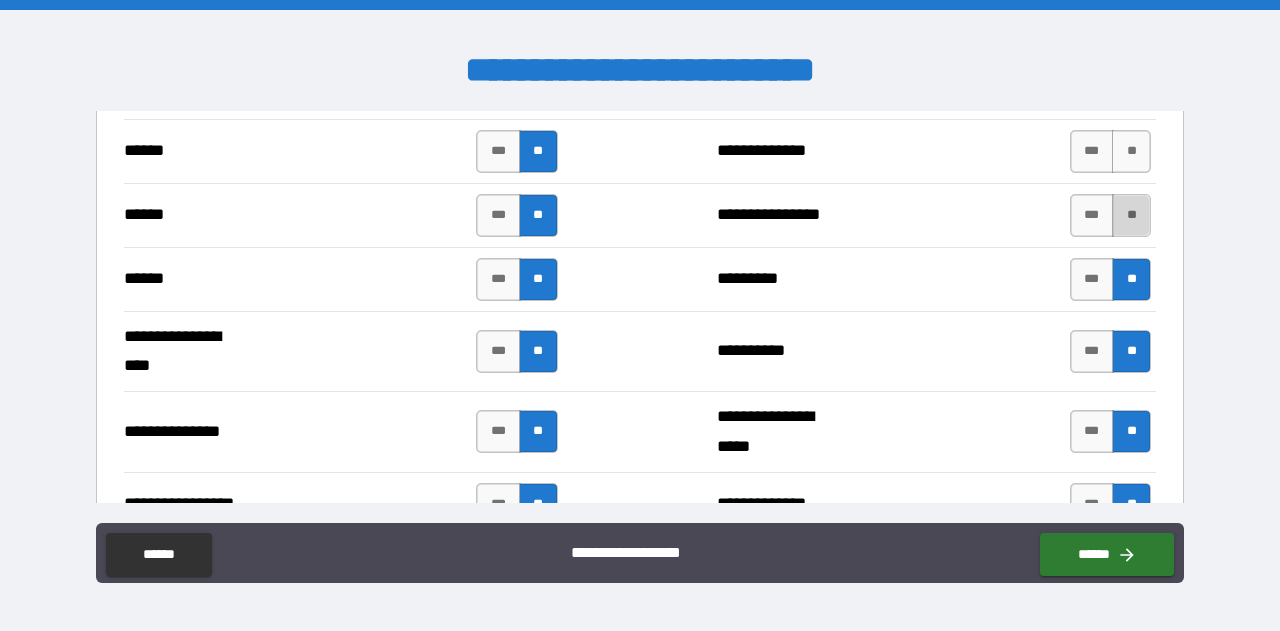click on "**" at bounding box center [1131, 215] 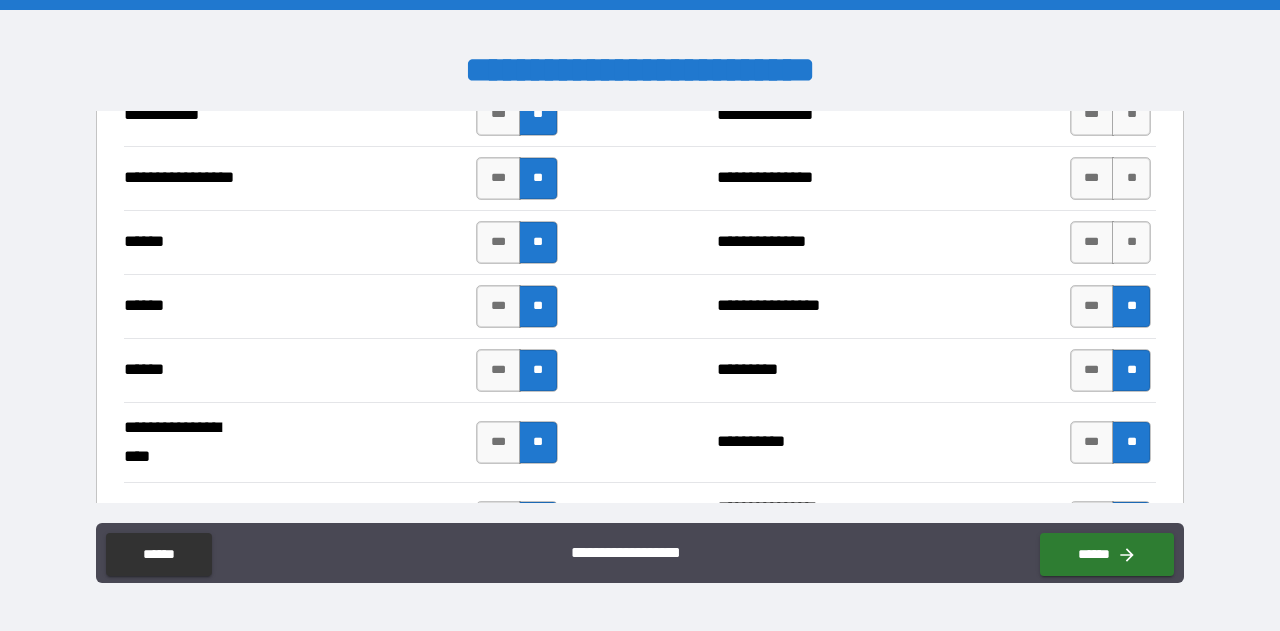 click on "**********" at bounding box center [640, 178] 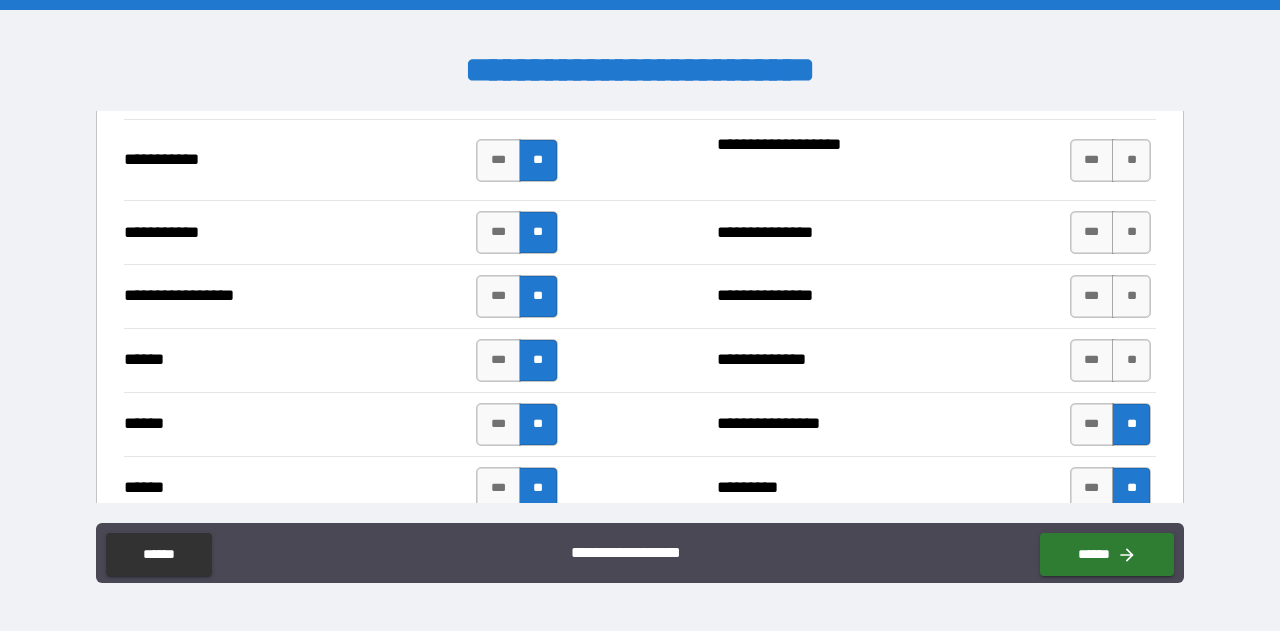 scroll, scrollTop: 2275, scrollLeft: 0, axis: vertical 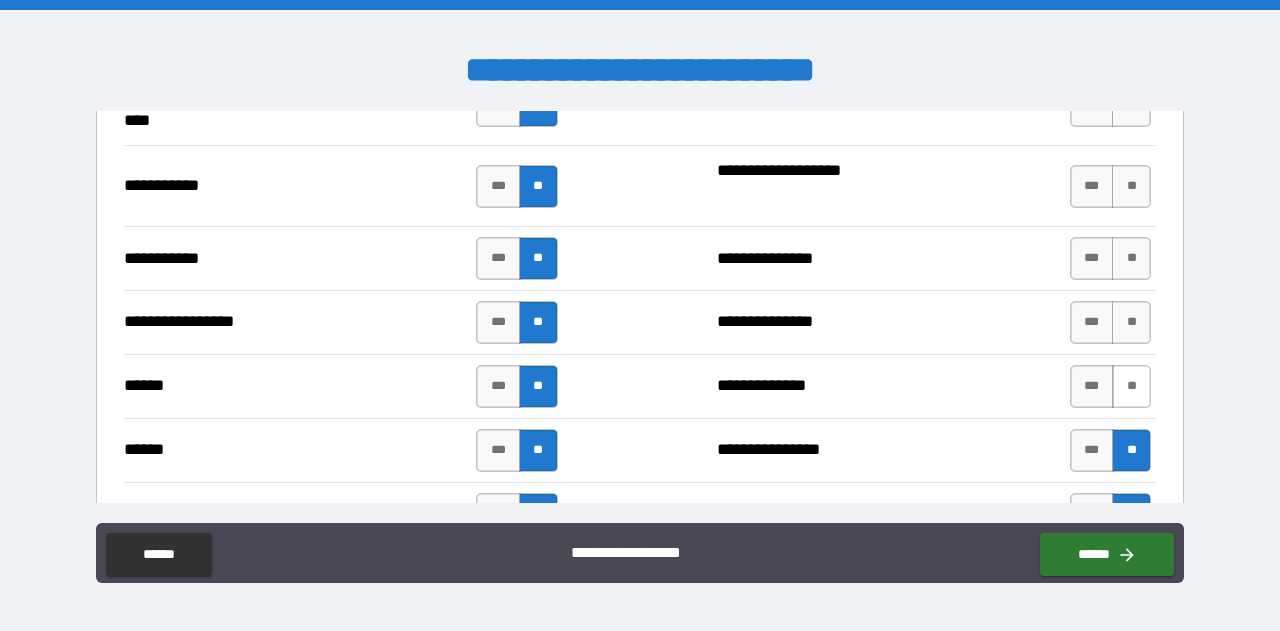 click on "**" at bounding box center [1131, 386] 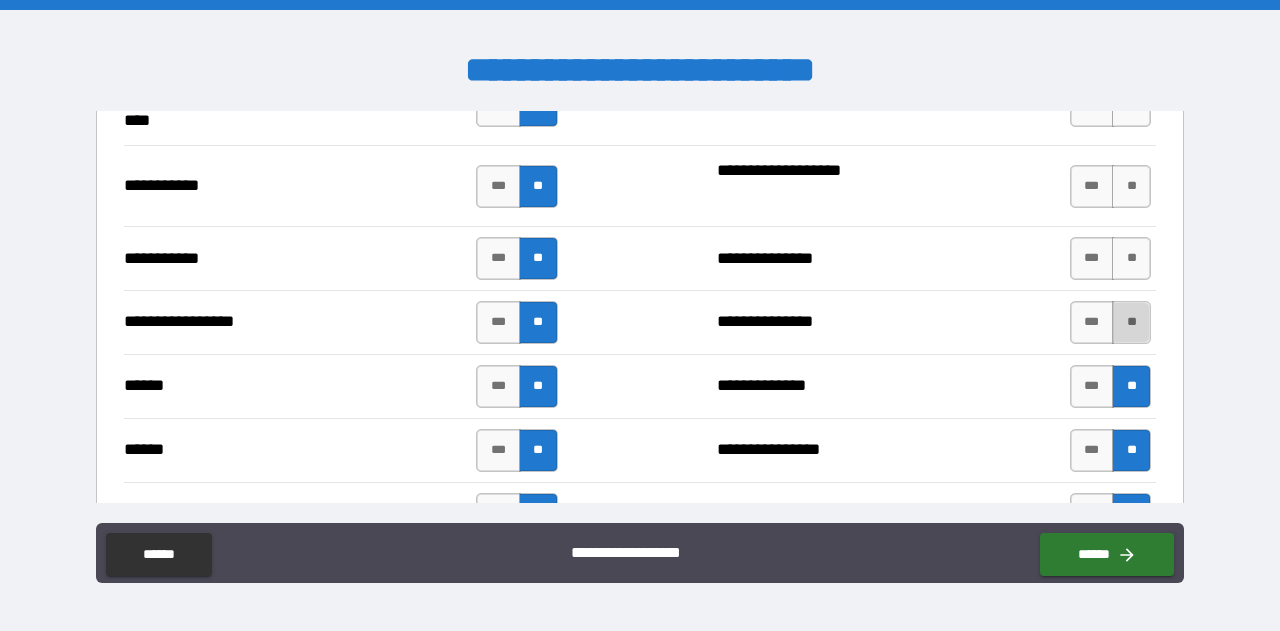 click on "**" at bounding box center [1131, 322] 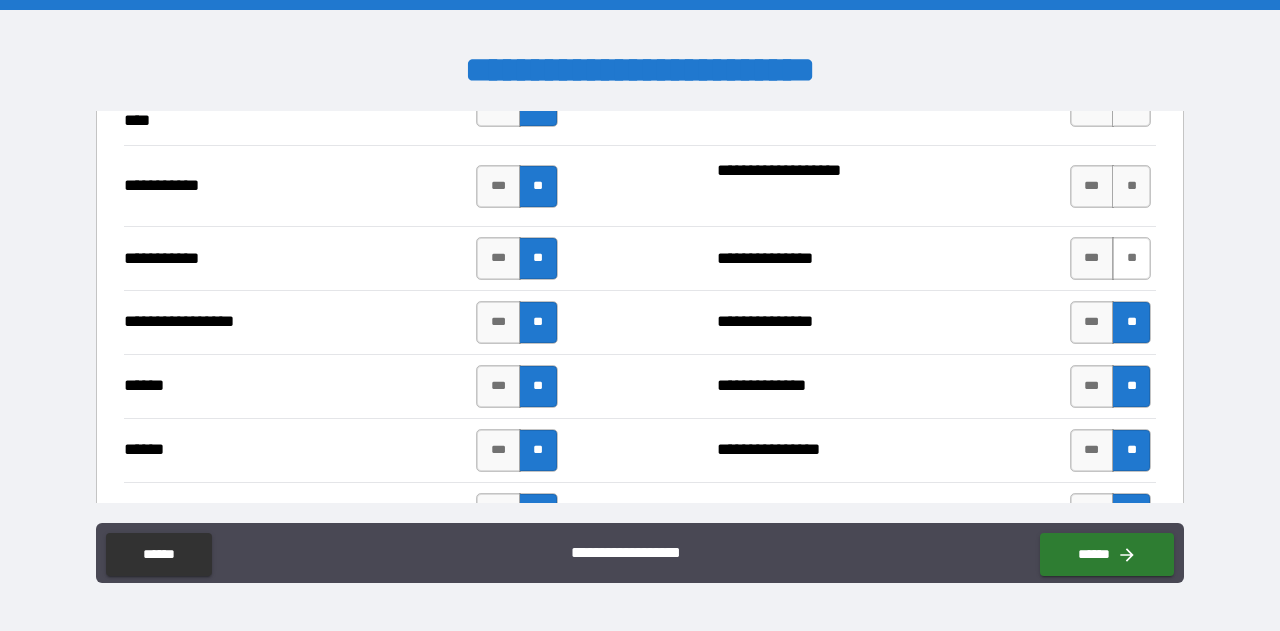 click on "**" at bounding box center [1131, 258] 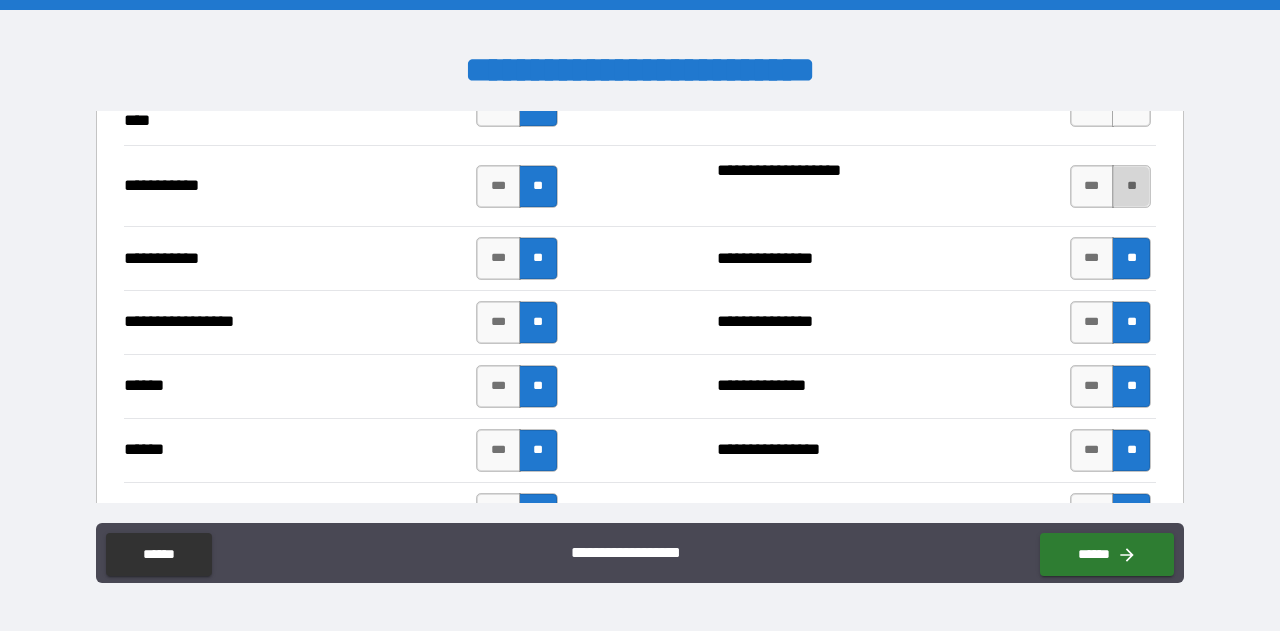 click on "**" at bounding box center [1131, 186] 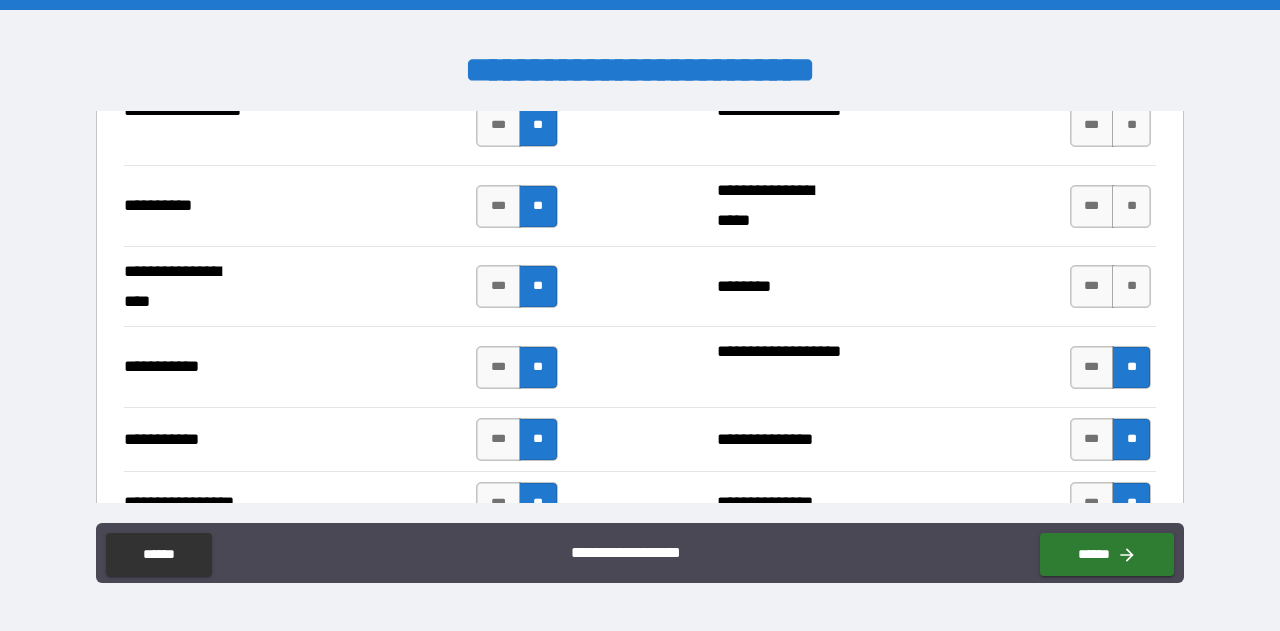 scroll, scrollTop: 2083, scrollLeft: 0, axis: vertical 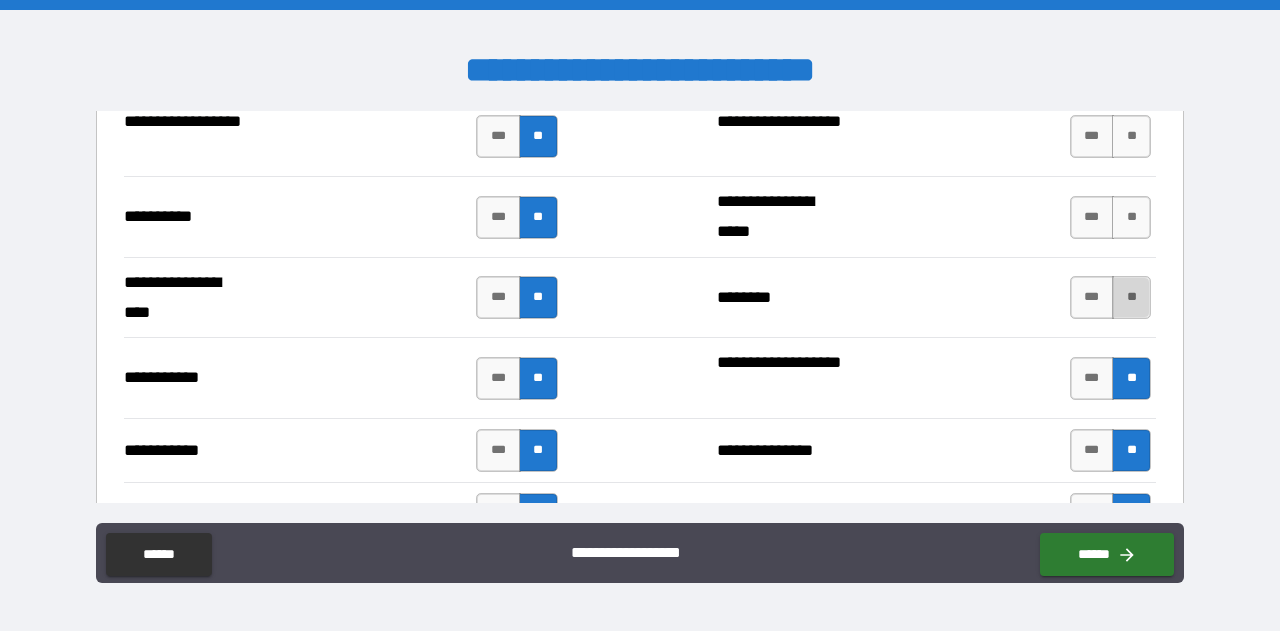 click on "**" at bounding box center (1131, 297) 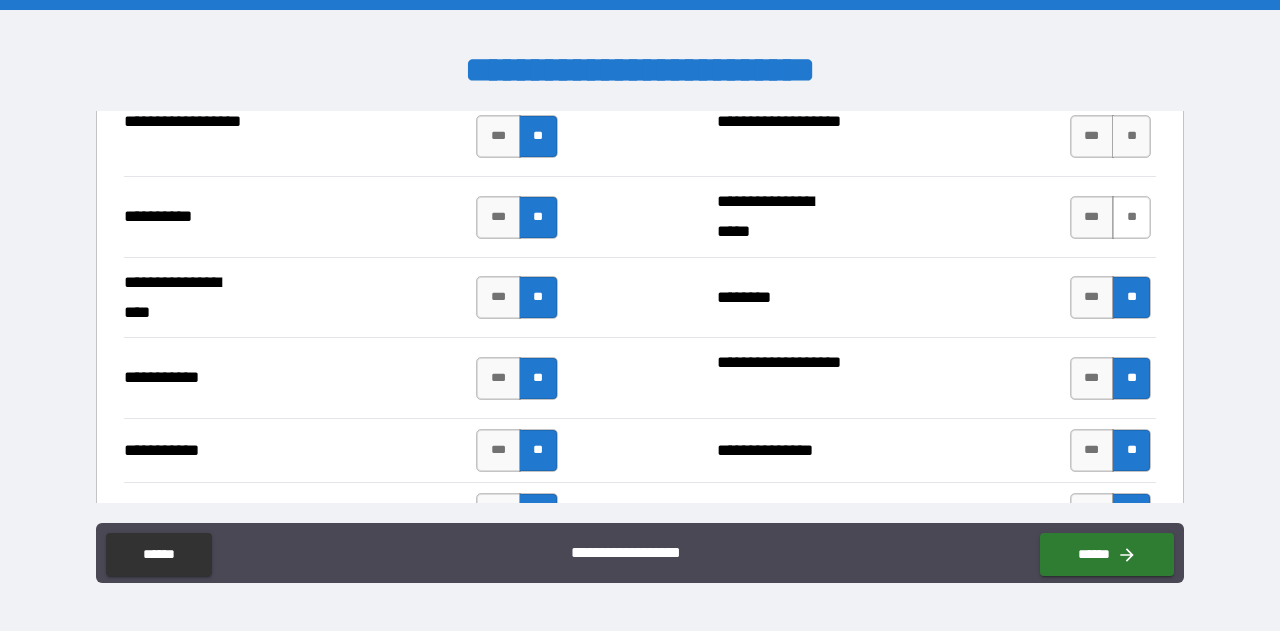 click on "**" at bounding box center (1131, 217) 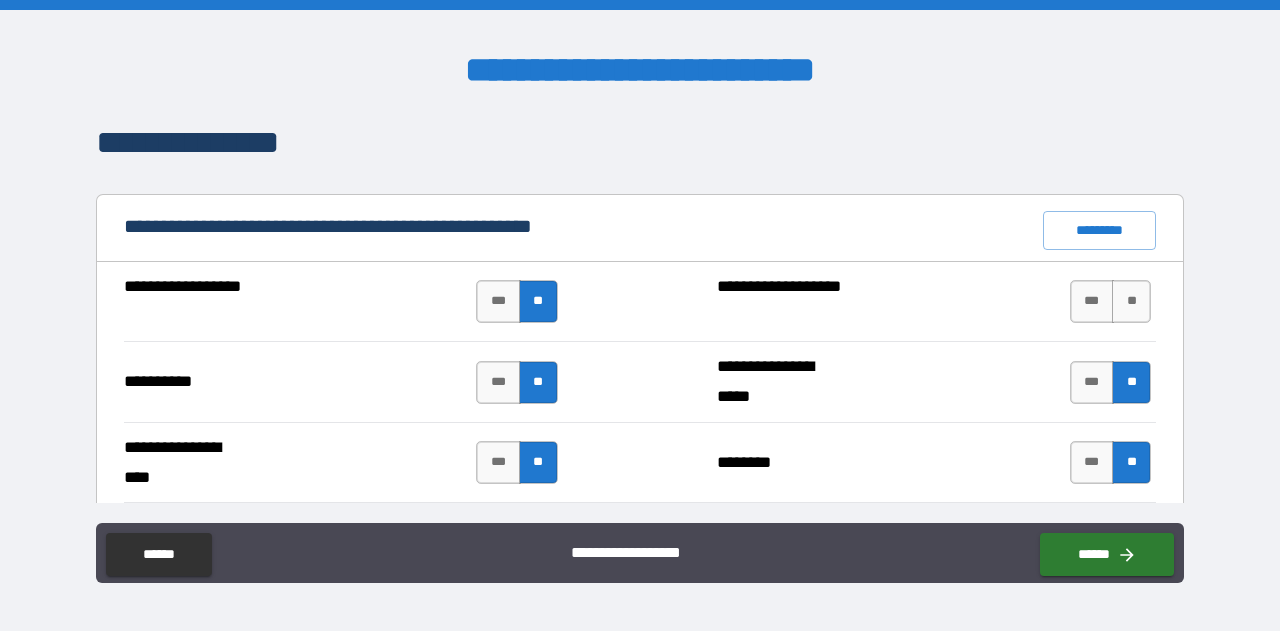 scroll, scrollTop: 1849, scrollLeft: 0, axis: vertical 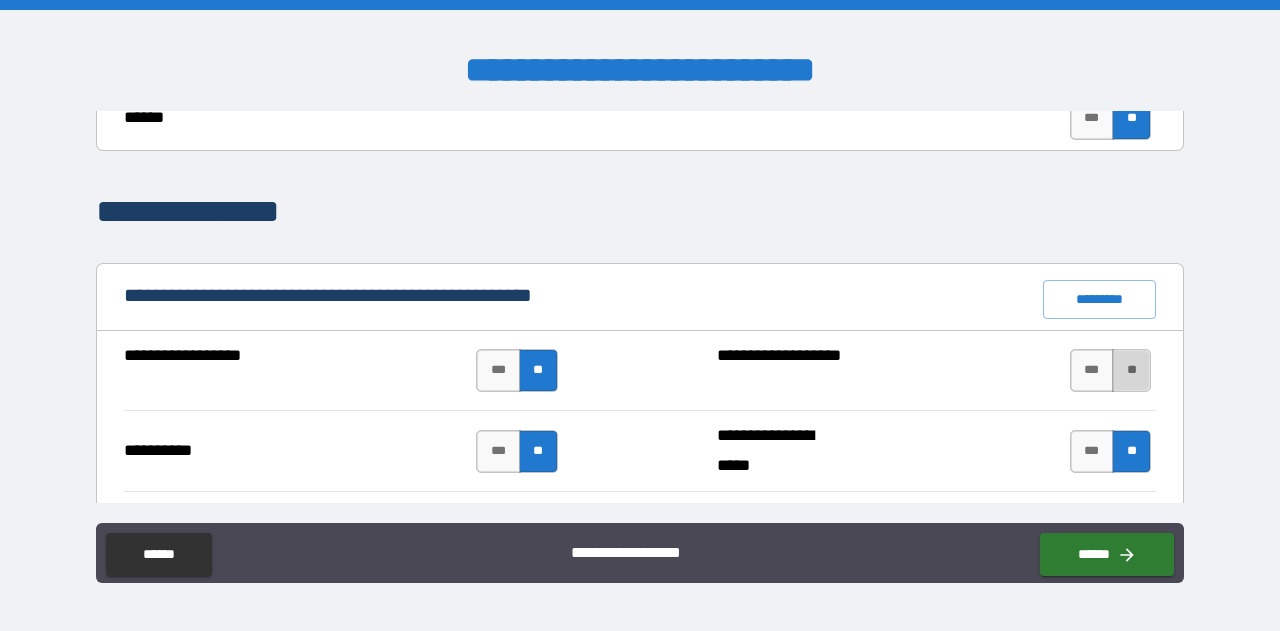 click on "**" at bounding box center [1131, 370] 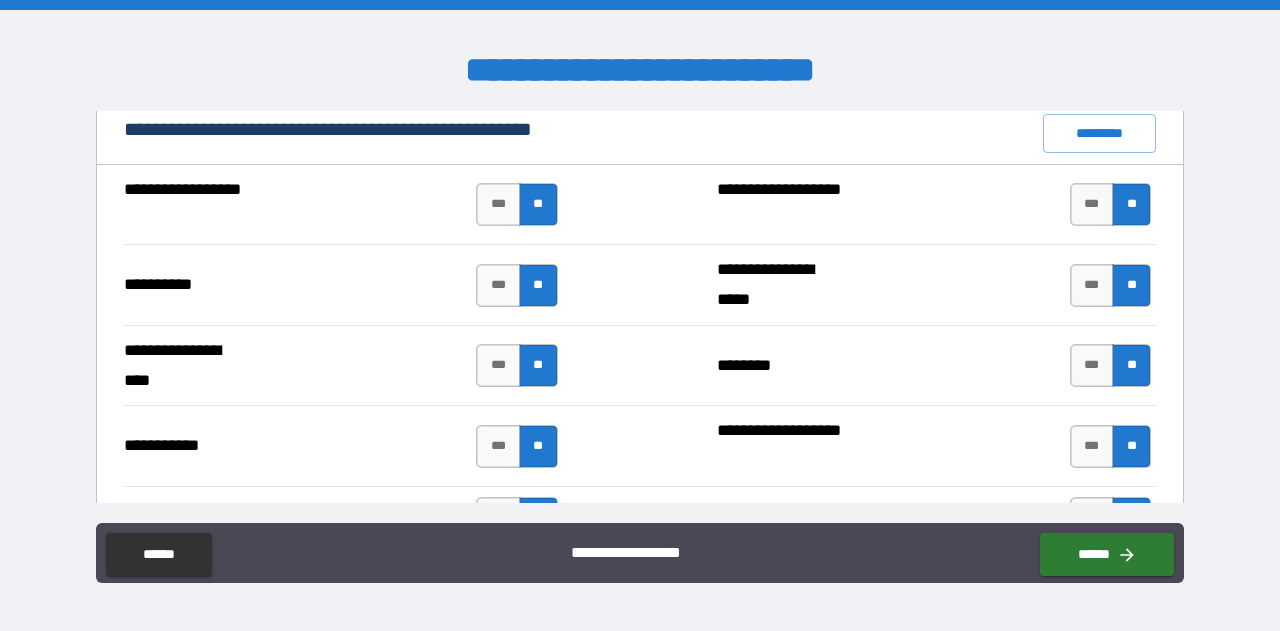 scroll, scrollTop: 2016, scrollLeft: 0, axis: vertical 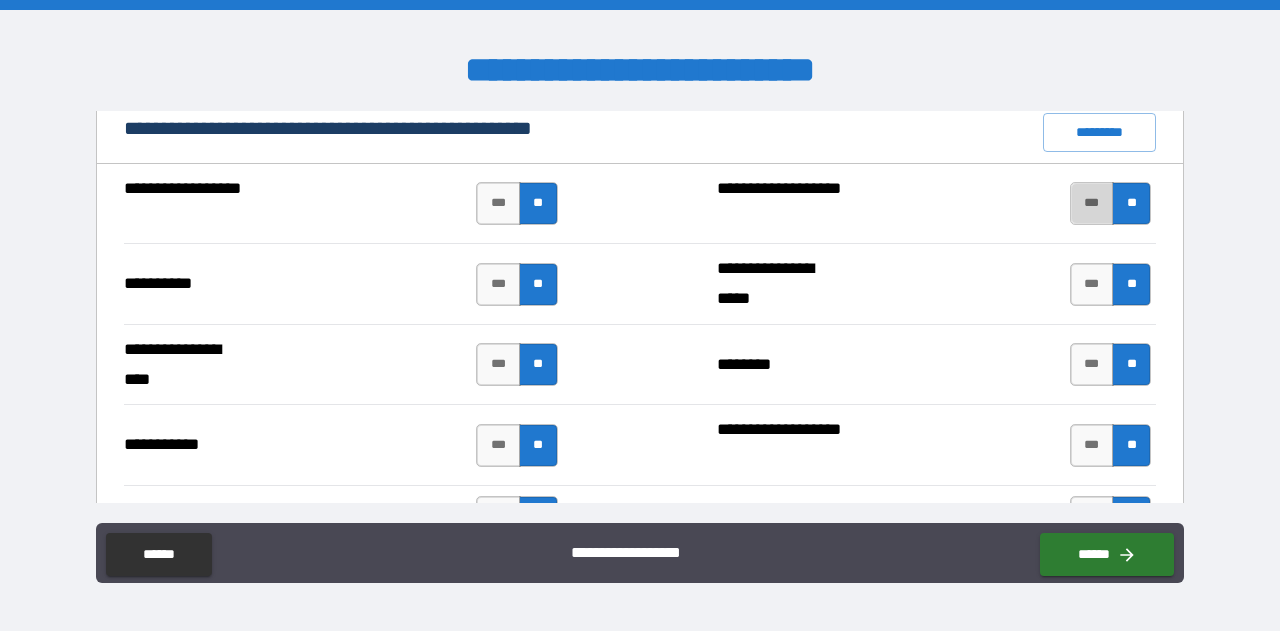 click on "***" at bounding box center [1092, 203] 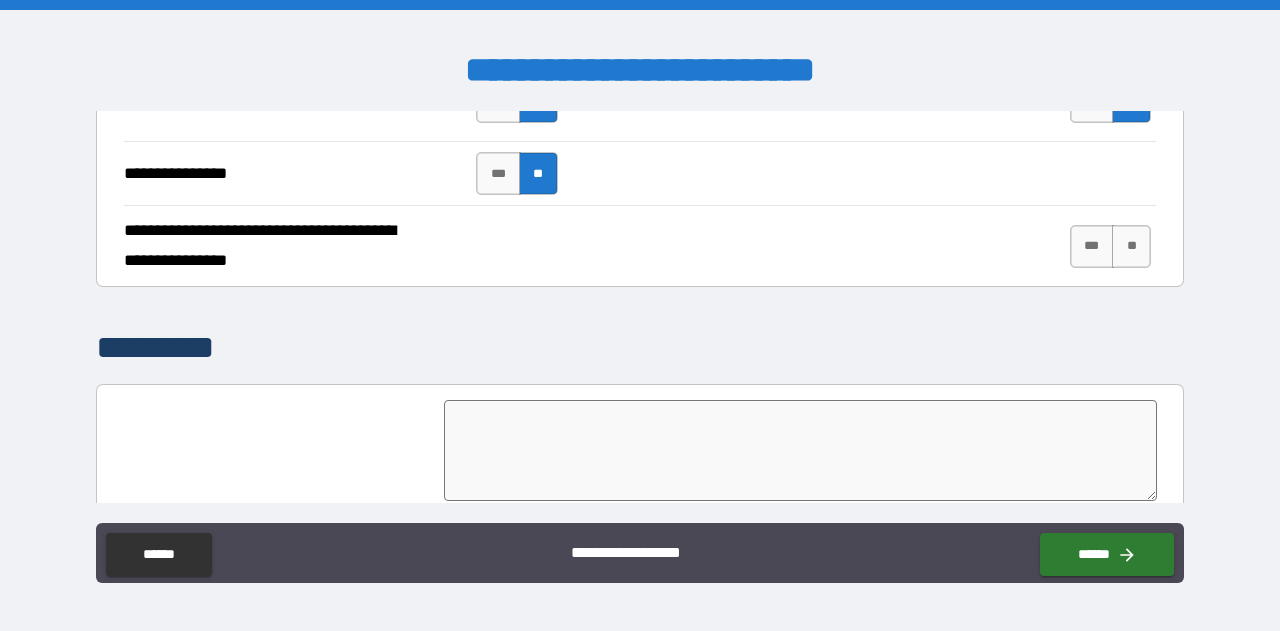 scroll, scrollTop: 4862, scrollLeft: 0, axis: vertical 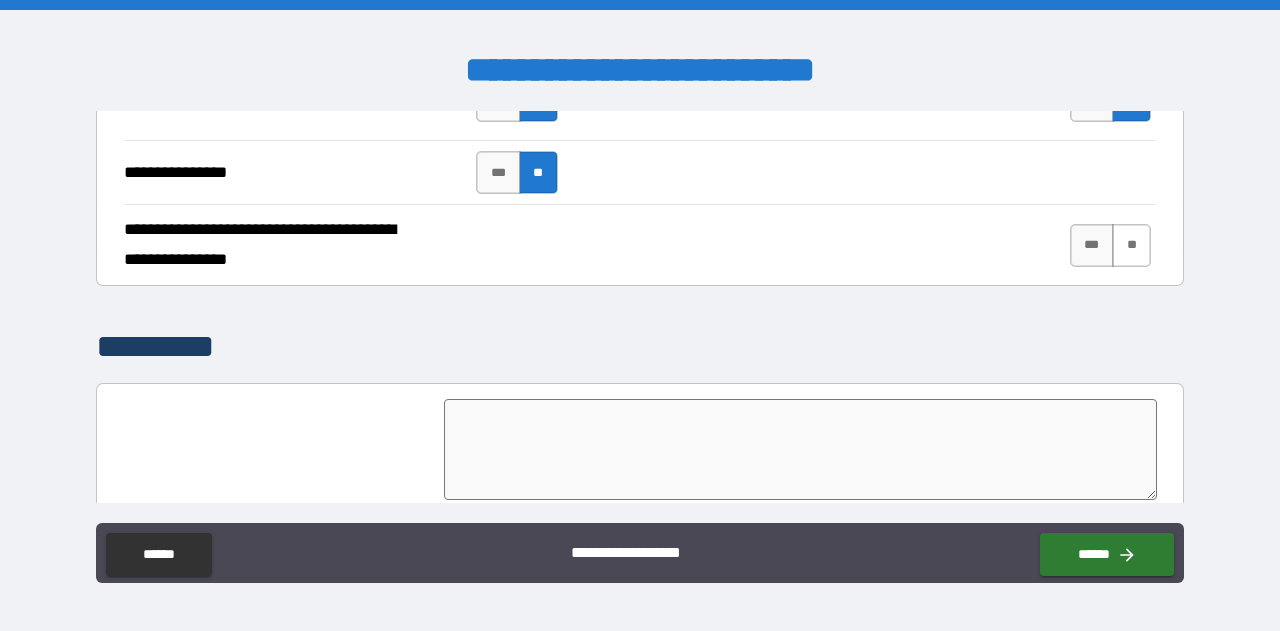 click on "**" at bounding box center [1131, 245] 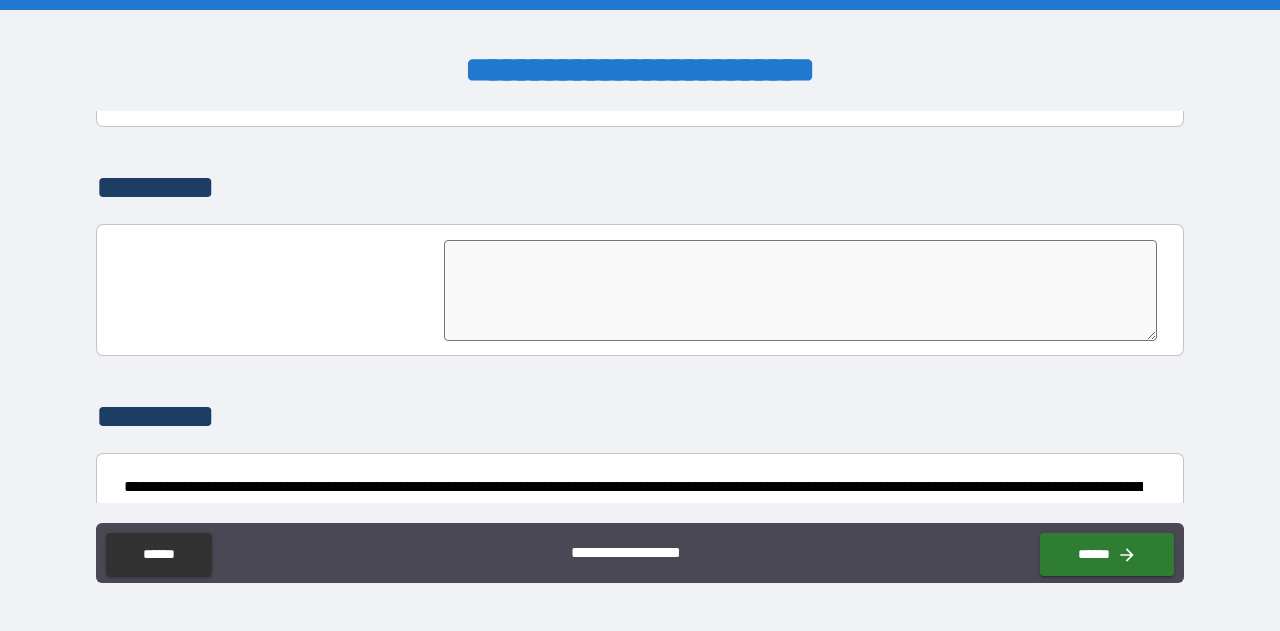 scroll, scrollTop: 5141, scrollLeft: 0, axis: vertical 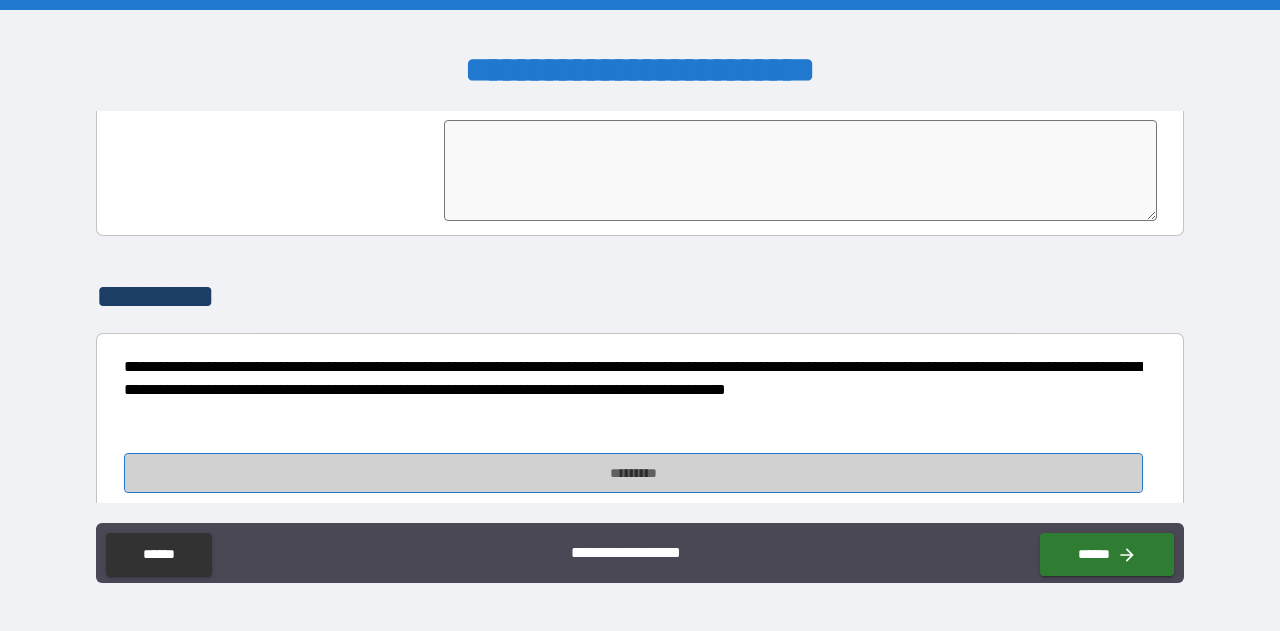click on "*********" at bounding box center [633, 473] 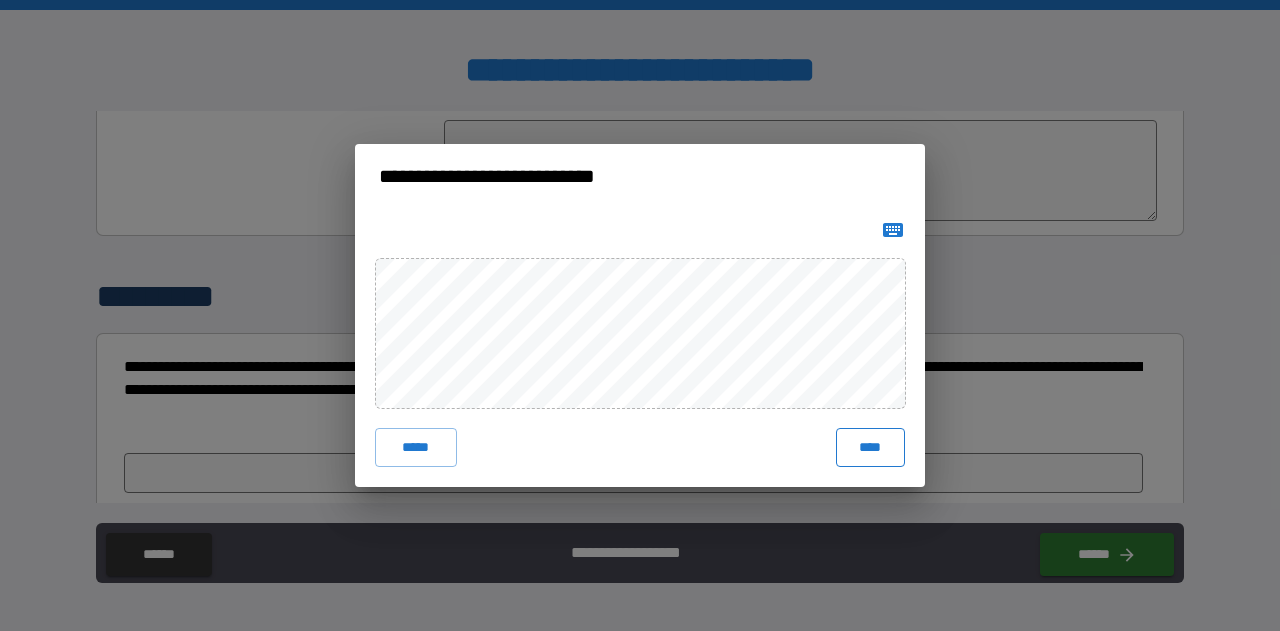 click on "****" at bounding box center [870, 447] 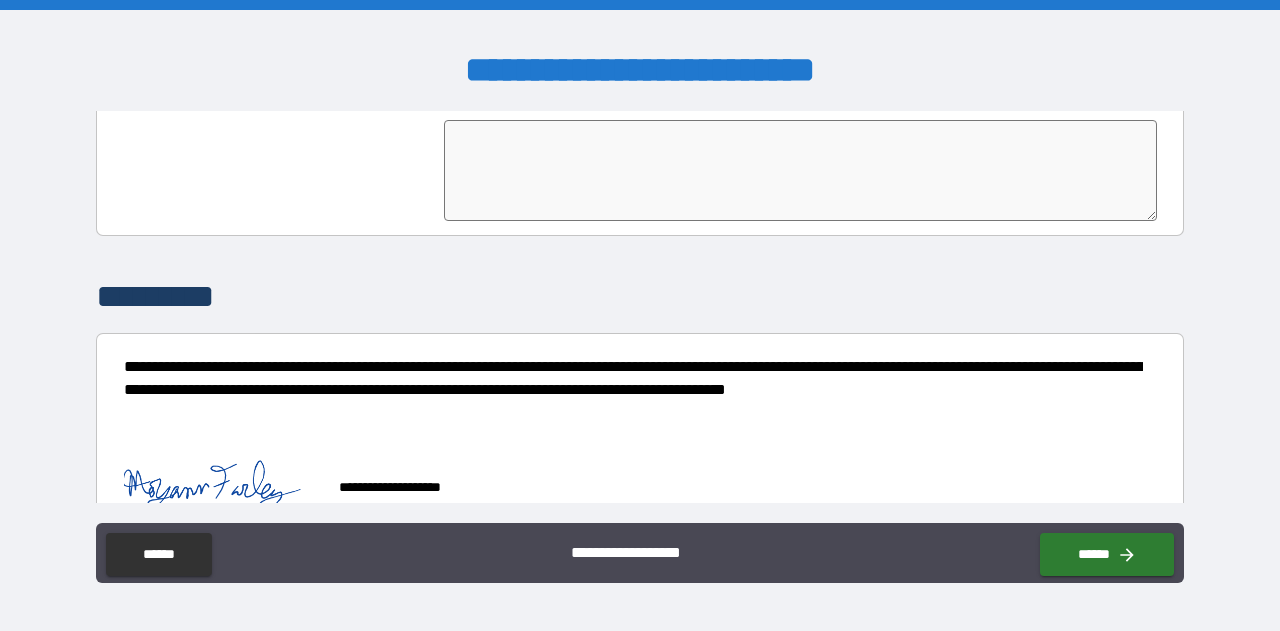 scroll, scrollTop: 5158, scrollLeft: 0, axis: vertical 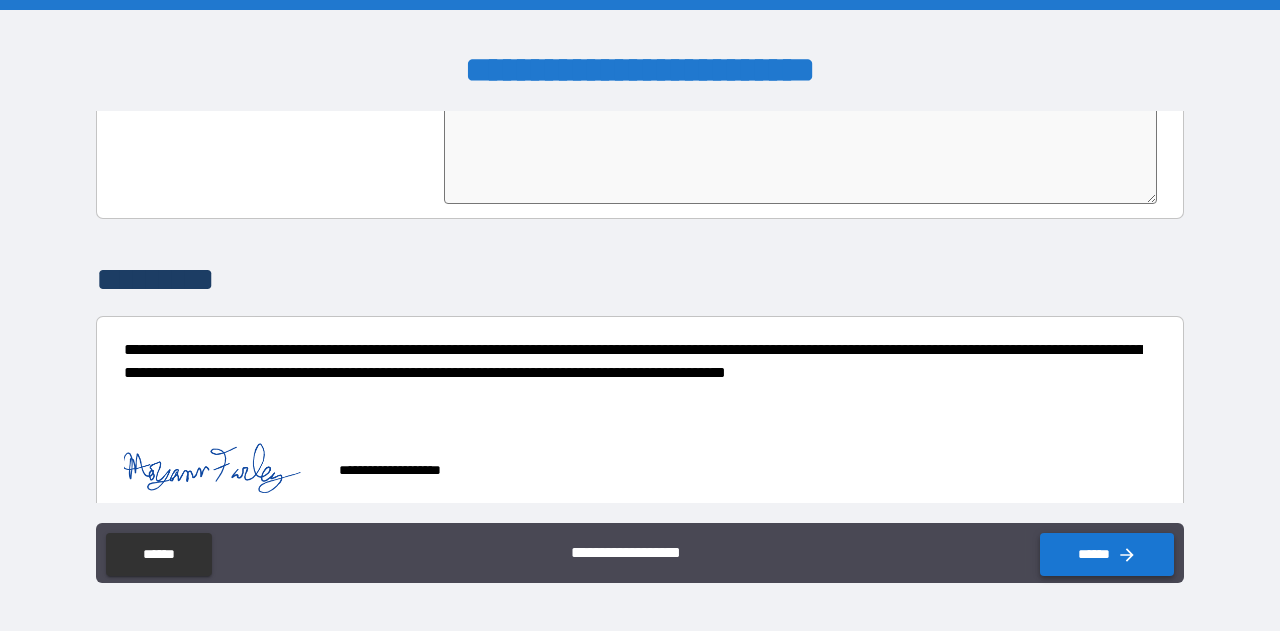 click on "******" at bounding box center (1107, 555) 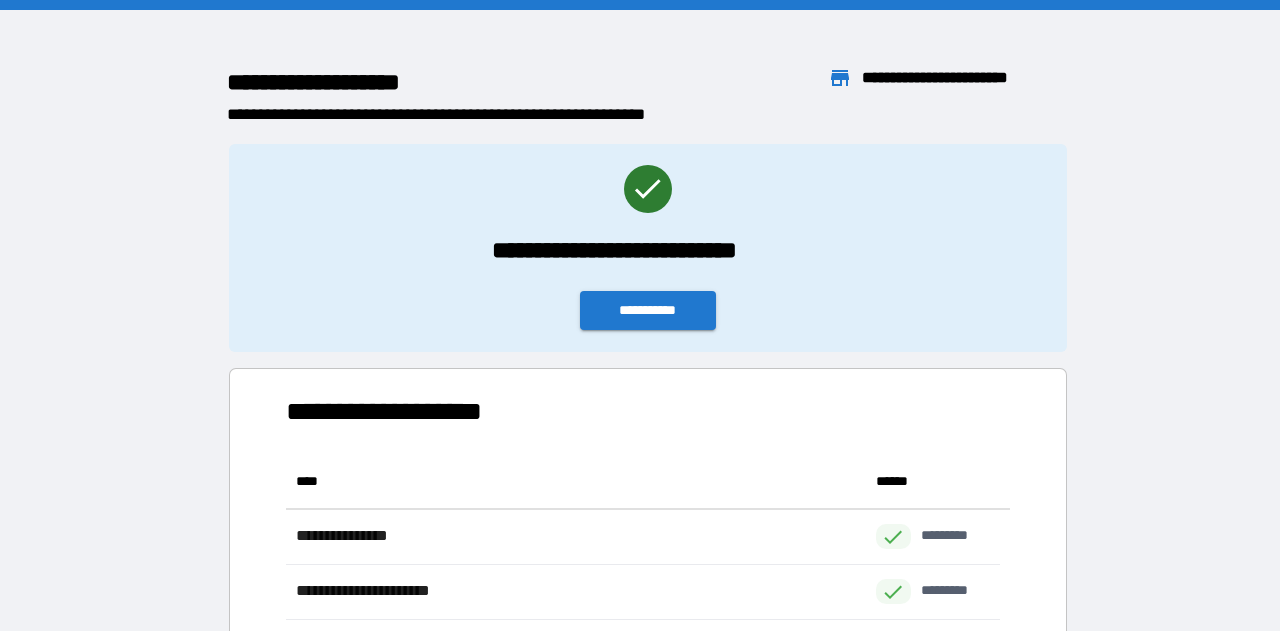 scroll, scrollTop: 16, scrollLeft: 16, axis: both 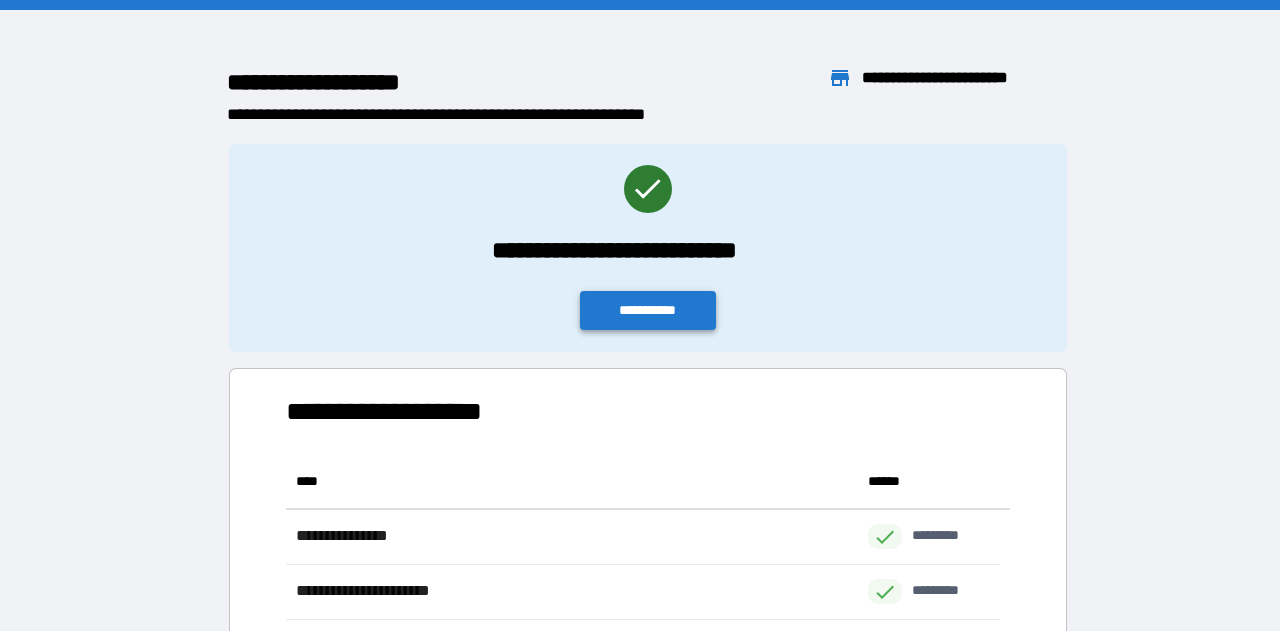 click on "**********" at bounding box center [647, 311] 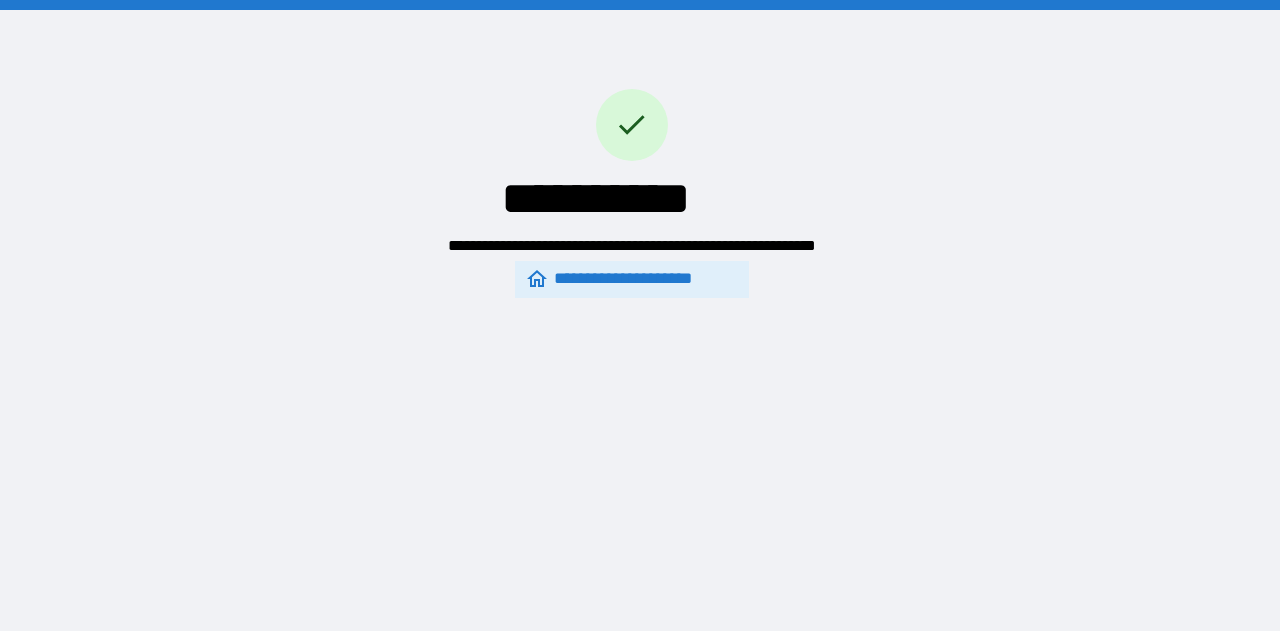 click on "**********" at bounding box center [632, 279] 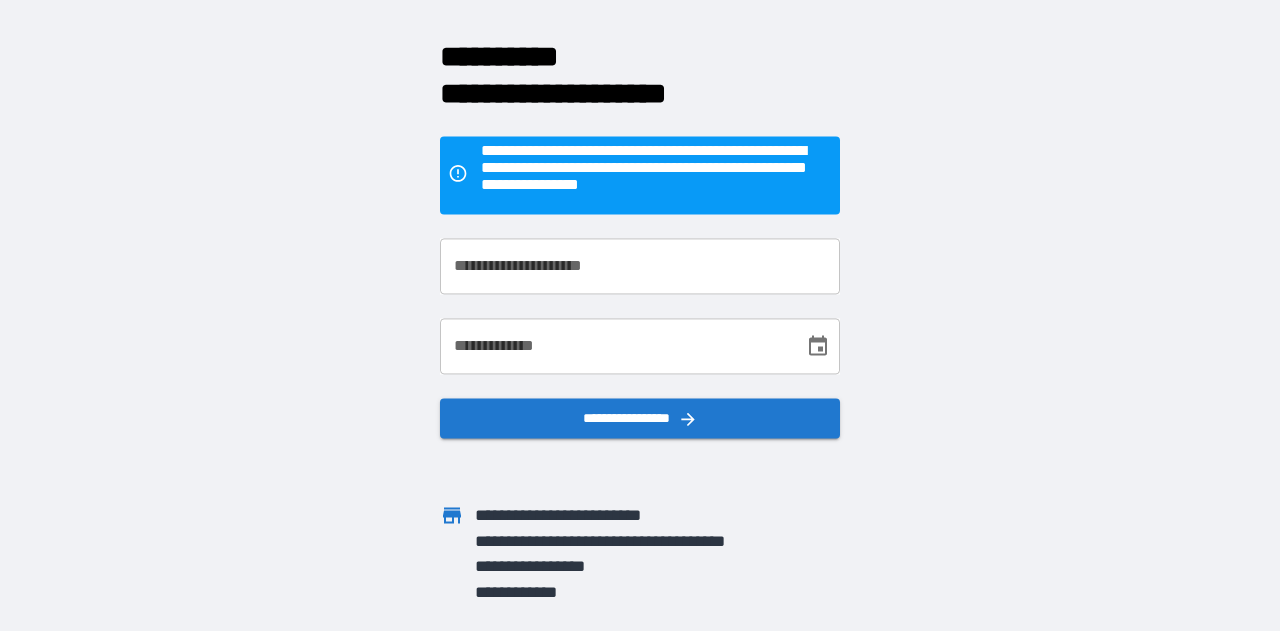 scroll, scrollTop: 0, scrollLeft: 0, axis: both 